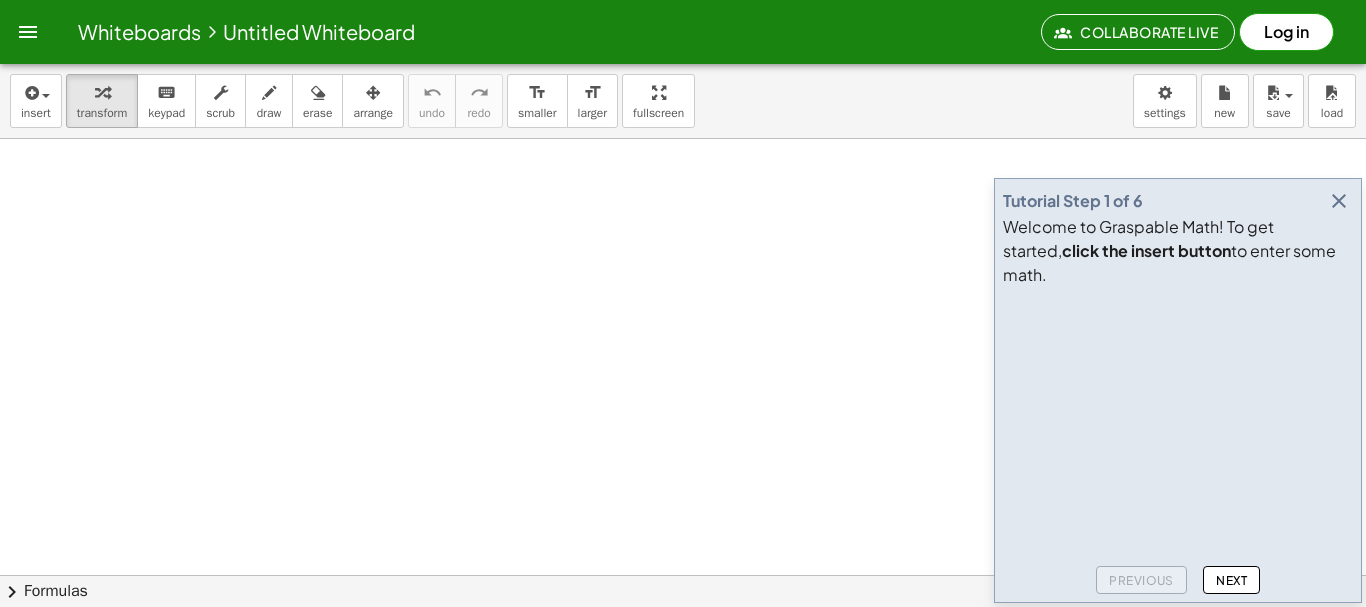 scroll, scrollTop: 0, scrollLeft: 0, axis: both 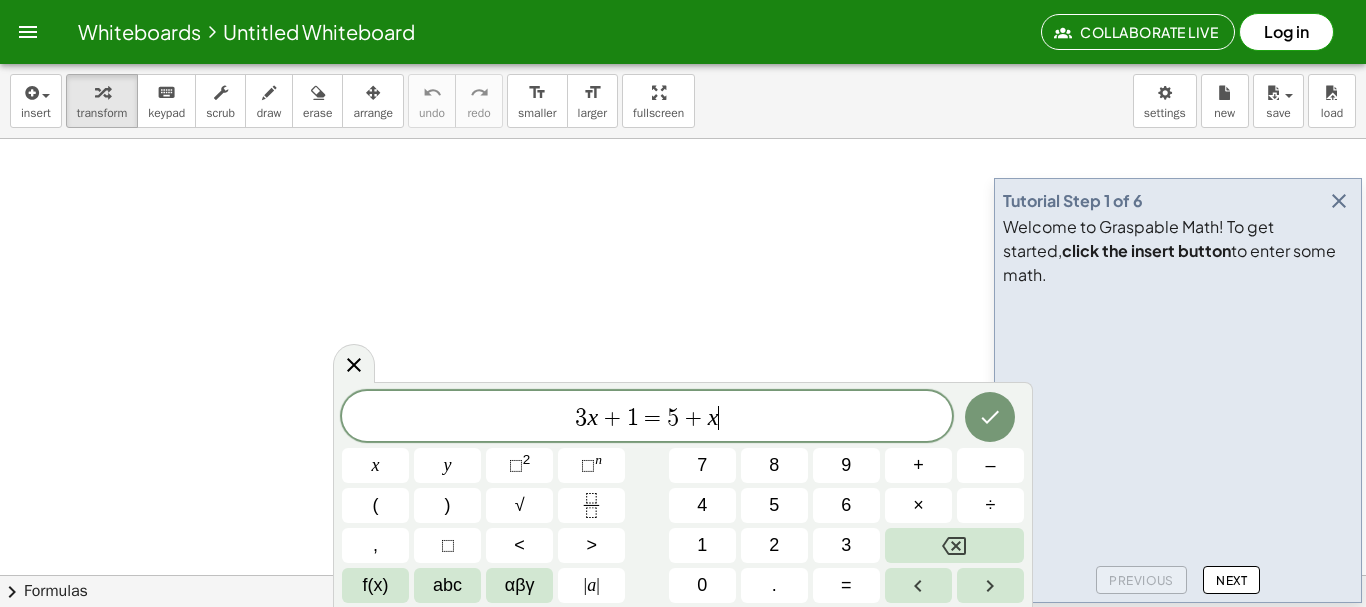 click 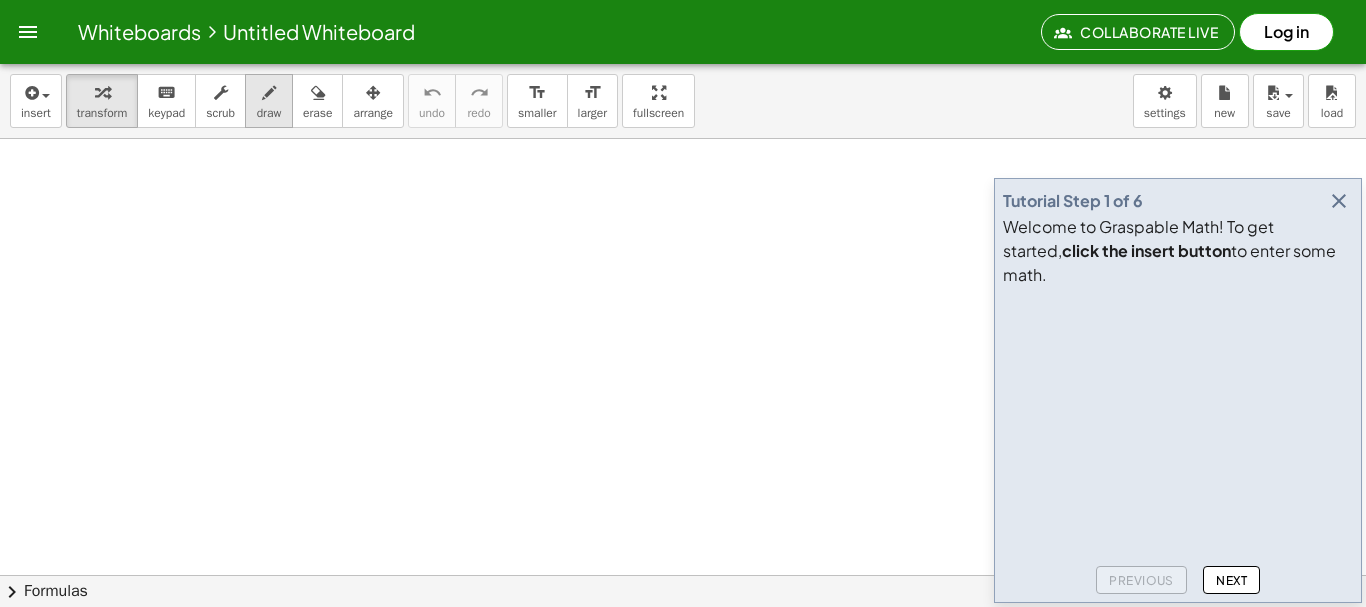 click on "draw" at bounding box center (269, 113) 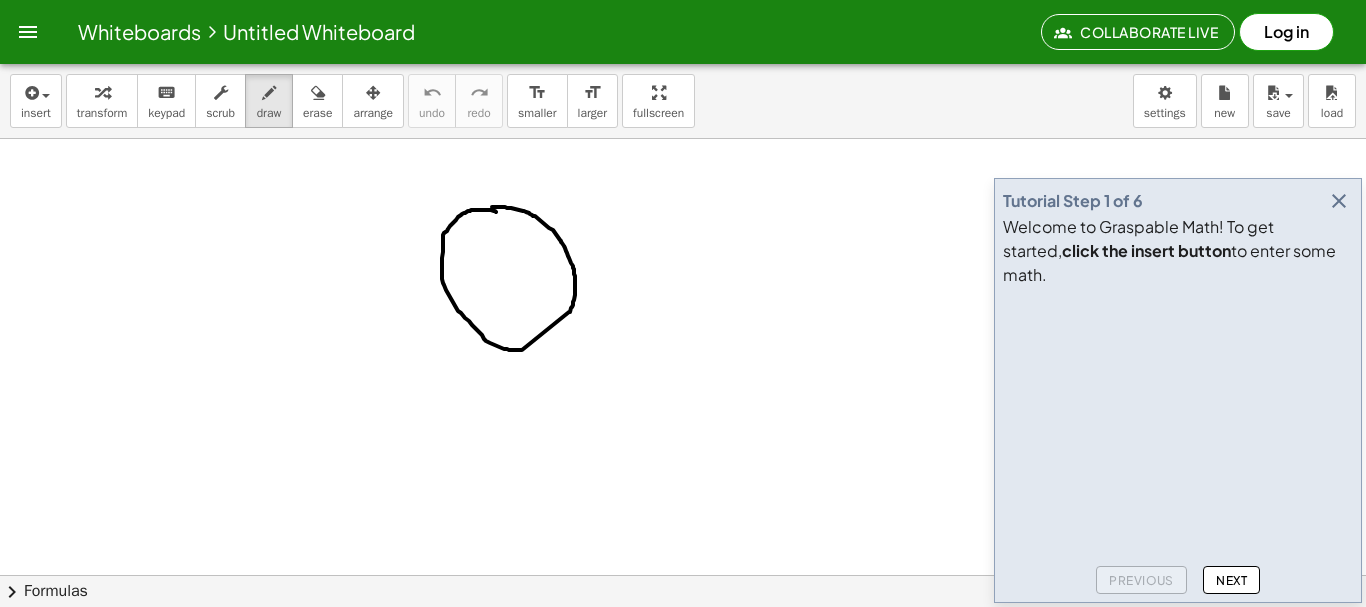 click at bounding box center (683, 639) 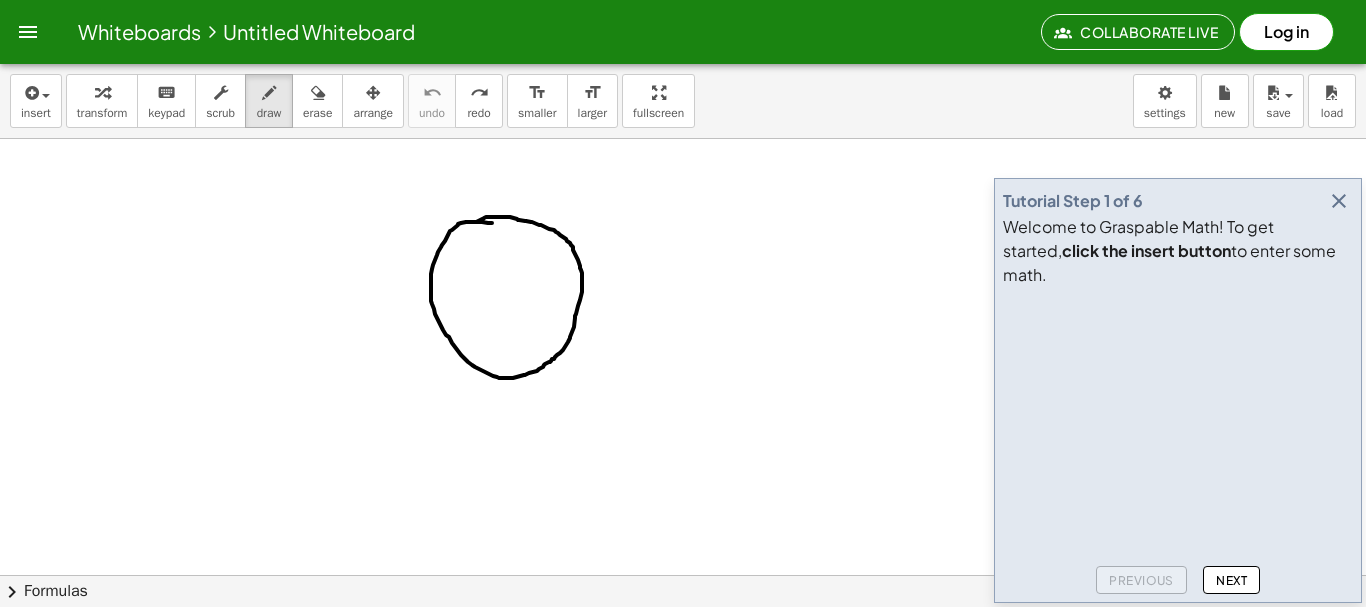 drag, startPoint x: 492, startPoint y: 223, endPoint x: 475, endPoint y: 224, distance: 17.029387 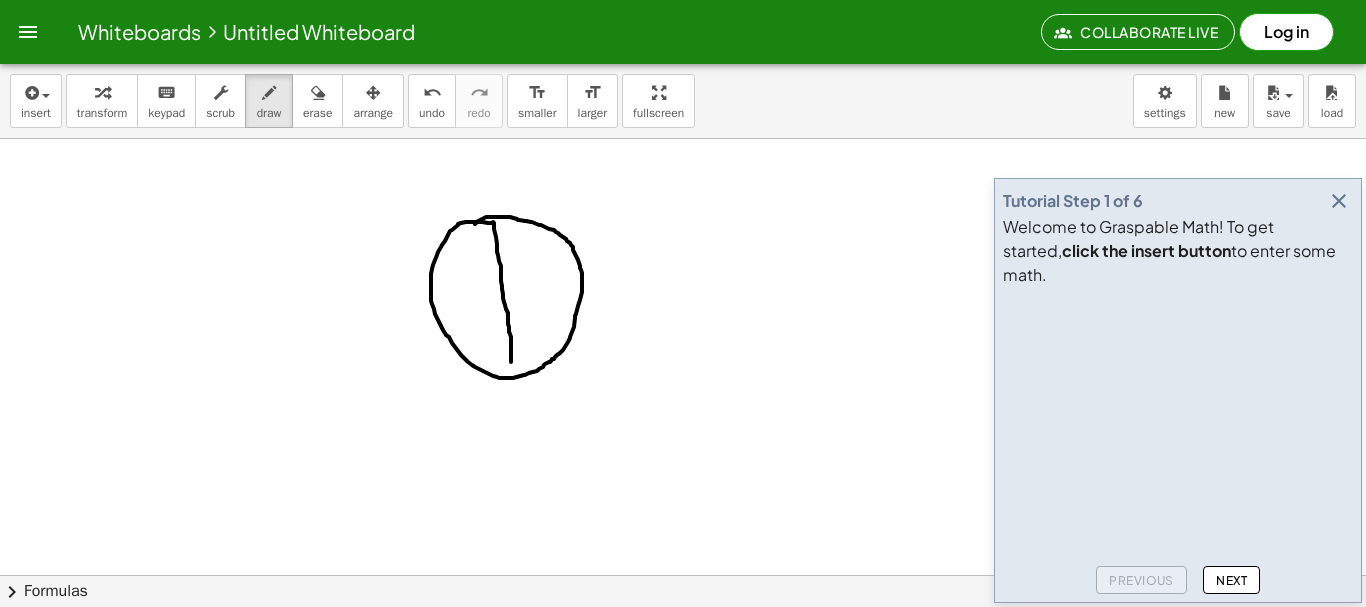 drag, startPoint x: 493, startPoint y: 222, endPoint x: 511, endPoint y: 376, distance: 155.04839 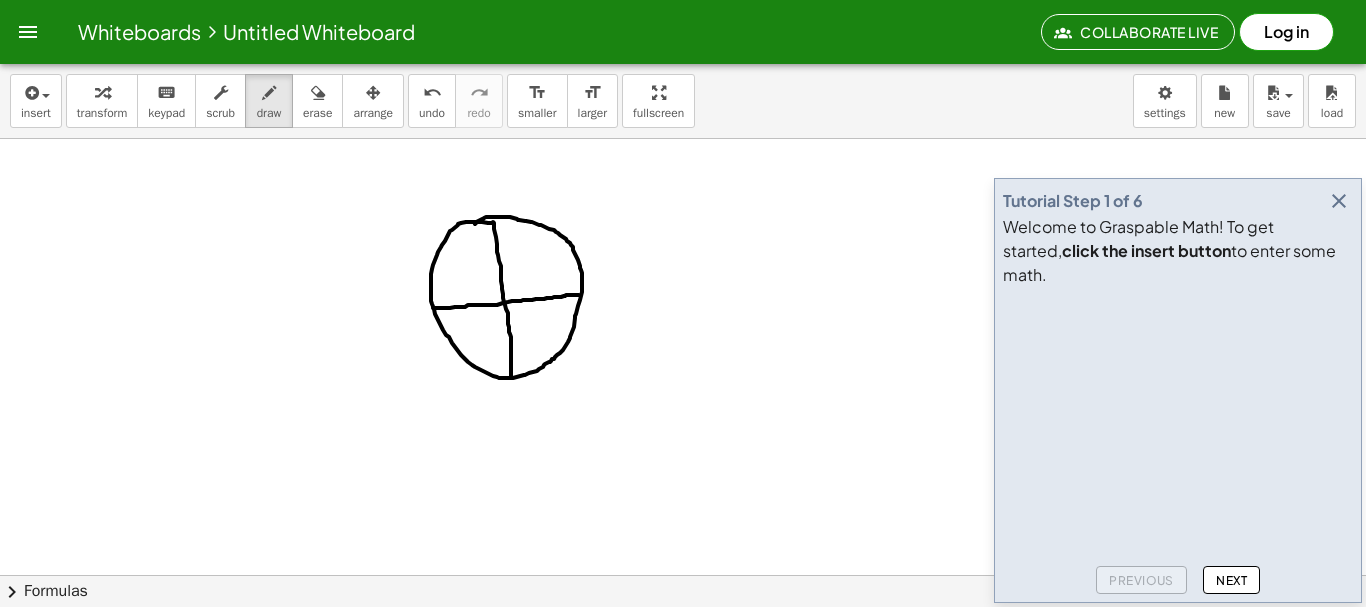 drag, startPoint x: 433, startPoint y: 308, endPoint x: 582, endPoint y: 295, distance: 149.56604 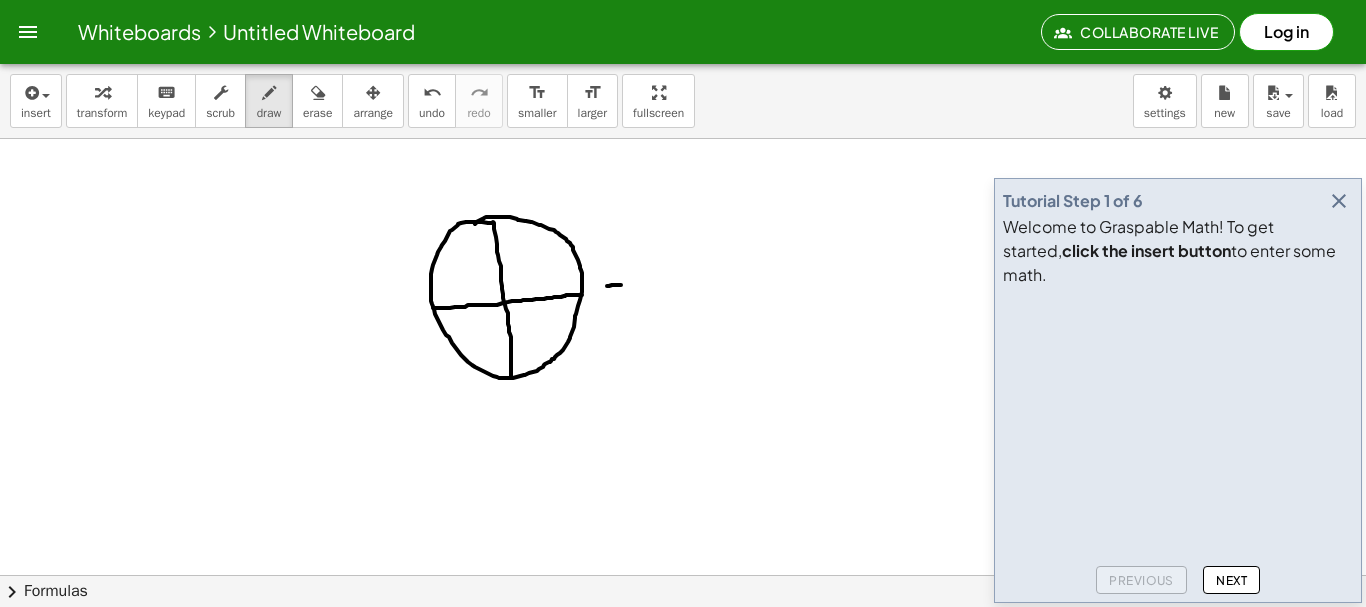 drag, startPoint x: 607, startPoint y: 286, endPoint x: 622, endPoint y: 285, distance: 15.033297 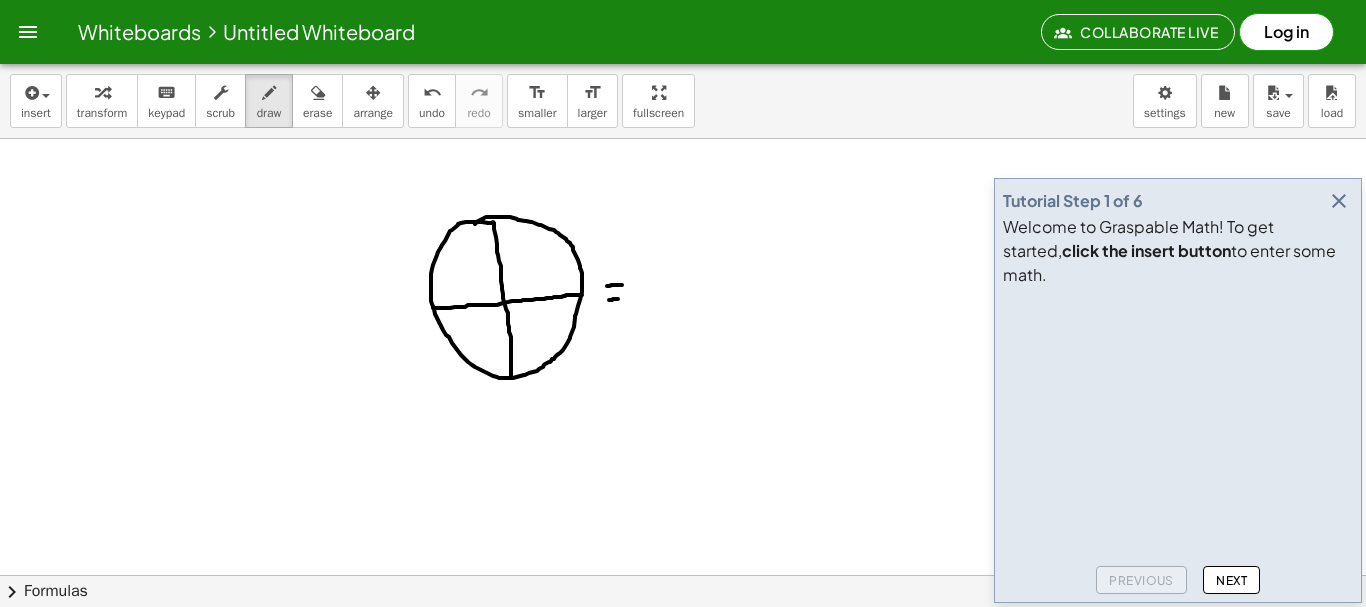 drag, startPoint x: 609, startPoint y: 300, endPoint x: 625, endPoint y: 299, distance: 16.03122 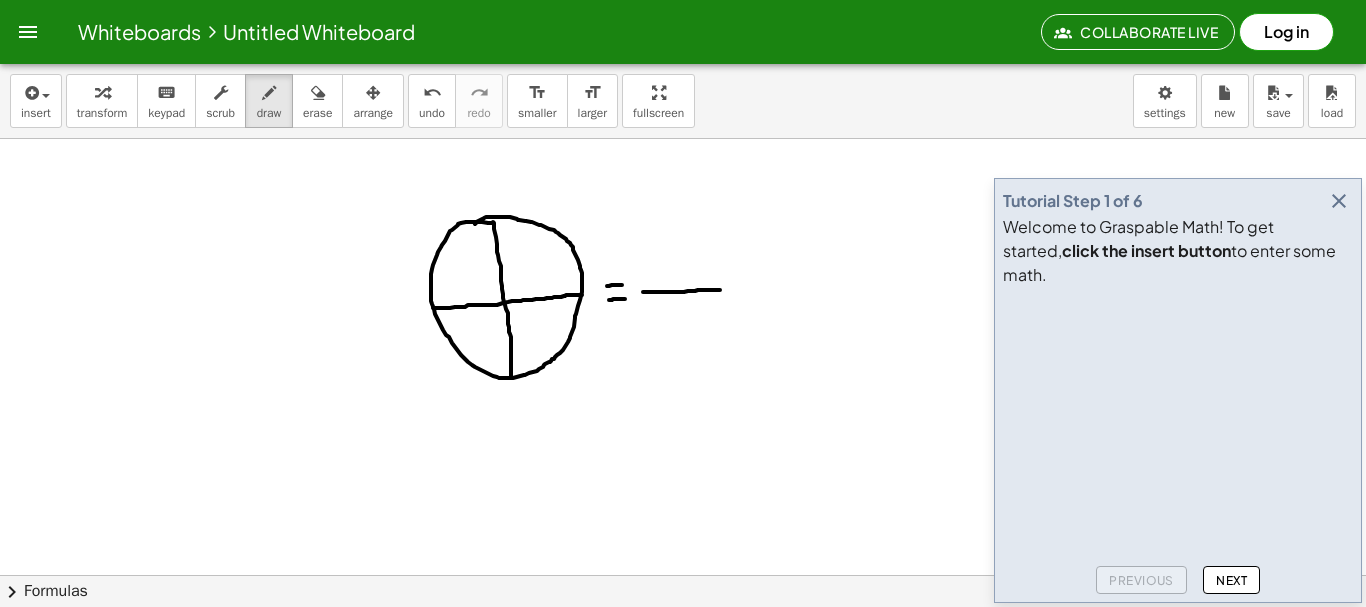 drag, startPoint x: 643, startPoint y: 292, endPoint x: 726, endPoint y: 288, distance: 83.09633 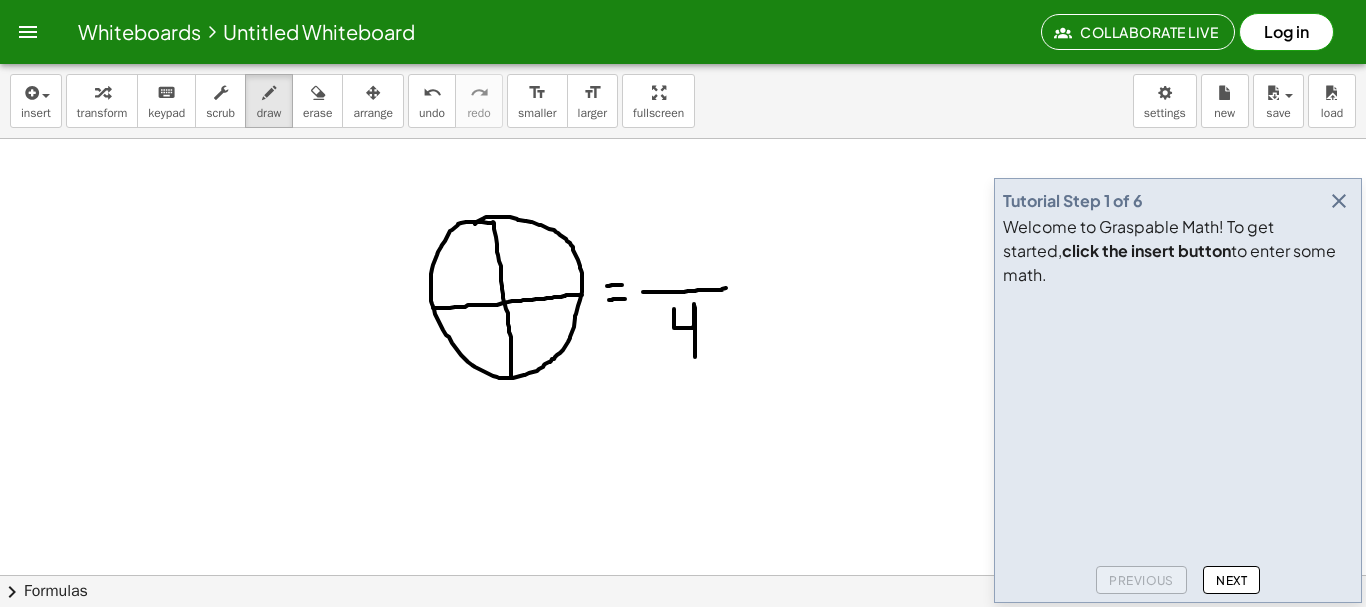 drag, startPoint x: 674, startPoint y: 309, endPoint x: 695, endPoint y: 358, distance: 53.310413 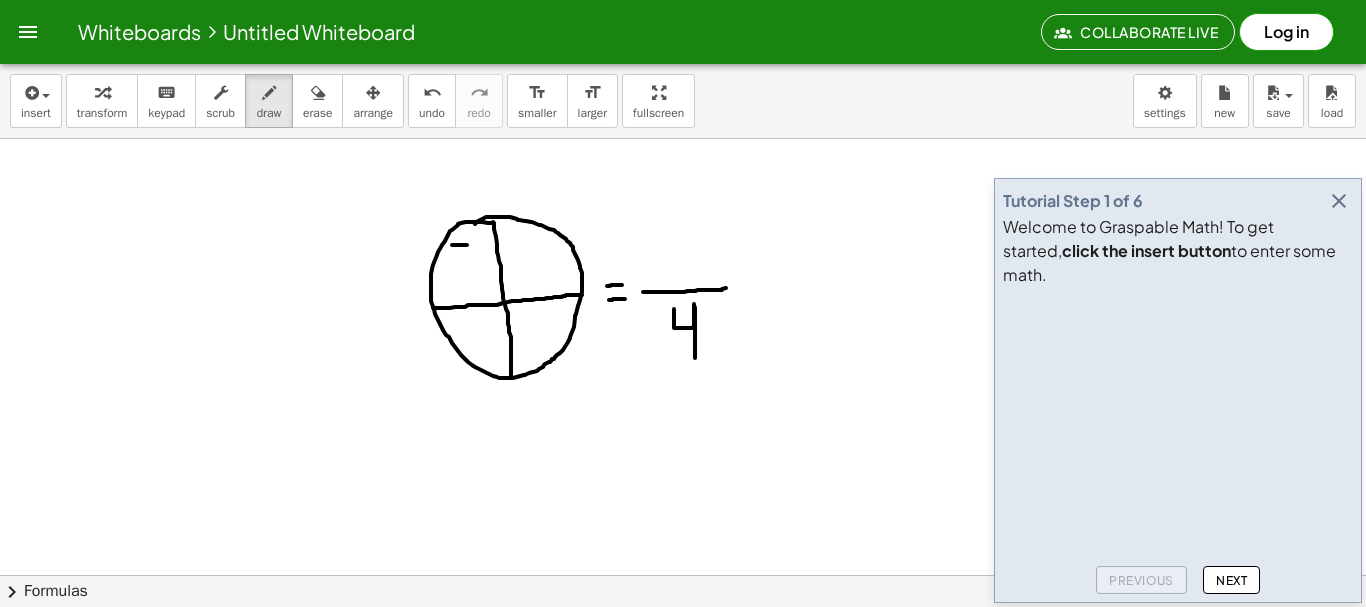 drag, startPoint x: 452, startPoint y: 245, endPoint x: 480, endPoint y: 245, distance: 28 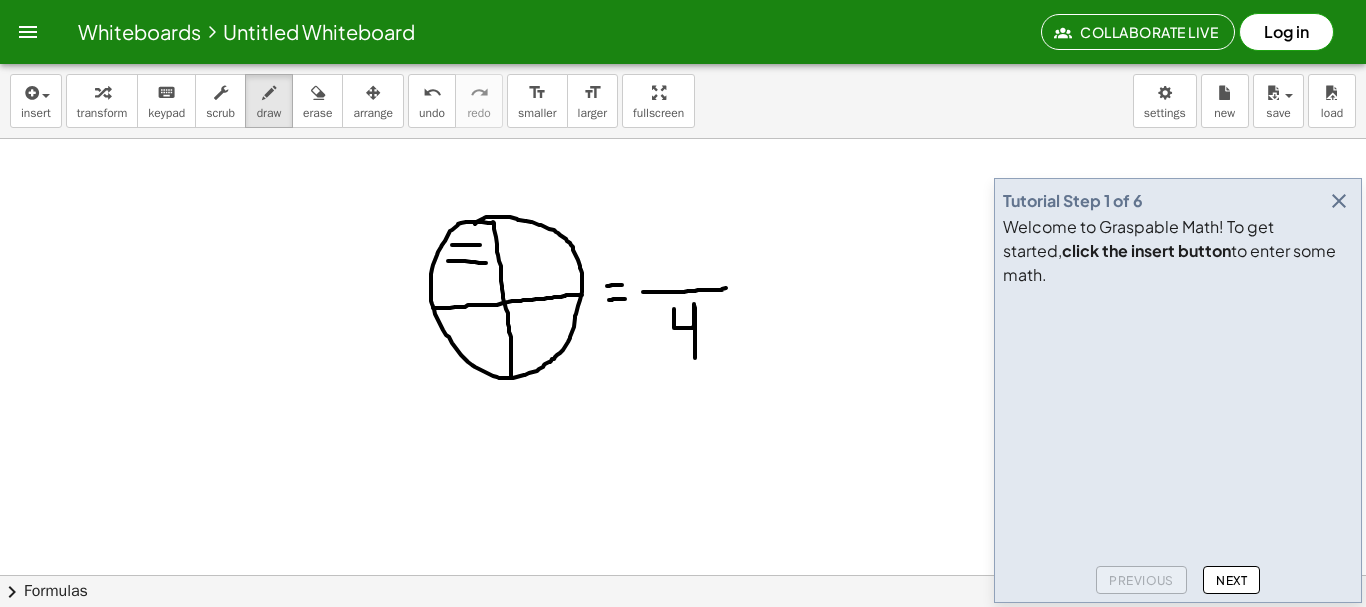 drag, startPoint x: 448, startPoint y: 261, endPoint x: 495, endPoint y: 263, distance: 47.042534 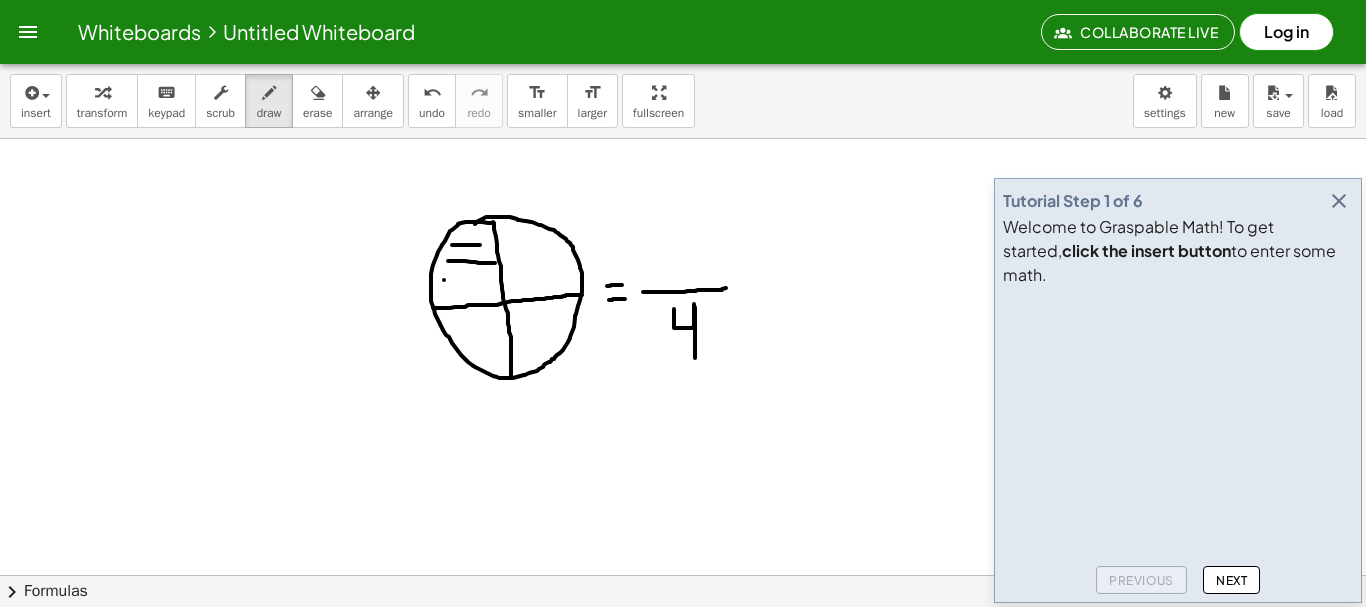 drag, startPoint x: 444, startPoint y: 280, endPoint x: 487, endPoint y: 279, distance: 43.011627 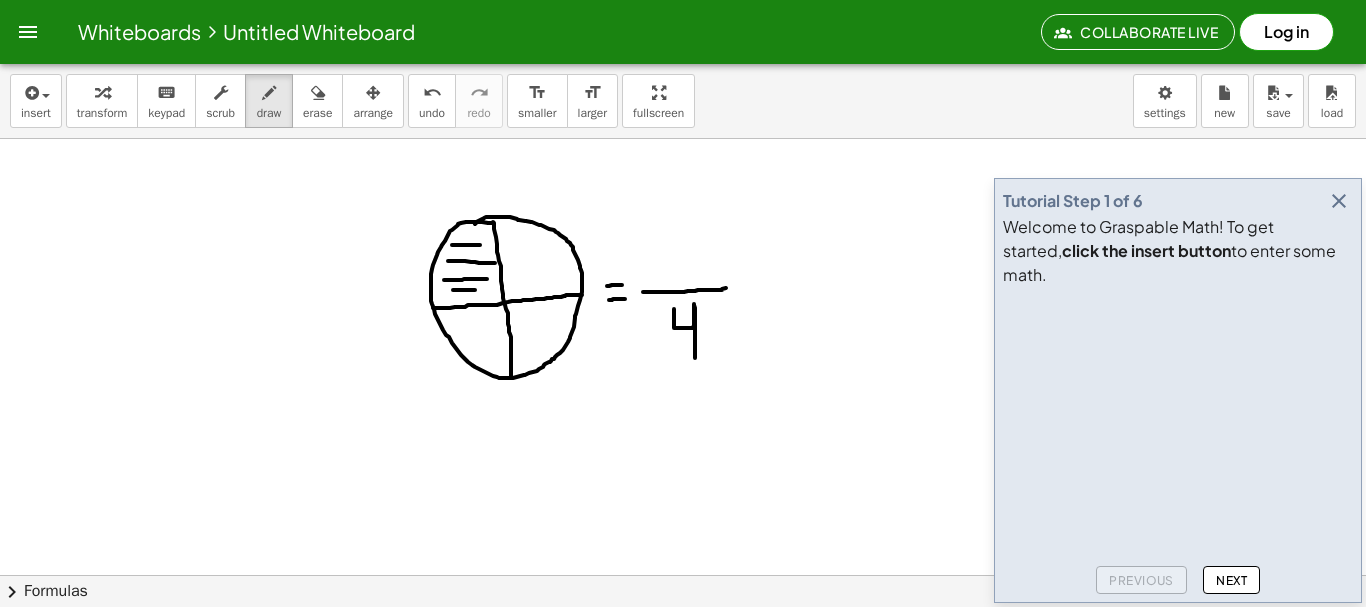 drag, startPoint x: 453, startPoint y: 290, endPoint x: 476, endPoint y: 290, distance: 23 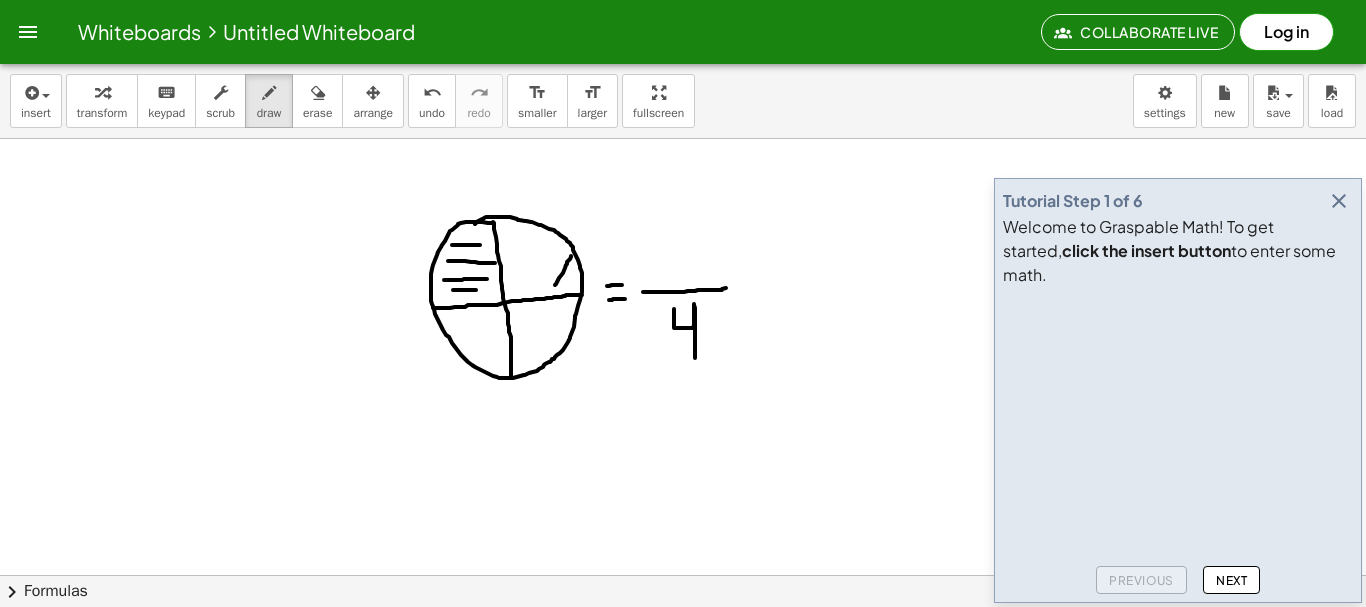 drag, startPoint x: 555, startPoint y: 285, endPoint x: 572, endPoint y: 255, distance: 34.48188 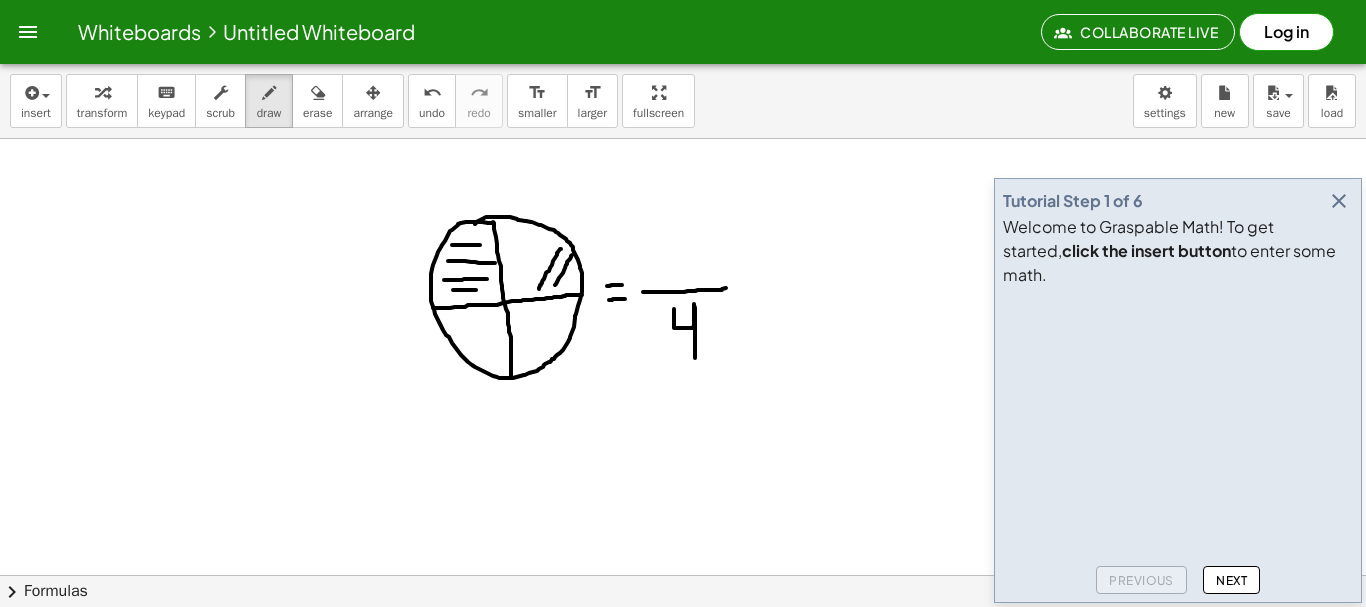 drag, startPoint x: 561, startPoint y: 249, endPoint x: 538, endPoint y: 290, distance: 47.010635 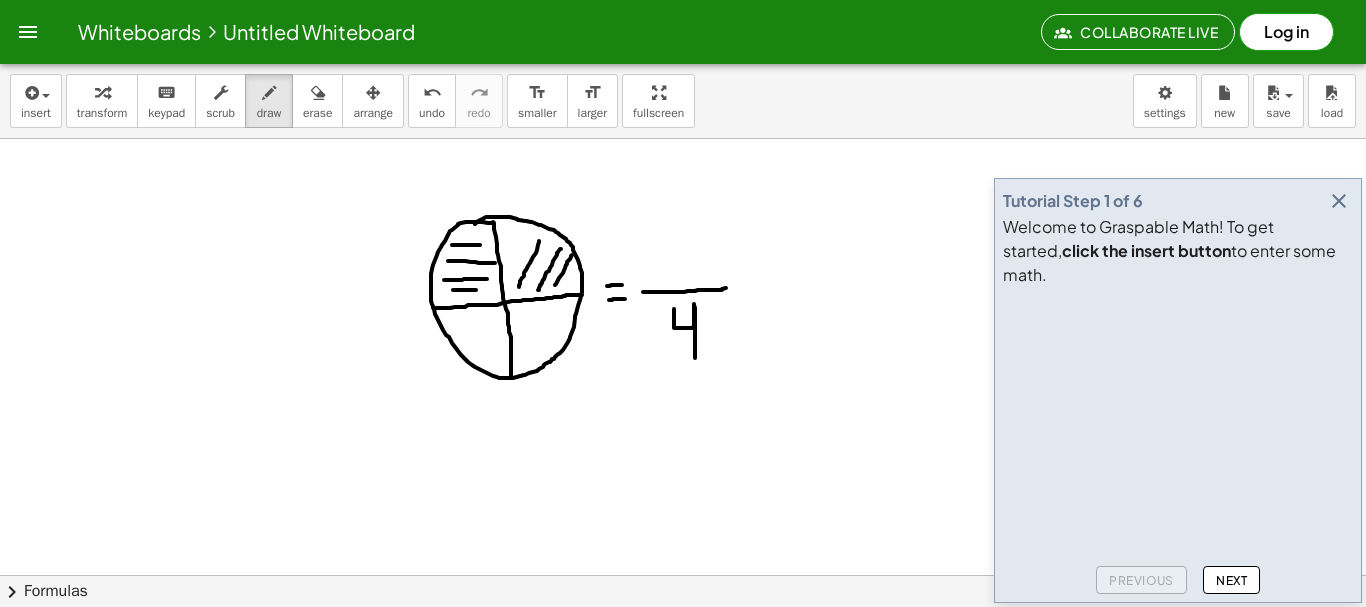drag, startPoint x: 539, startPoint y: 241, endPoint x: 519, endPoint y: 288, distance: 51.078373 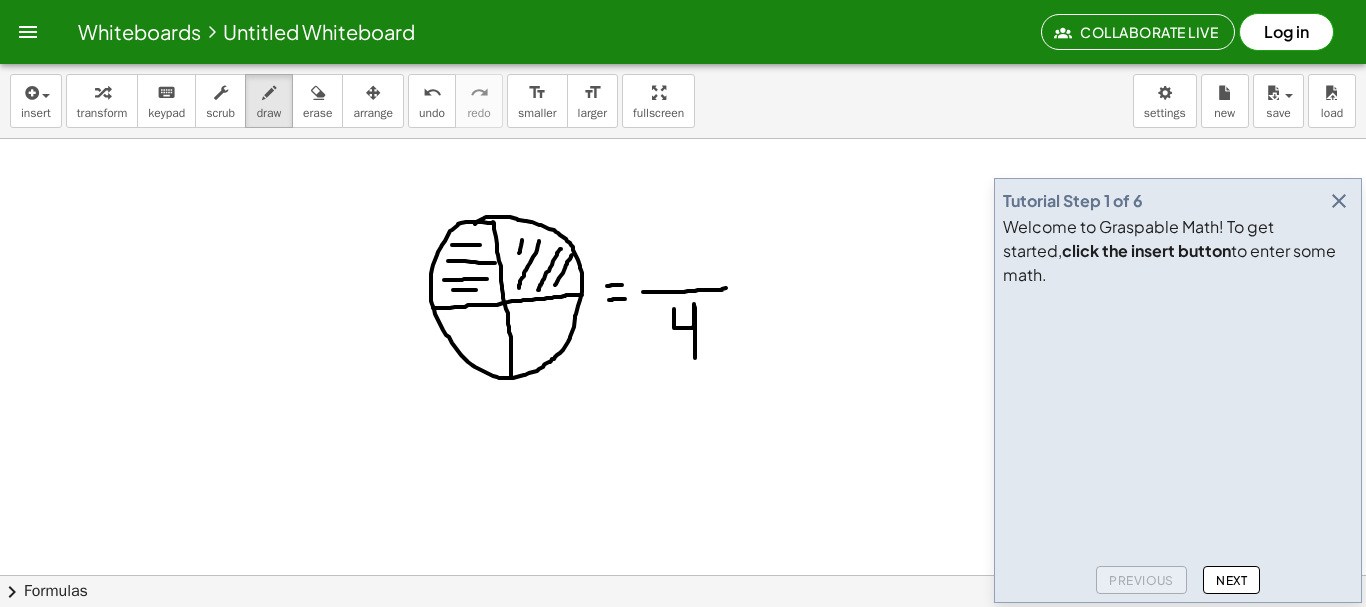 drag, startPoint x: 522, startPoint y: 240, endPoint x: 515, endPoint y: 264, distance: 25 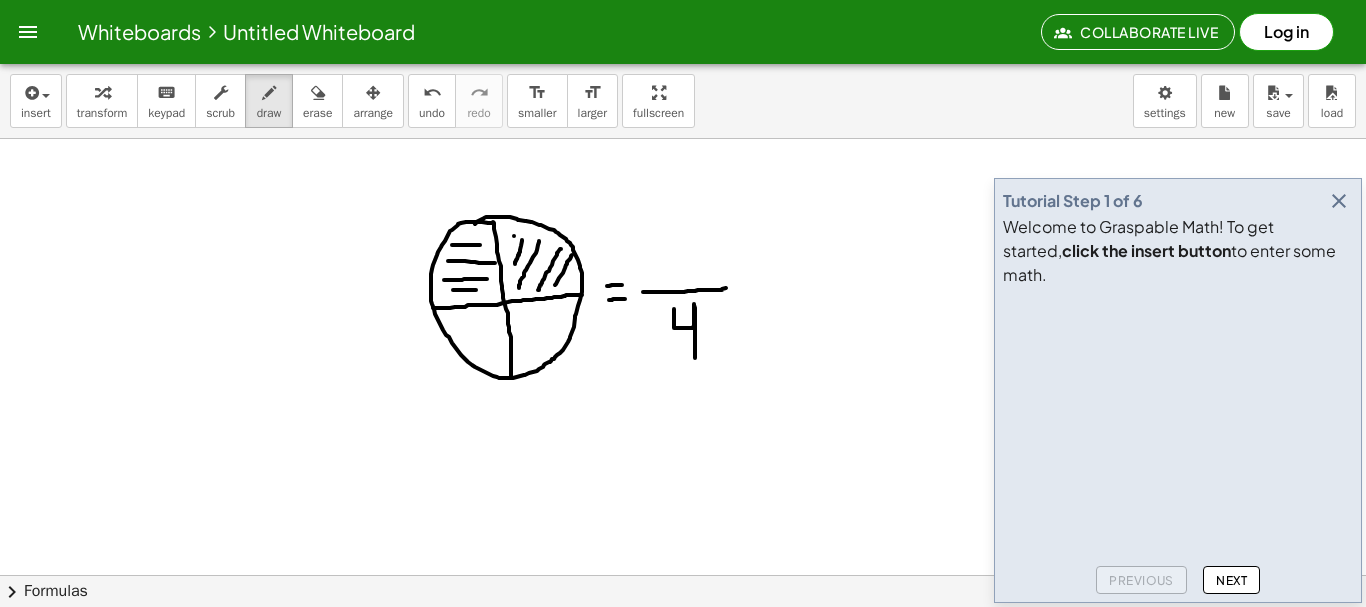click at bounding box center (683, 639) 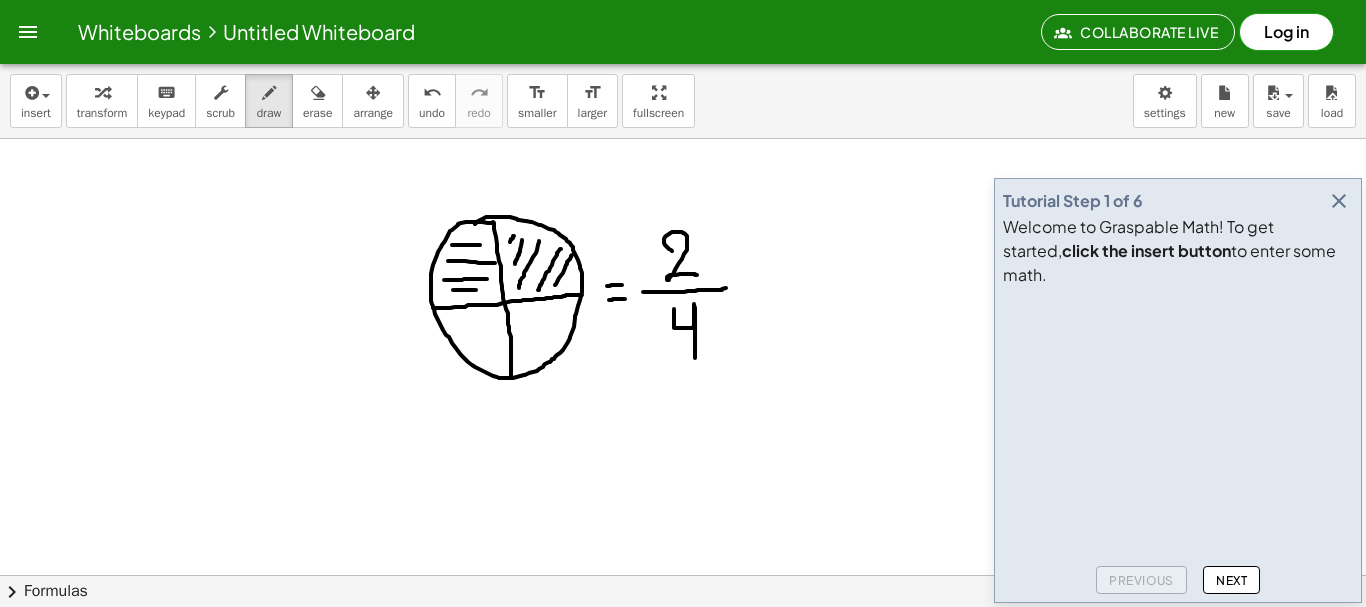 drag, startPoint x: 672, startPoint y: 251, endPoint x: 698, endPoint y: 275, distance: 35.383614 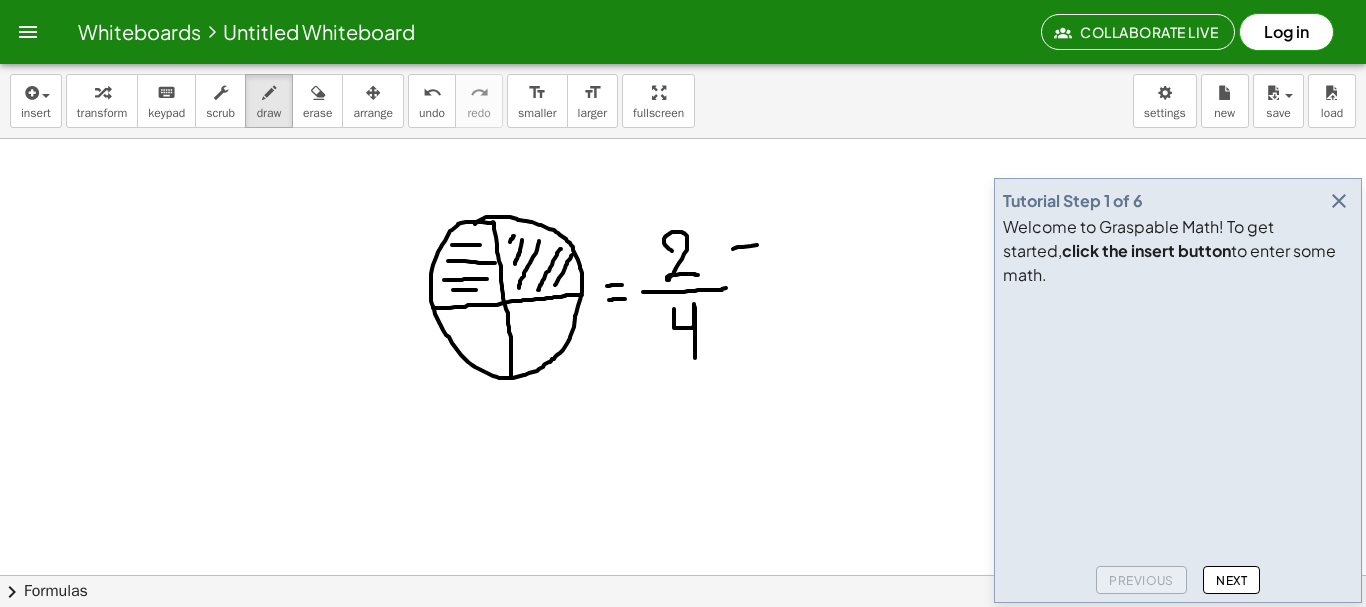 drag, startPoint x: 733, startPoint y: 249, endPoint x: 767, endPoint y: 245, distance: 34.234486 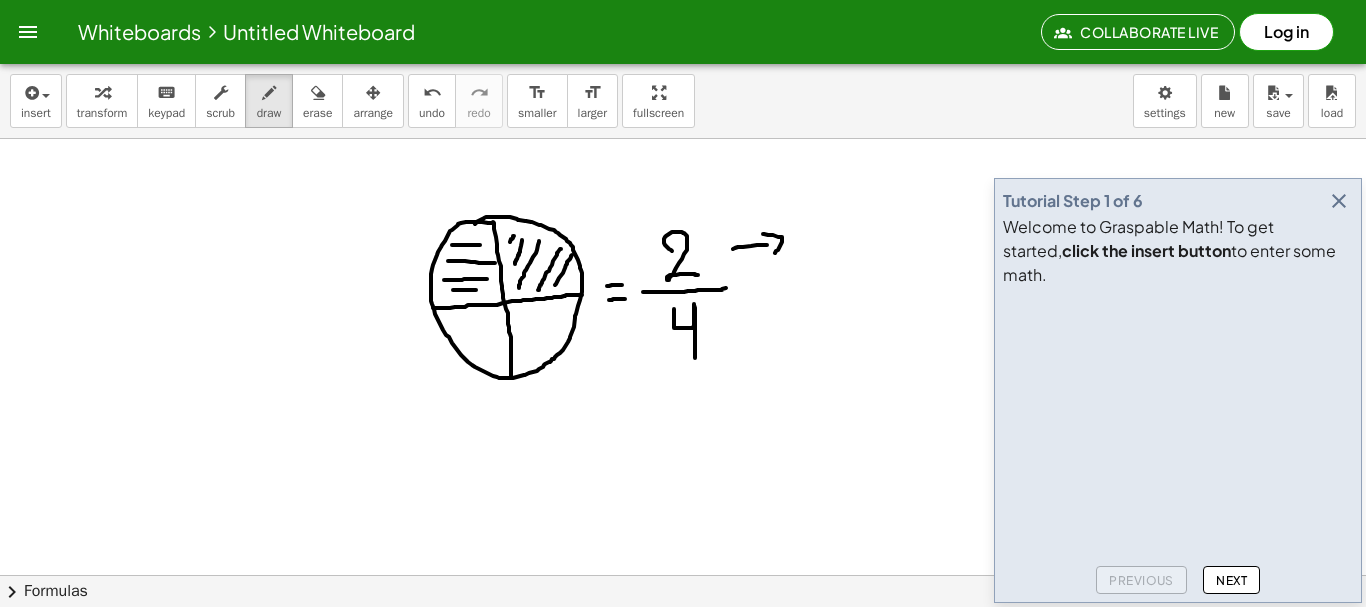 drag, startPoint x: 763, startPoint y: 234, endPoint x: 772, endPoint y: 259, distance: 26.57066 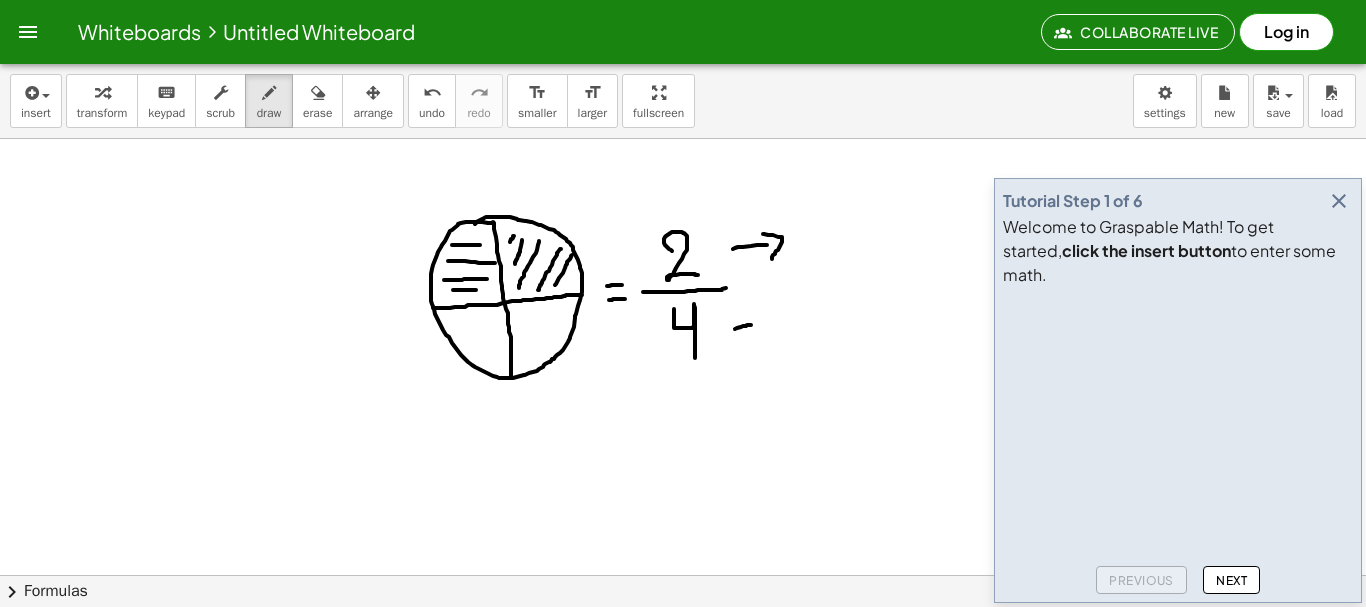 drag, startPoint x: 735, startPoint y: 329, endPoint x: 756, endPoint y: 325, distance: 21.377558 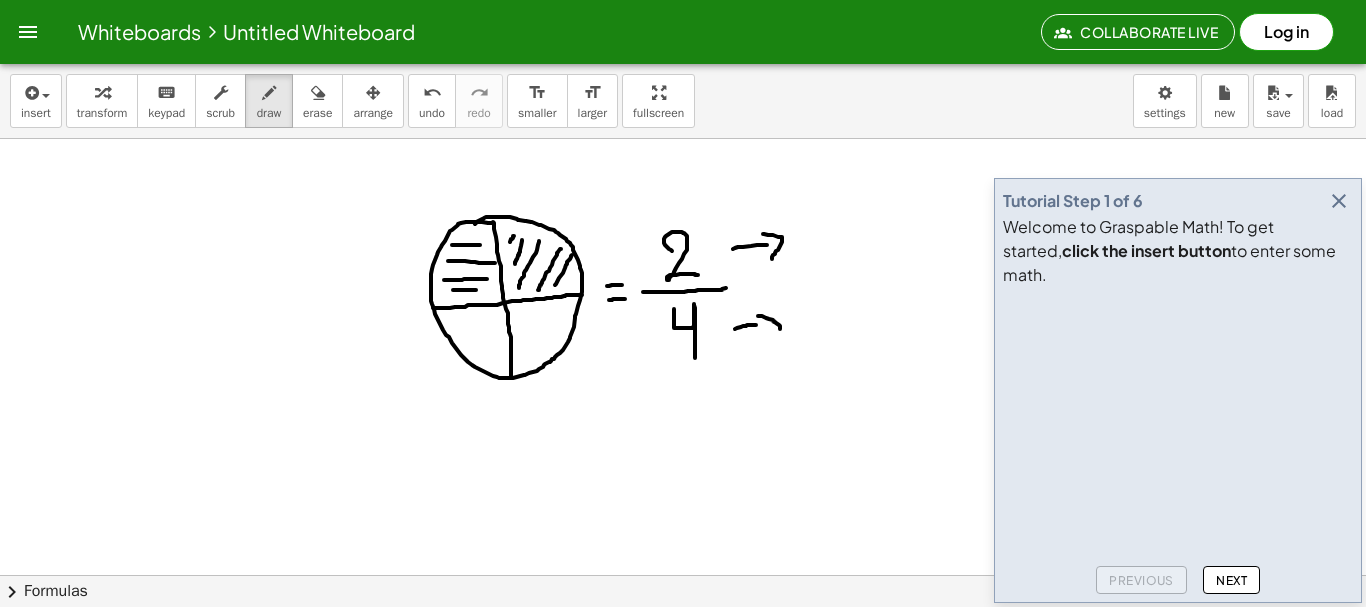drag, startPoint x: 758, startPoint y: 316, endPoint x: 757, endPoint y: 343, distance: 27.018513 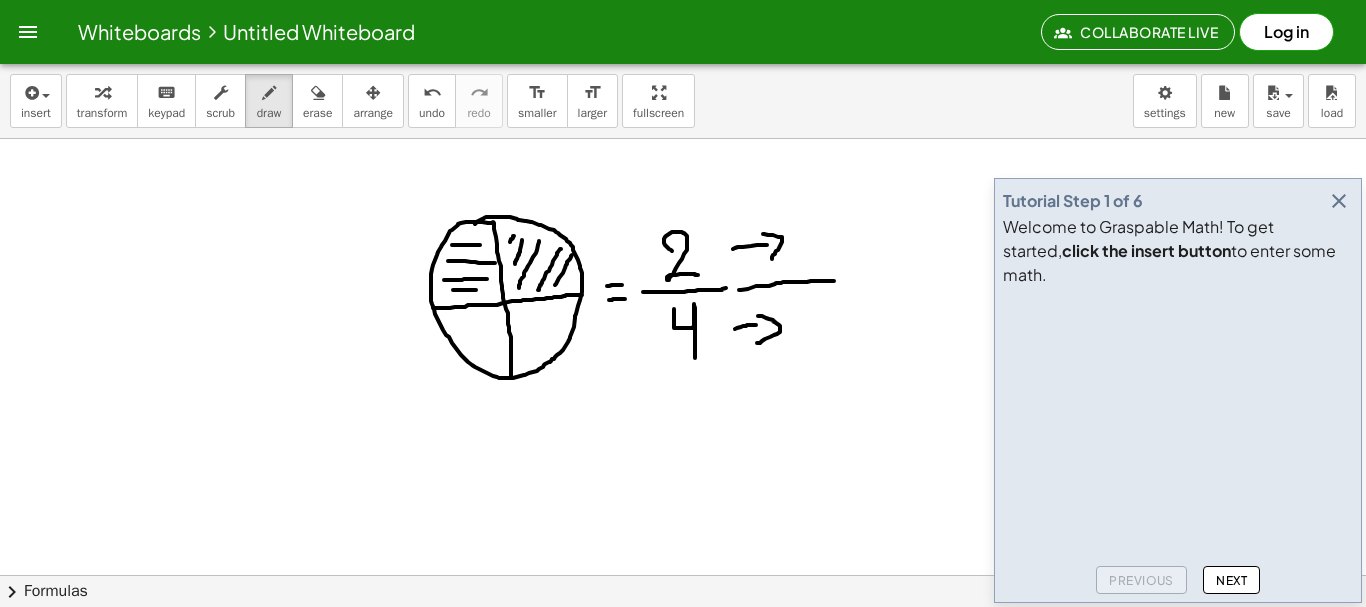 drag, startPoint x: 739, startPoint y: 290, endPoint x: 834, endPoint y: 281, distance: 95.42536 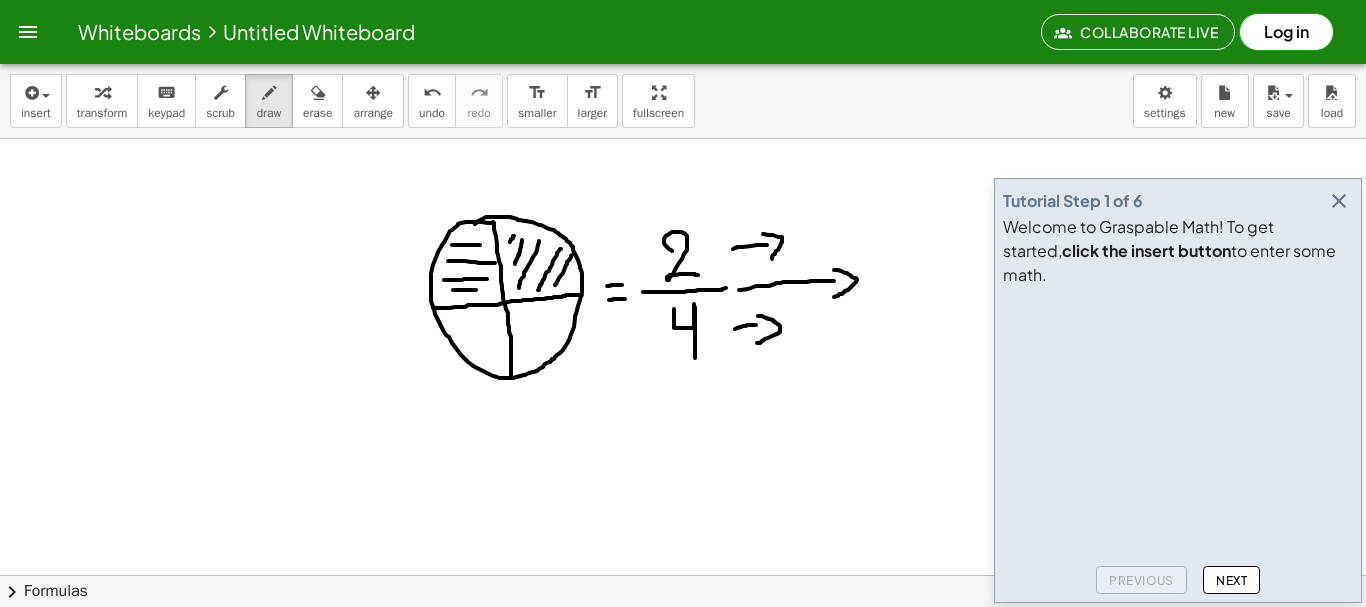 drag, startPoint x: 834, startPoint y: 270, endPoint x: 833, endPoint y: 297, distance: 27.018513 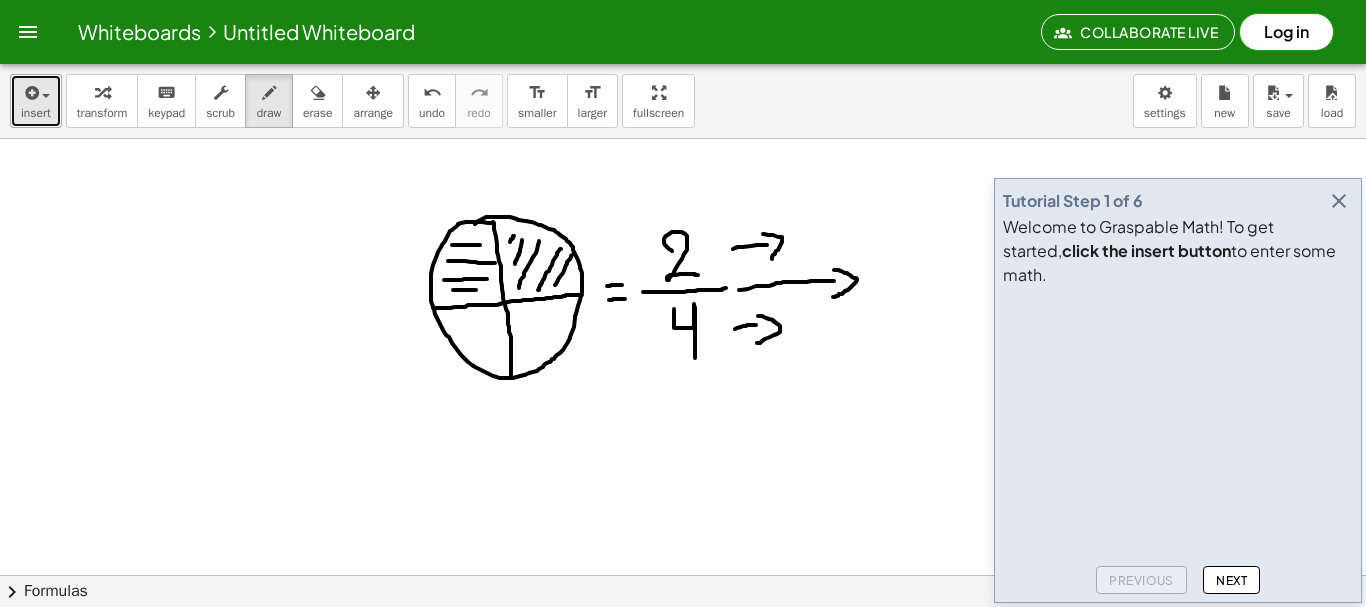 click on "insert" at bounding box center [36, 113] 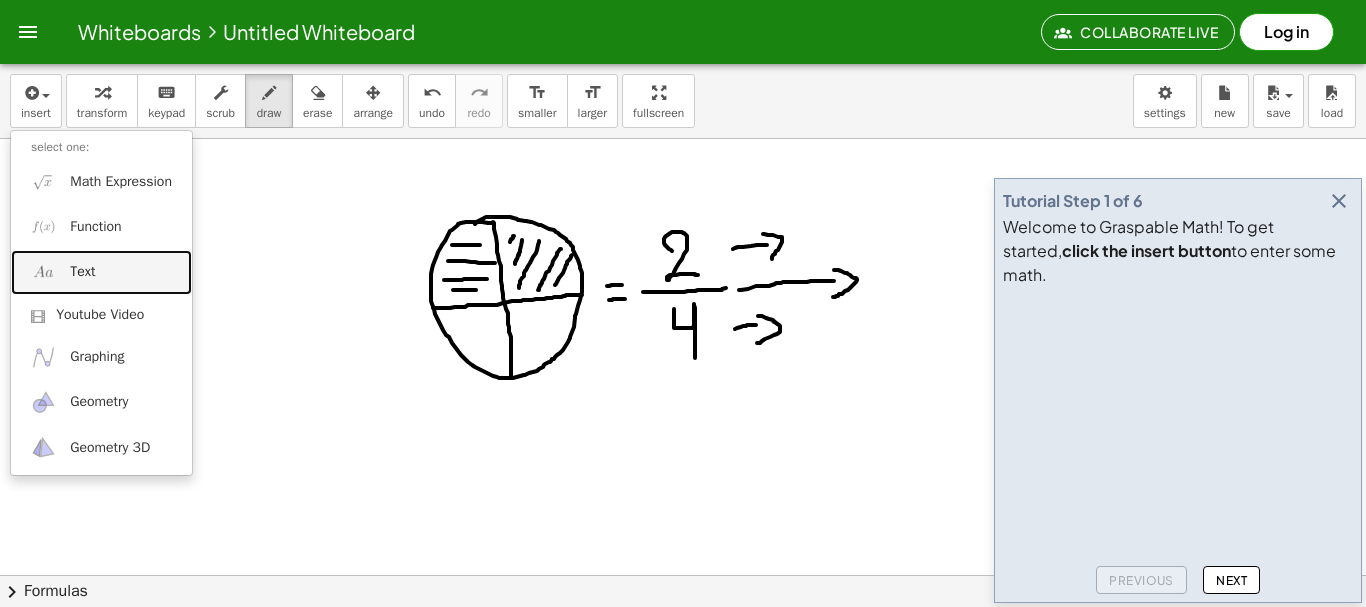click on "Text" at bounding box center [82, 272] 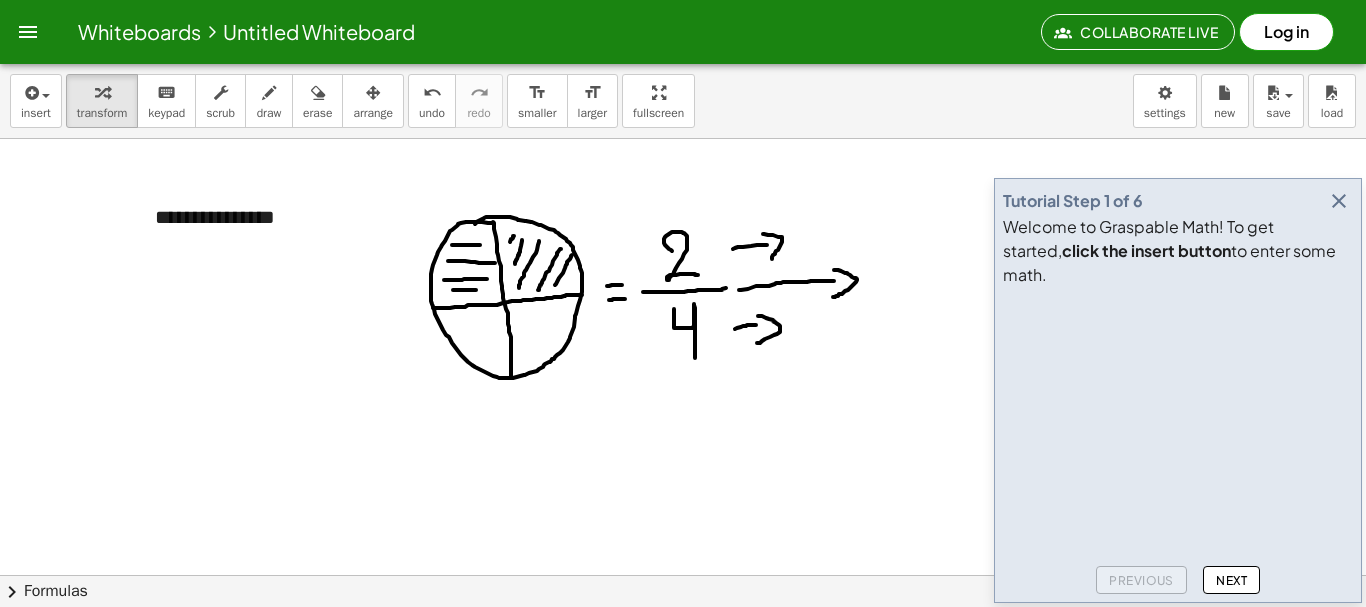 type 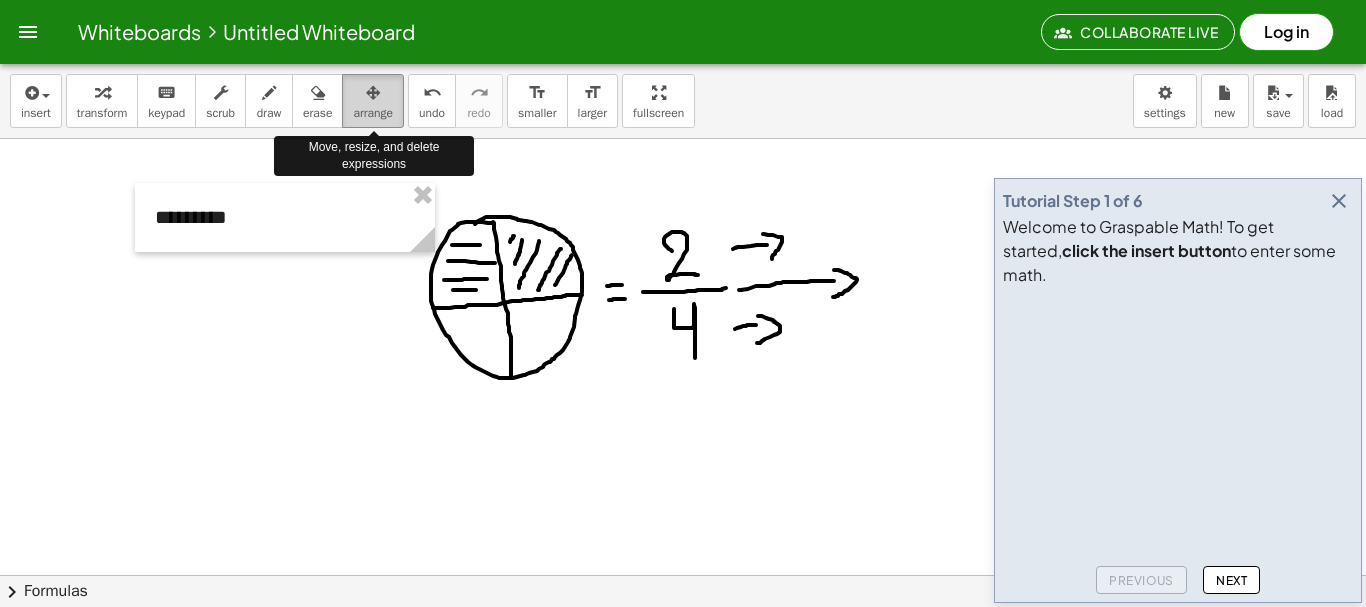 click at bounding box center [373, 93] 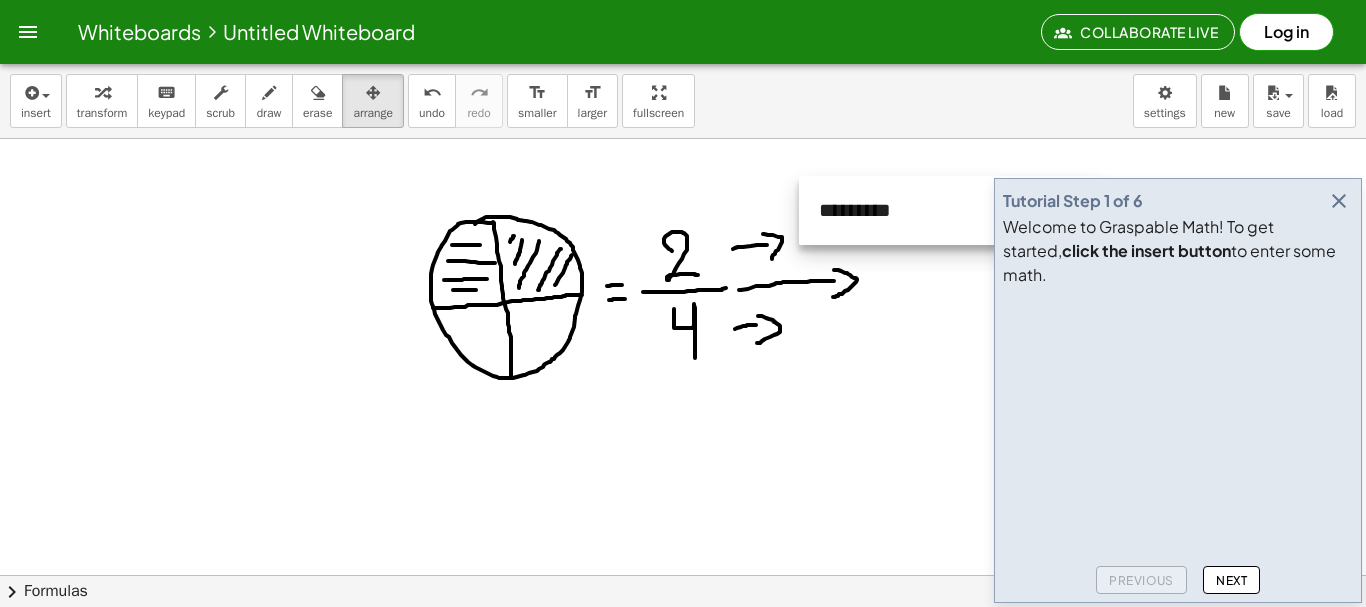 drag, startPoint x: 245, startPoint y: 234, endPoint x: 910, endPoint y: 228, distance: 665.02704 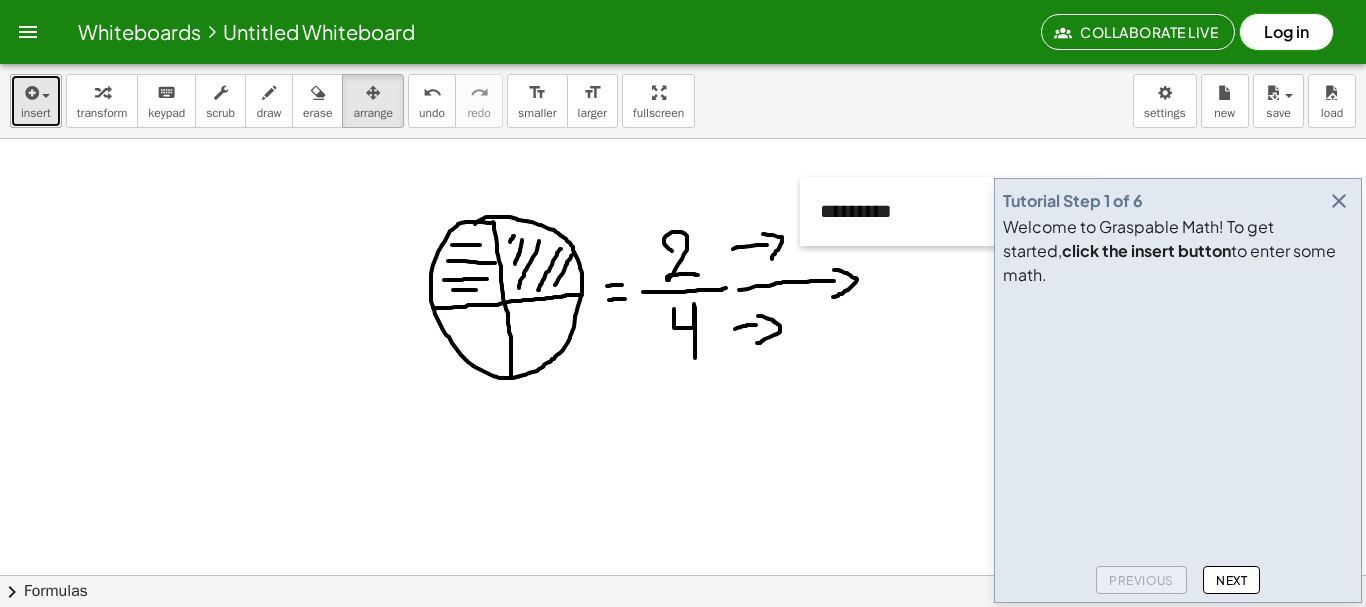 click at bounding box center [36, 92] 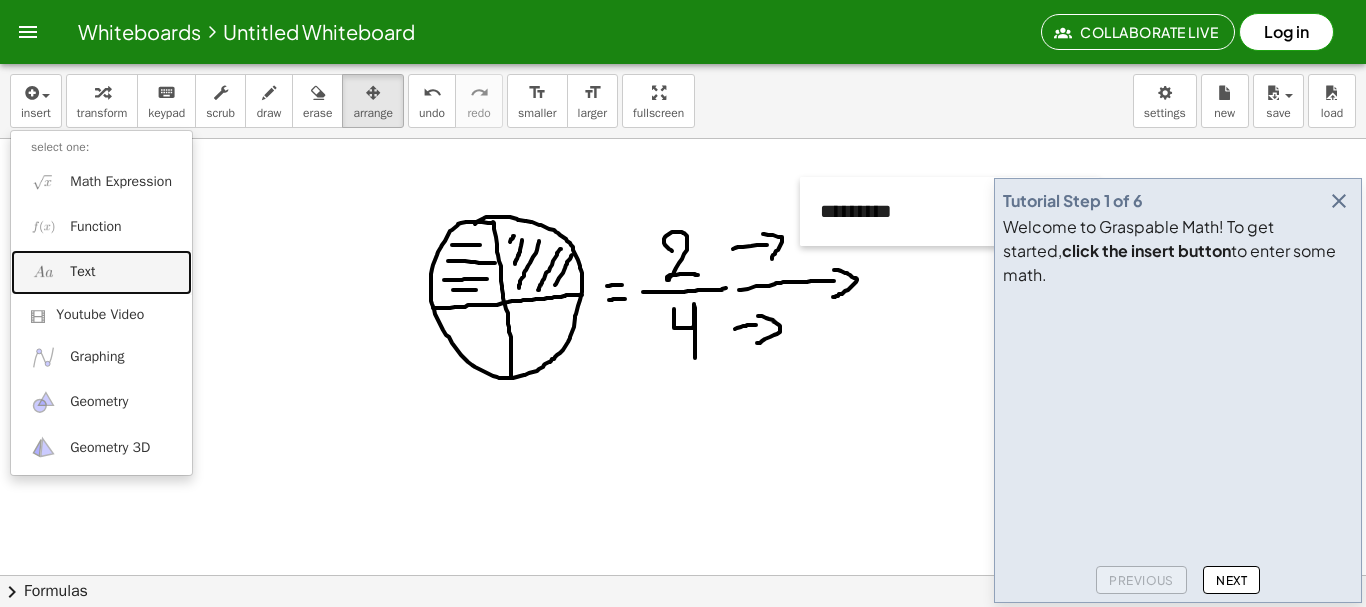 click on "Text" at bounding box center (101, 272) 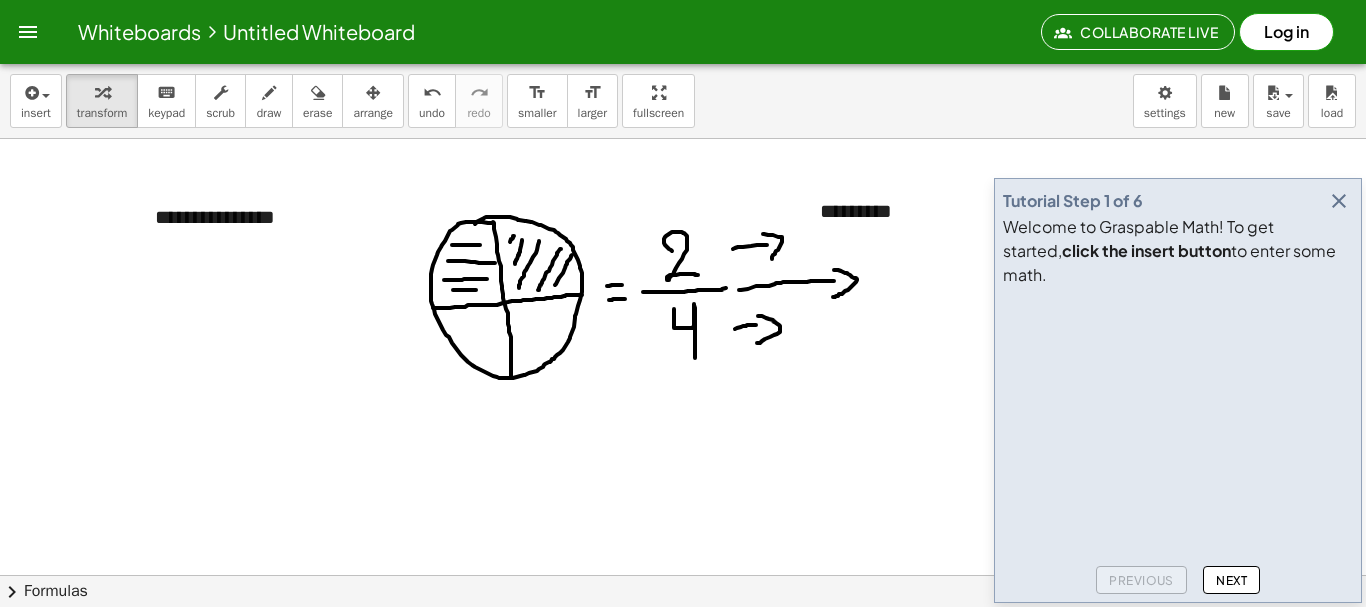 type 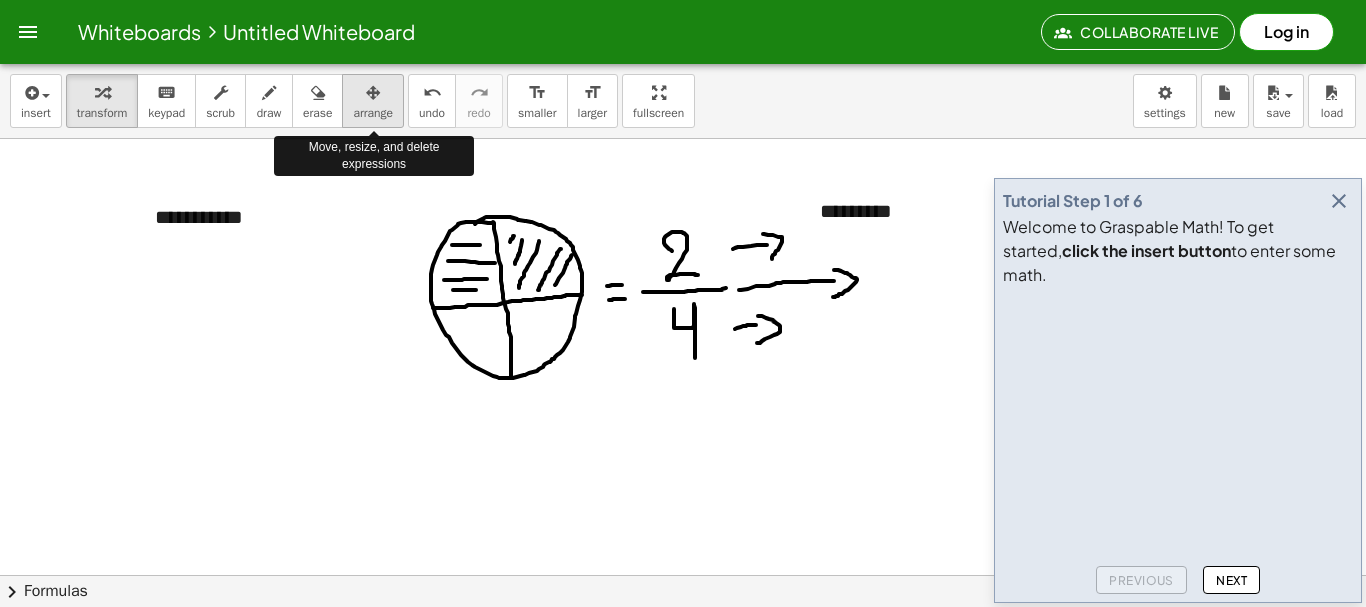 click on "arrange" at bounding box center [373, 113] 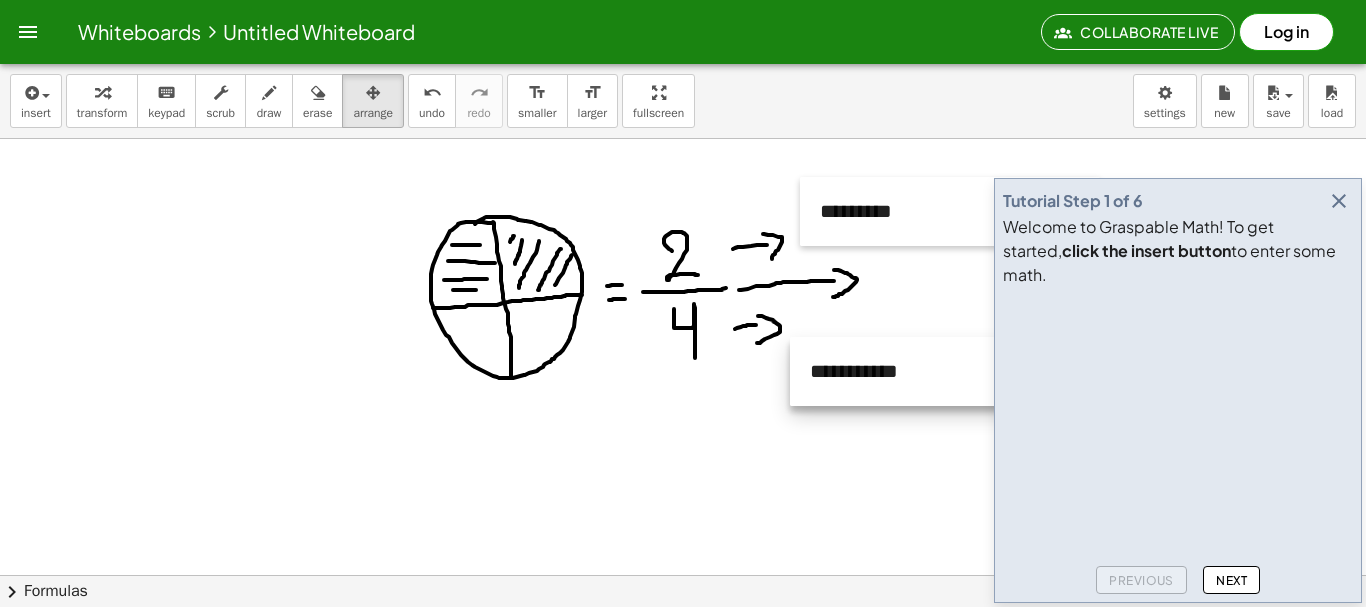 drag, startPoint x: 302, startPoint y: 217, endPoint x: 952, endPoint y: 371, distance: 667.994 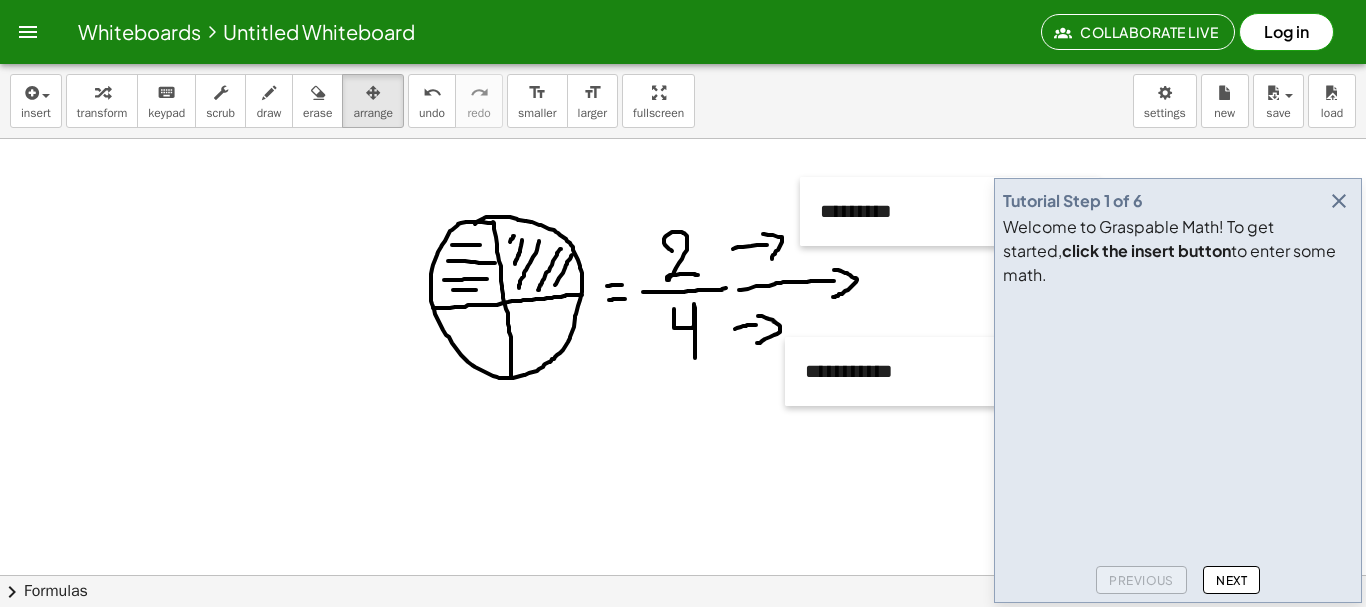 drag, startPoint x: 1077, startPoint y: 210, endPoint x: 668, endPoint y: 267, distance: 412.9528 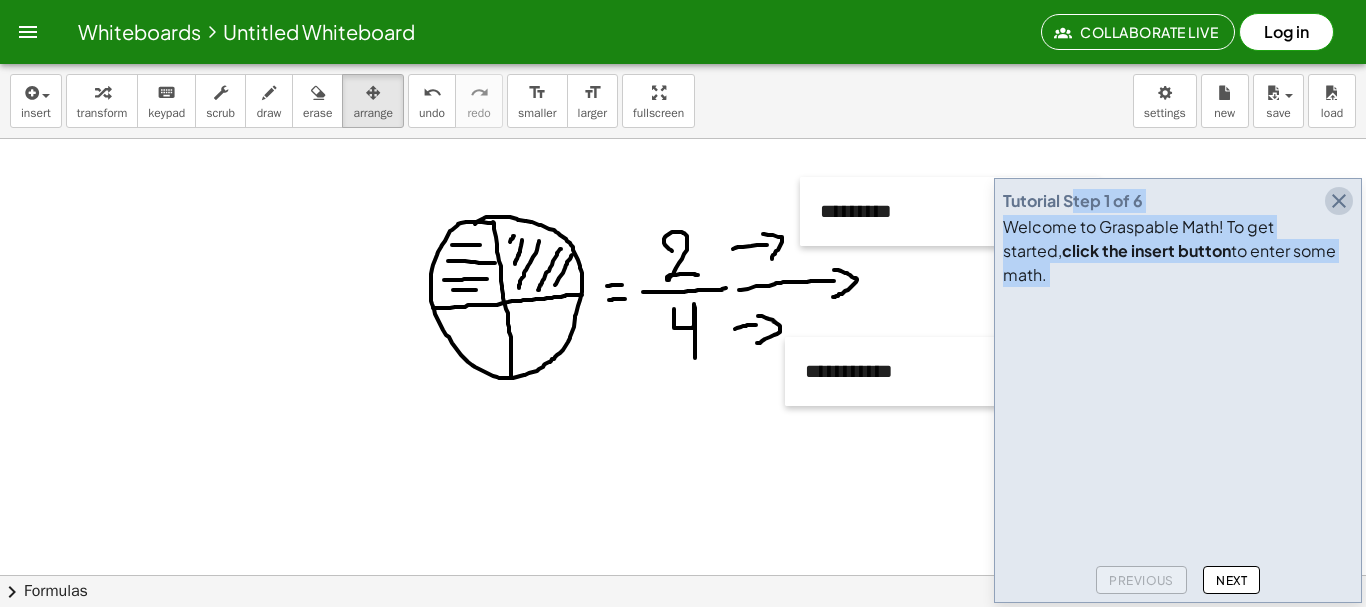 click at bounding box center (1339, 201) 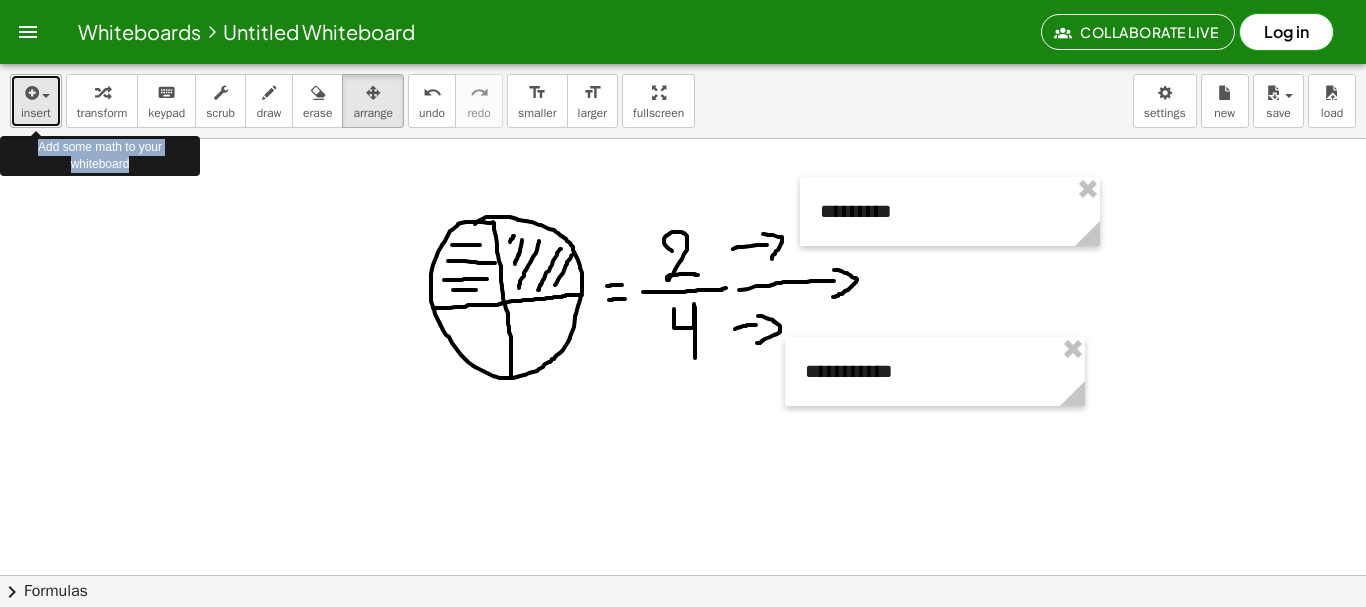 click at bounding box center [36, 92] 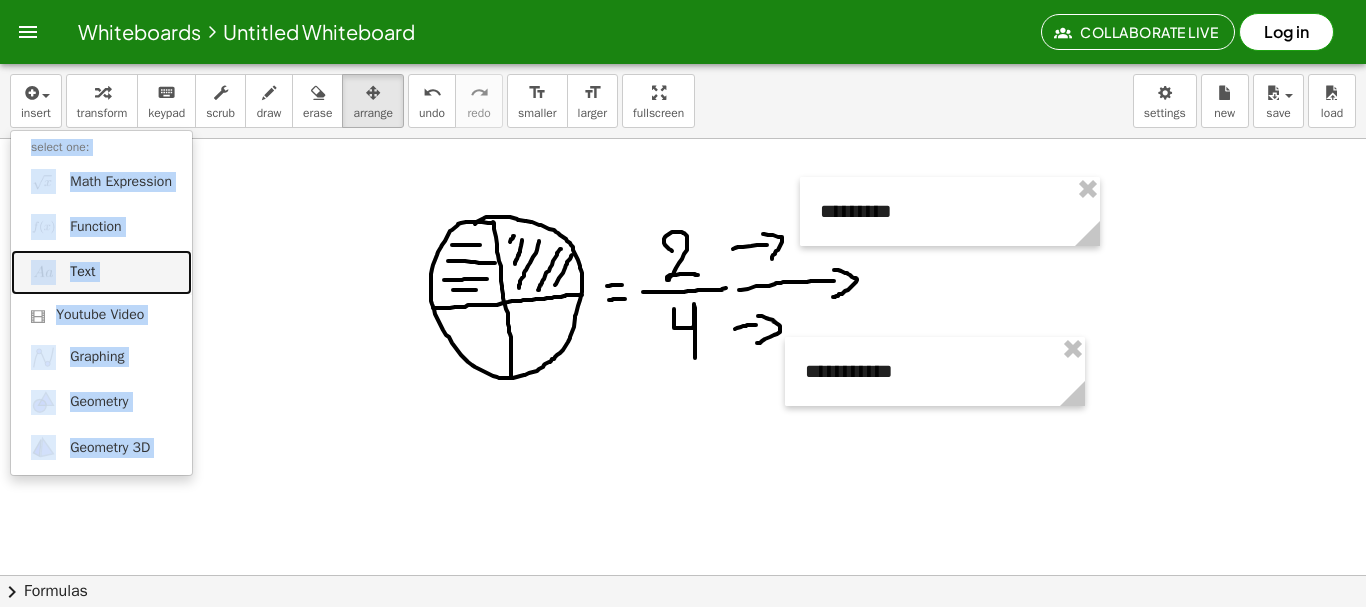 click on "Text" at bounding box center (82, 272) 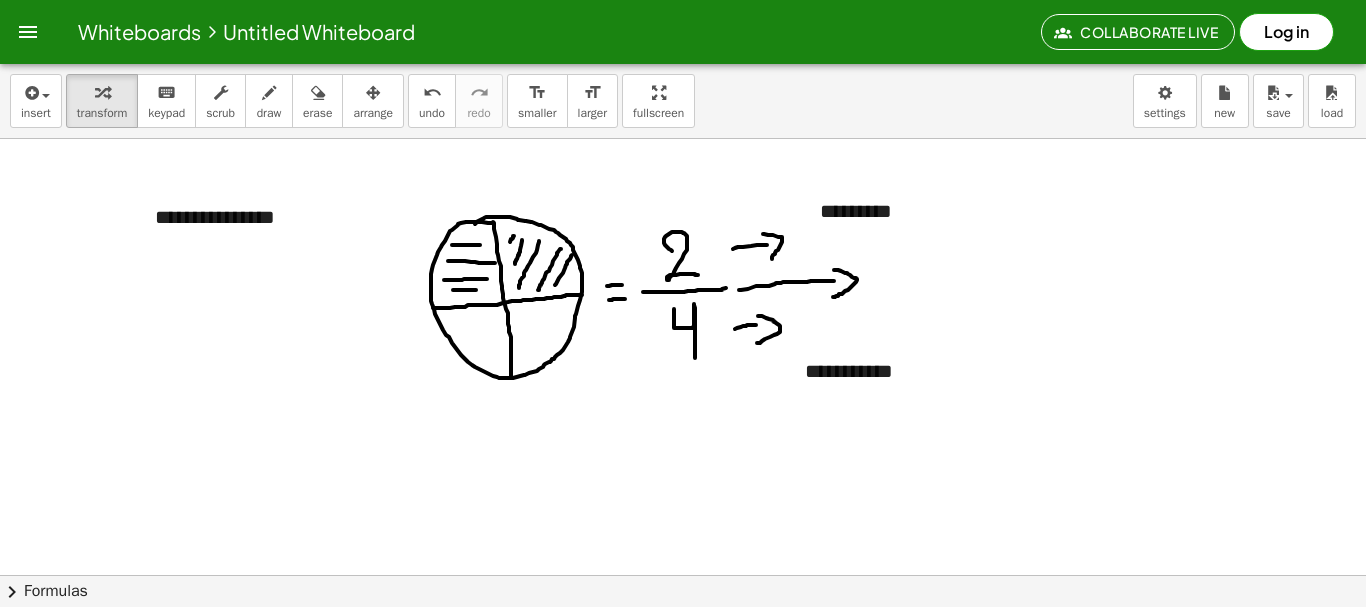 type 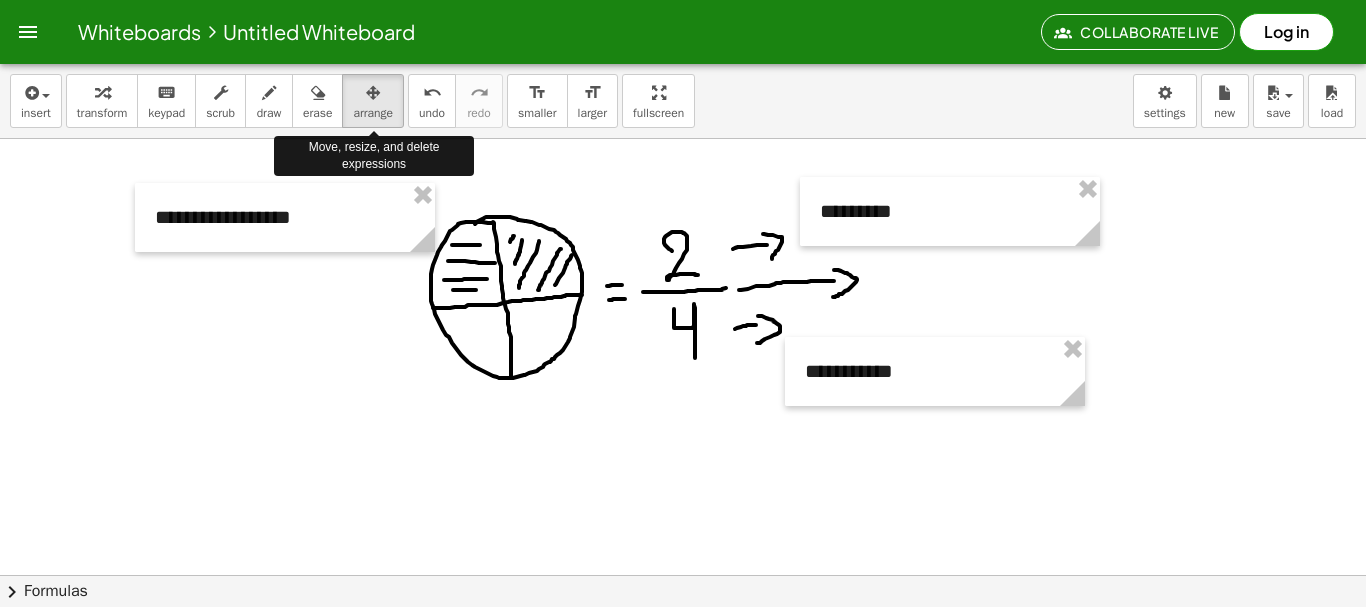 drag, startPoint x: 361, startPoint y: 104, endPoint x: 294, endPoint y: 227, distance: 140.06427 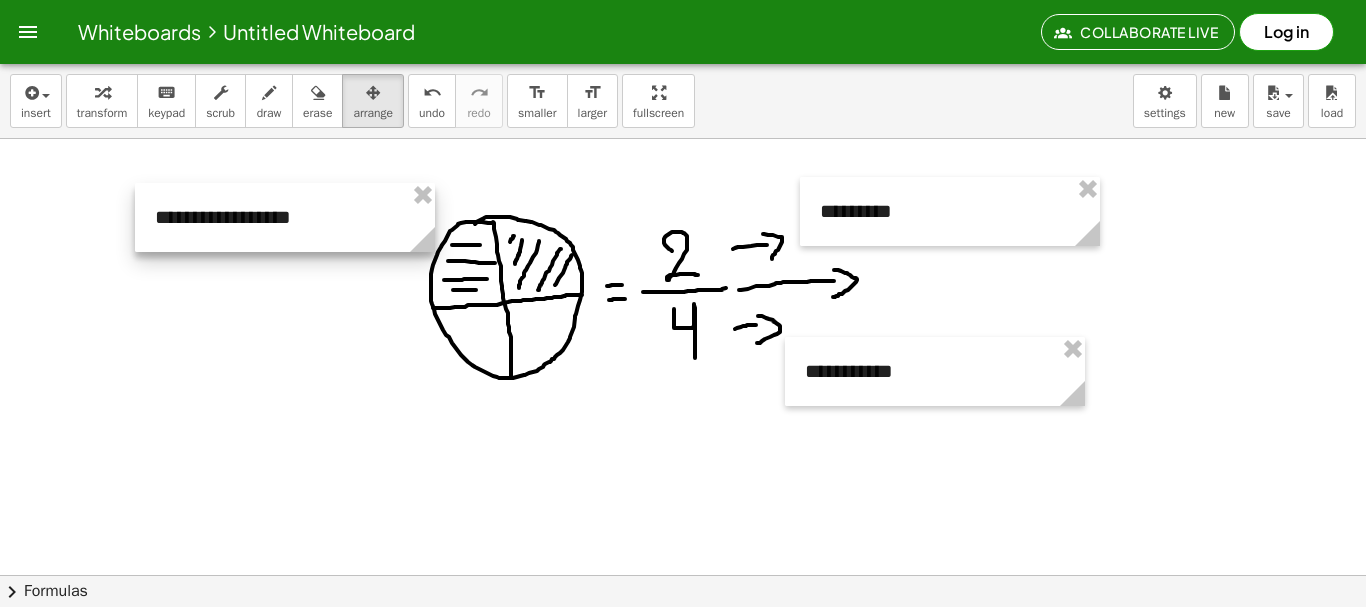 click at bounding box center (285, 217) 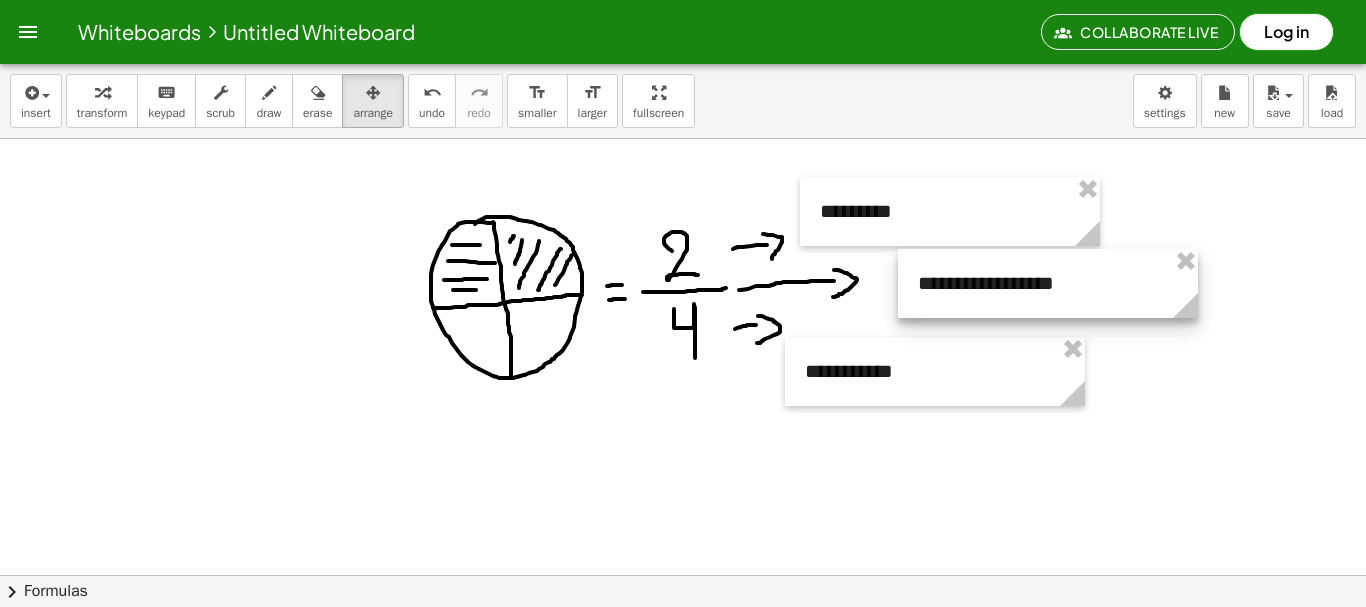 drag, startPoint x: 309, startPoint y: 224, endPoint x: 1070, endPoint y: 290, distance: 763.8567 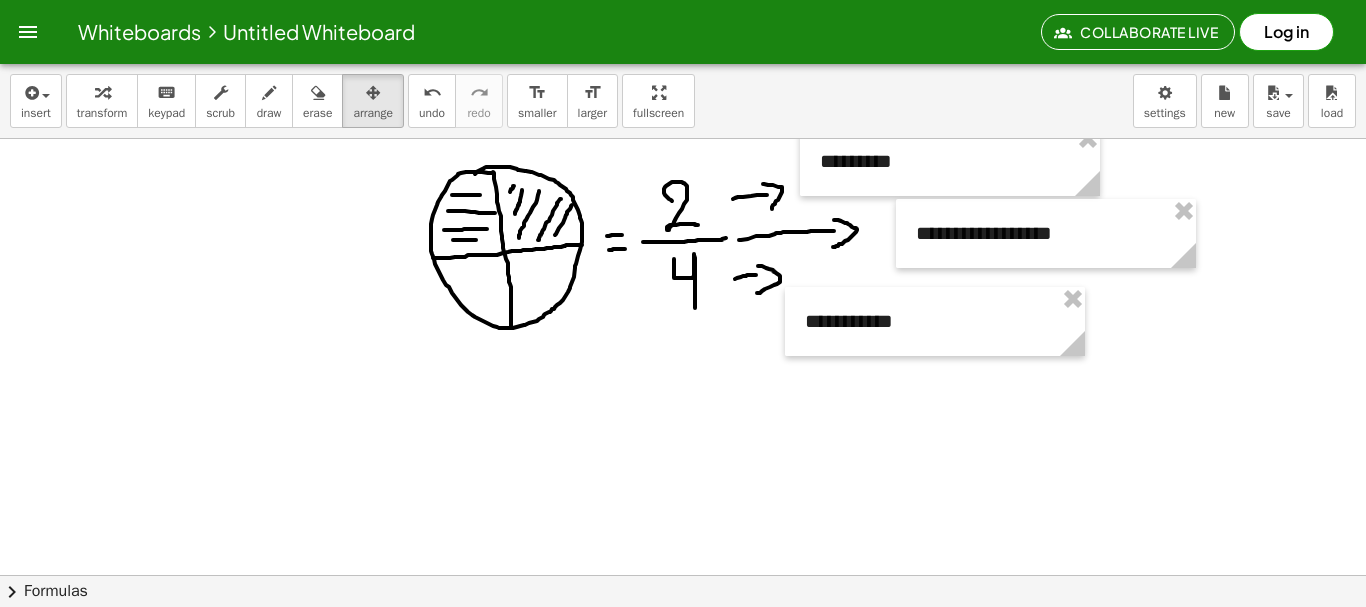 scroll, scrollTop: 52, scrollLeft: 0, axis: vertical 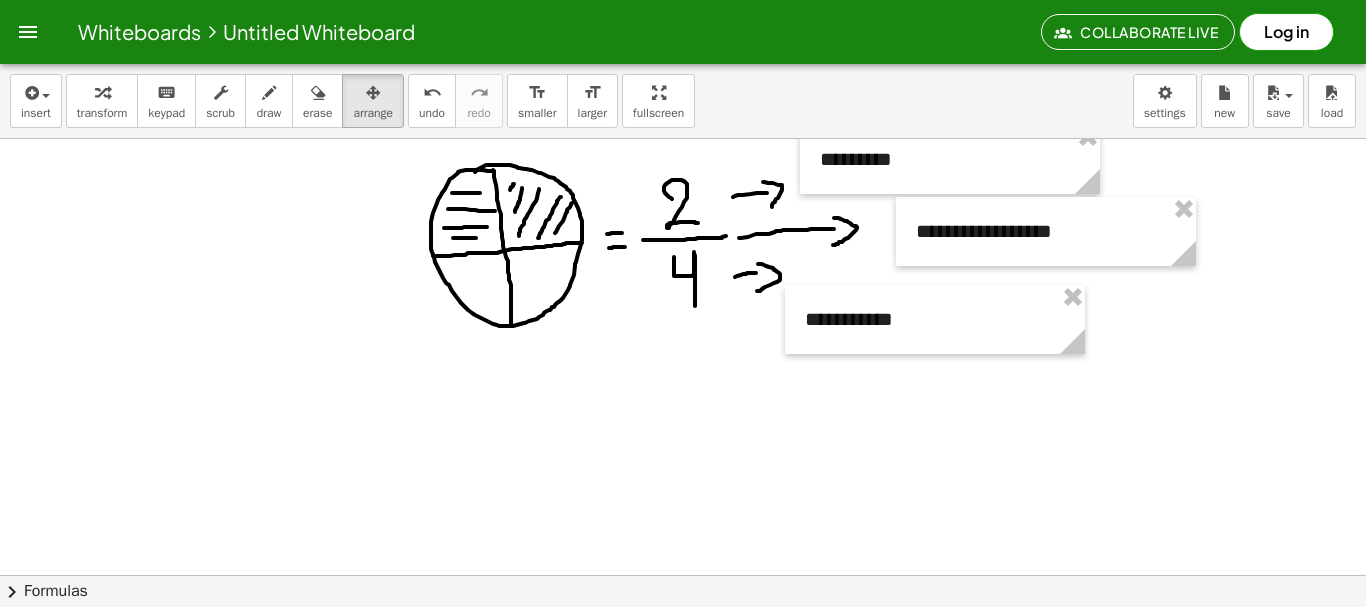 drag, startPoint x: 498, startPoint y: 432, endPoint x: 494, endPoint y: 418, distance: 14.56022 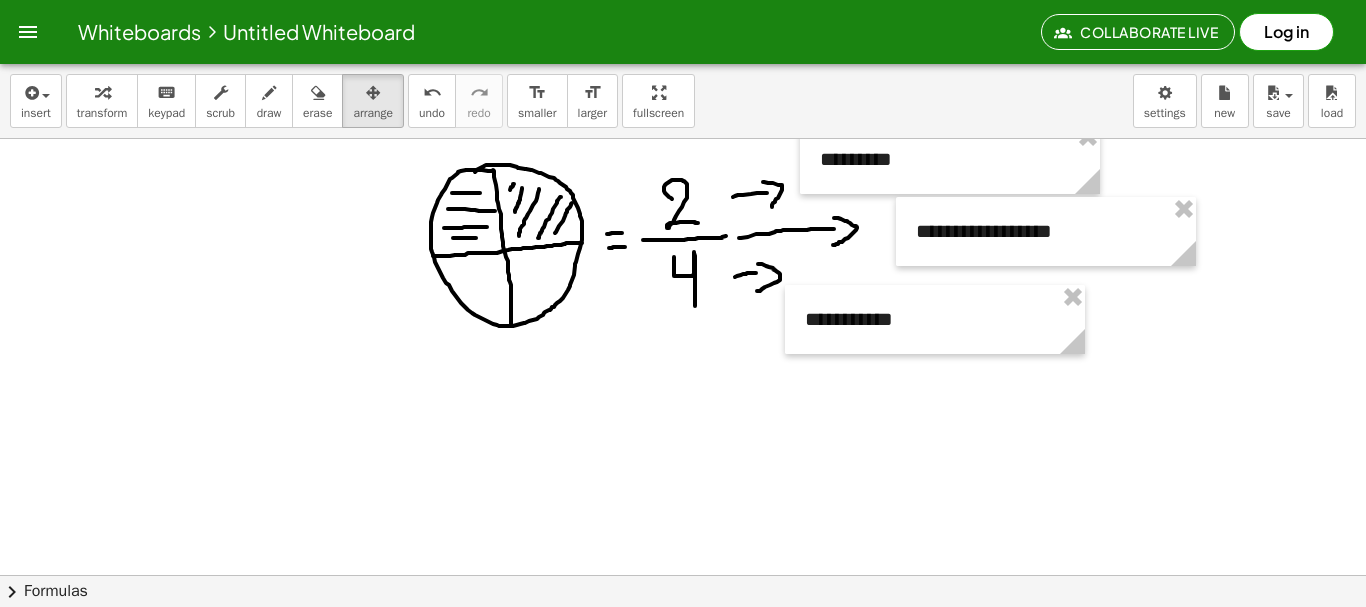 drag, startPoint x: 536, startPoint y: 450, endPoint x: 553, endPoint y: 457, distance: 18.384777 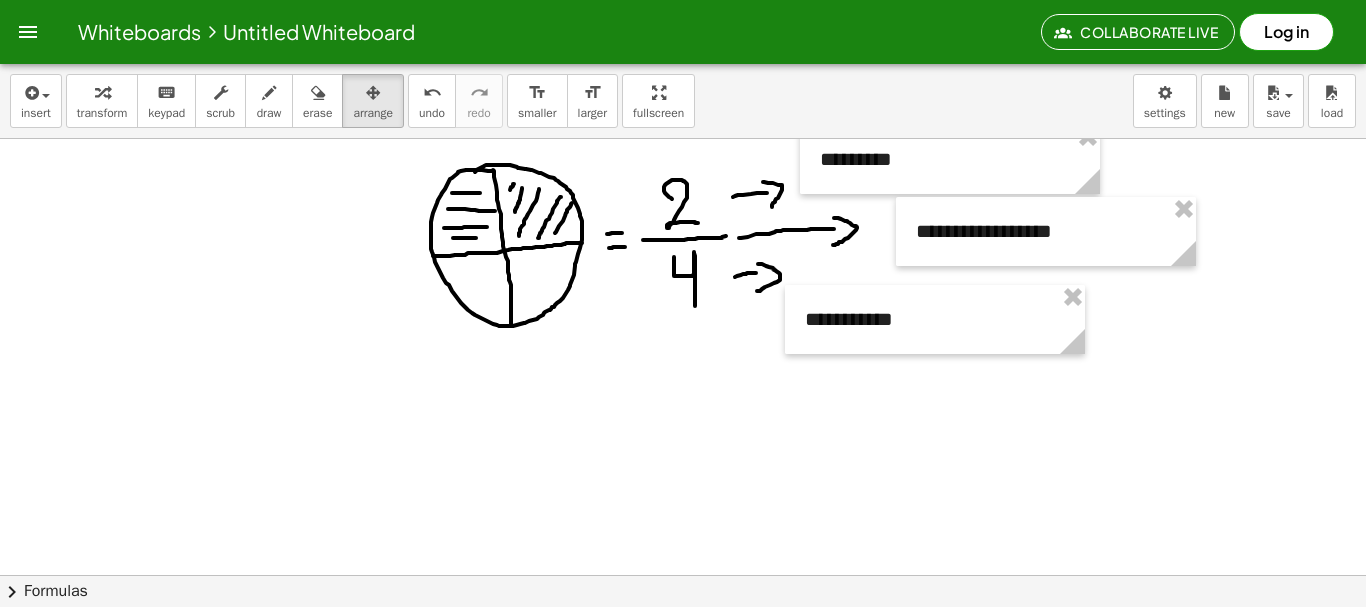 scroll, scrollTop: 55, scrollLeft: 0, axis: vertical 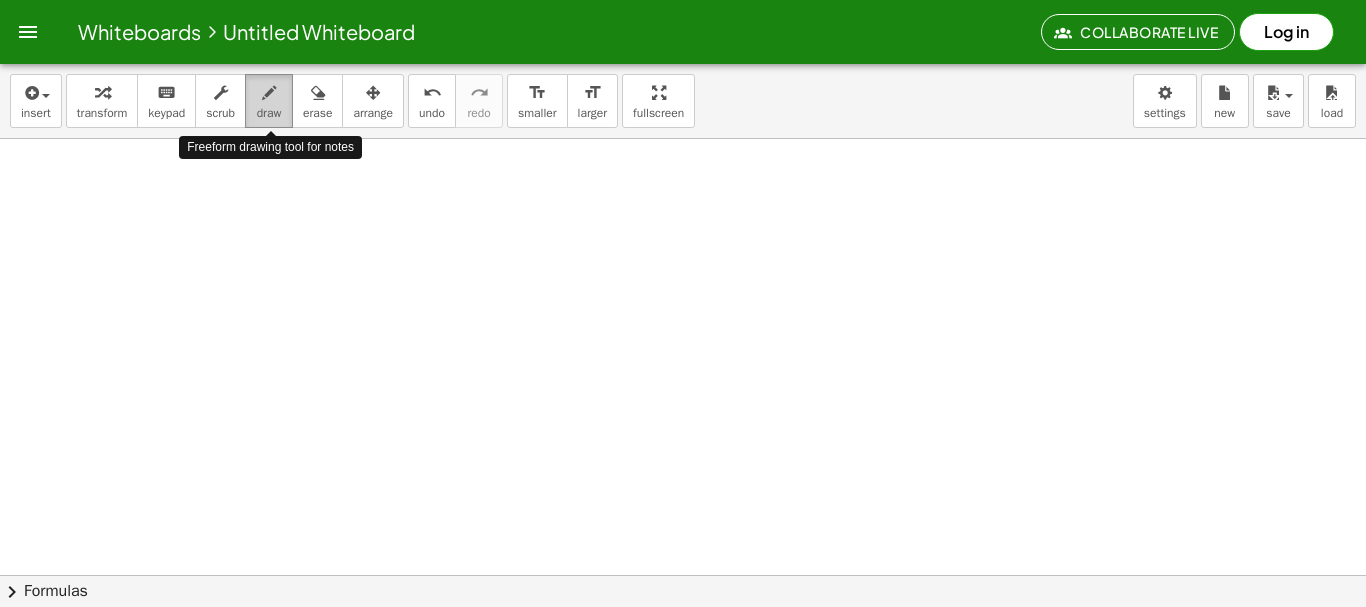 click on "draw" at bounding box center [269, 101] 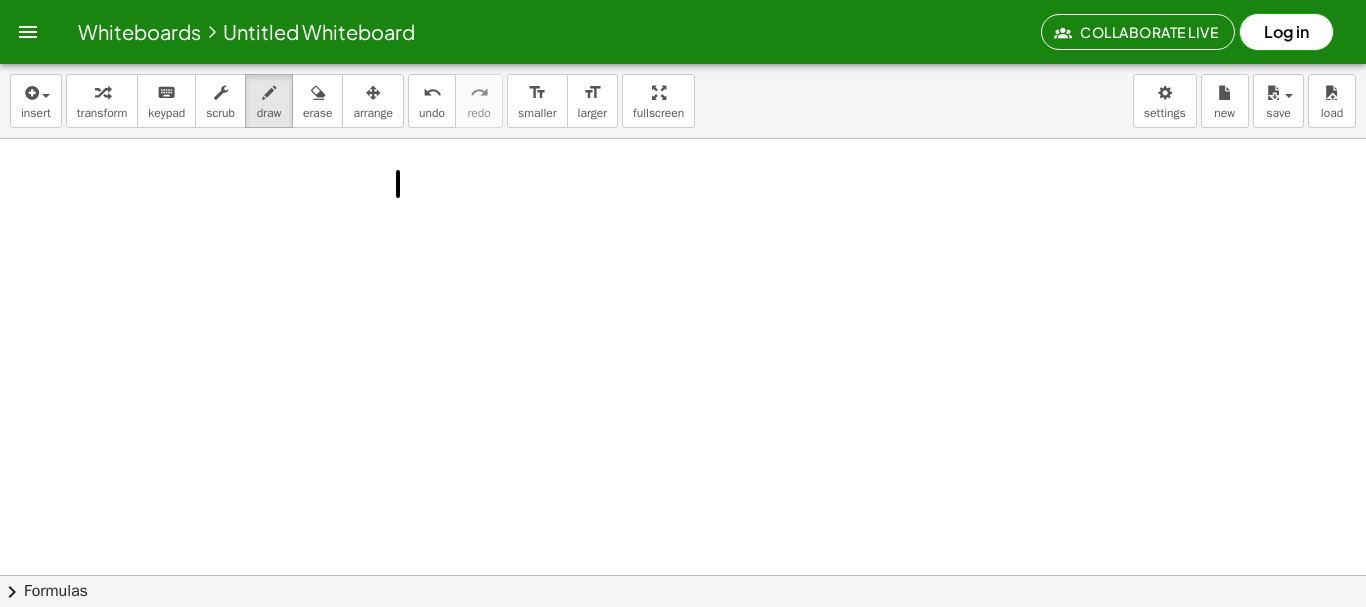 drag, startPoint x: 398, startPoint y: 172, endPoint x: 398, endPoint y: 201, distance: 29 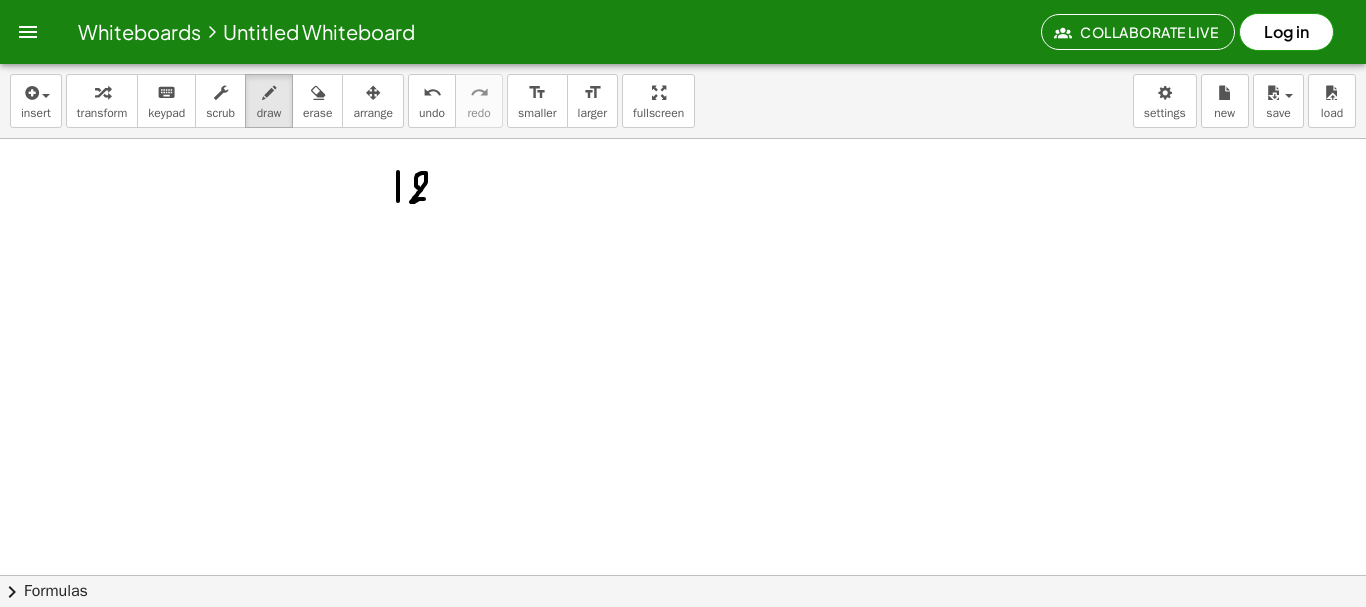 drag, startPoint x: 418, startPoint y: 188, endPoint x: 435, endPoint y: 199, distance: 20.248457 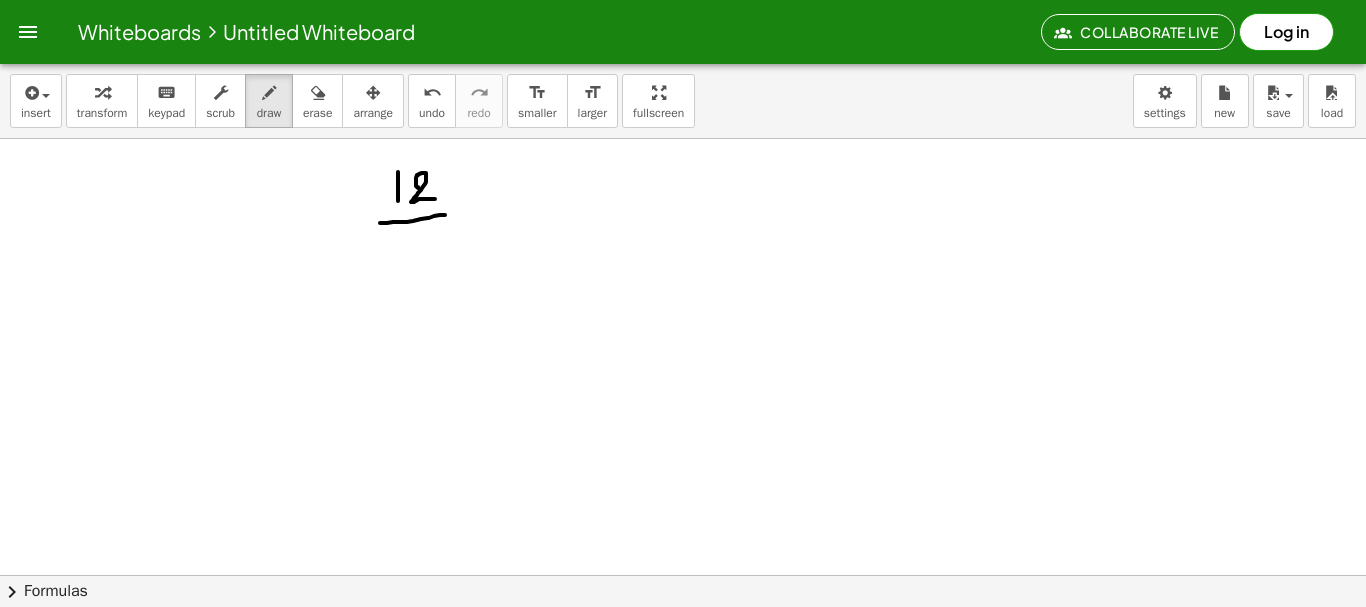 drag, startPoint x: 380, startPoint y: 223, endPoint x: 458, endPoint y: 215, distance: 78.40918 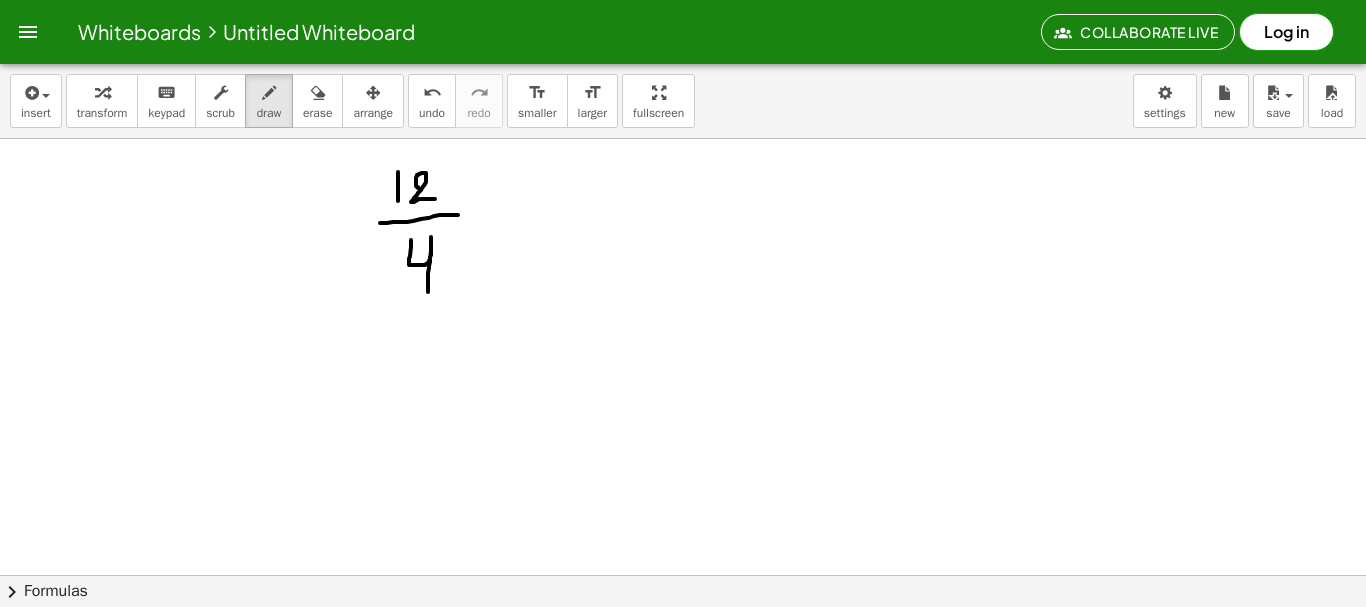 drag, startPoint x: 411, startPoint y: 240, endPoint x: 428, endPoint y: 294, distance: 56.61272 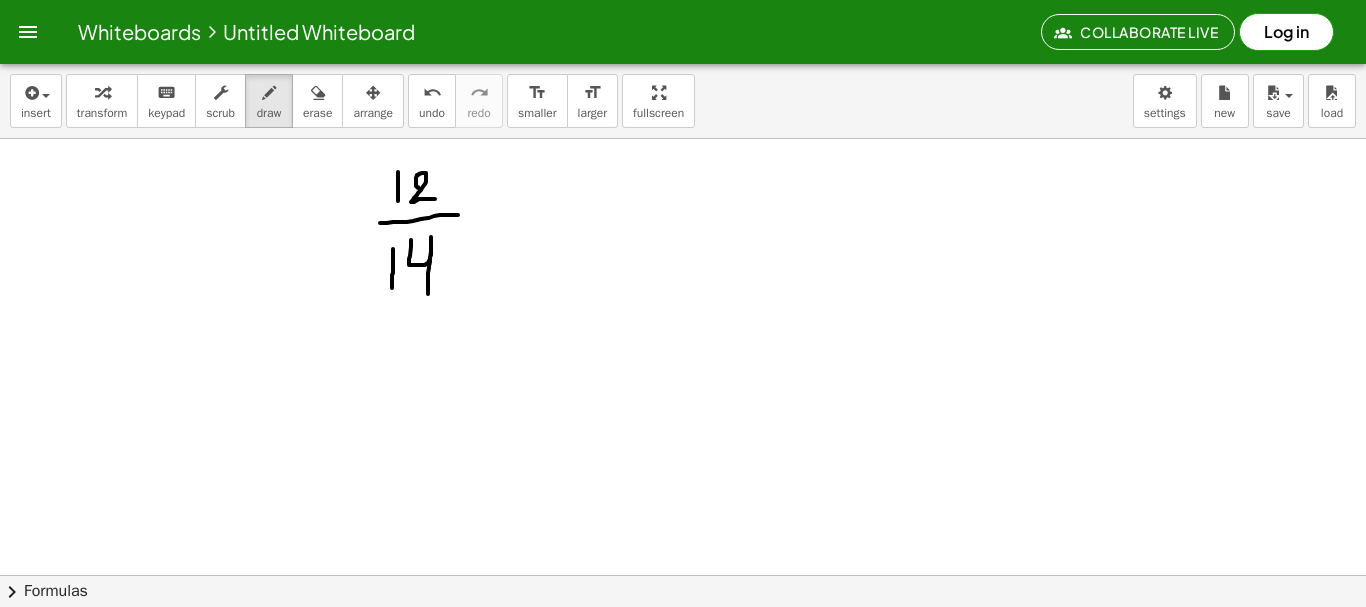 drag, startPoint x: 393, startPoint y: 249, endPoint x: 392, endPoint y: 288, distance: 39.012817 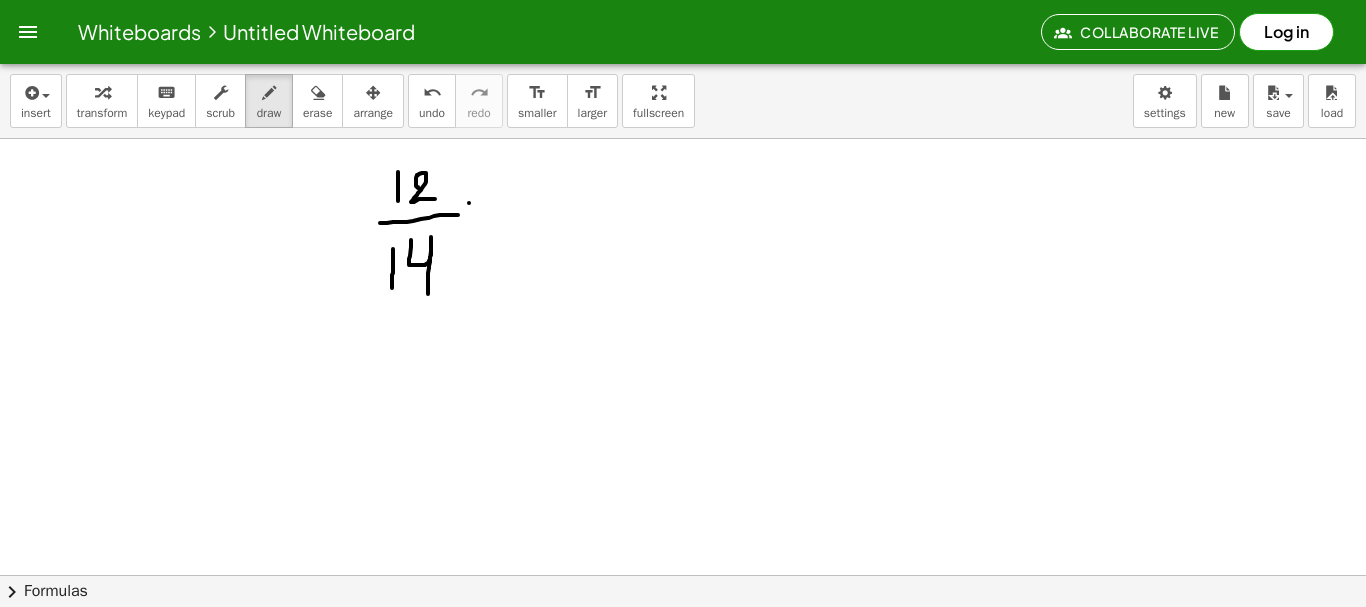 drag, startPoint x: 469, startPoint y: 203, endPoint x: 491, endPoint y: 203, distance: 22 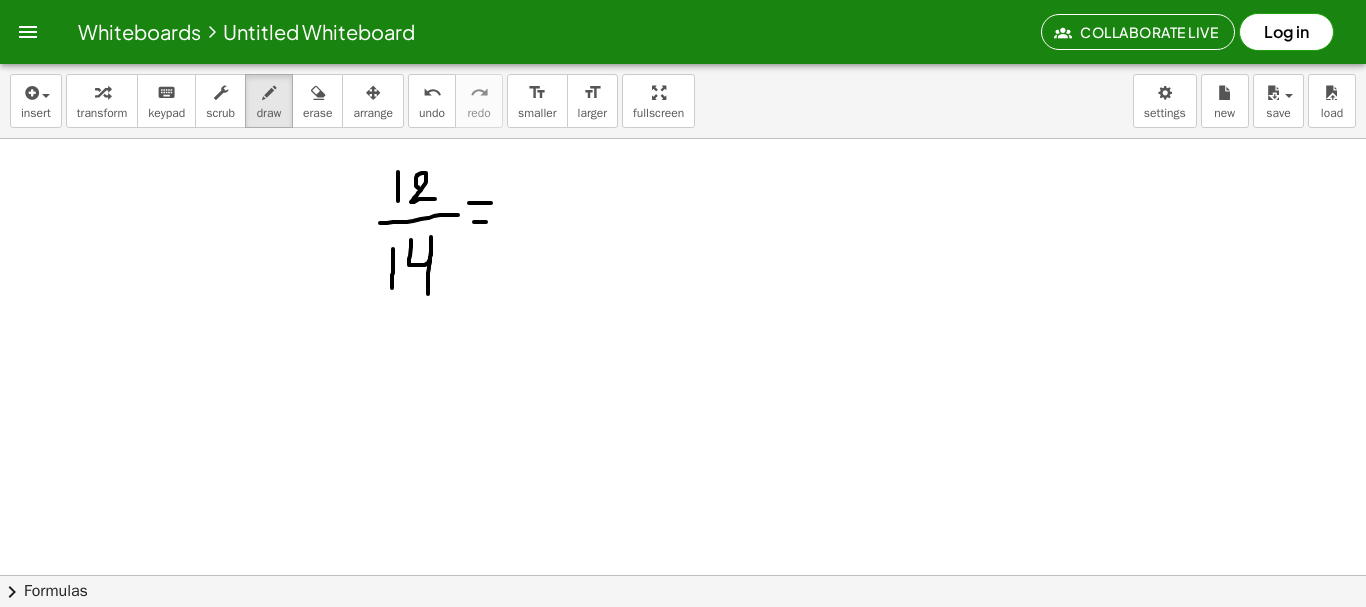 drag, startPoint x: 474, startPoint y: 222, endPoint x: 504, endPoint y: 220, distance: 30.066593 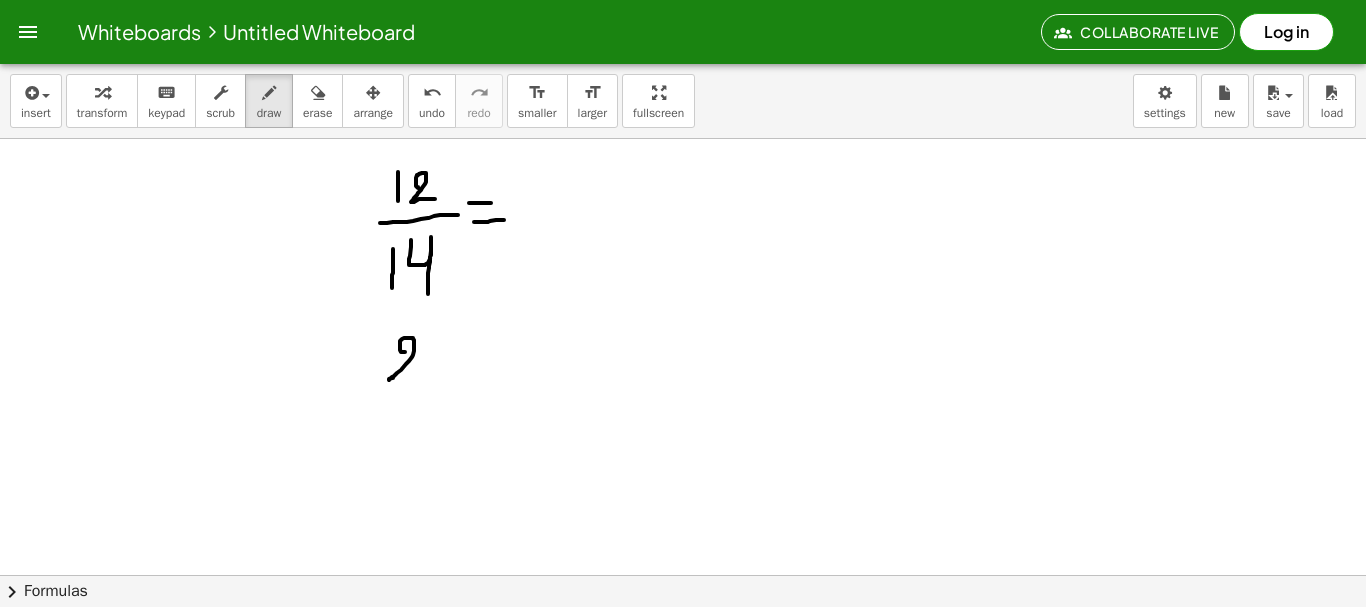 drag, startPoint x: 405, startPoint y: 352, endPoint x: 415, endPoint y: 373, distance: 23.259407 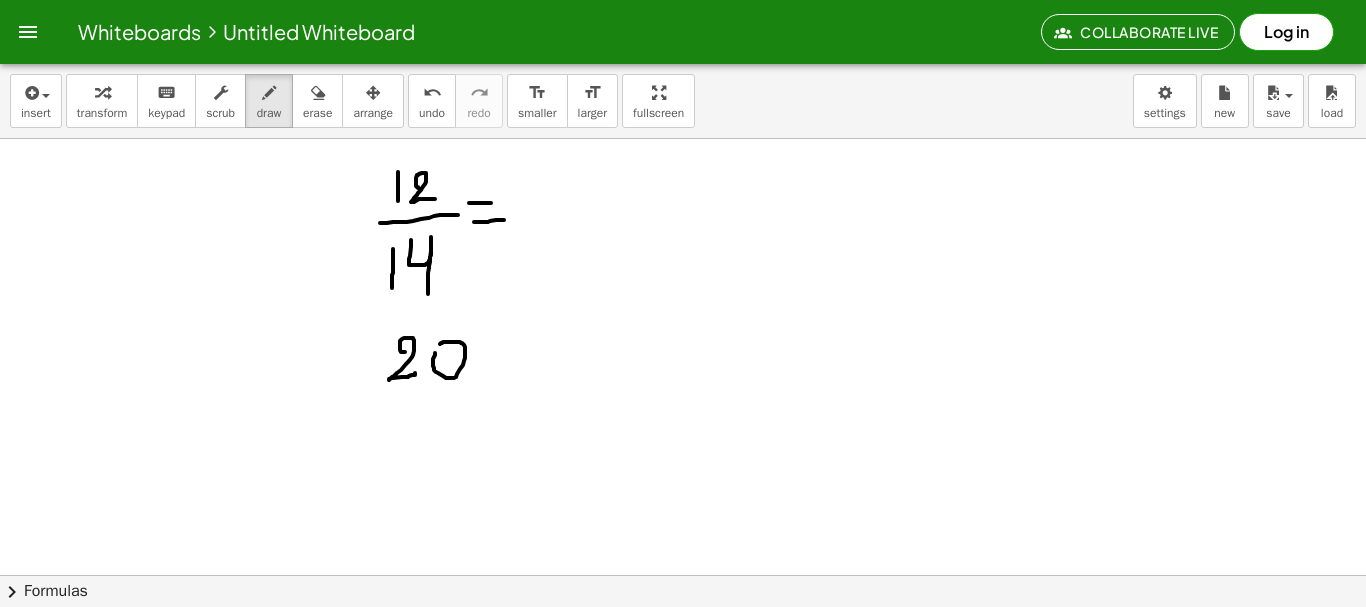 click at bounding box center (683, 242) 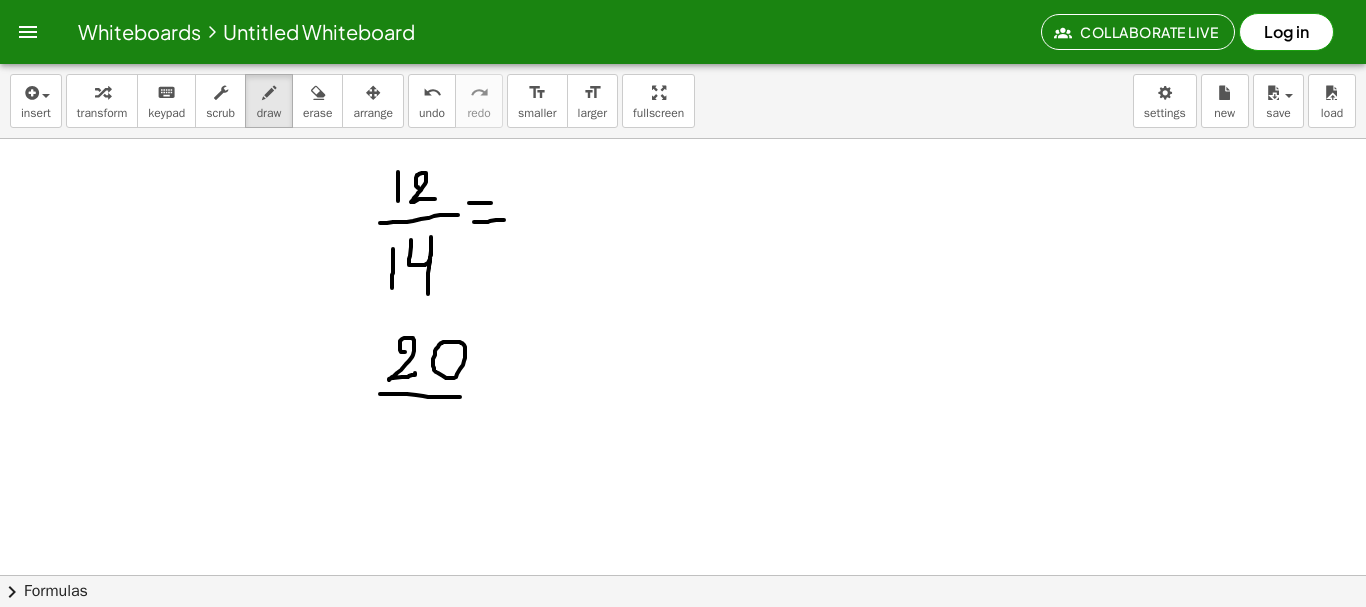 drag, startPoint x: 380, startPoint y: 394, endPoint x: 480, endPoint y: 396, distance: 100.02 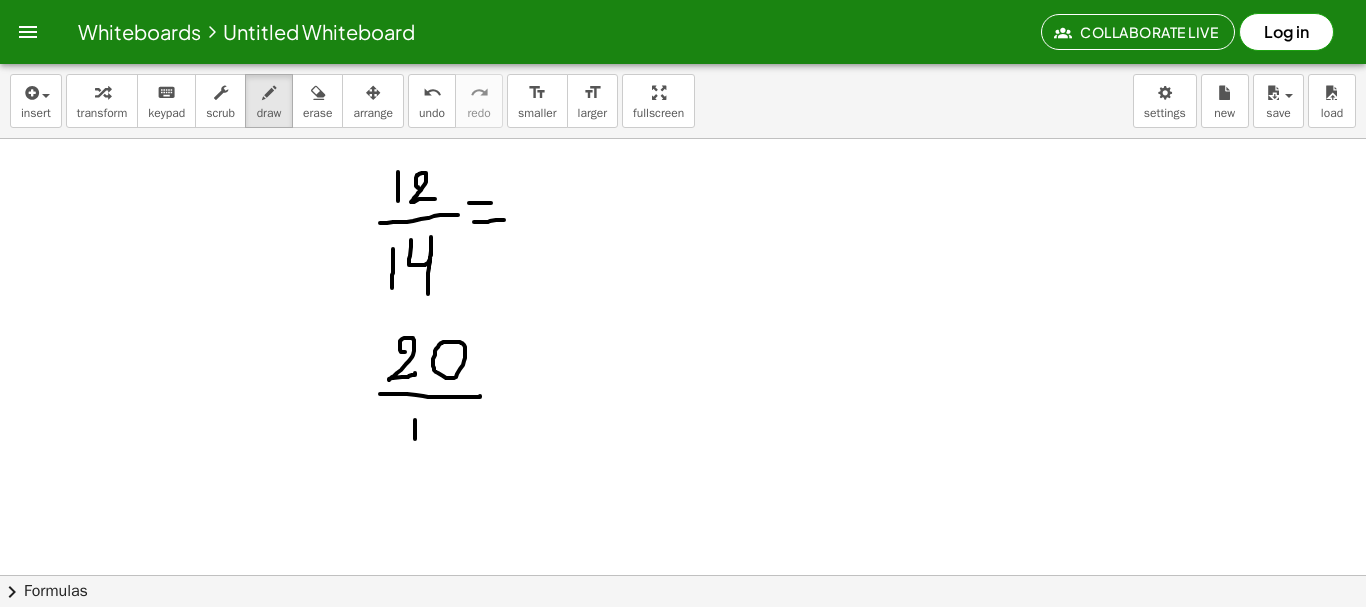 drag, startPoint x: 415, startPoint y: 435, endPoint x: 414, endPoint y: 454, distance: 19.026299 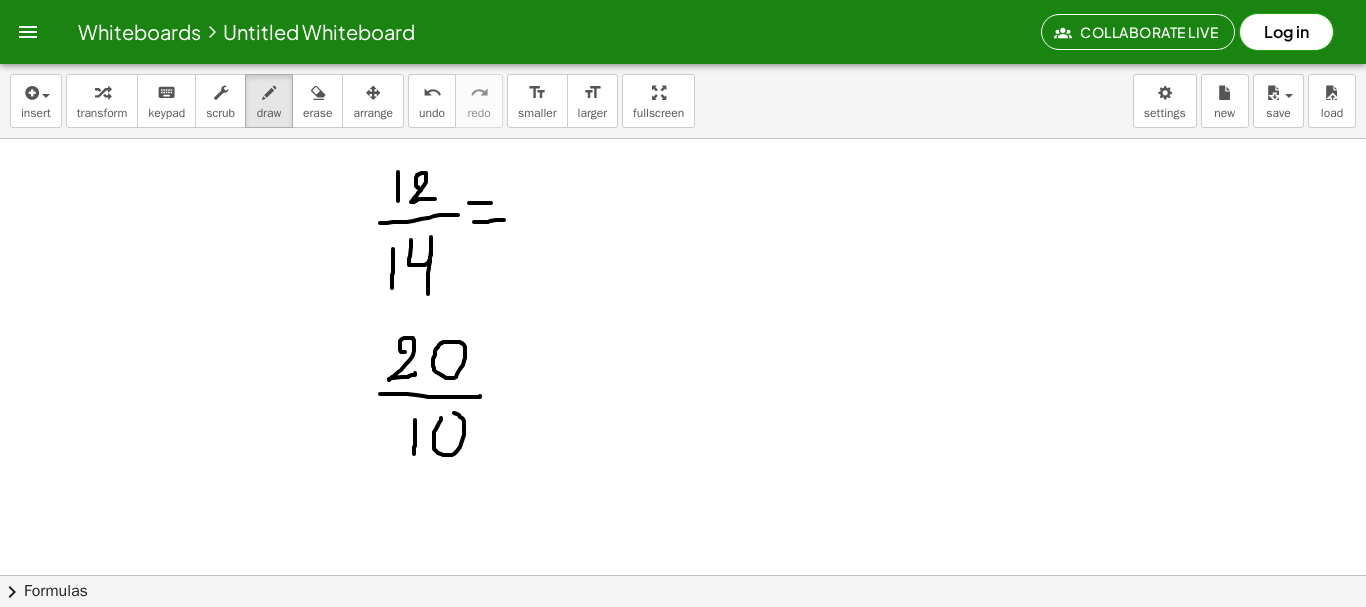 click at bounding box center [683, 242] 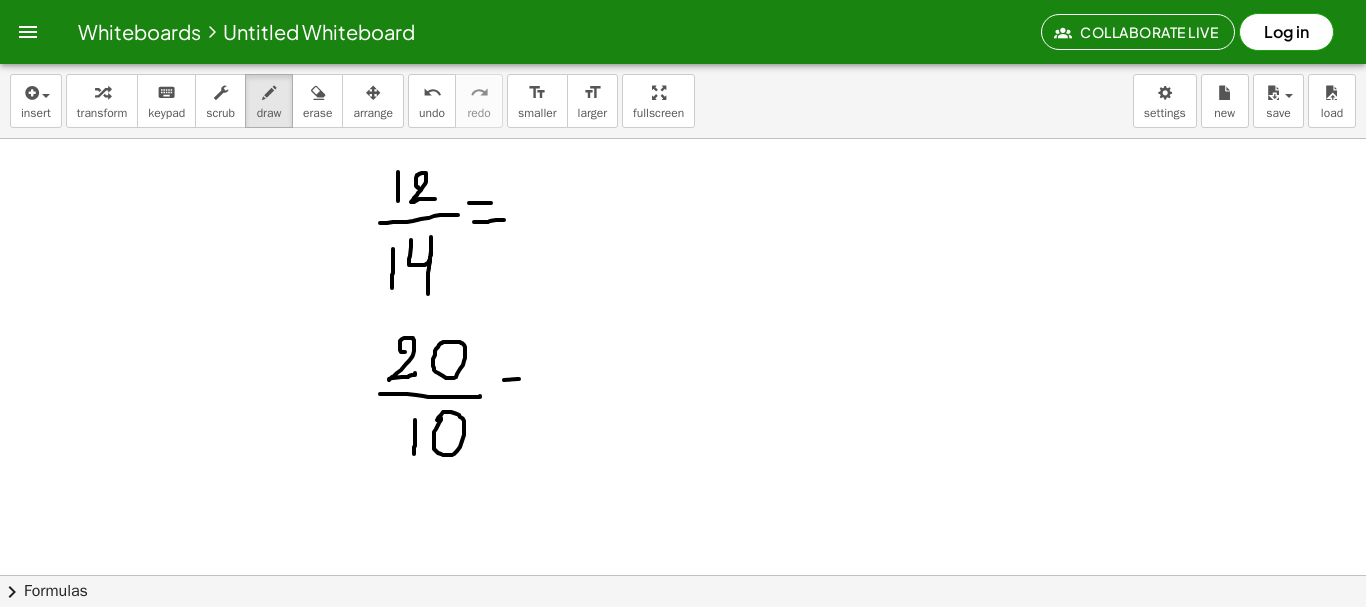 click at bounding box center [683, 242] 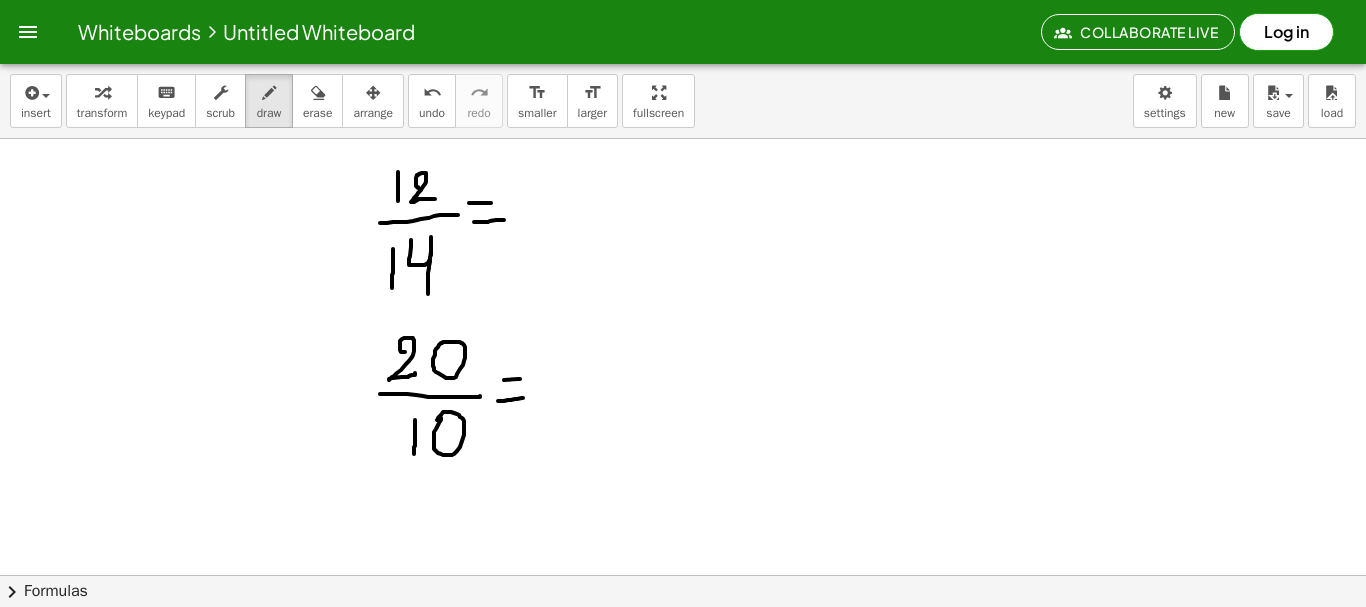 drag, startPoint x: 498, startPoint y: 401, endPoint x: 524, endPoint y: 398, distance: 26.172504 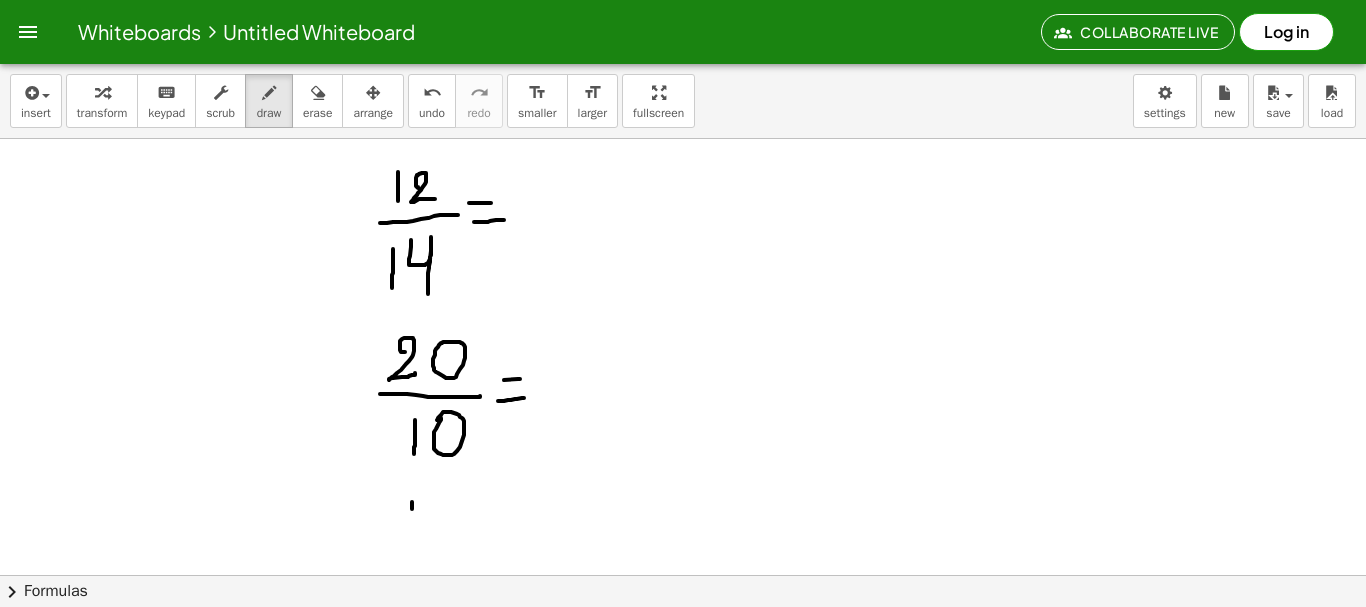 drag, startPoint x: 412, startPoint y: 502, endPoint x: 410, endPoint y: 529, distance: 27.073973 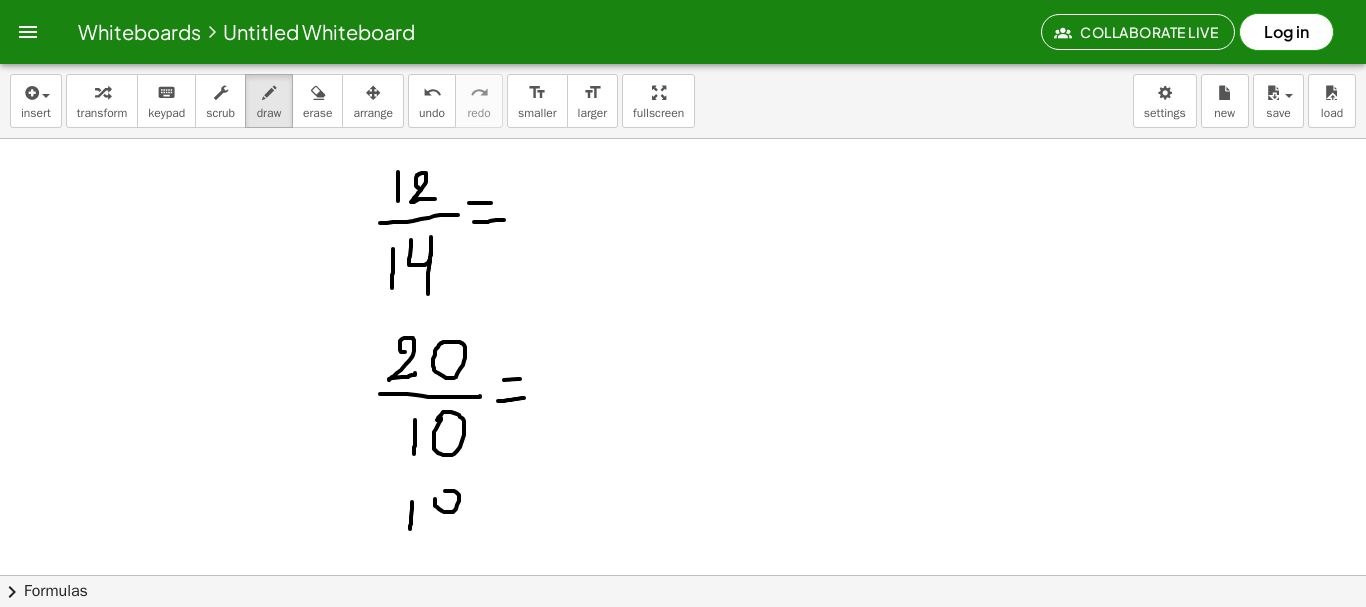 drag, startPoint x: 435, startPoint y: 499, endPoint x: 445, endPoint y: 491, distance: 12.806249 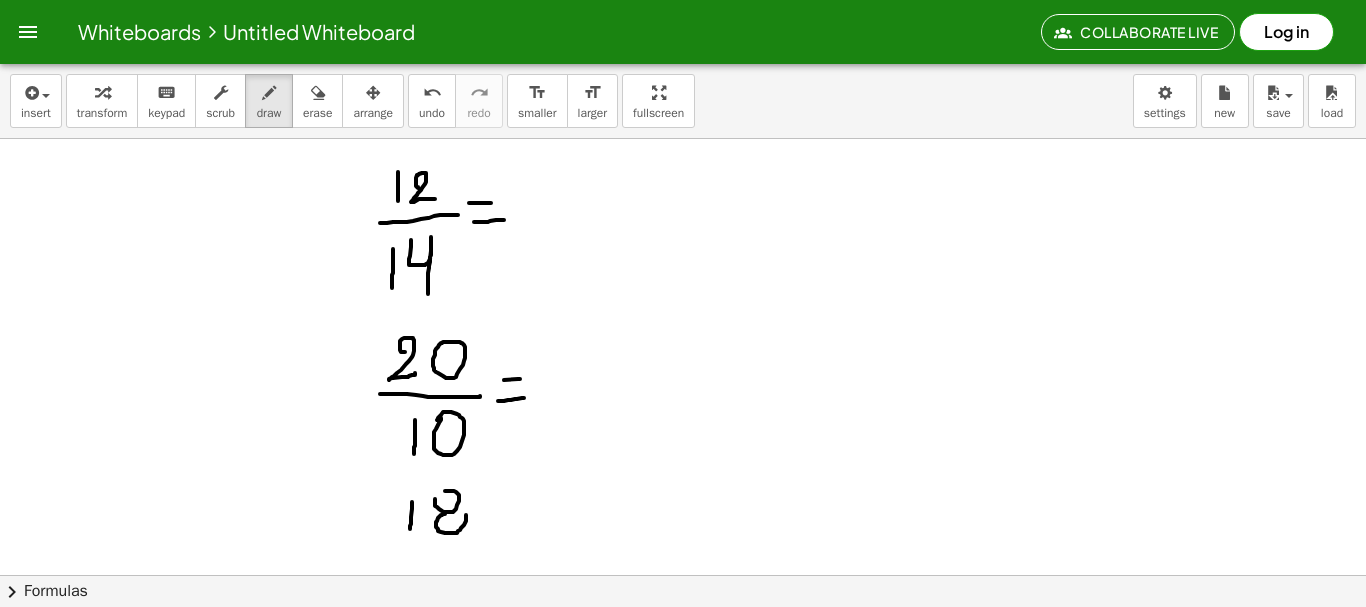 drag, startPoint x: 445, startPoint y: 514, endPoint x: 459, endPoint y: 510, distance: 14.56022 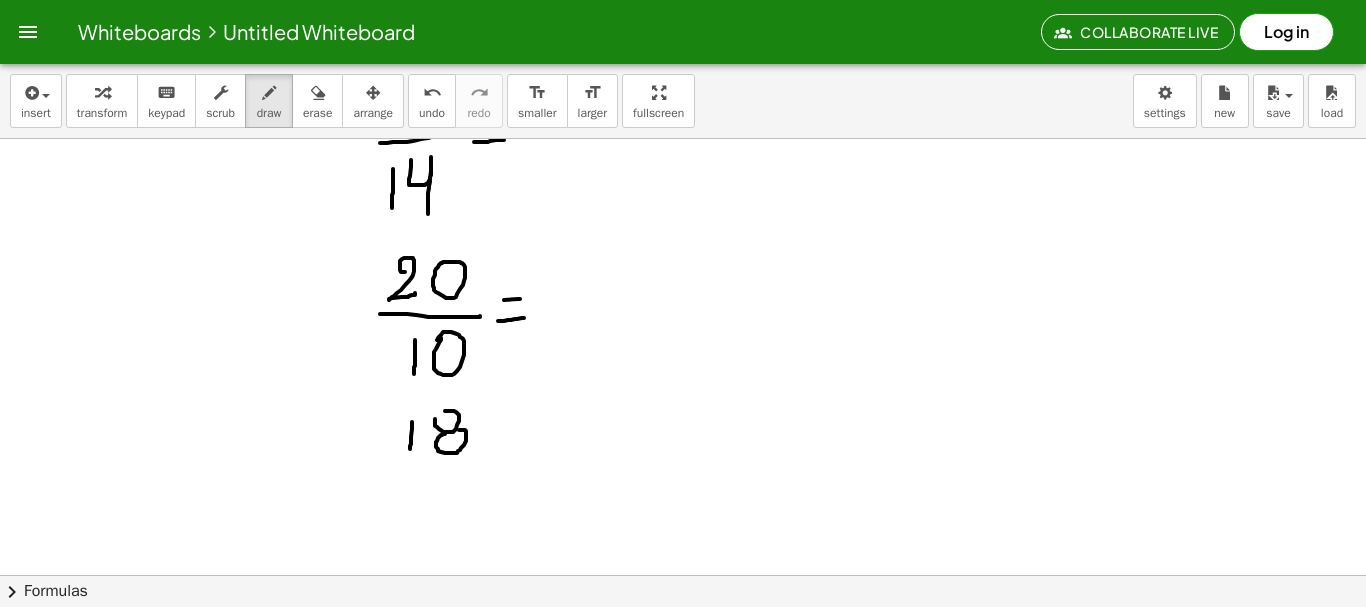 scroll, scrollTop: 494, scrollLeft: 0, axis: vertical 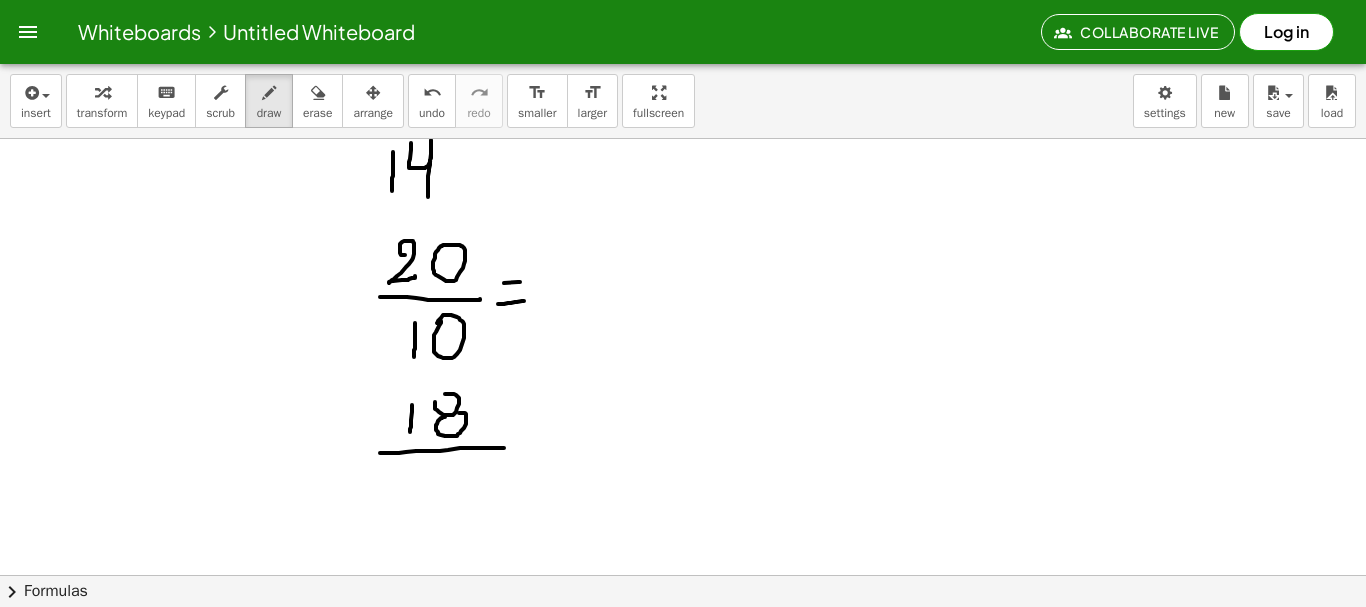 drag, startPoint x: 380, startPoint y: 453, endPoint x: 505, endPoint y: 448, distance: 125.09996 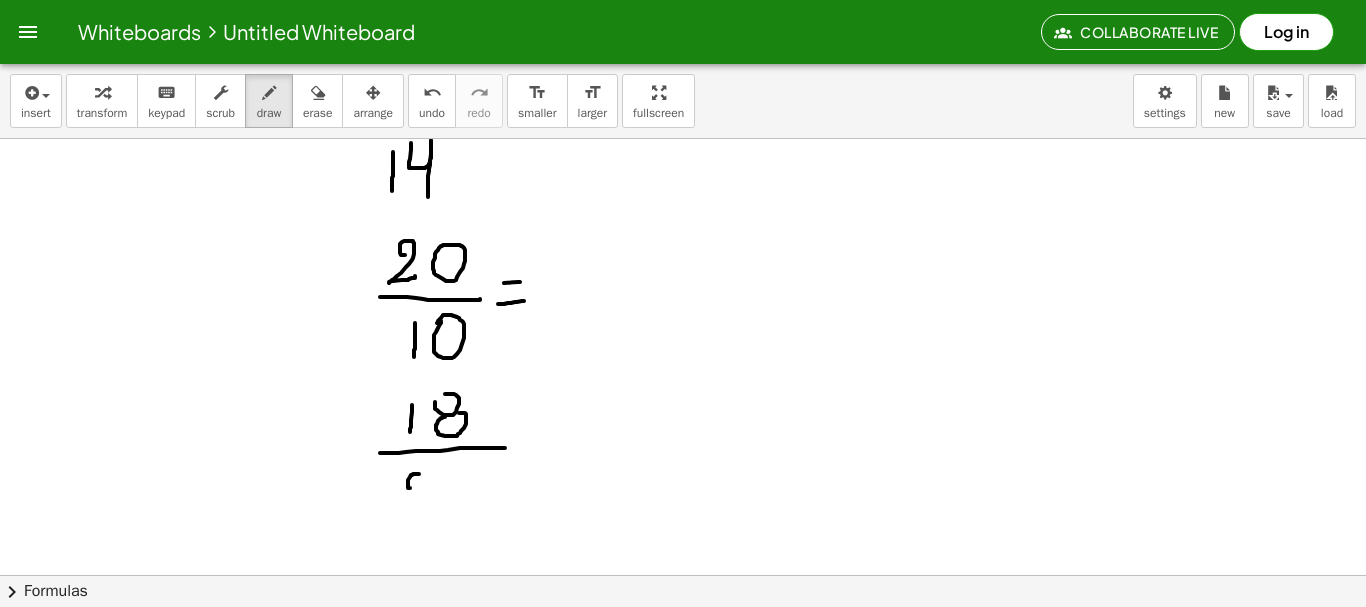 drag, startPoint x: 410, startPoint y: 488, endPoint x: 446, endPoint y: 510, distance: 42.190044 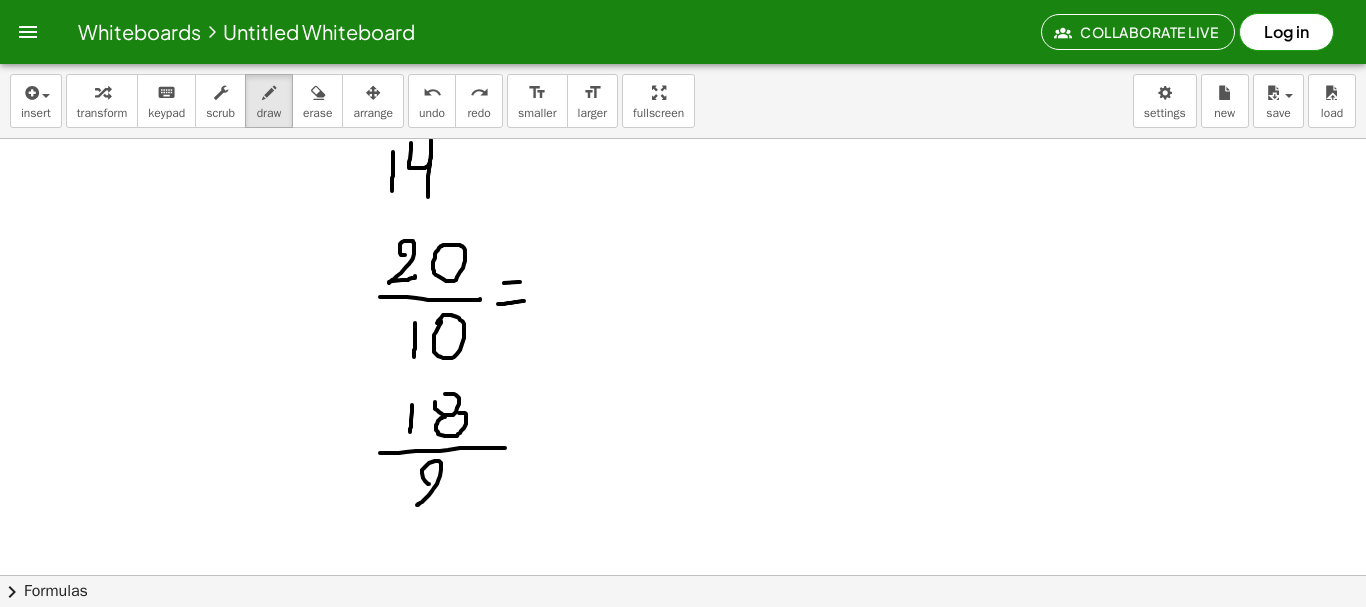 drag, startPoint x: 429, startPoint y: 484, endPoint x: 442, endPoint y: 503, distance: 23.021729 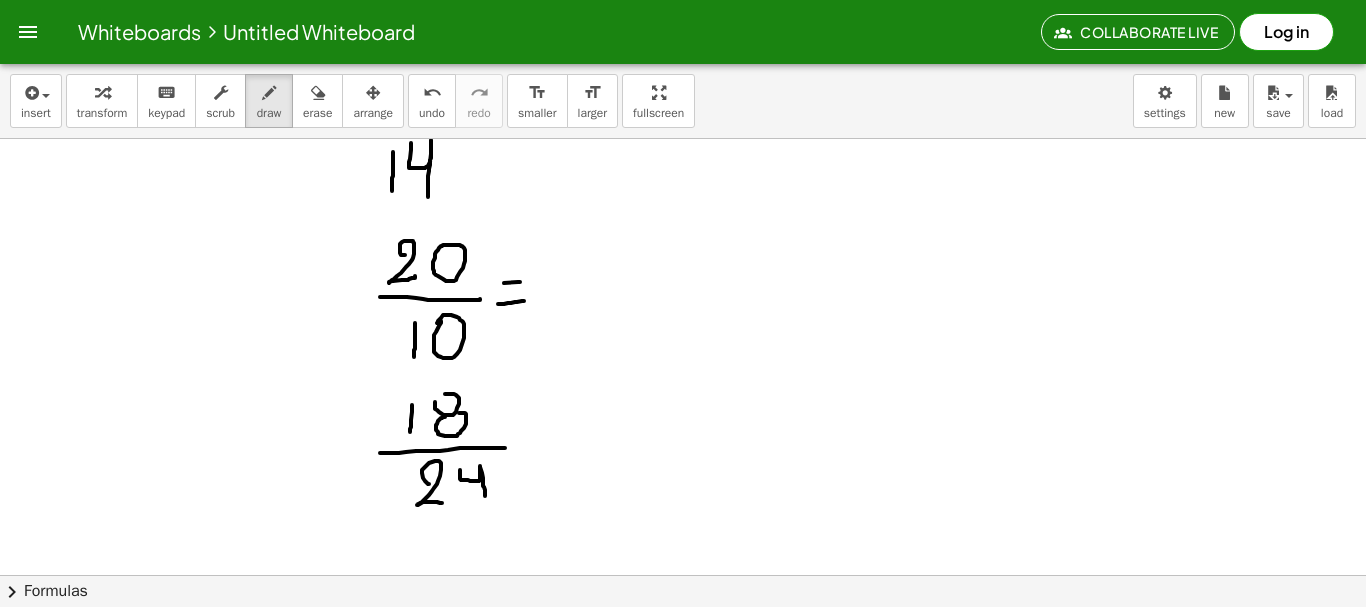 drag, startPoint x: 460, startPoint y: 470, endPoint x: 485, endPoint y: 496, distance: 36.069378 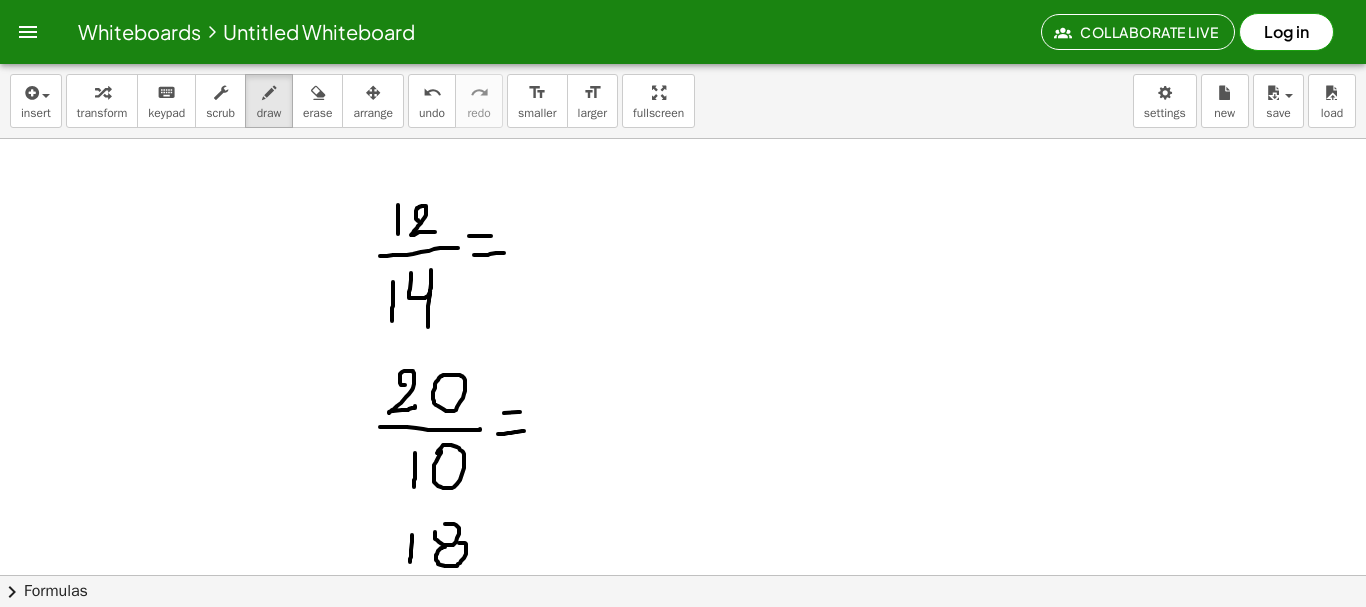 scroll, scrollTop: 367, scrollLeft: 0, axis: vertical 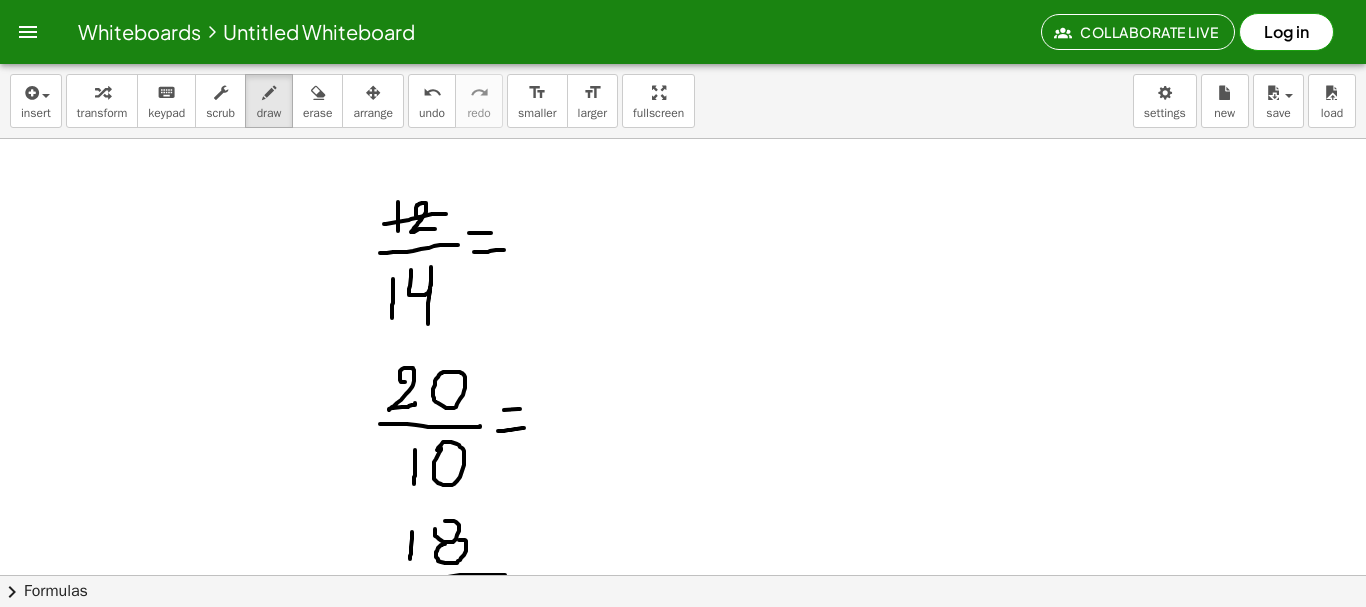 drag, startPoint x: 384, startPoint y: 224, endPoint x: 447, endPoint y: 214, distance: 63.788715 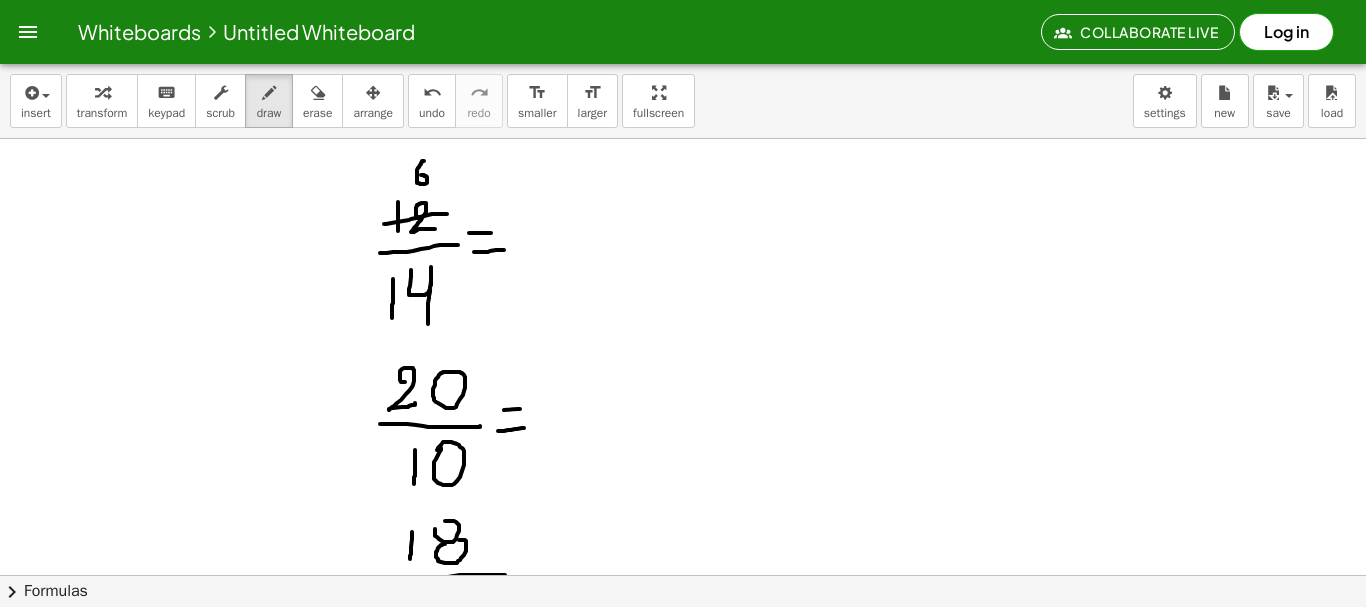 drag, startPoint x: 424, startPoint y: 161, endPoint x: 419, endPoint y: 175, distance: 14.866069 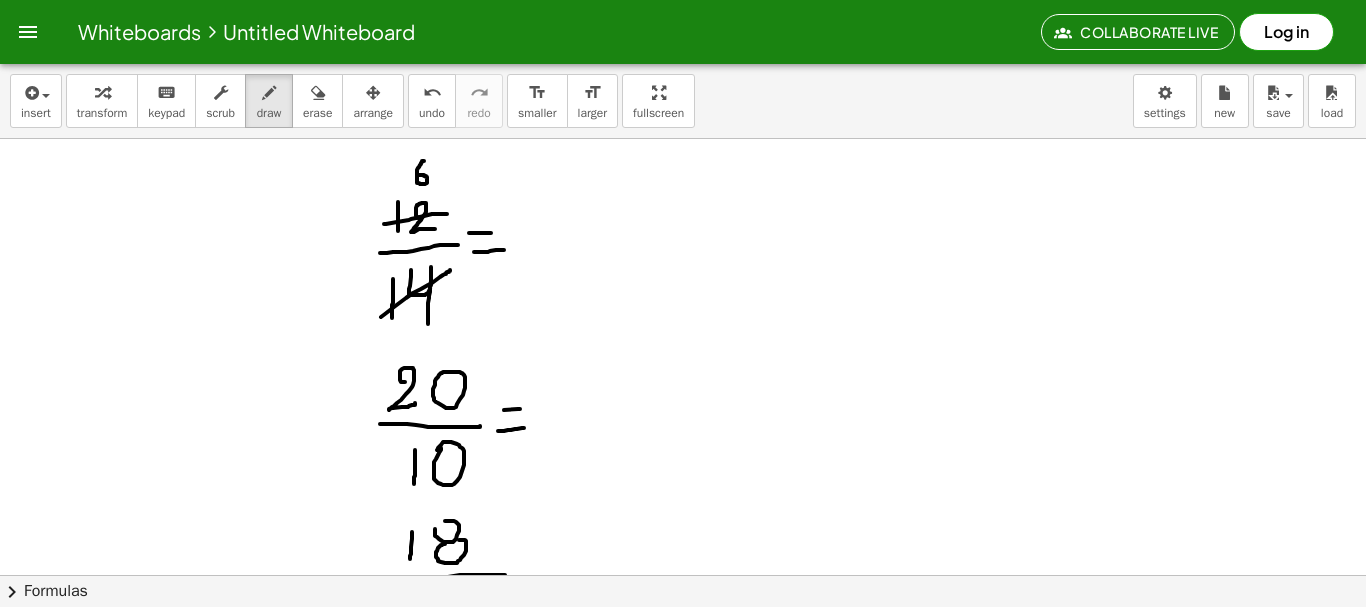 drag, startPoint x: 381, startPoint y: 317, endPoint x: 452, endPoint y: 269, distance: 85.70297 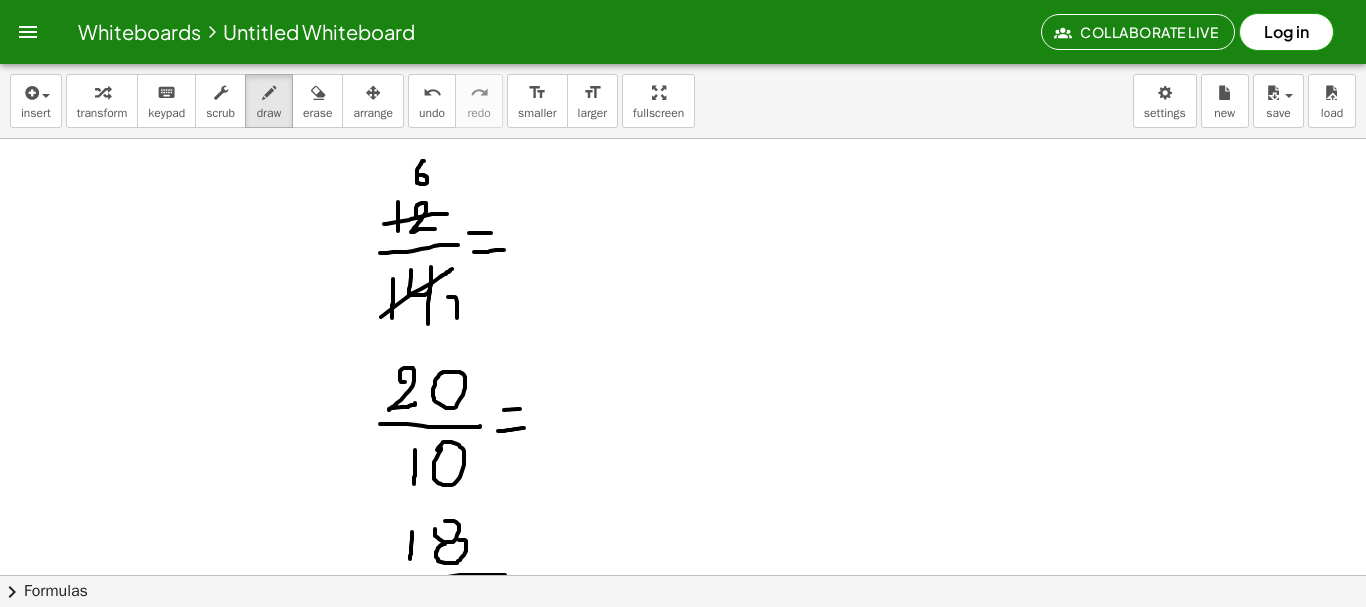 drag, startPoint x: 448, startPoint y: 297, endPoint x: 457, endPoint y: 321, distance: 25.632011 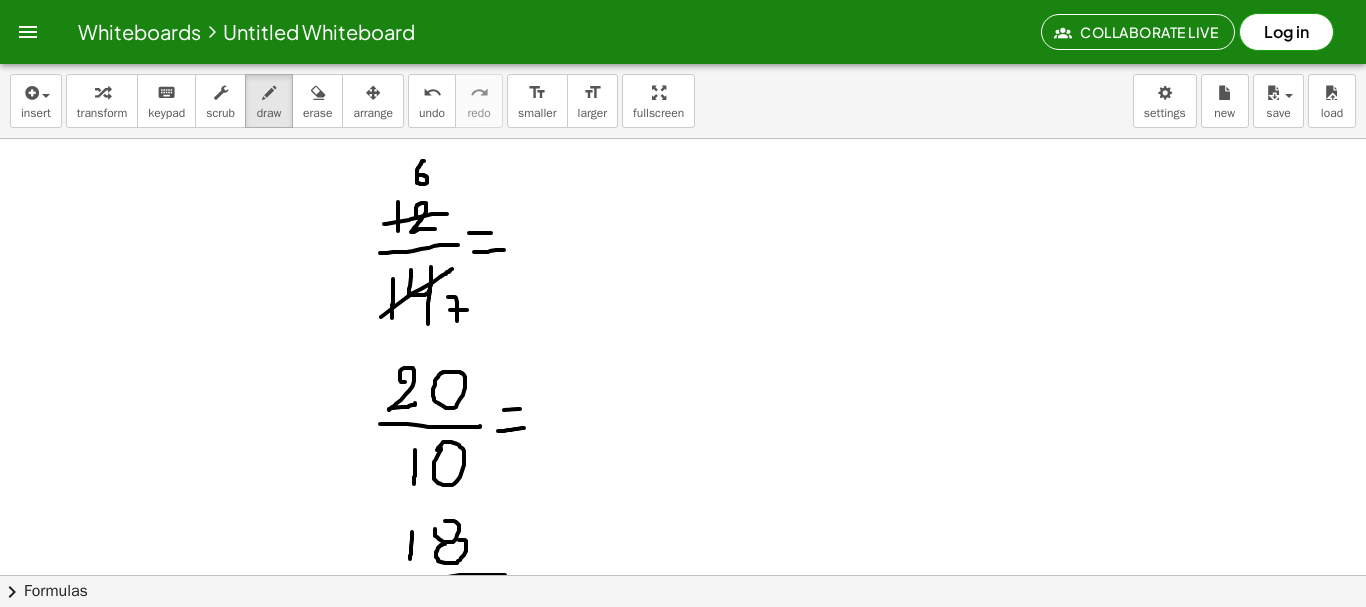 drag, startPoint x: 450, startPoint y: 310, endPoint x: 467, endPoint y: 310, distance: 17 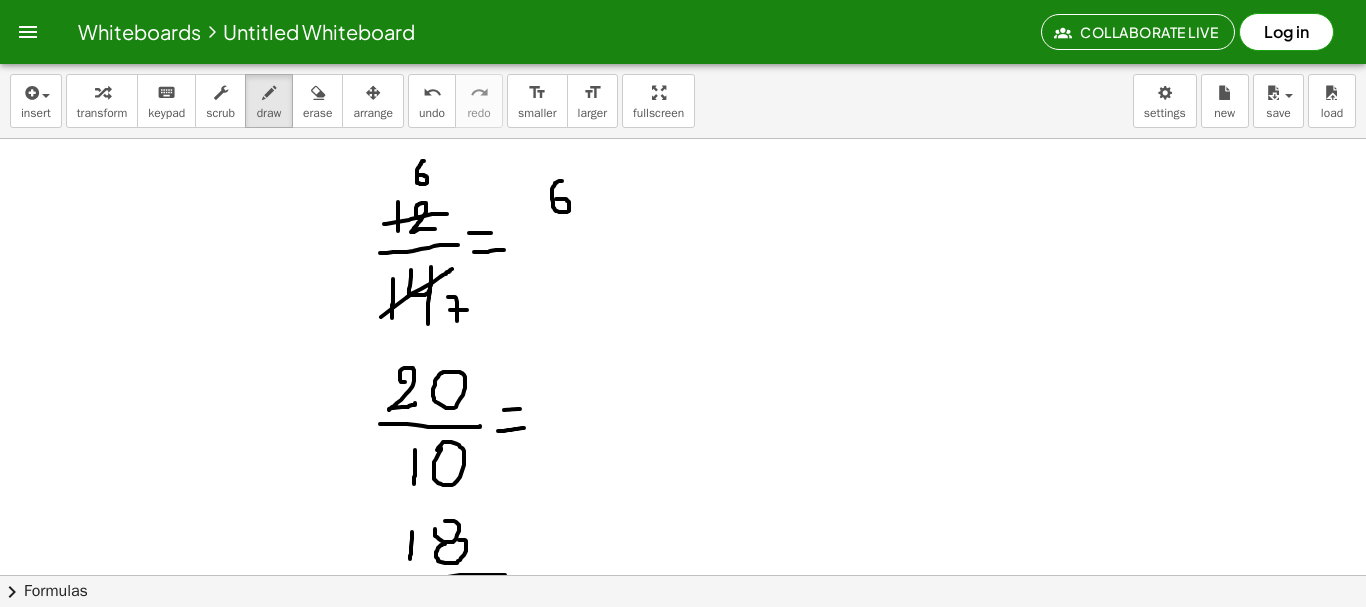 drag, startPoint x: 562, startPoint y: 181, endPoint x: 553, endPoint y: 201, distance: 21.931713 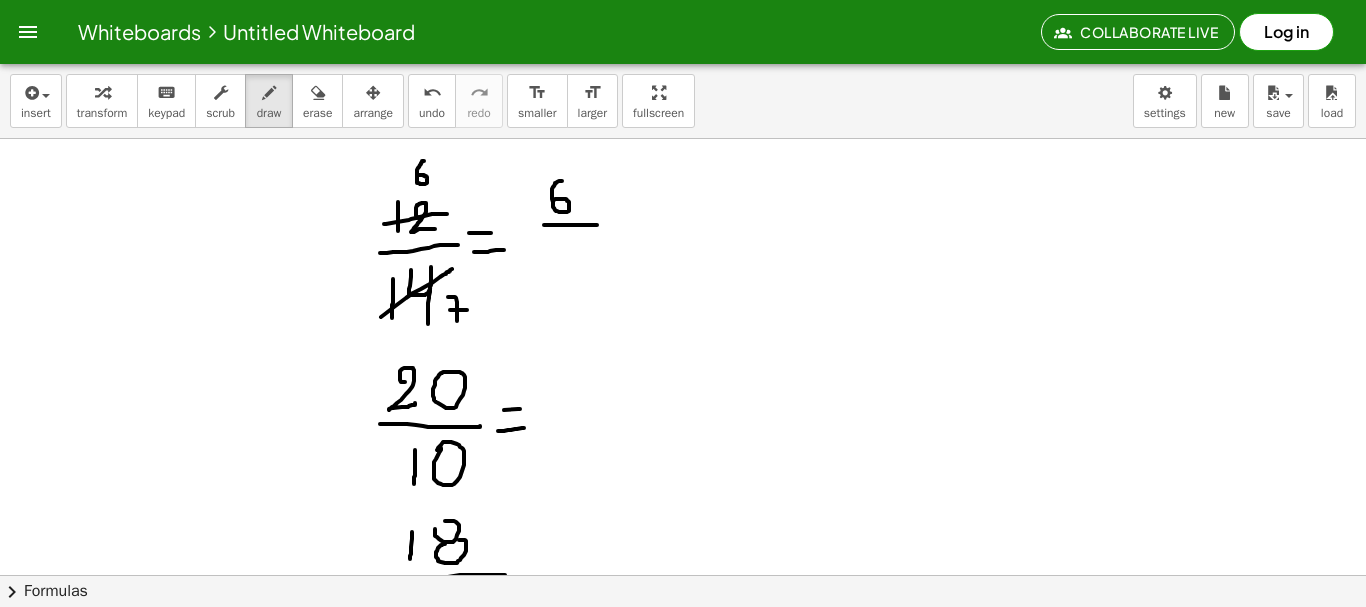 drag, startPoint x: 544, startPoint y: 225, endPoint x: 597, endPoint y: 225, distance: 53 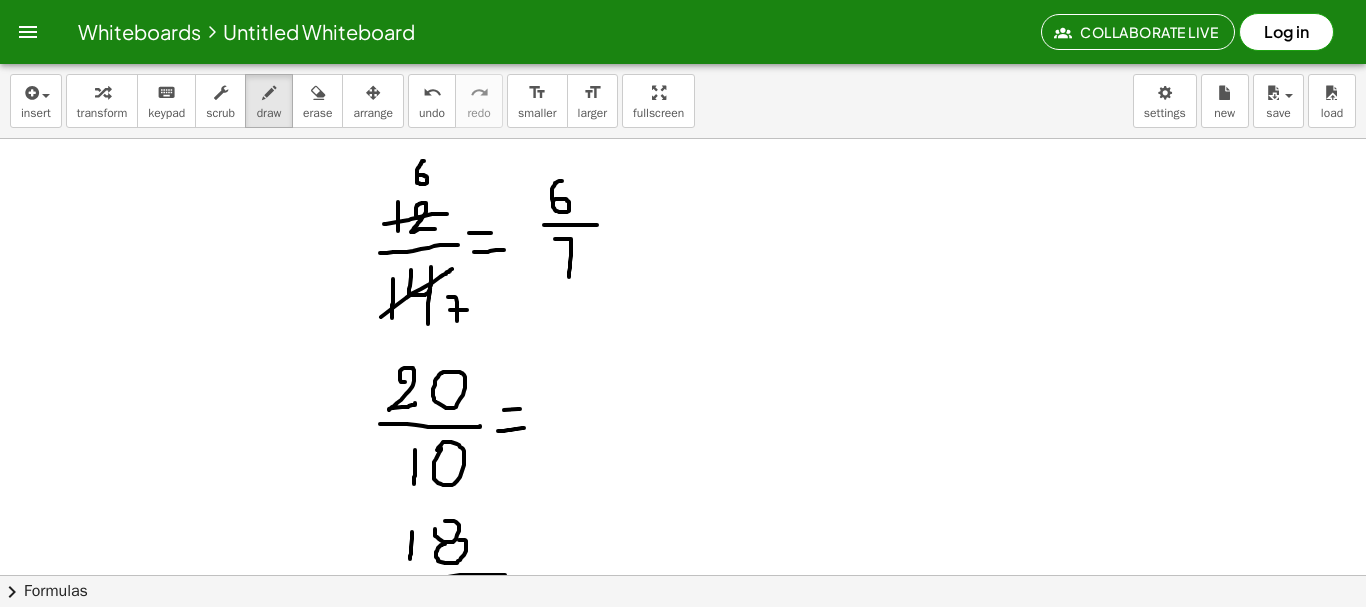 drag, startPoint x: 555, startPoint y: 239, endPoint x: 568, endPoint y: 282, distance: 44.922153 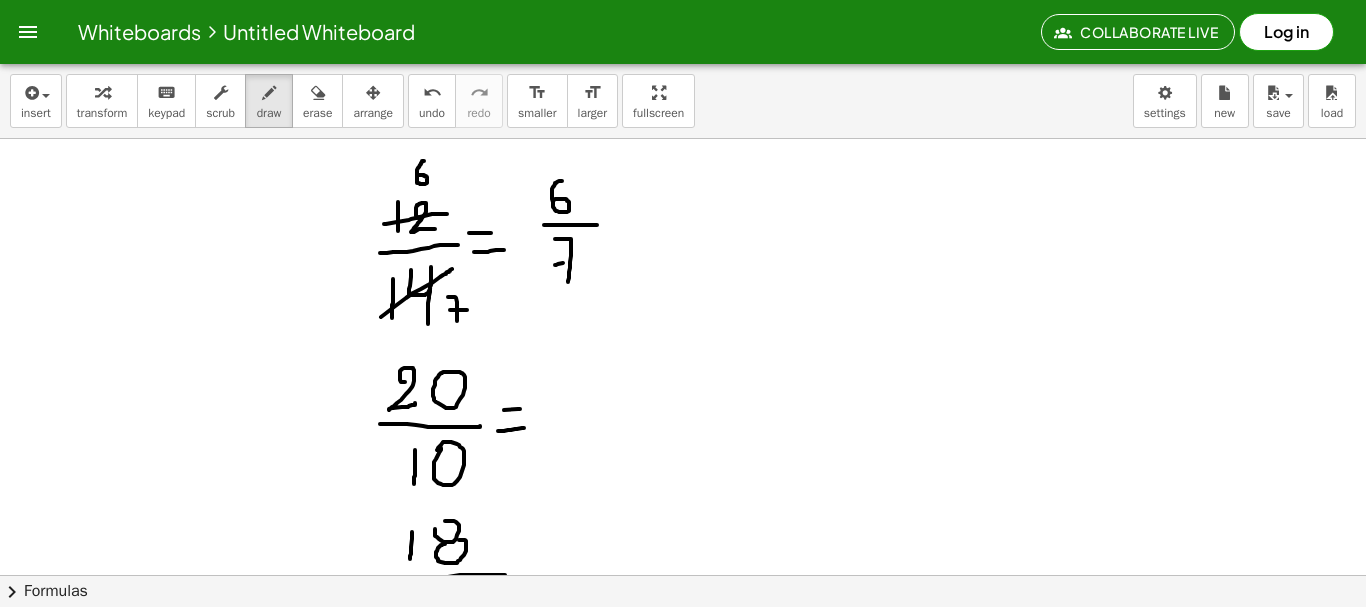 drag, startPoint x: 555, startPoint y: 265, endPoint x: 595, endPoint y: 260, distance: 40.311287 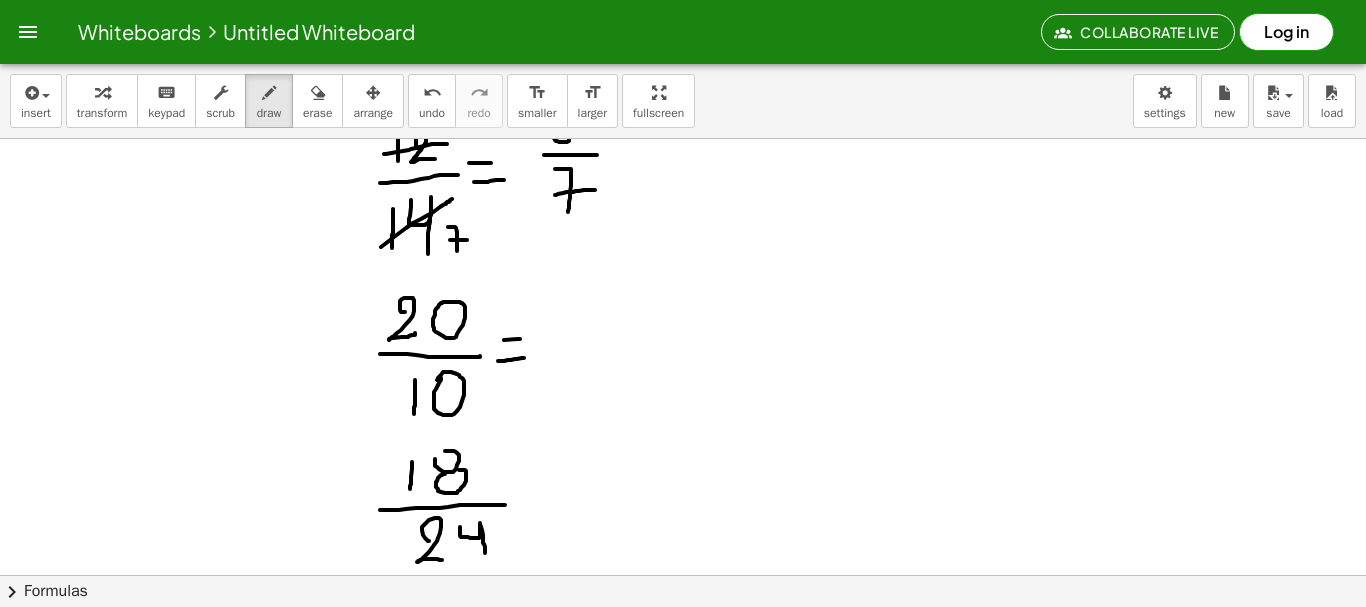 scroll, scrollTop: 444, scrollLeft: 0, axis: vertical 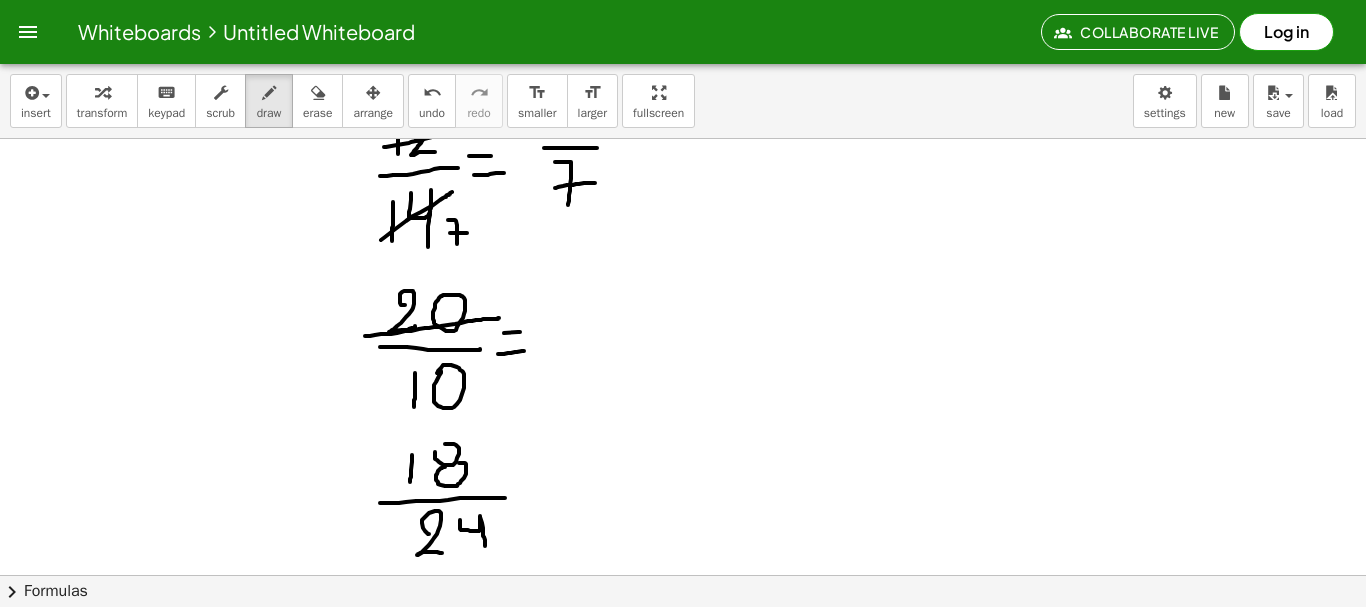 drag, startPoint x: 365, startPoint y: 336, endPoint x: 506, endPoint y: 316, distance: 142.41138 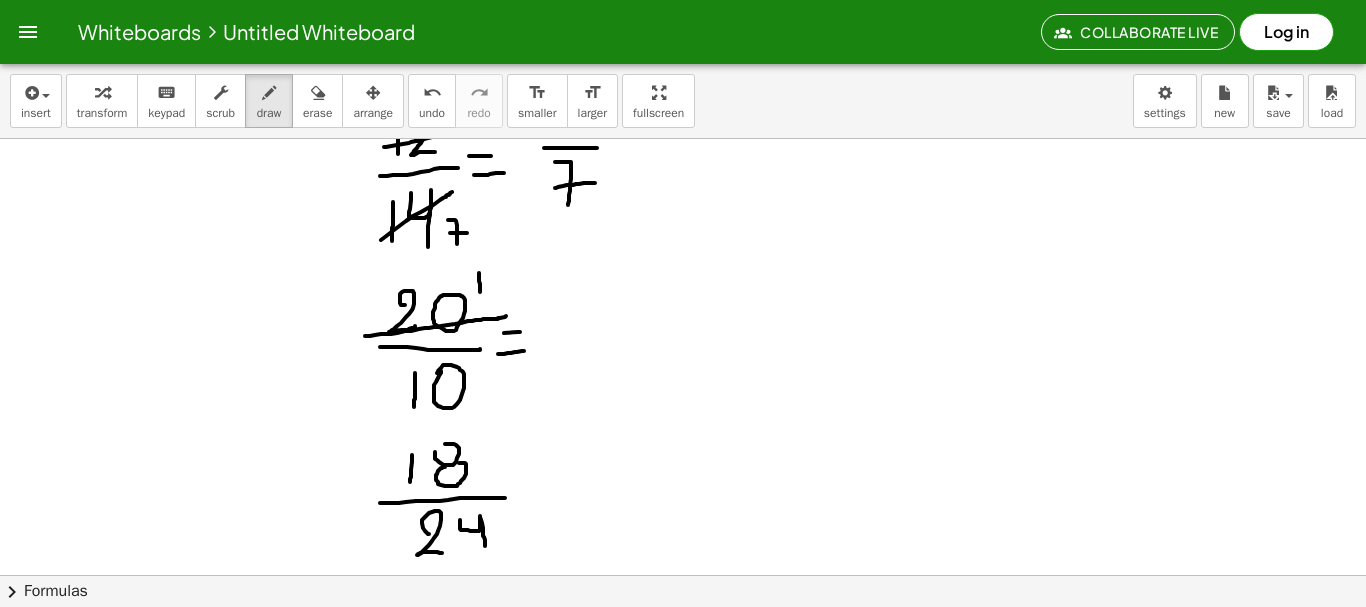 drag, startPoint x: 479, startPoint y: 273, endPoint x: 480, endPoint y: 293, distance: 20.024984 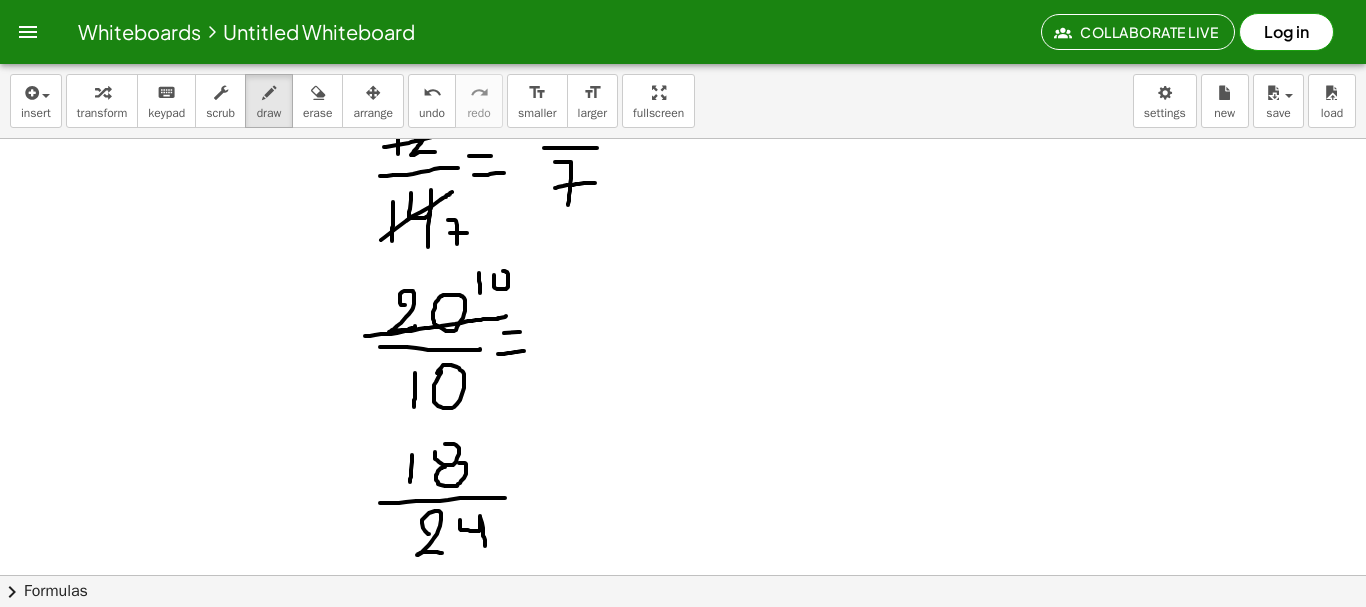 click at bounding box center (683, 195) 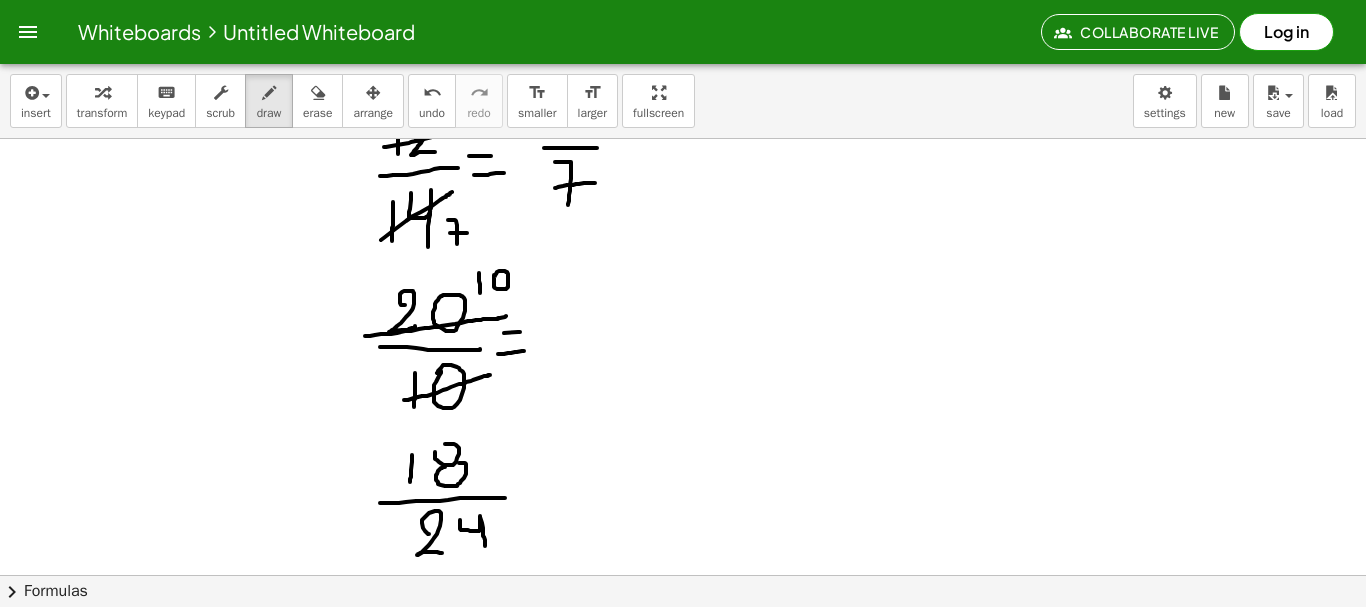 drag, startPoint x: 404, startPoint y: 400, endPoint x: 490, endPoint y: 375, distance: 89.560036 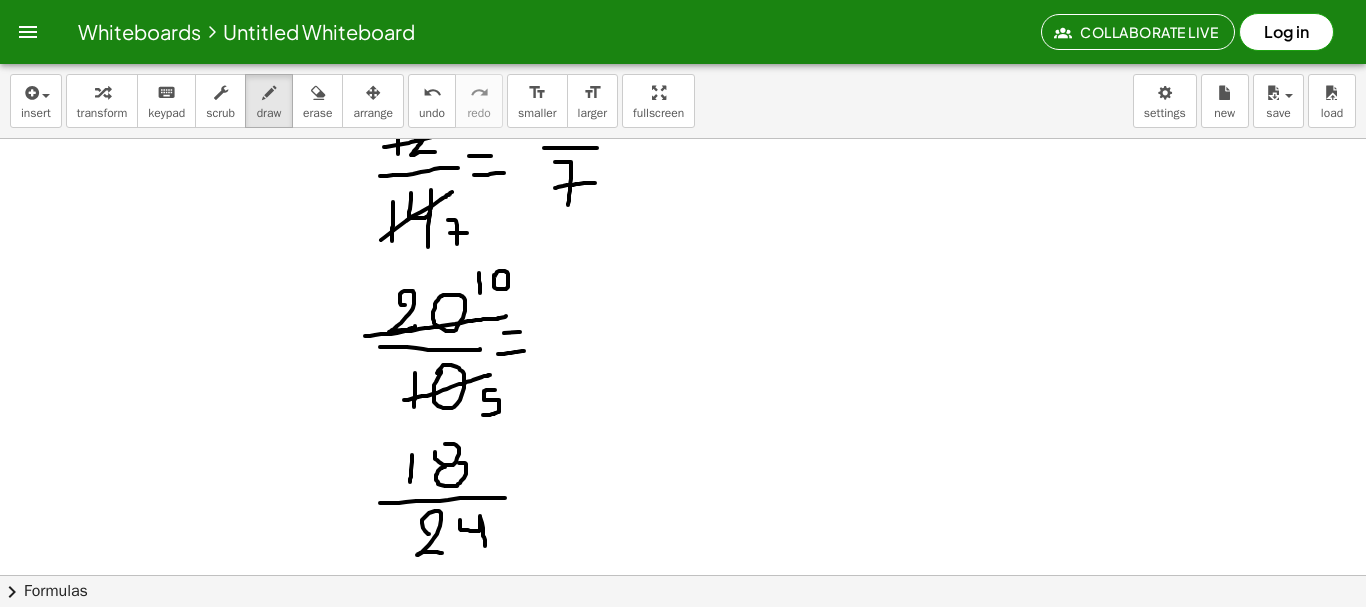 drag, startPoint x: 495, startPoint y: 390, endPoint x: 480, endPoint y: 415, distance: 29.15476 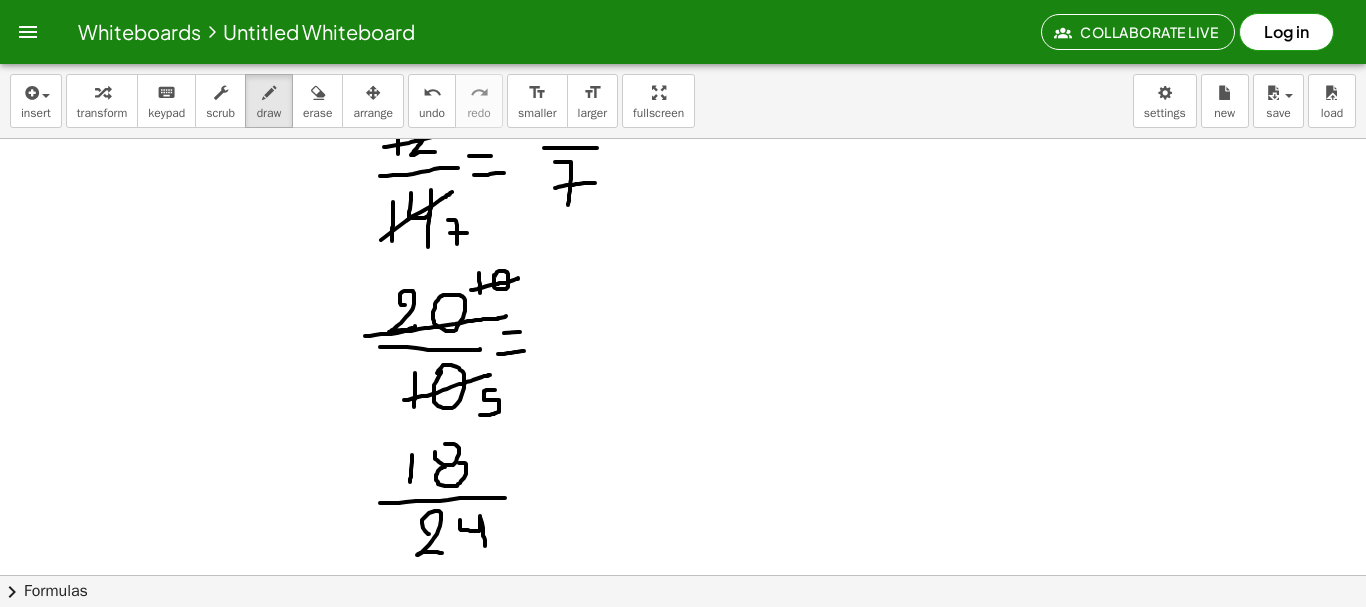 drag, startPoint x: 471, startPoint y: 290, endPoint x: 521, endPoint y: 277, distance: 51.662365 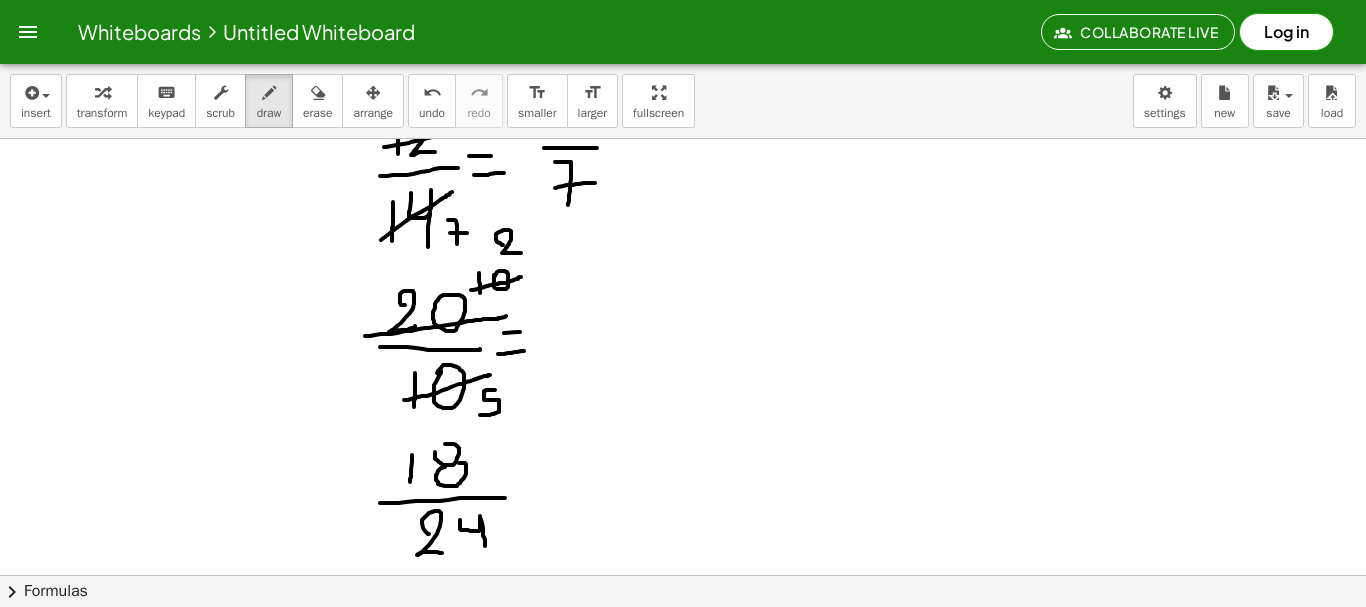 drag, startPoint x: 503, startPoint y: 245, endPoint x: 526, endPoint y: 251, distance: 23.769728 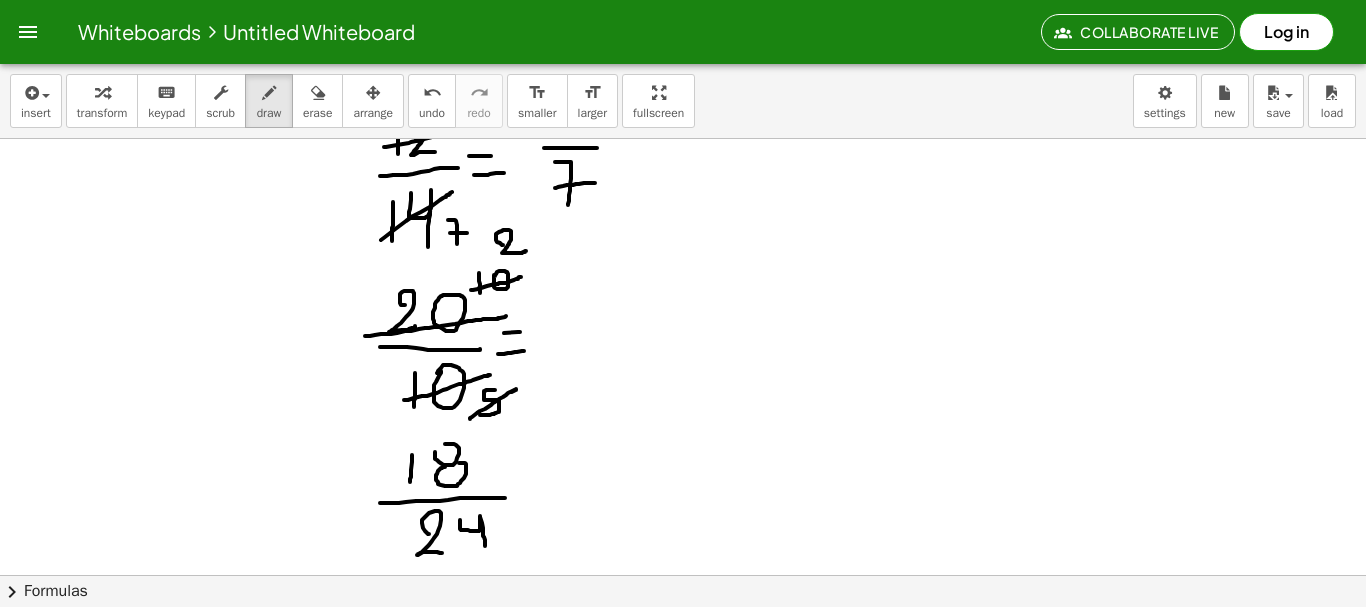 drag, startPoint x: 470, startPoint y: 419, endPoint x: 518, endPoint y: 387, distance: 57.68882 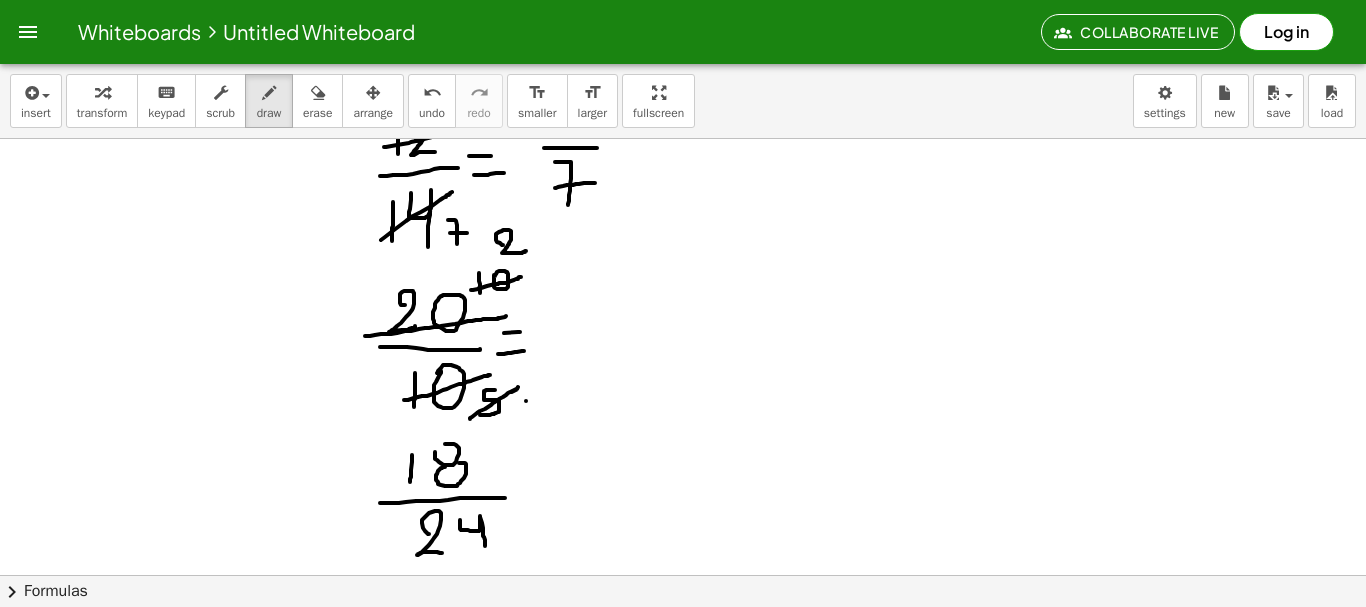 click at bounding box center (683, 195) 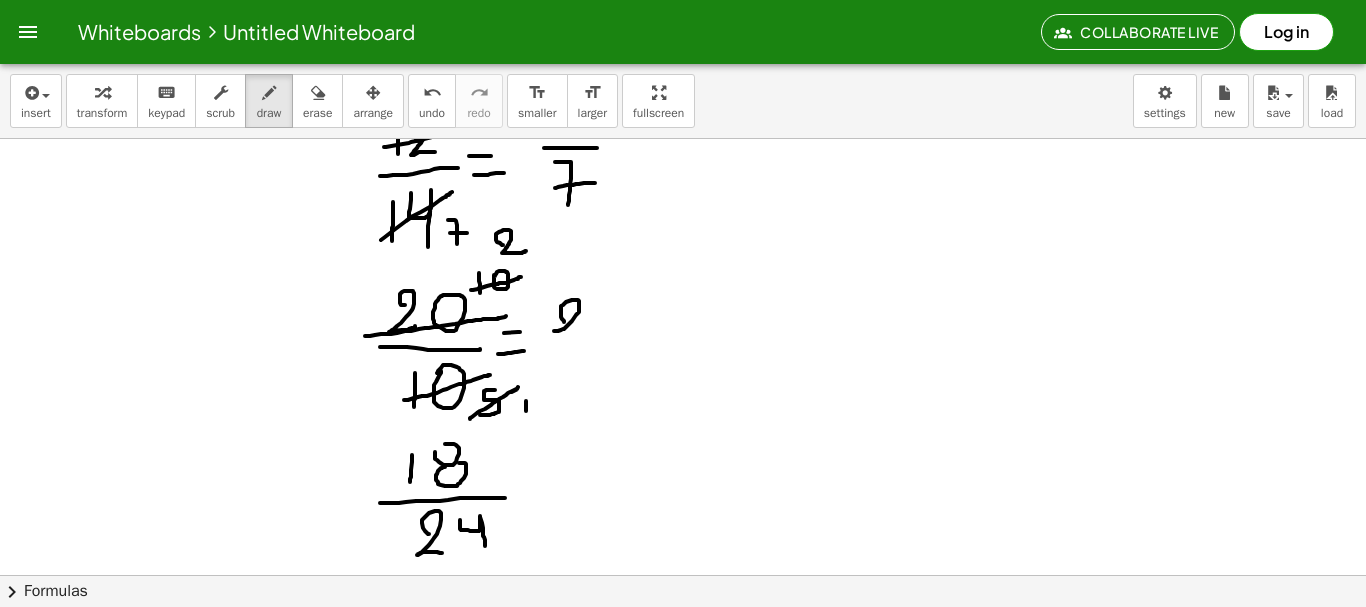drag, startPoint x: 564, startPoint y: 322, endPoint x: 587, endPoint y: 327, distance: 23.537205 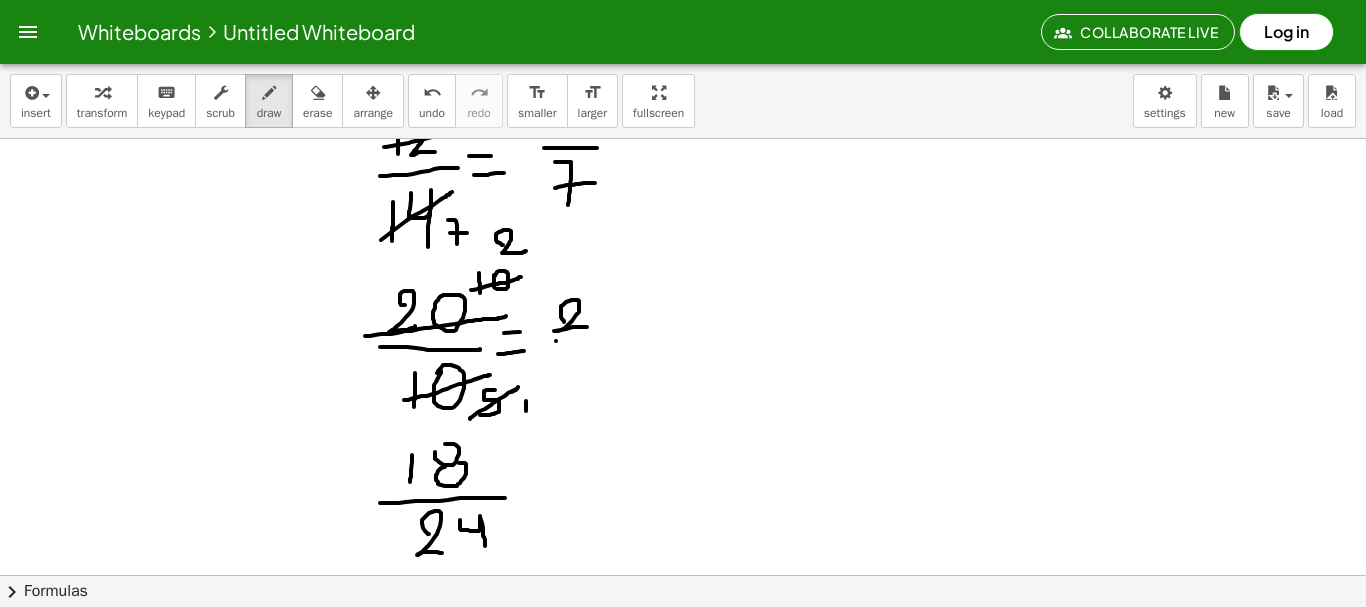 drag, startPoint x: 556, startPoint y: 341, endPoint x: 595, endPoint y: 341, distance: 39 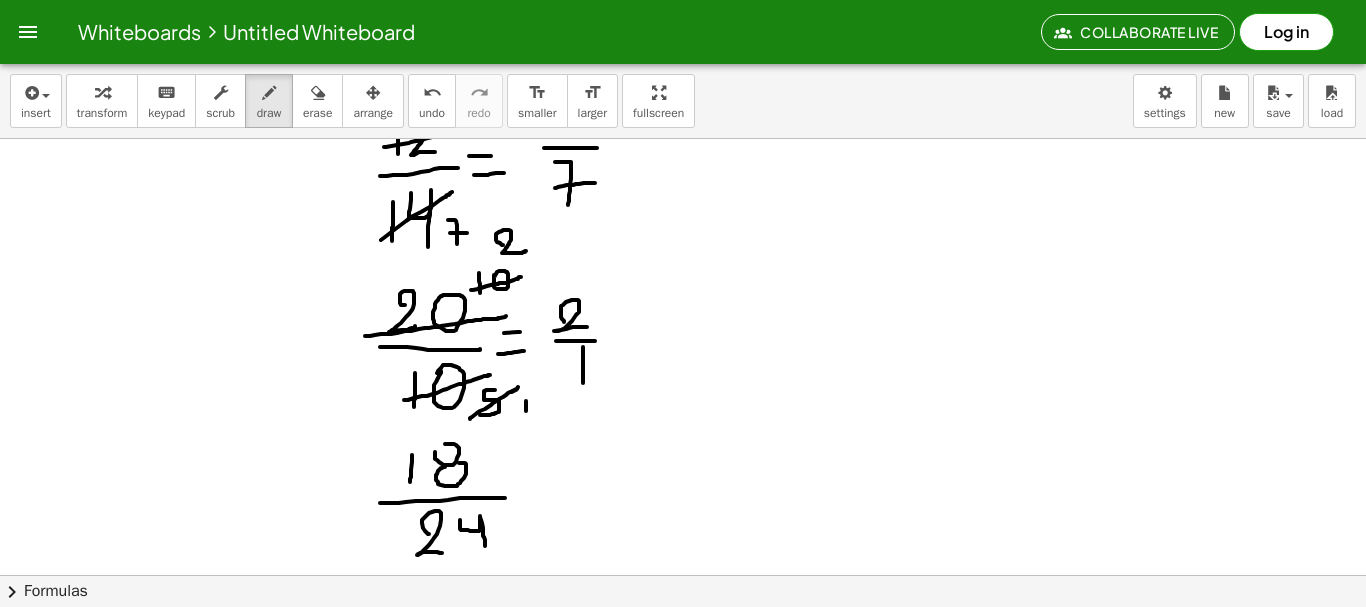 drag, startPoint x: 583, startPoint y: 347, endPoint x: 583, endPoint y: 386, distance: 39 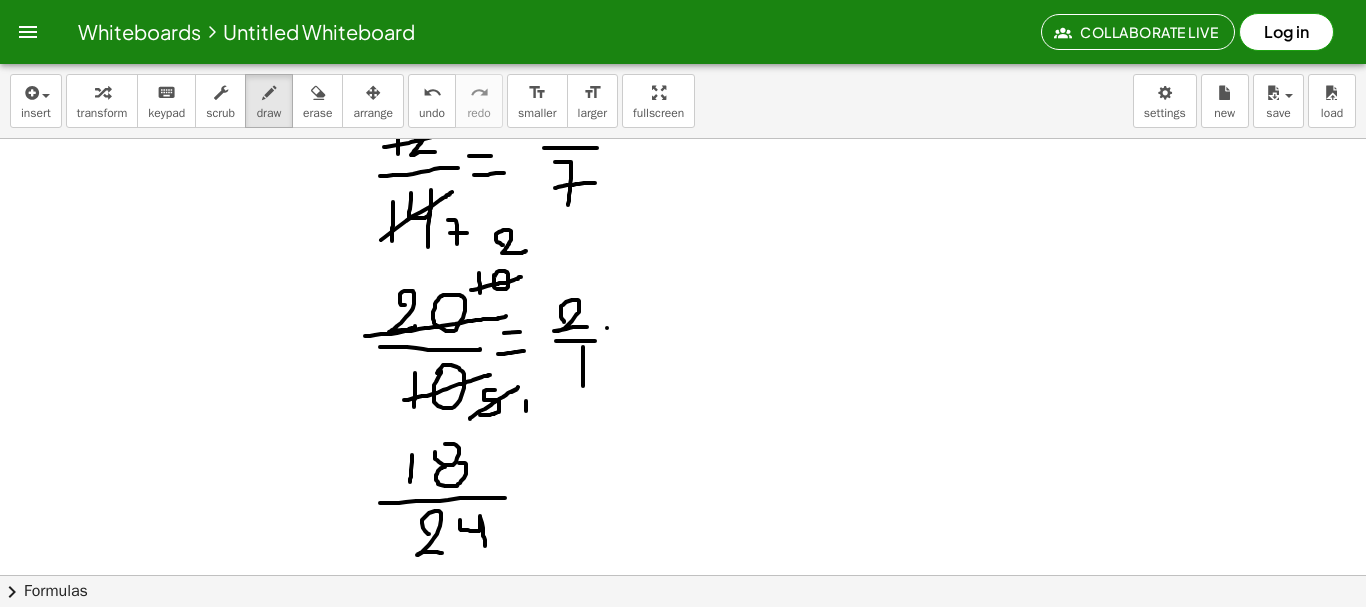 drag, startPoint x: 607, startPoint y: 328, endPoint x: 626, endPoint y: 328, distance: 19 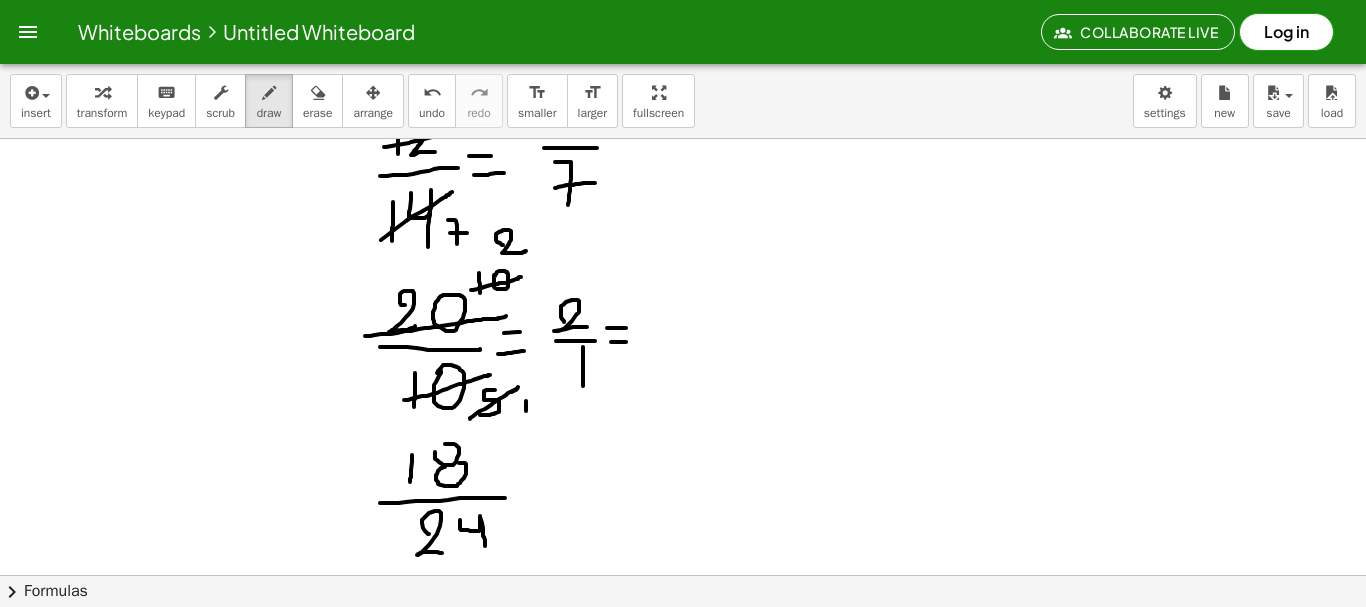 drag, startPoint x: 611, startPoint y: 342, endPoint x: 628, endPoint y: 342, distance: 17 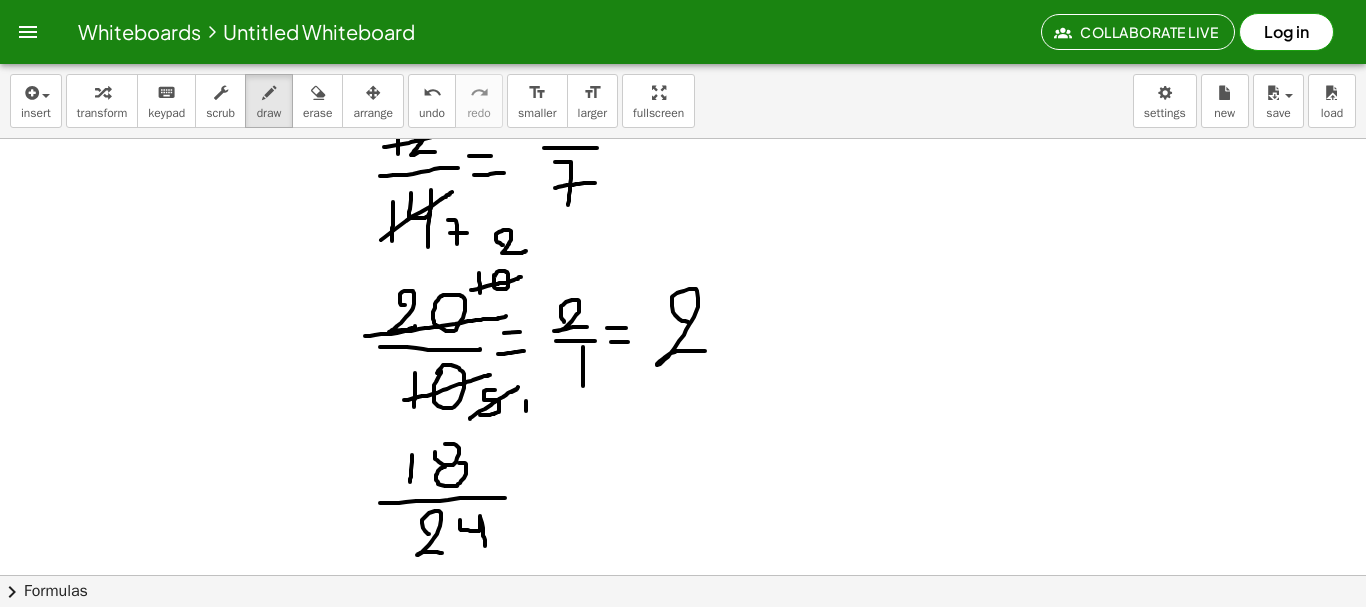 drag, startPoint x: 689, startPoint y: 323, endPoint x: 715, endPoint y: 341, distance: 31.622776 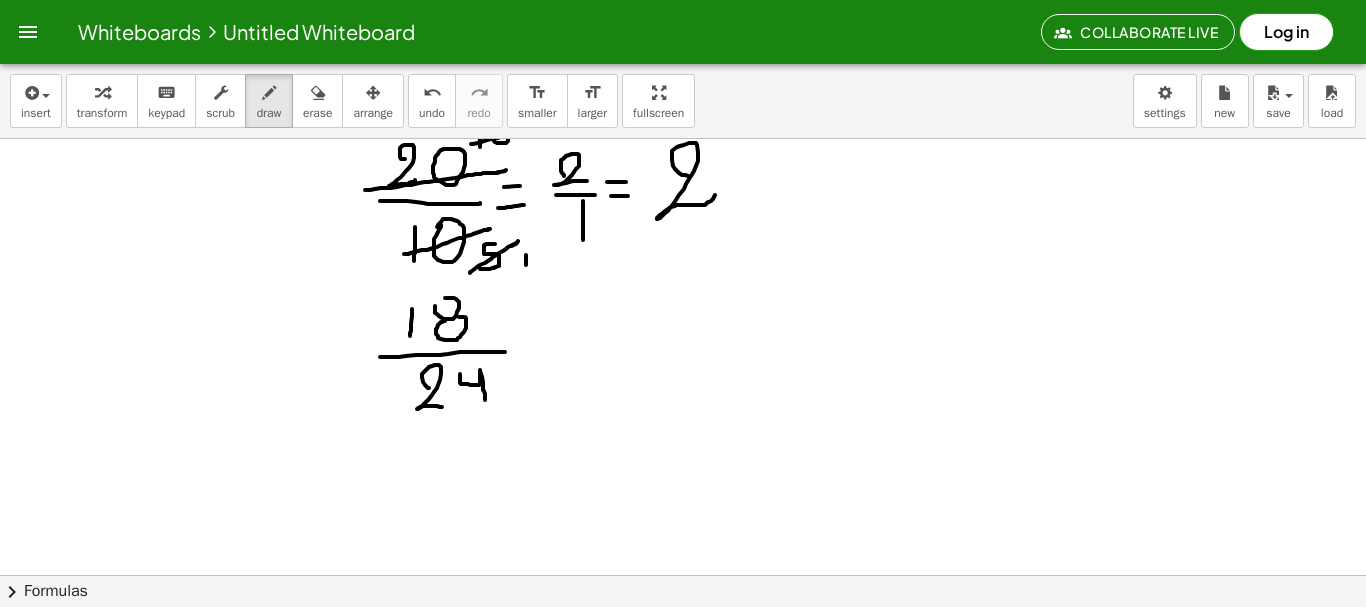 scroll, scrollTop: 600, scrollLeft: 0, axis: vertical 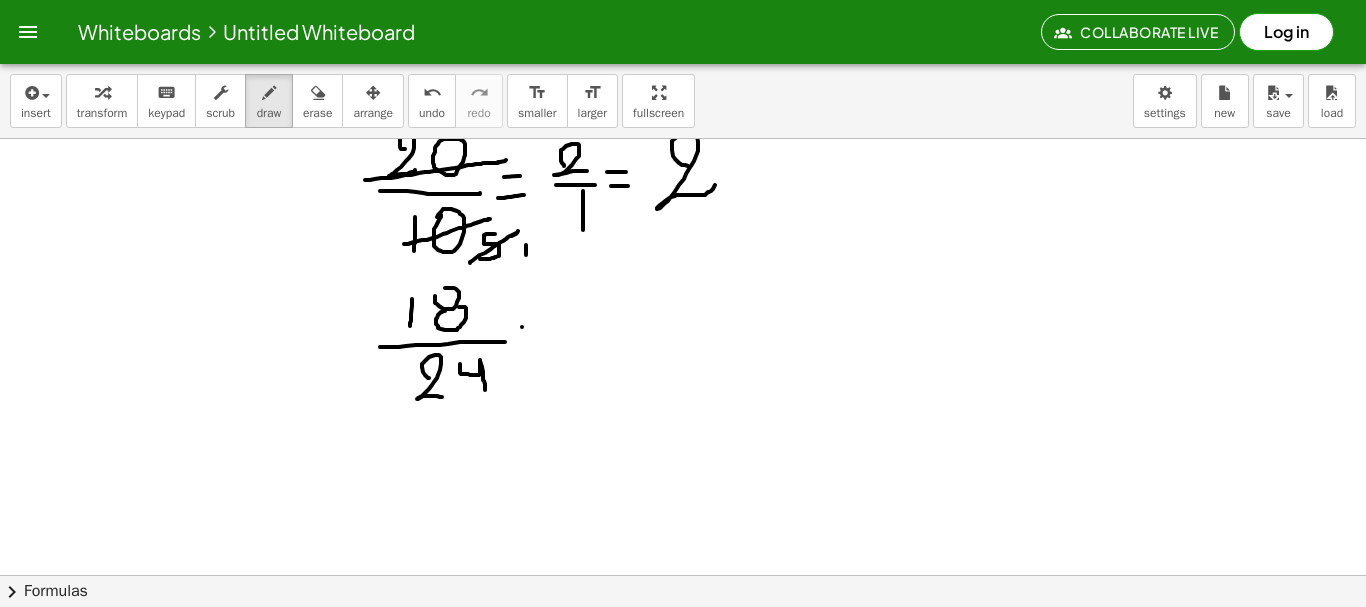 drag, startPoint x: 522, startPoint y: 327, endPoint x: 536, endPoint y: 327, distance: 14 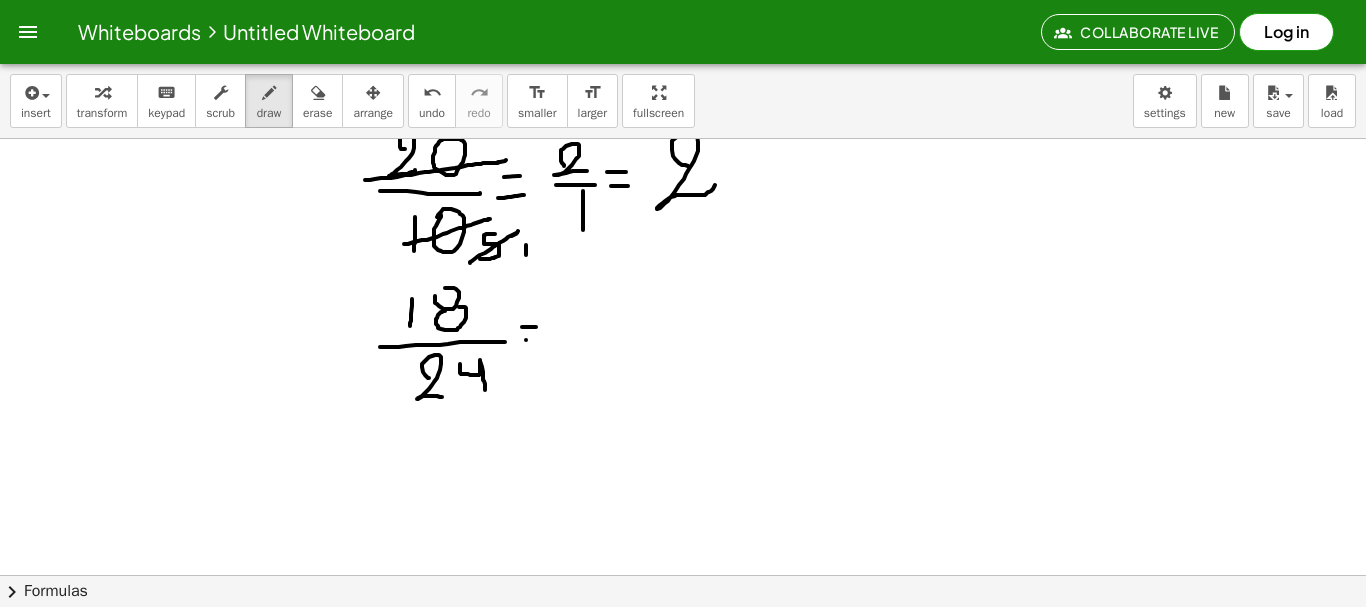click at bounding box center (683, 193) 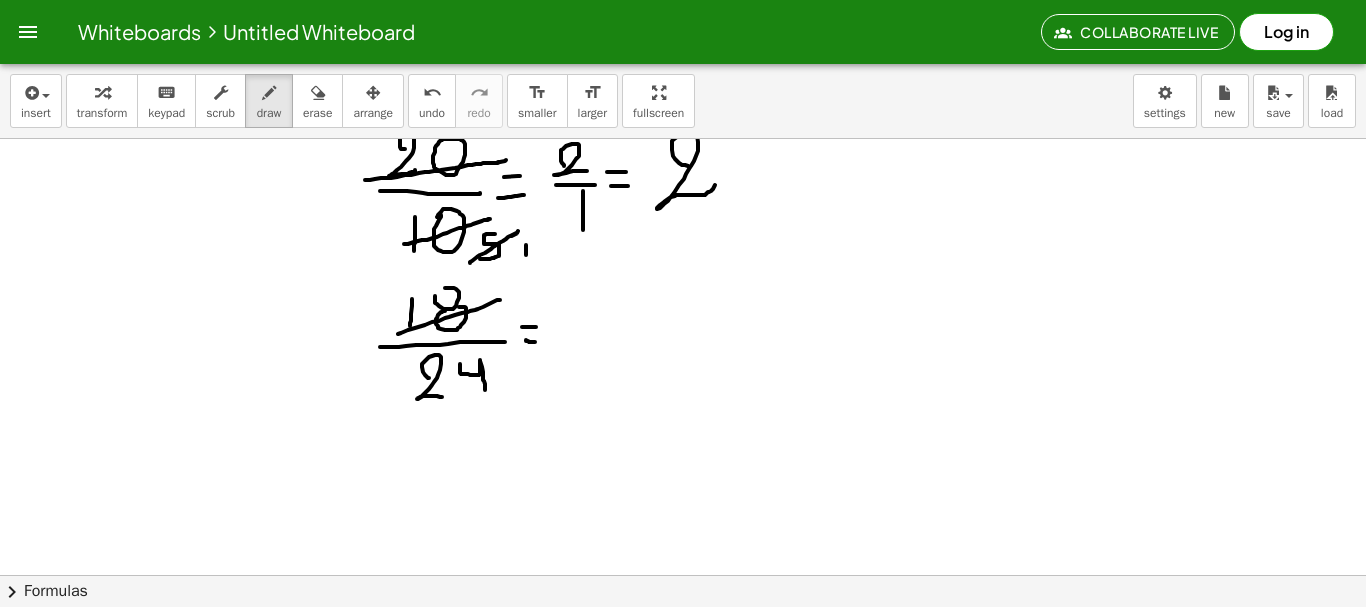 drag, startPoint x: 398, startPoint y: 334, endPoint x: 503, endPoint y: 300, distance: 110.36757 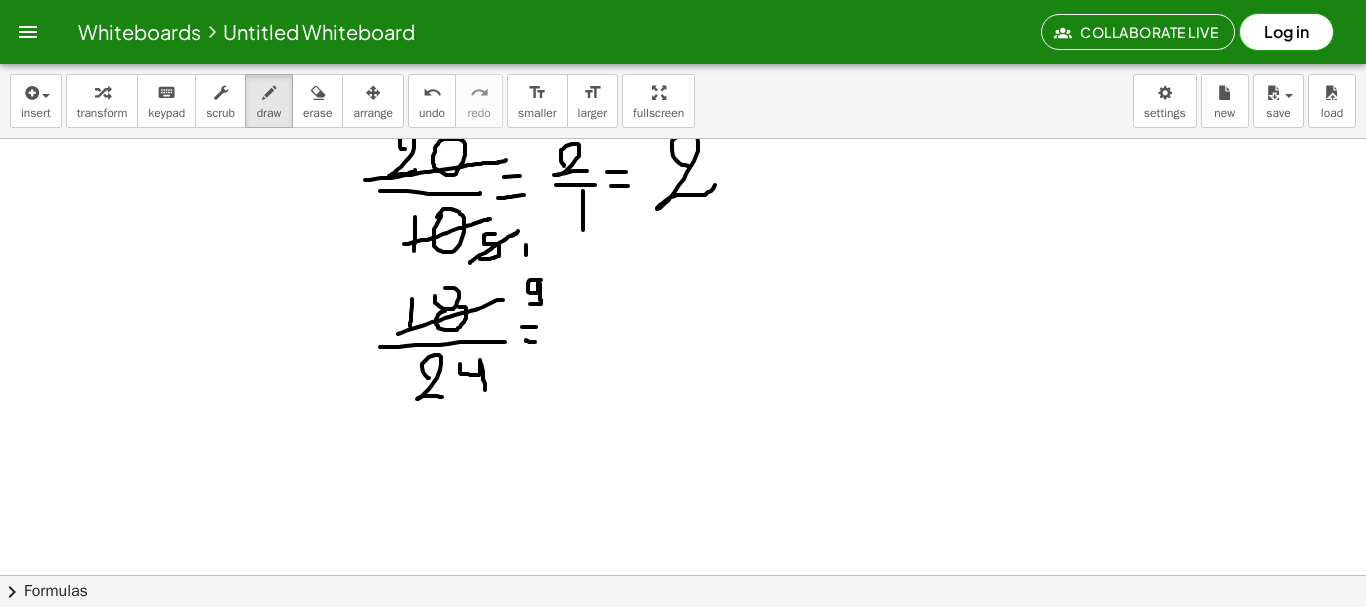 drag, startPoint x: 541, startPoint y: 280, endPoint x: 528, endPoint y: 305, distance: 28.178005 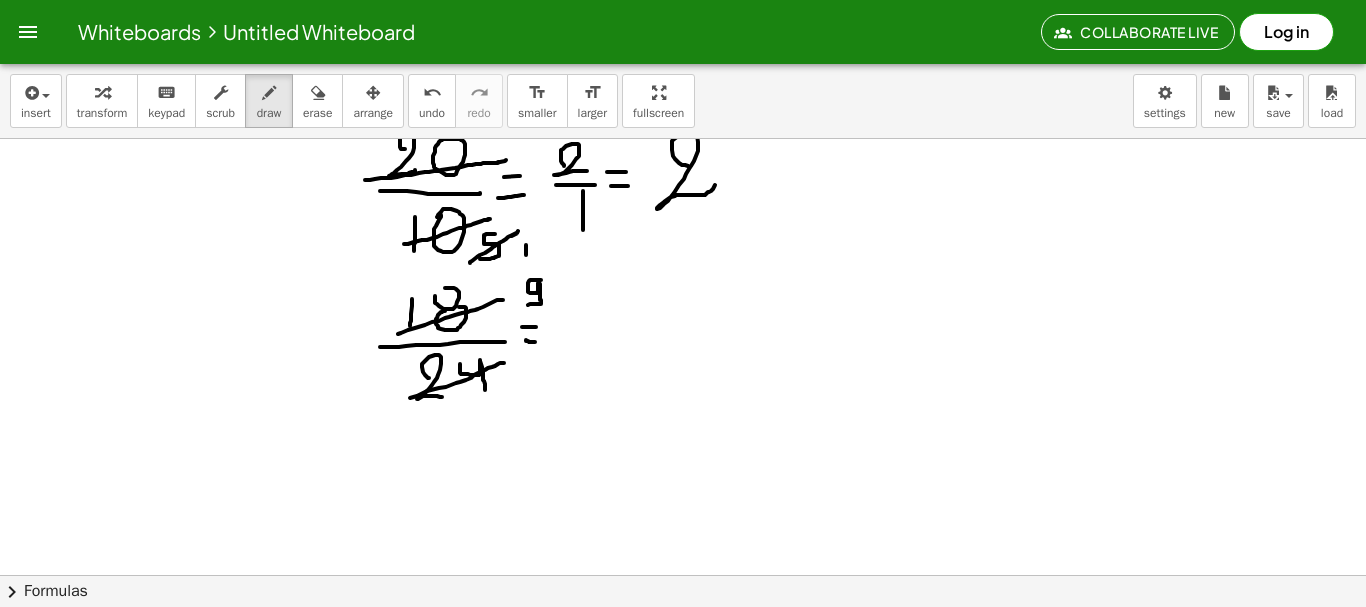 drag, startPoint x: 410, startPoint y: 398, endPoint x: 504, endPoint y: 362, distance: 100.65784 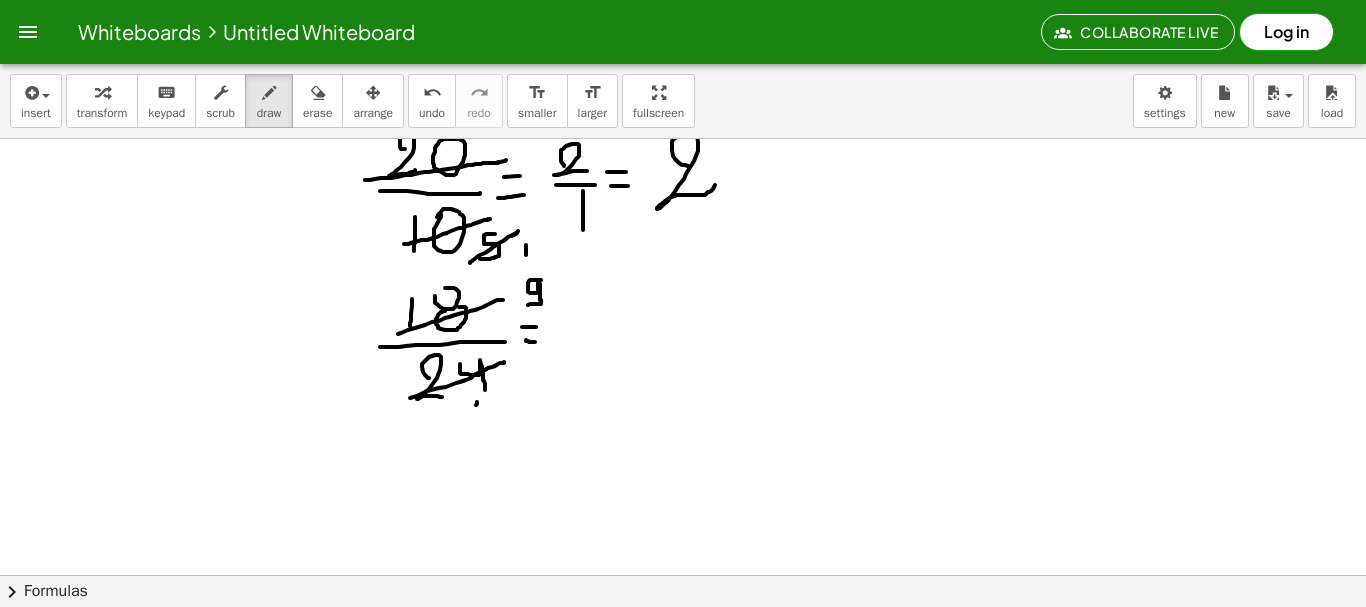 drag, startPoint x: 477, startPoint y: 402, endPoint x: 475, endPoint y: 419, distance: 17.117243 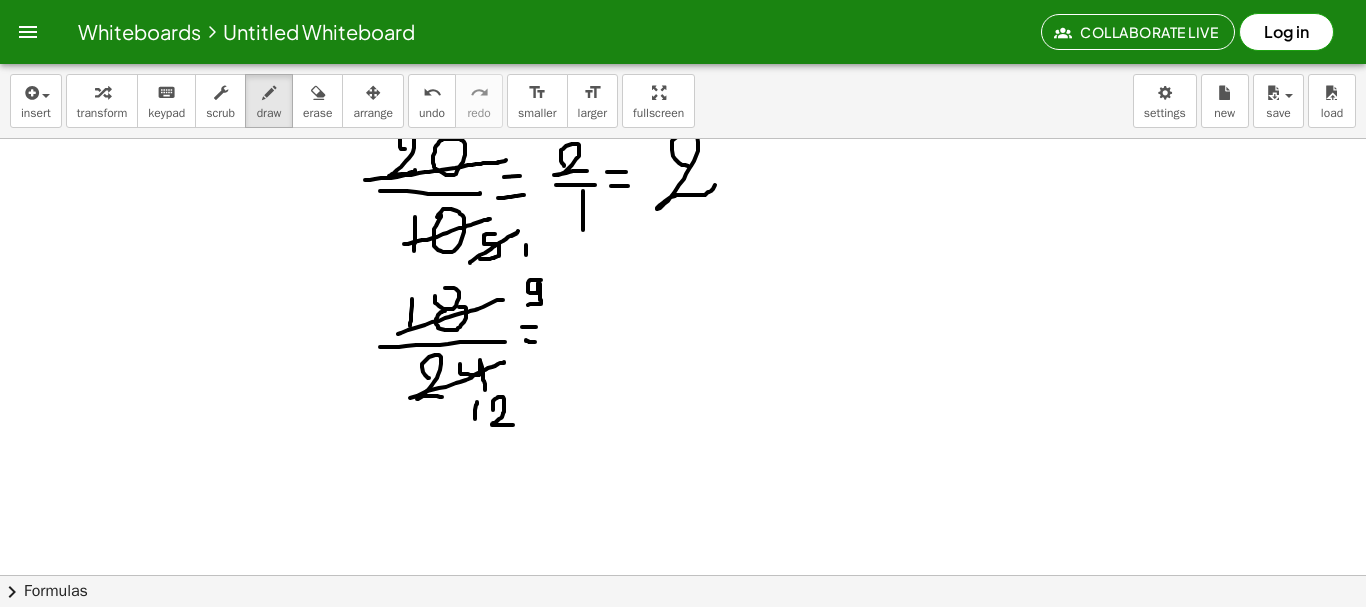 drag, startPoint x: 493, startPoint y: 410, endPoint x: 515, endPoint y: 425, distance: 26.627054 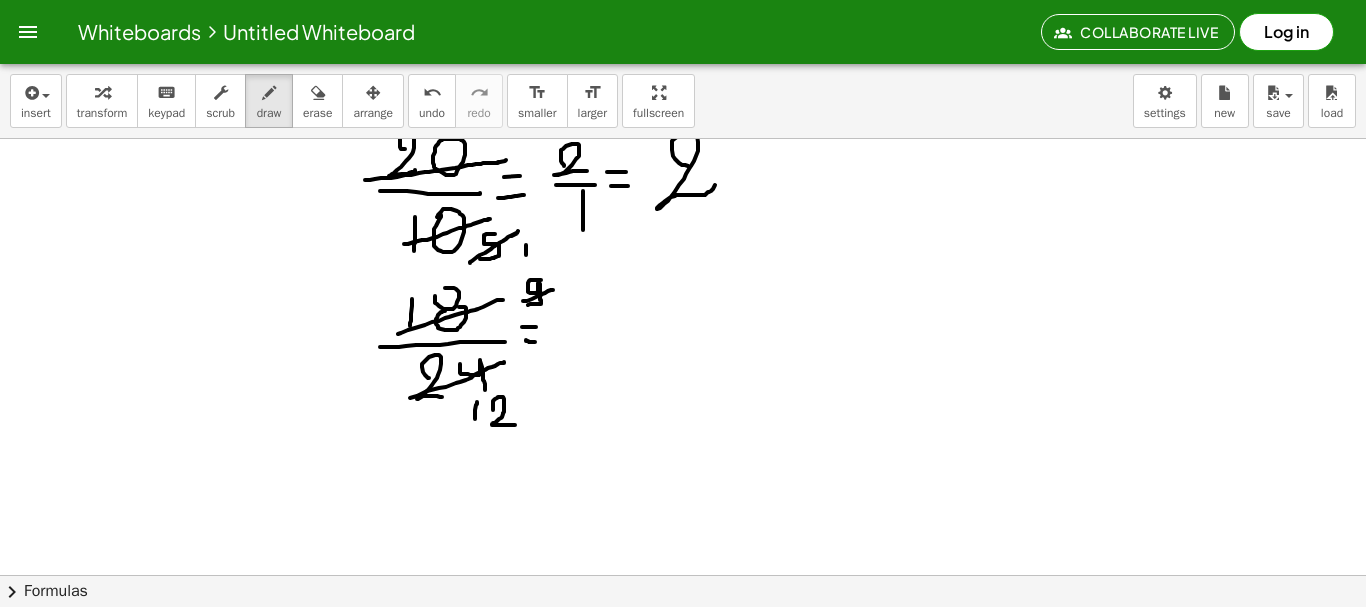 drag, startPoint x: 523, startPoint y: 301, endPoint x: 556, endPoint y: 289, distance: 35.1141 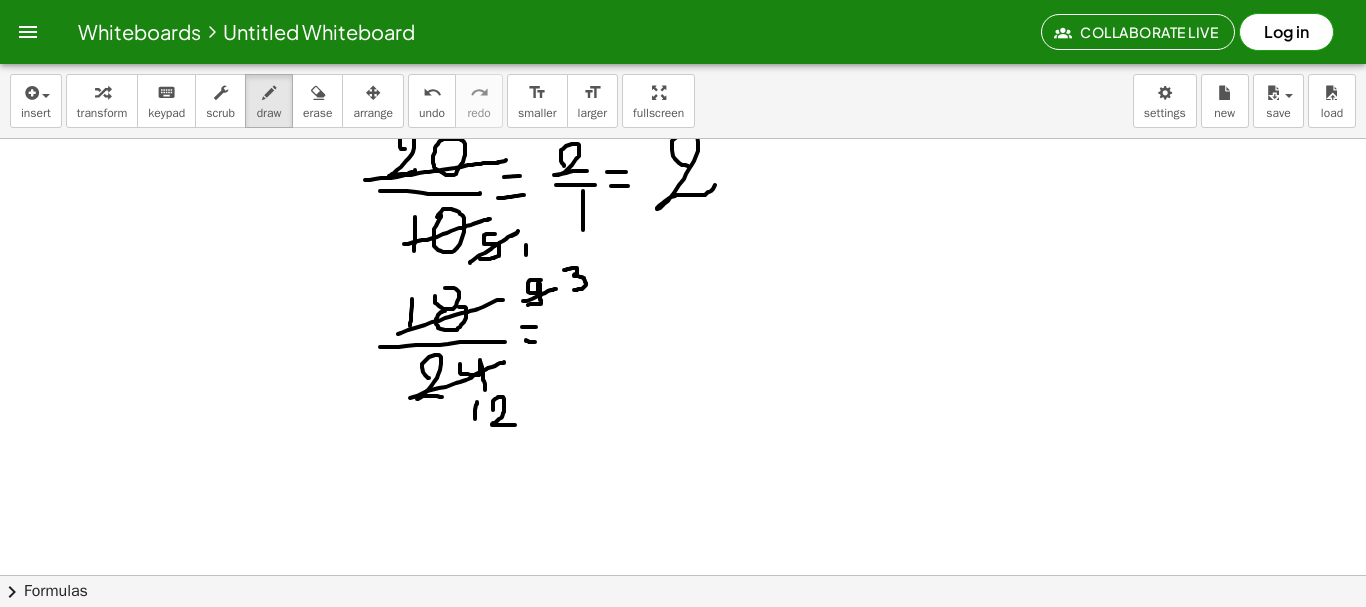drag, startPoint x: 564, startPoint y: 270, endPoint x: 573, endPoint y: 290, distance: 21.931713 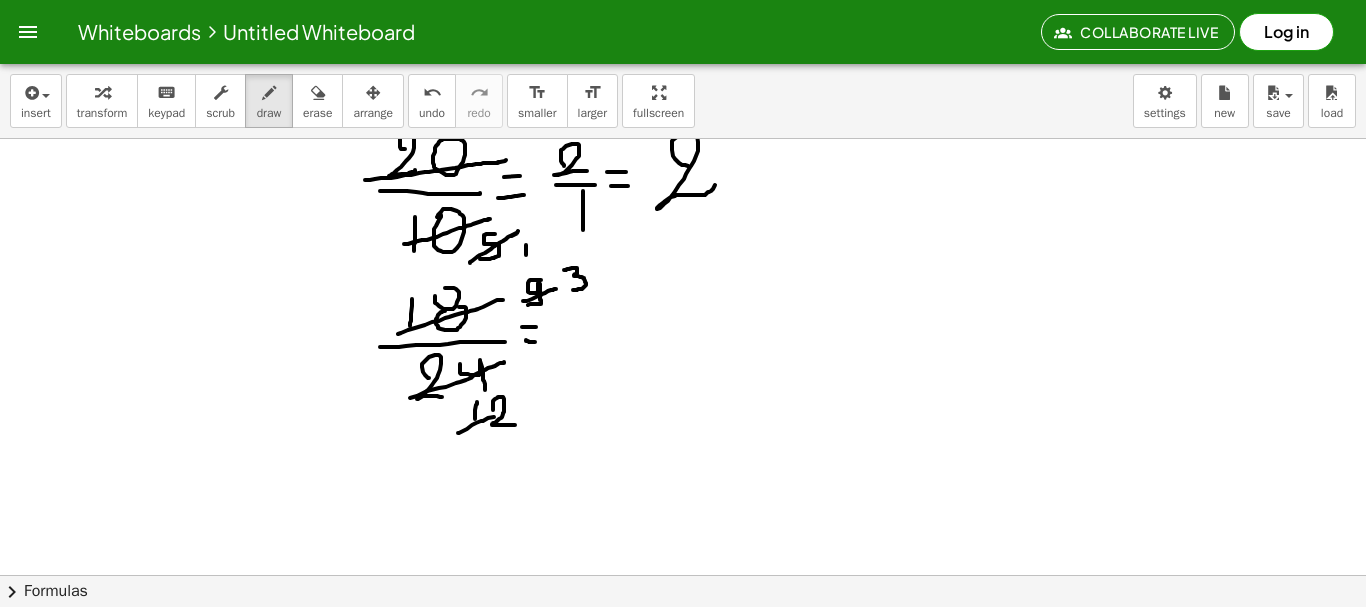 drag, startPoint x: 458, startPoint y: 433, endPoint x: 511, endPoint y: 410, distance: 57.77543 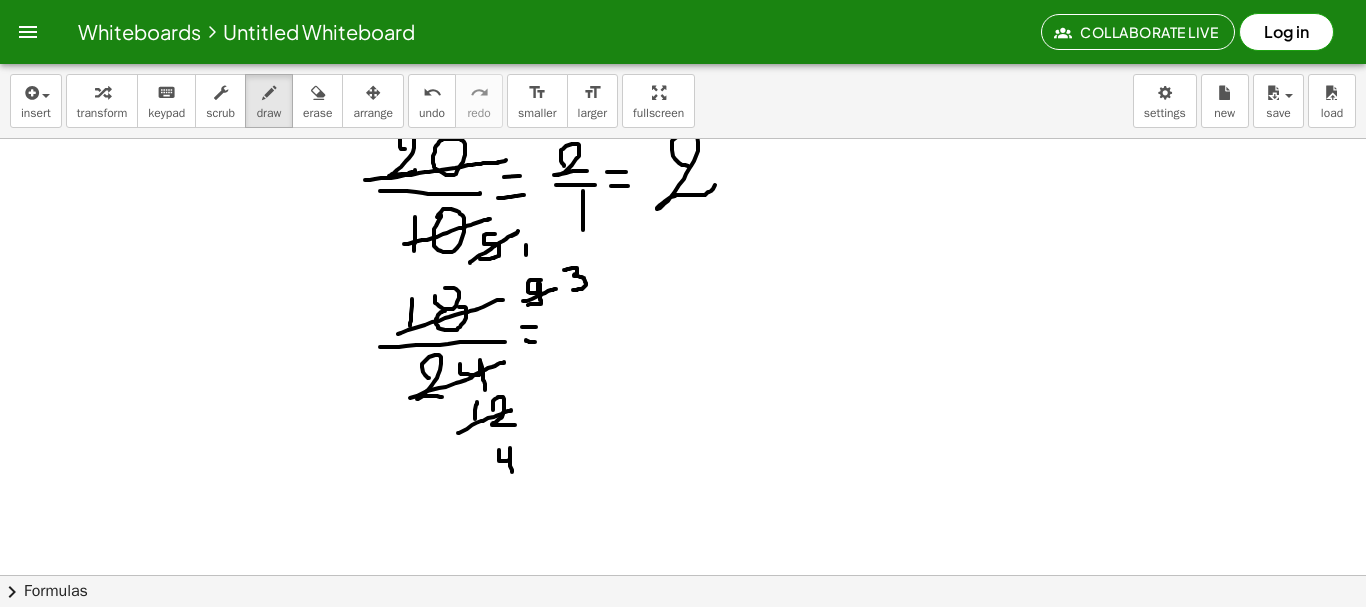 drag, startPoint x: 499, startPoint y: 450, endPoint x: 512, endPoint y: 472, distance: 25.553865 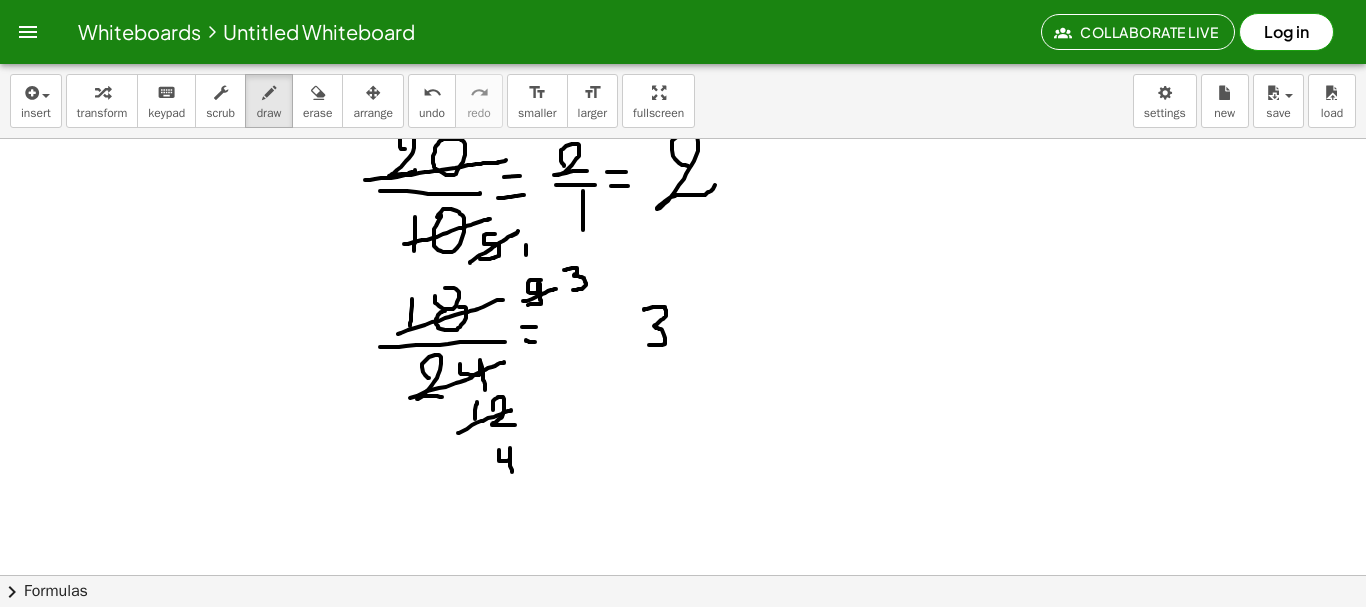 drag, startPoint x: 644, startPoint y: 310, endPoint x: 641, endPoint y: 345, distance: 35.128338 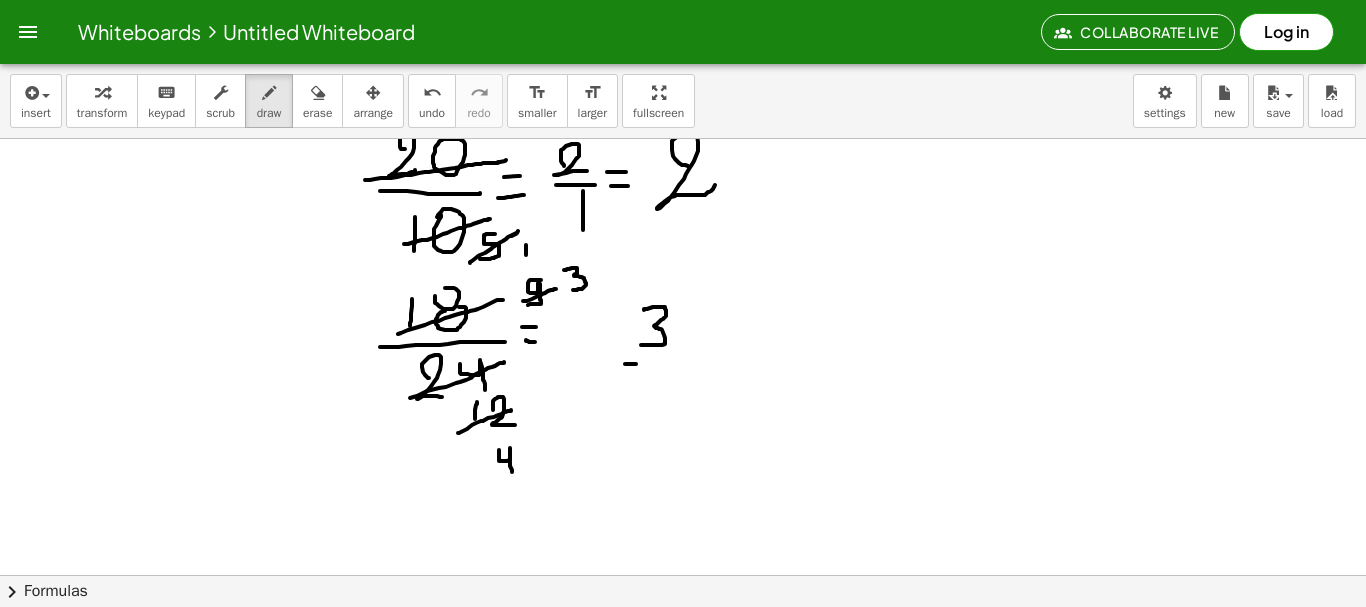 drag, startPoint x: 625, startPoint y: 364, endPoint x: 673, endPoint y: 361, distance: 48.09366 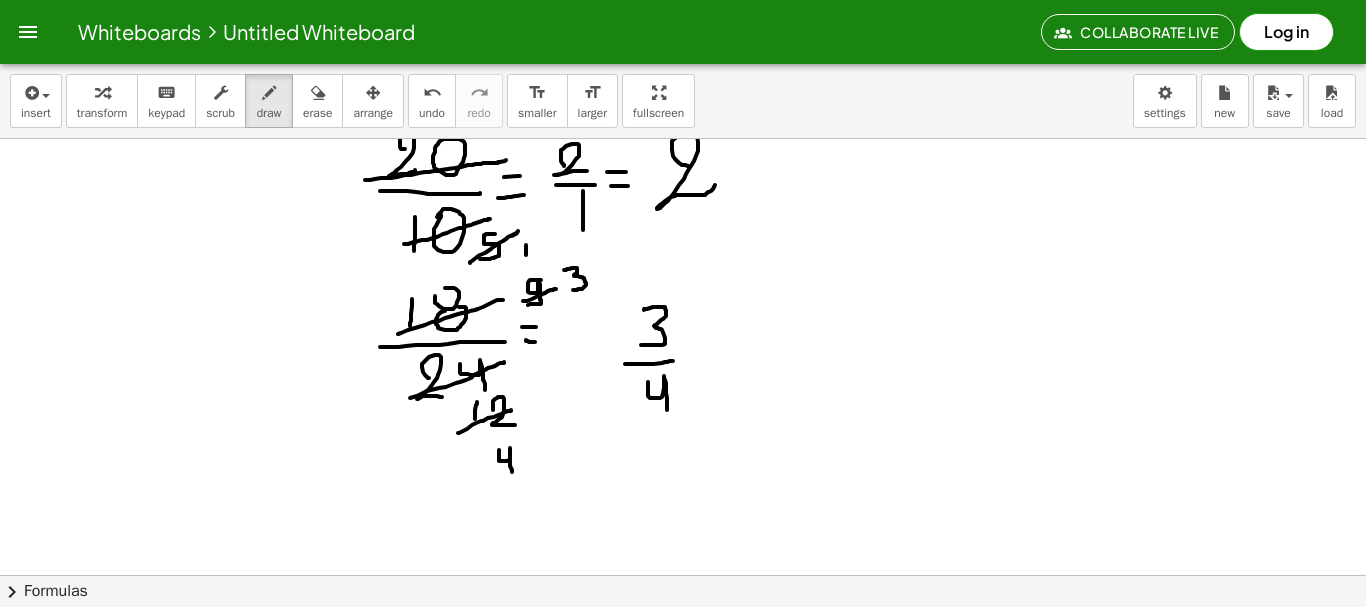 drag, startPoint x: 648, startPoint y: 382, endPoint x: 667, endPoint y: 418, distance: 40.706264 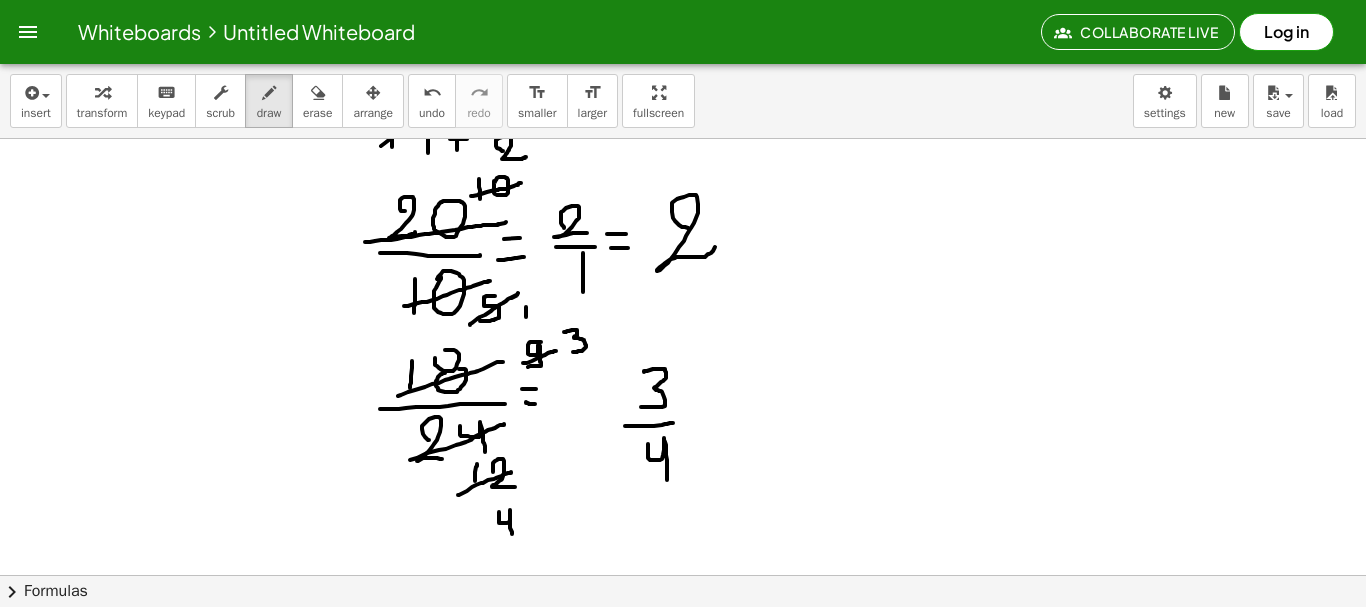 scroll, scrollTop: 535, scrollLeft: 0, axis: vertical 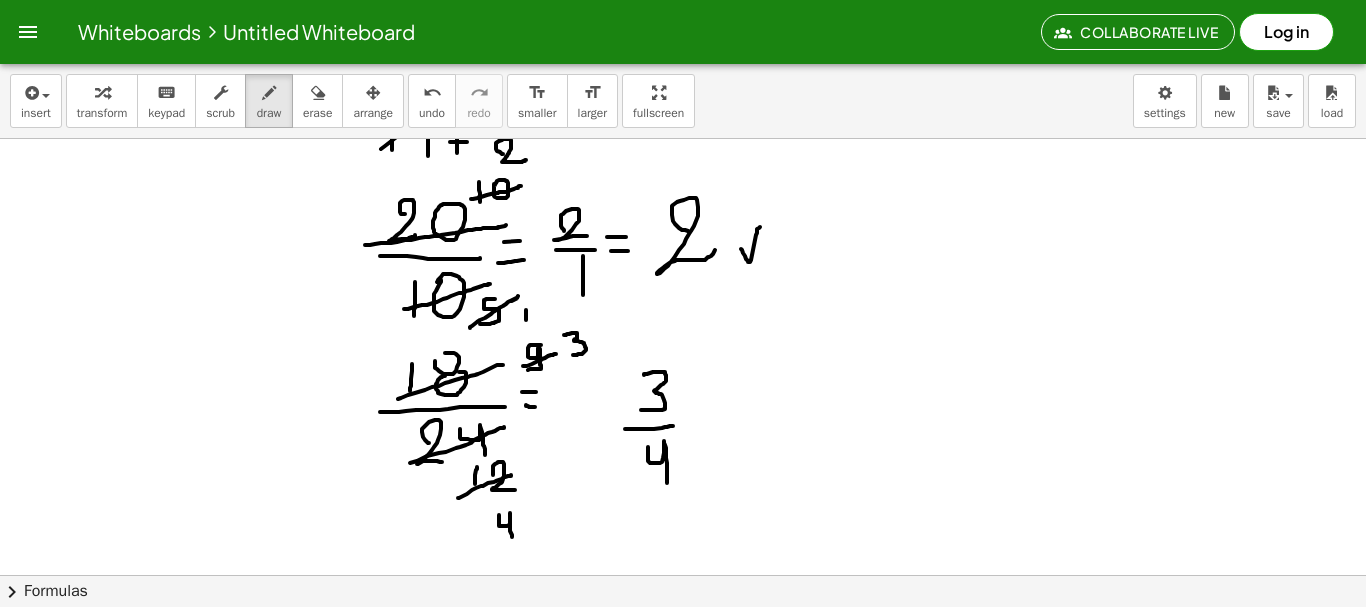 drag, startPoint x: 741, startPoint y: 249, endPoint x: 765, endPoint y: 224, distance: 34.655445 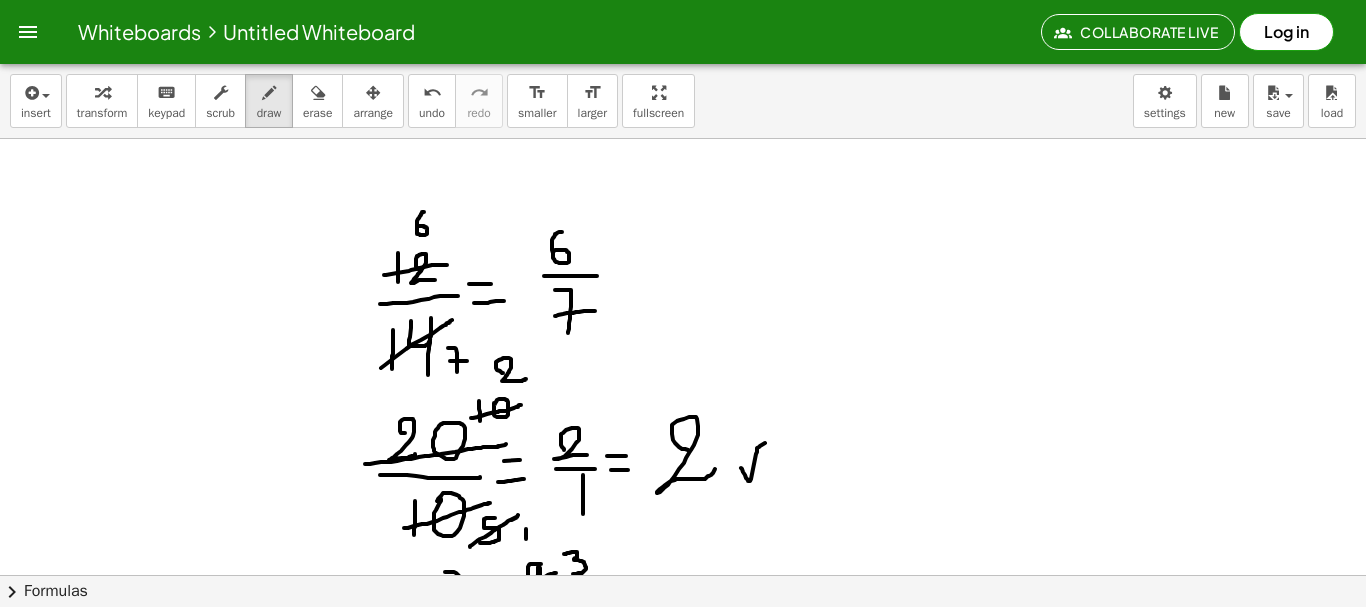 scroll, scrollTop: 313, scrollLeft: 0, axis: vertical 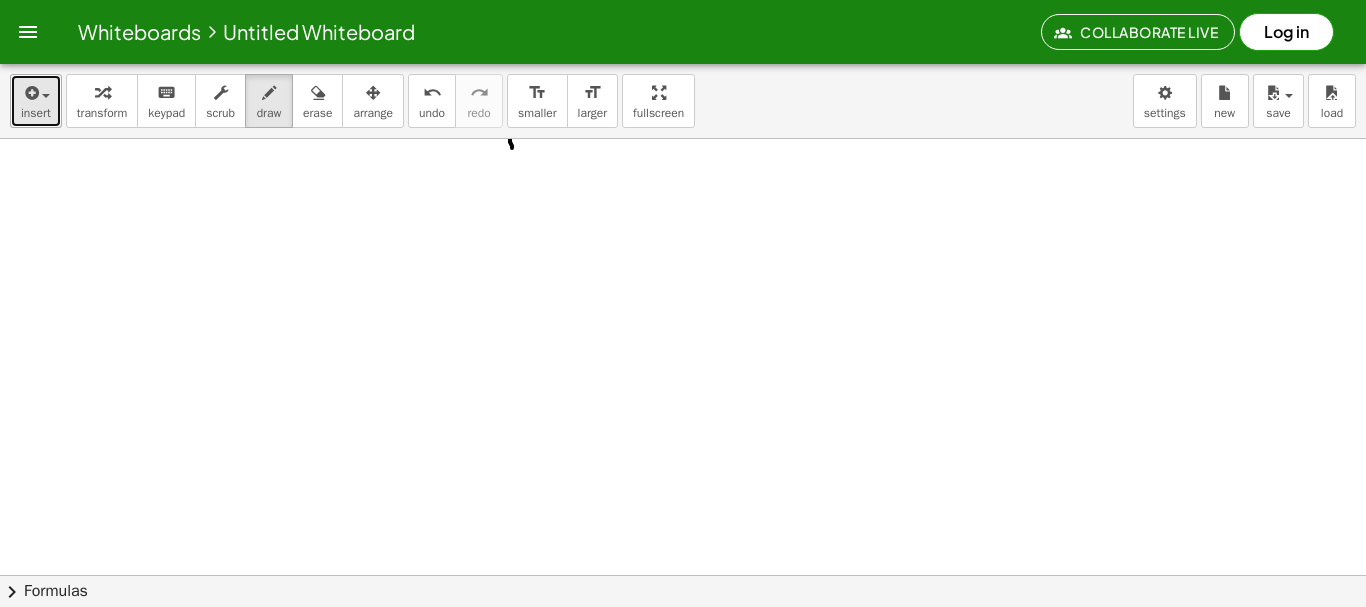 click on "insert" at bounding box center [36, 113] 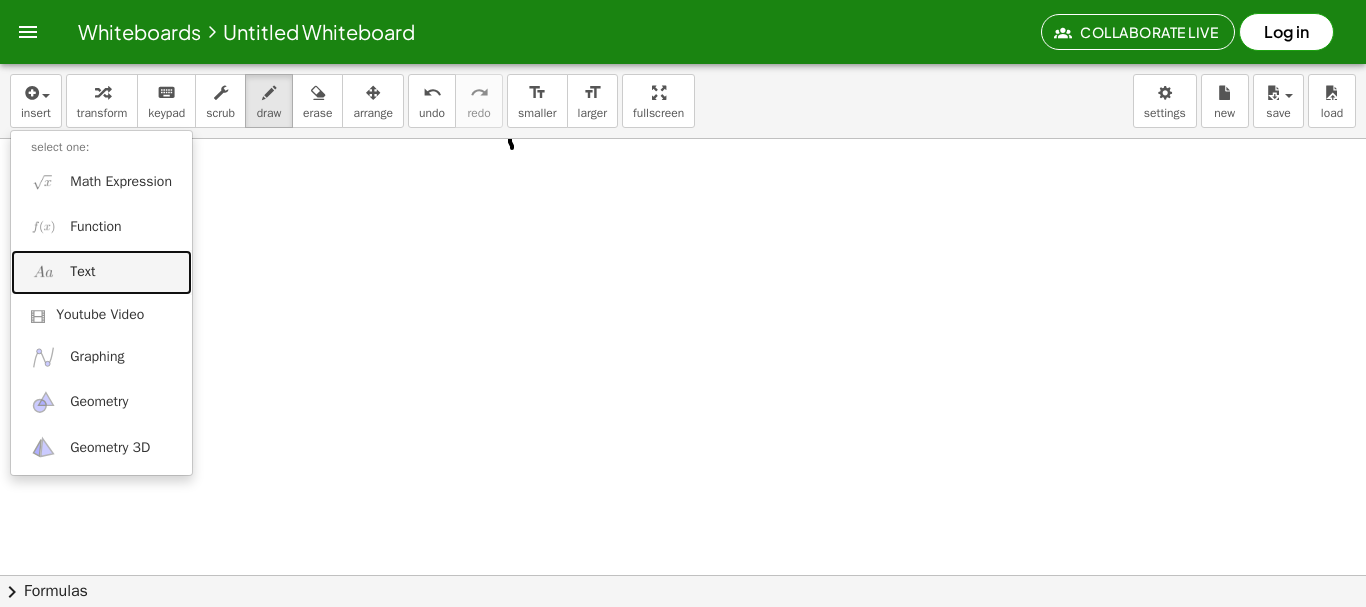 click on "Text" at bounding box center (82, 272) 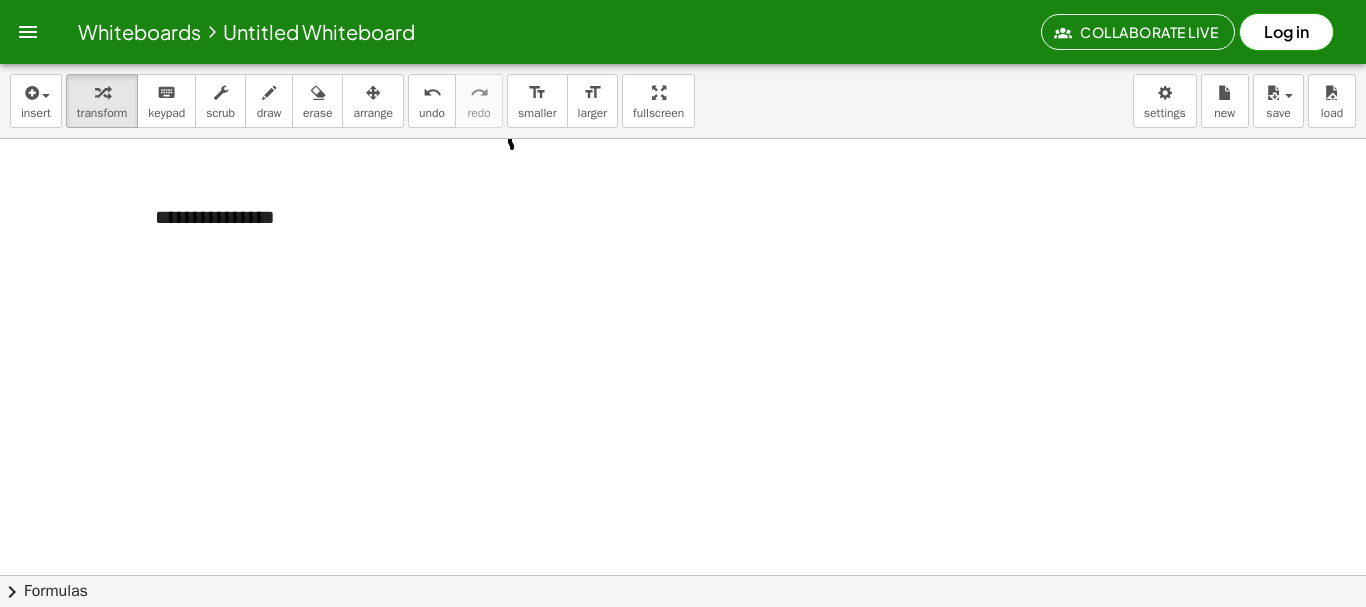 type 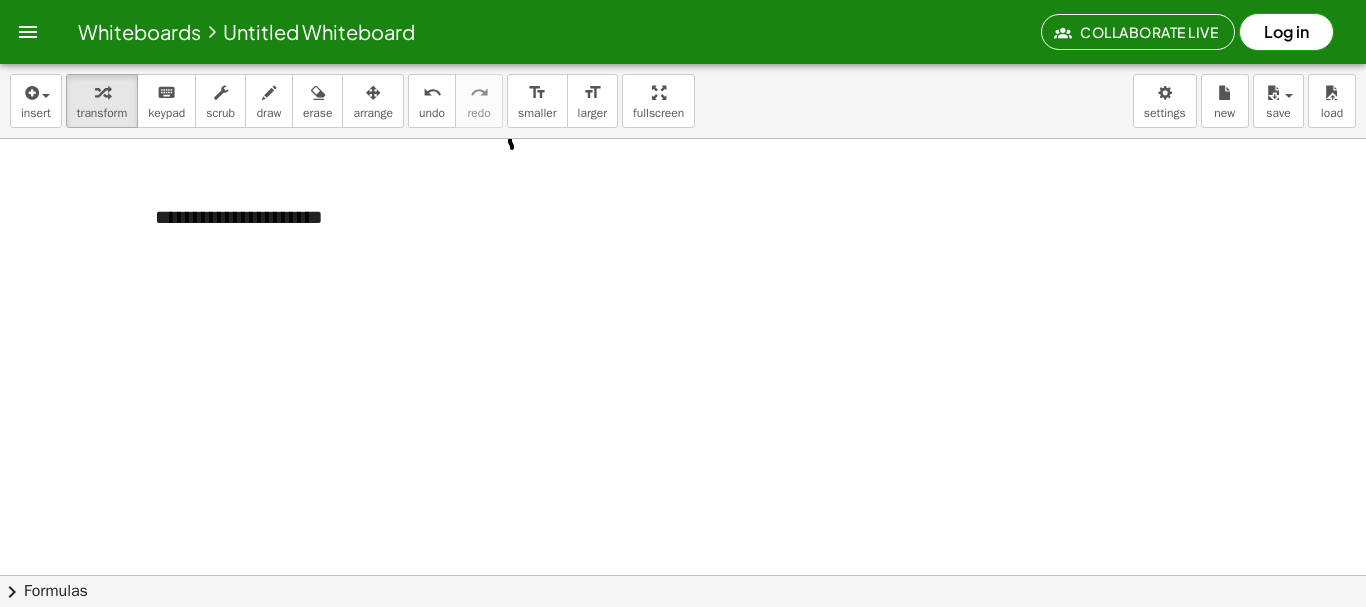 click at bounding box center (683, 87) 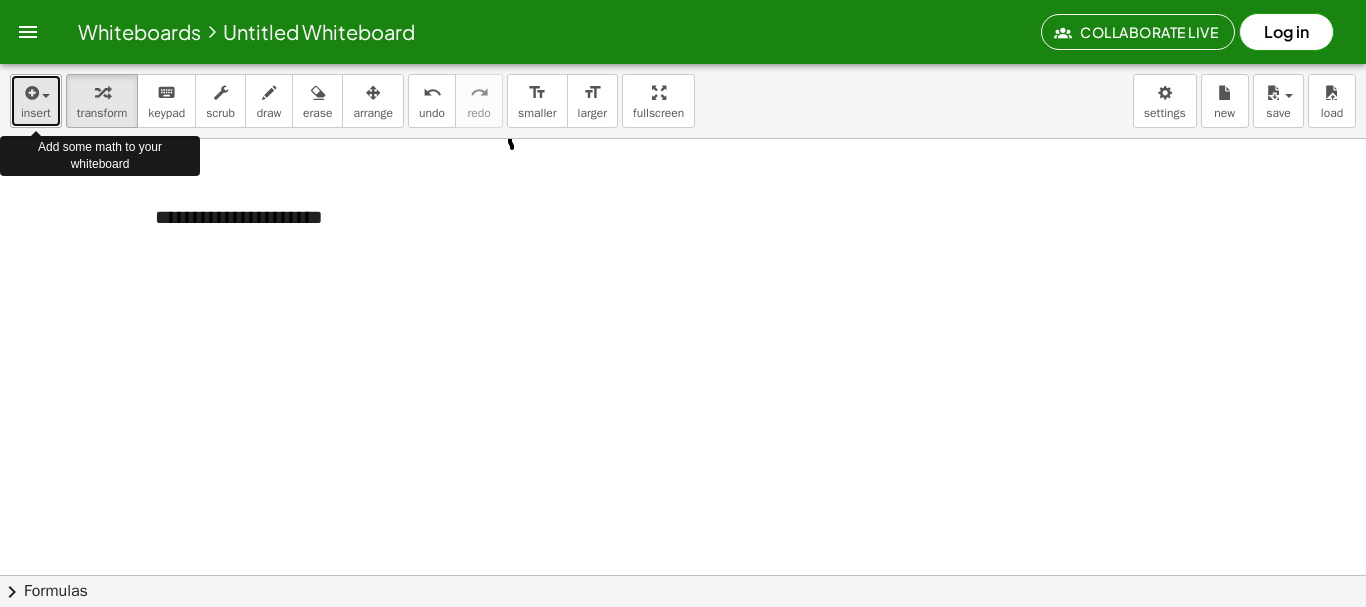 click at bounding box center (36, 92) 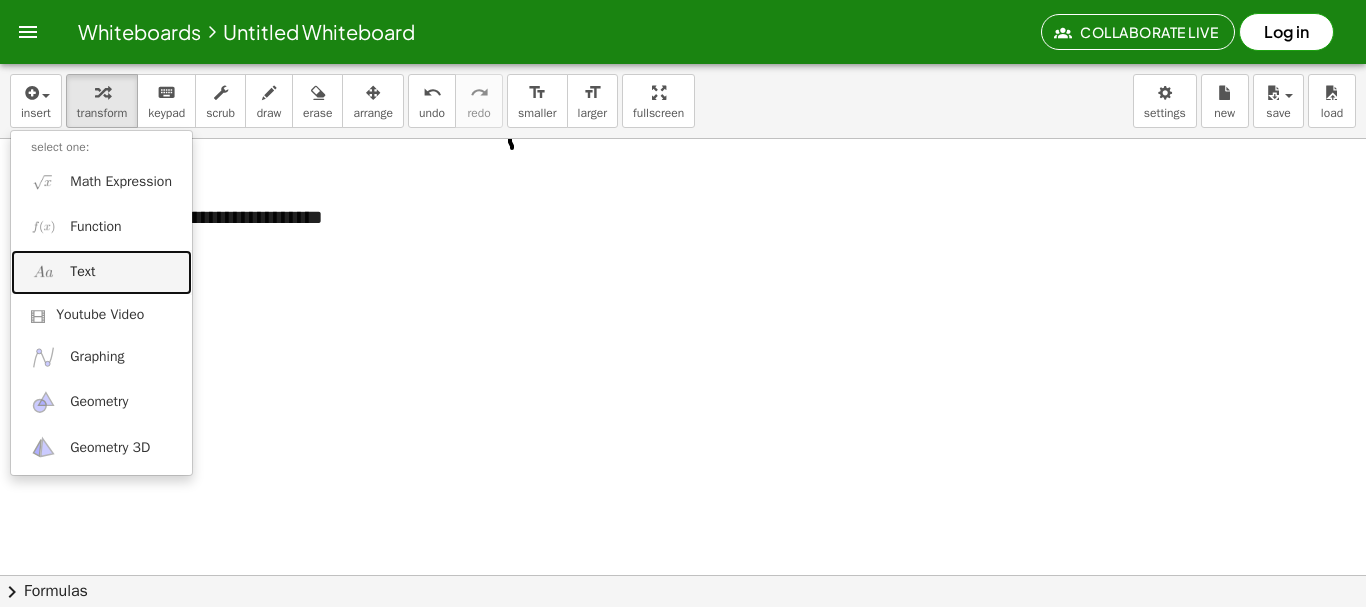click on "Text" at bounding box center [101, 272] 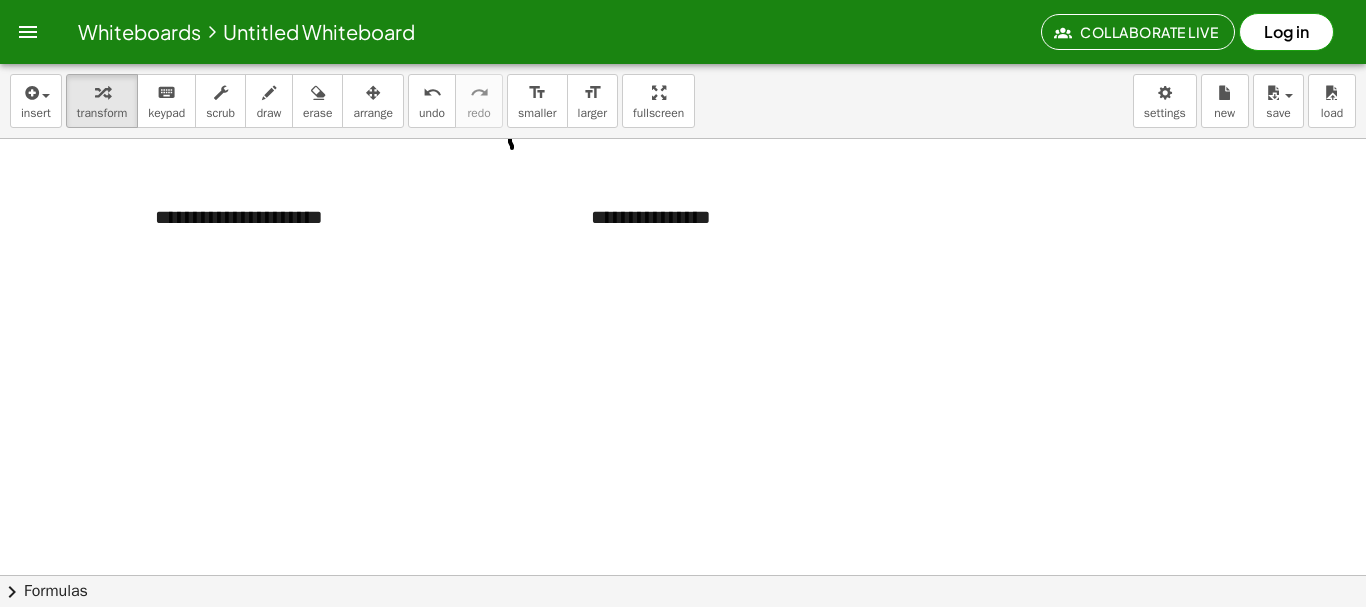 type 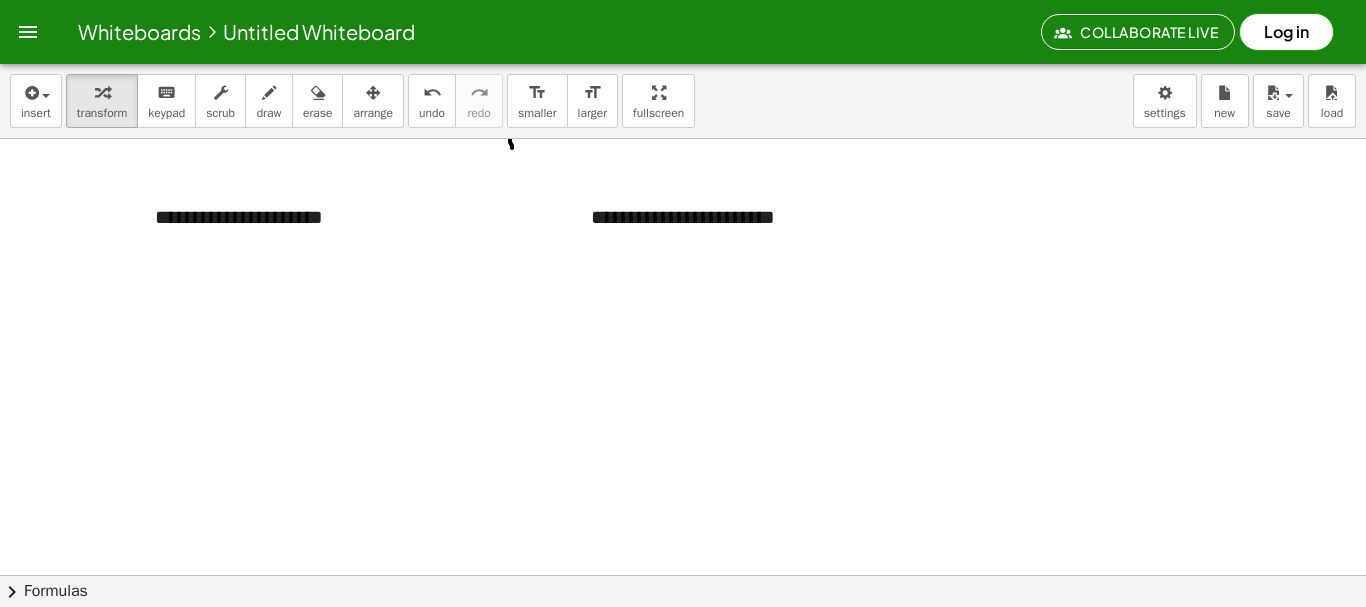click on "insert select one: Math Expression Function Text Youtube Video Graphing Geometry Geometry 3D transform keyboard keypad scrub draw erase arrange undo undo redo redo format_size smaller format_size larger fullscreen load   save new settings" at bounding box center [683, 101] 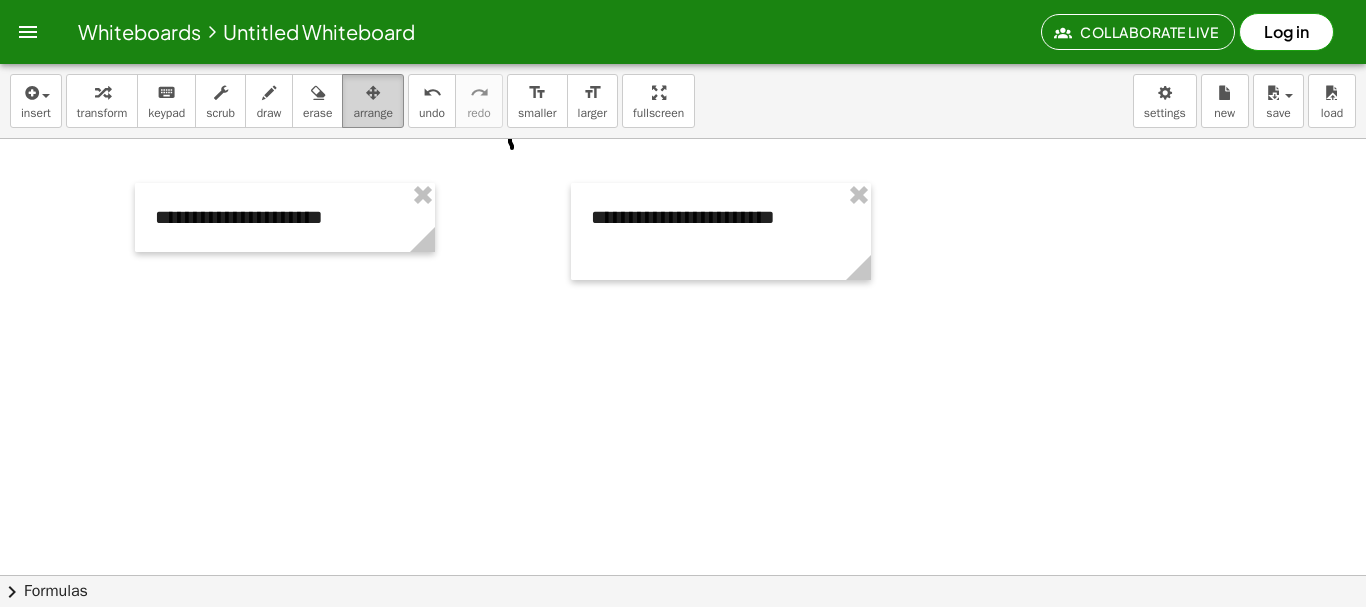 click on "arrange" at bounding box center [373, 101] 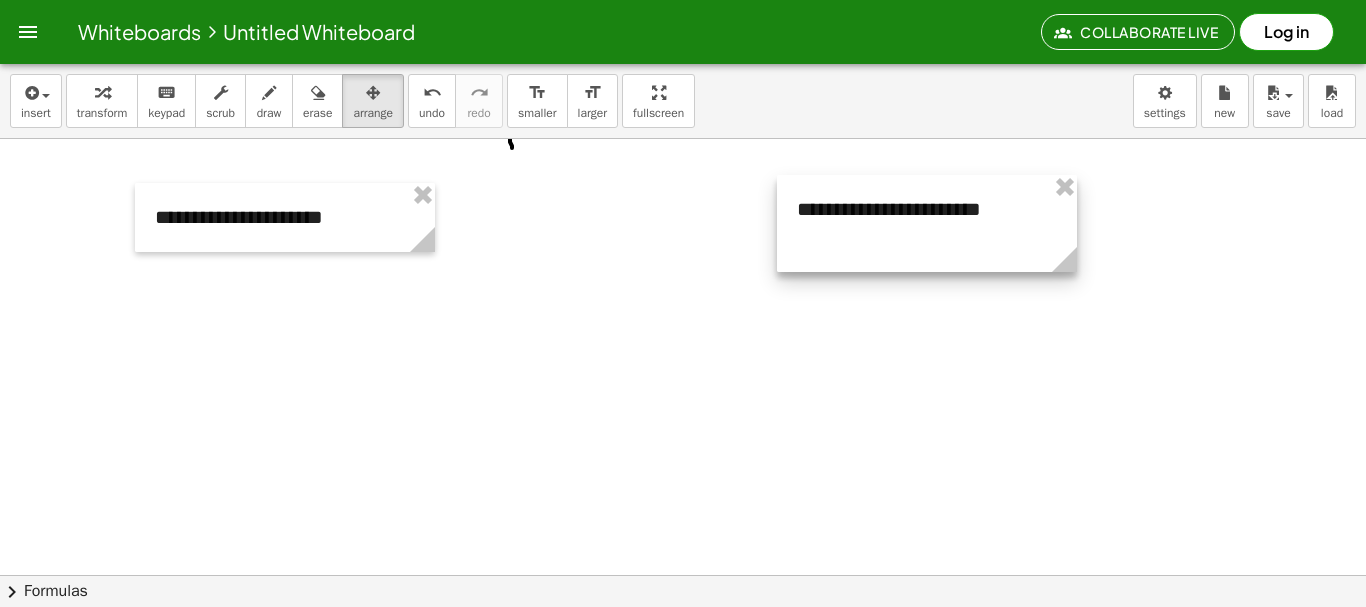 drag, startPoint x: 671, startPoint y: 240, endPoint x: 874, endPoint y: 233, distance: 203.12065 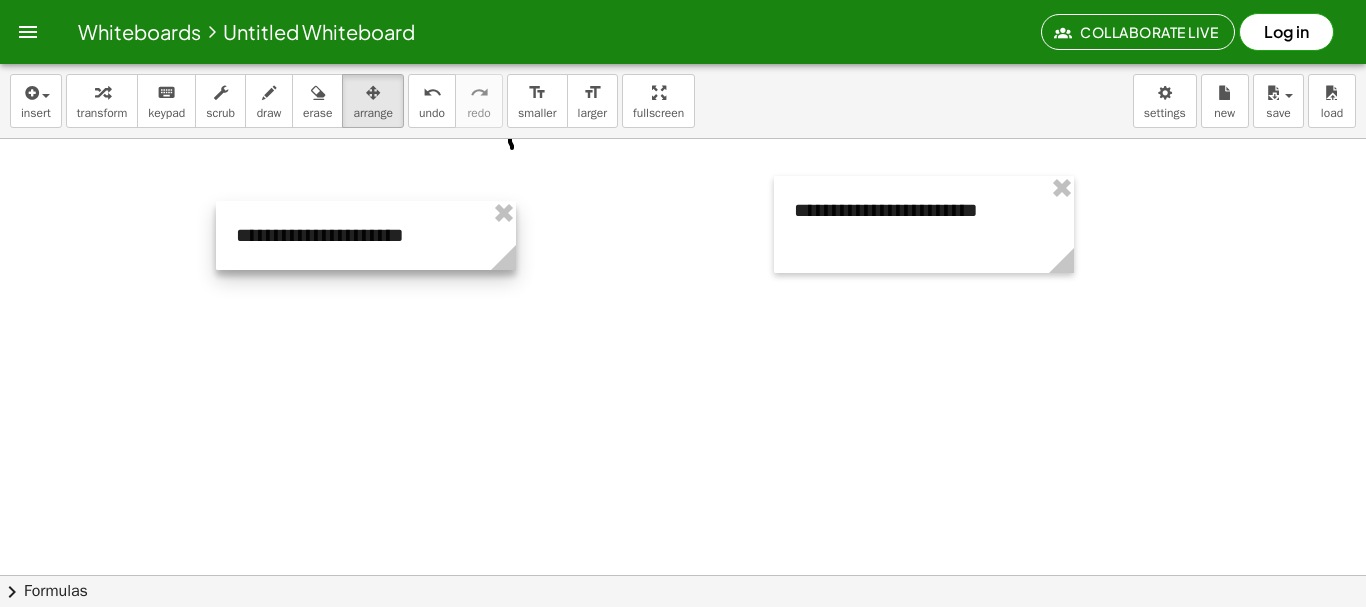 drag, startPoint x: 297, startPoint y: 199, endPoint x: 378, endPoint y: 217, distance: 82.9759 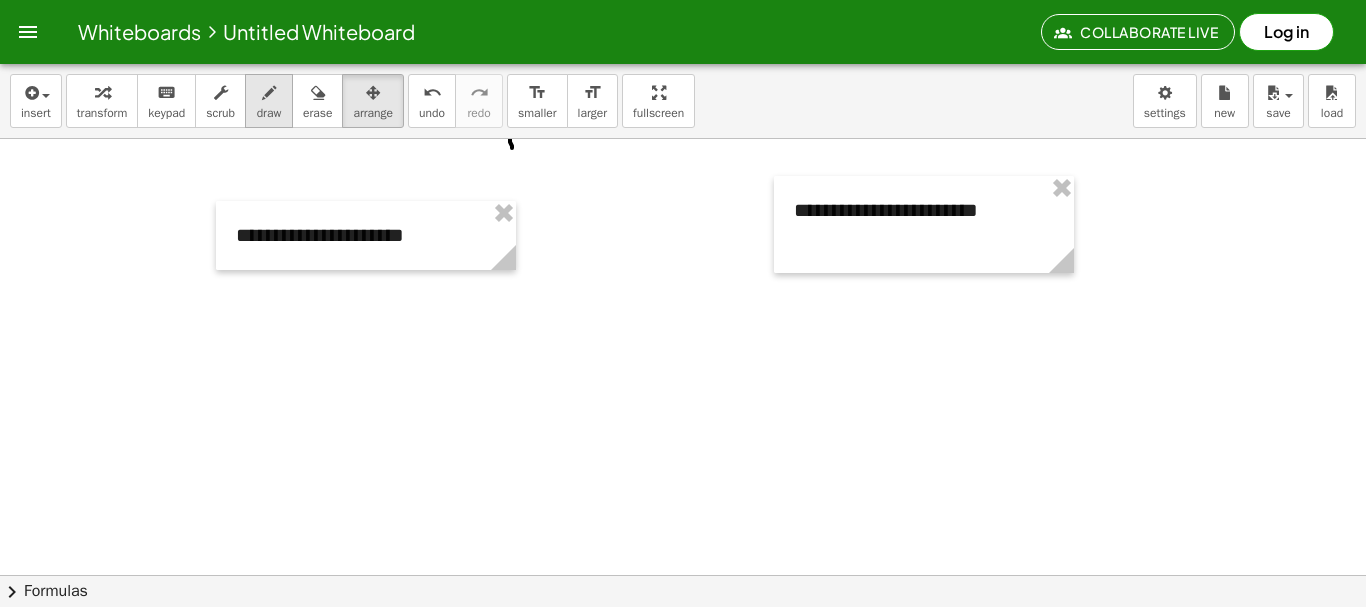 click at bounding box center (269, 93) 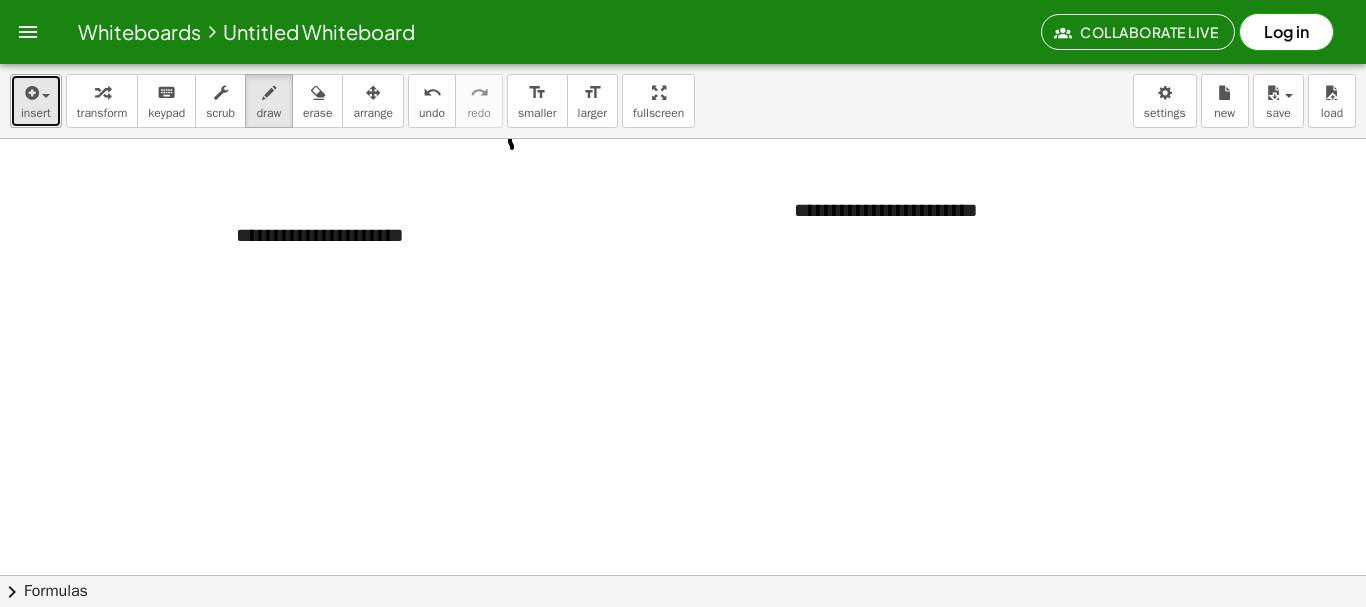 click on "insert" at bounding box center (36, 101) 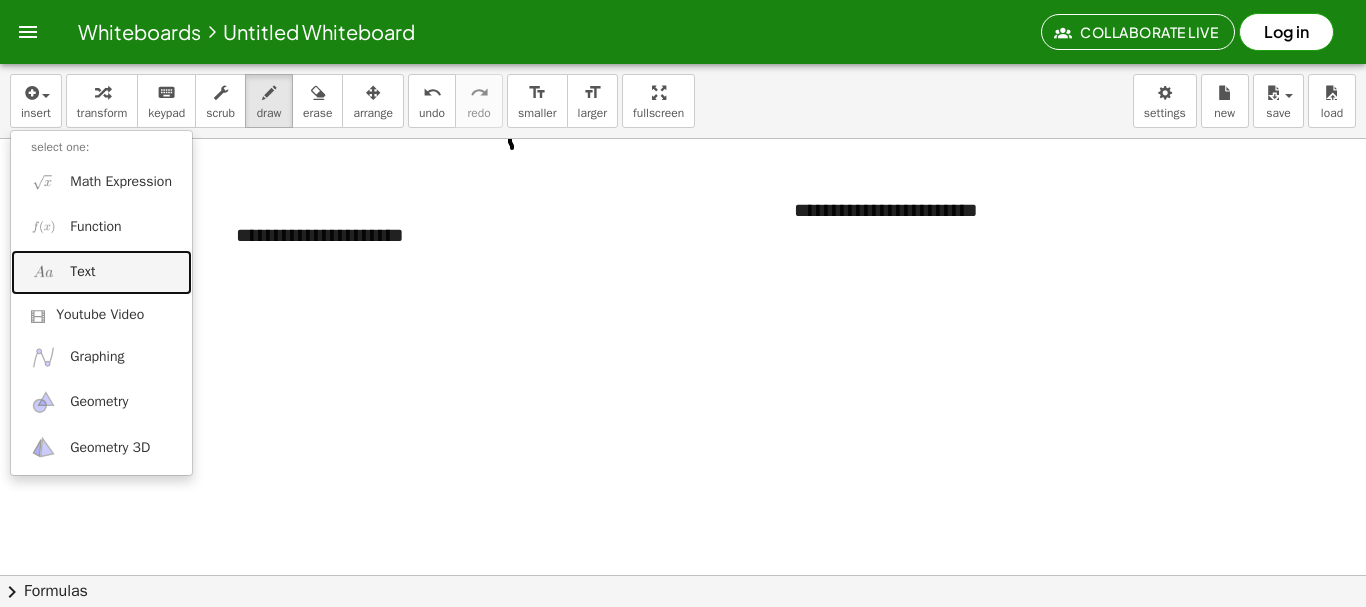 click on "Text" at bounding box center (82, 272) 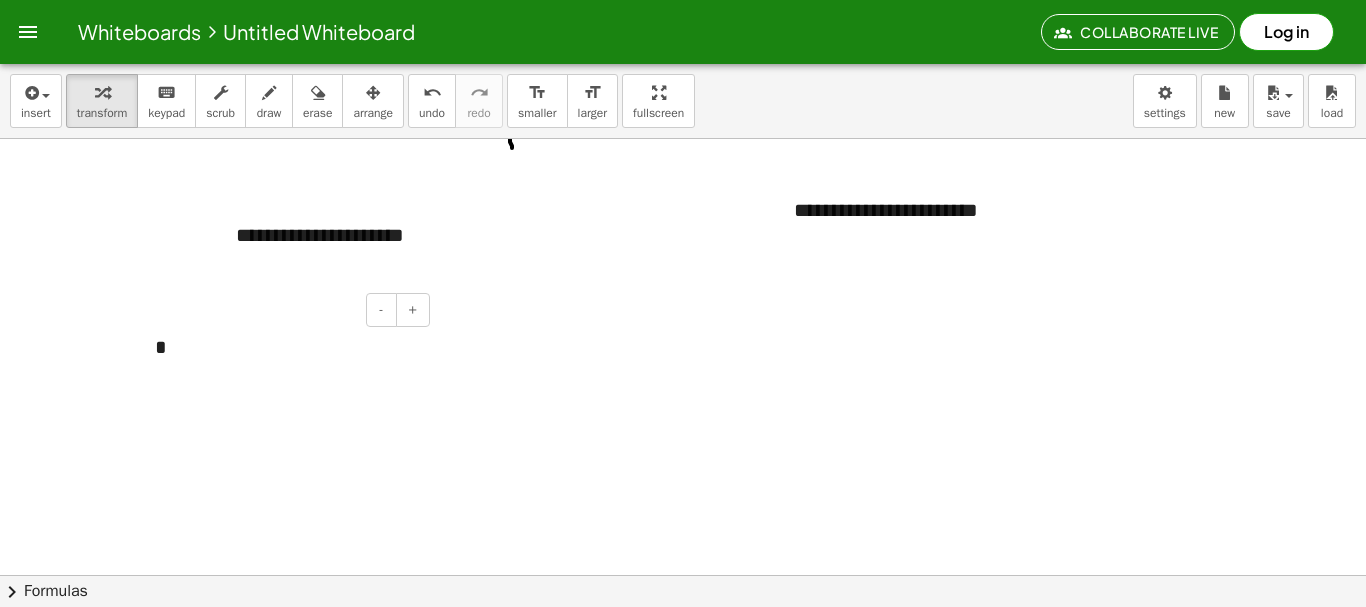 type 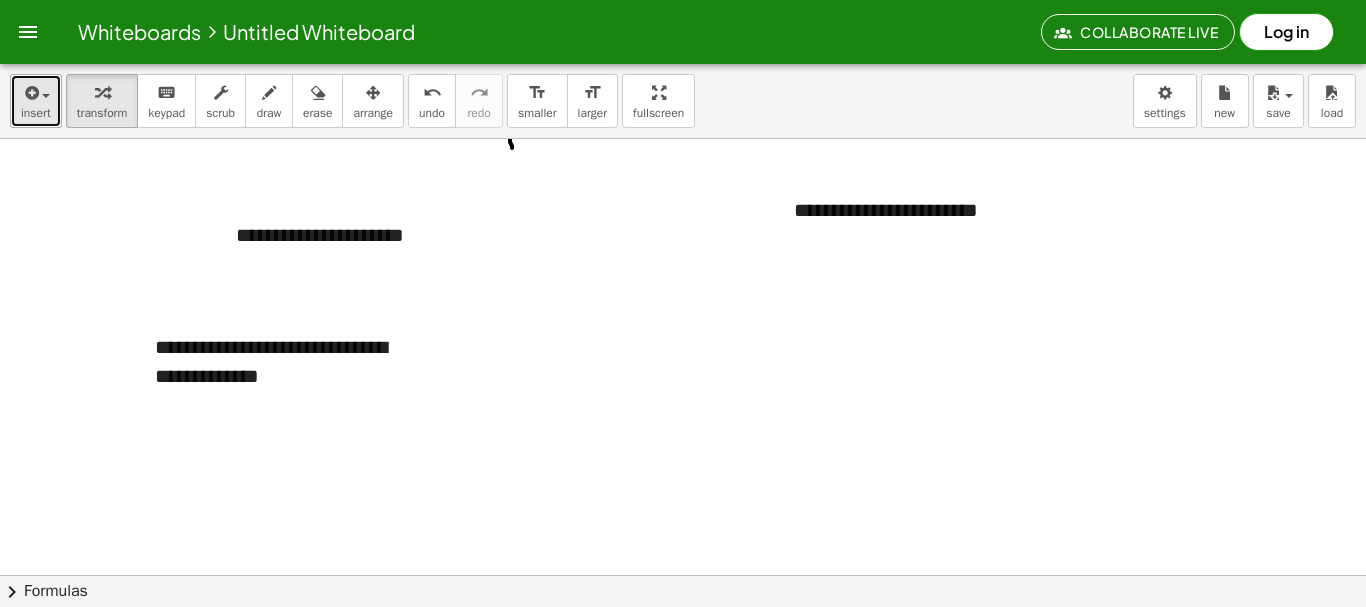 click at bounding box center (30, 93) 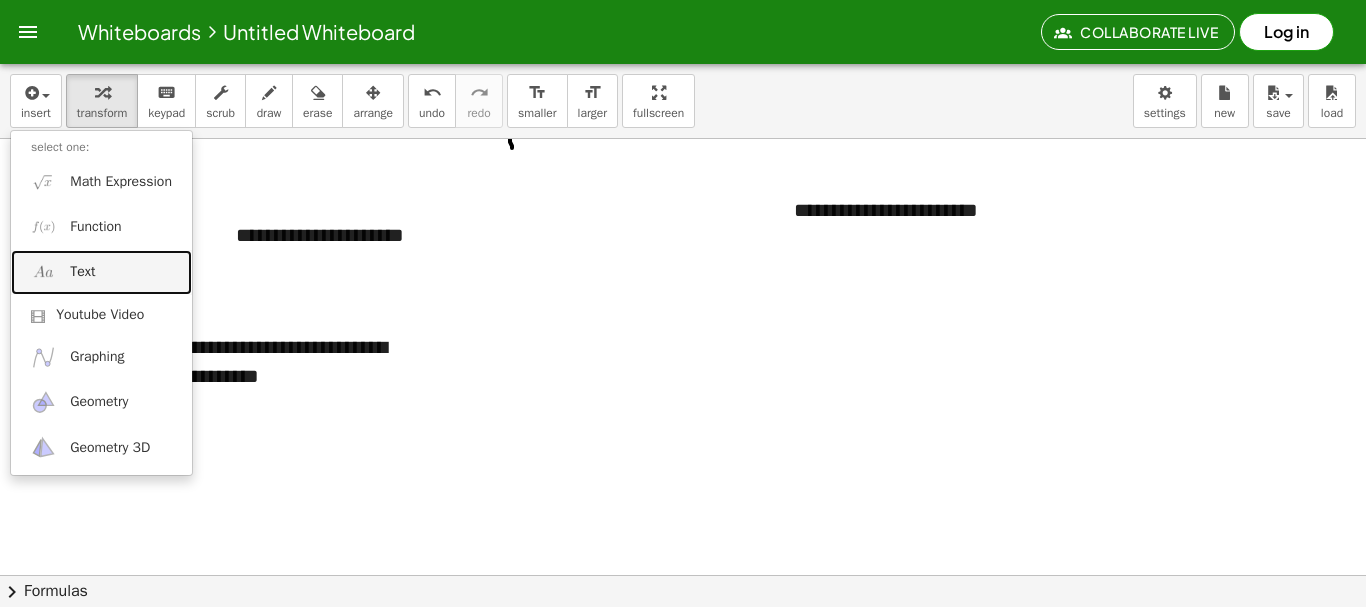 click on "Text" at bounding box center [101, 272] 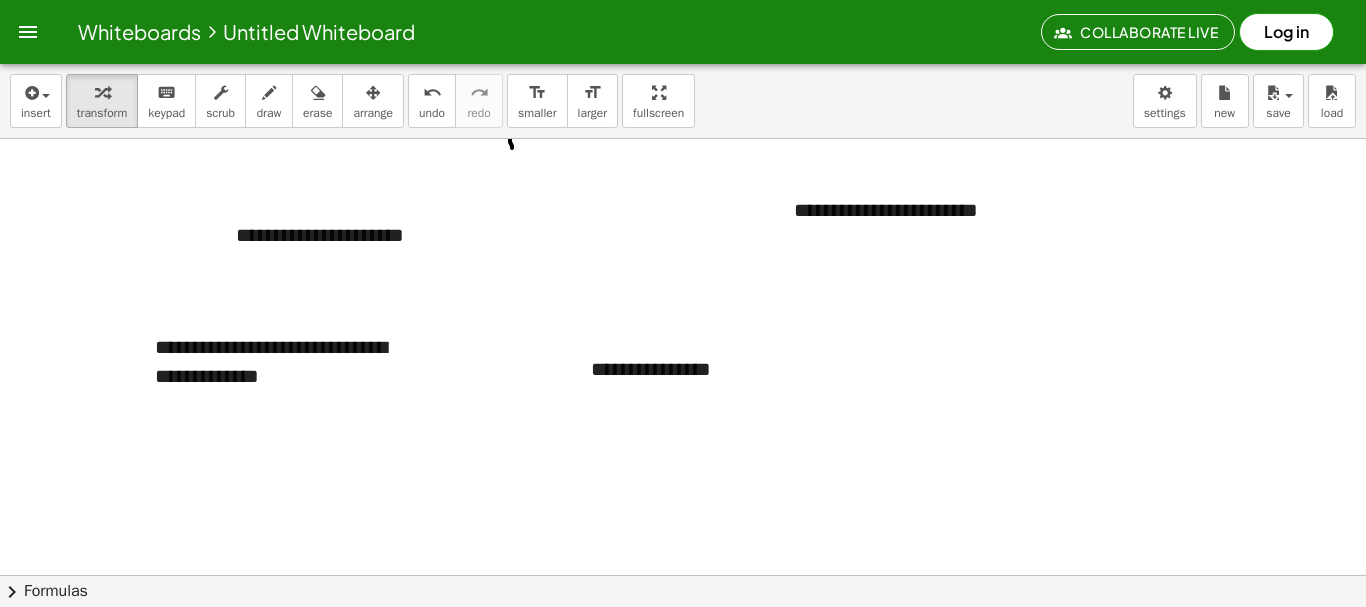 type 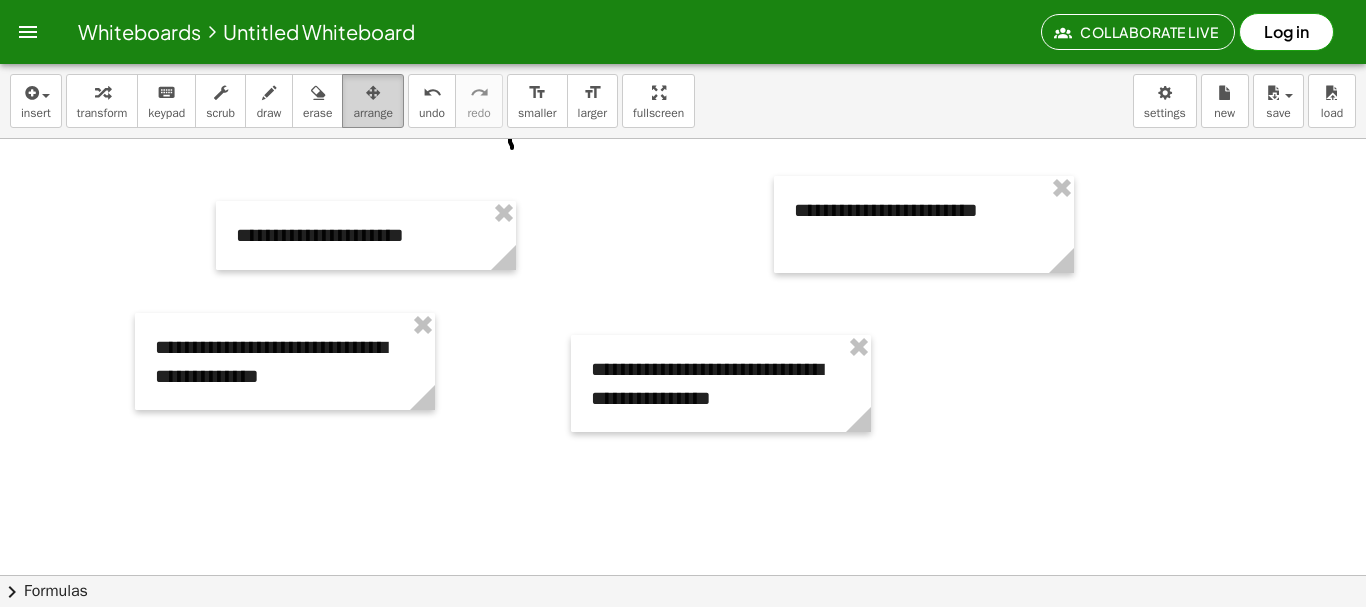 click on "arrange" at bounding box center [373, 113] 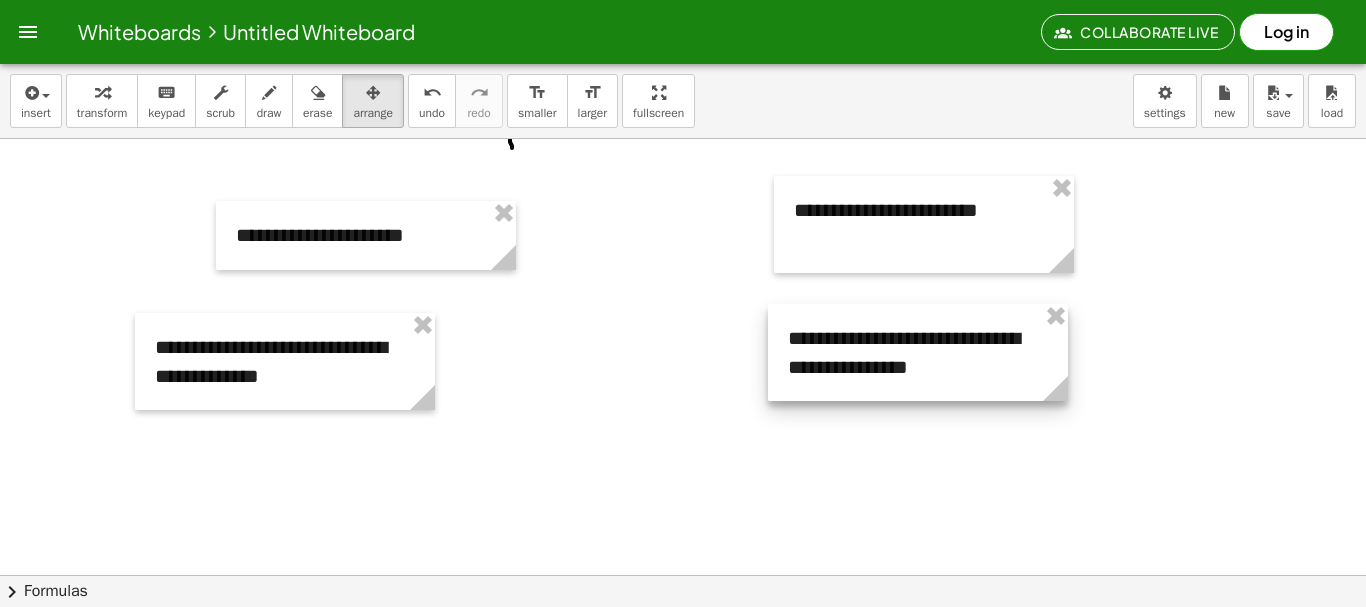 drag, startPoint x: 714, startPoint y: 409, endPoint x: 911, endPoint y: 378, distance: 199.42416 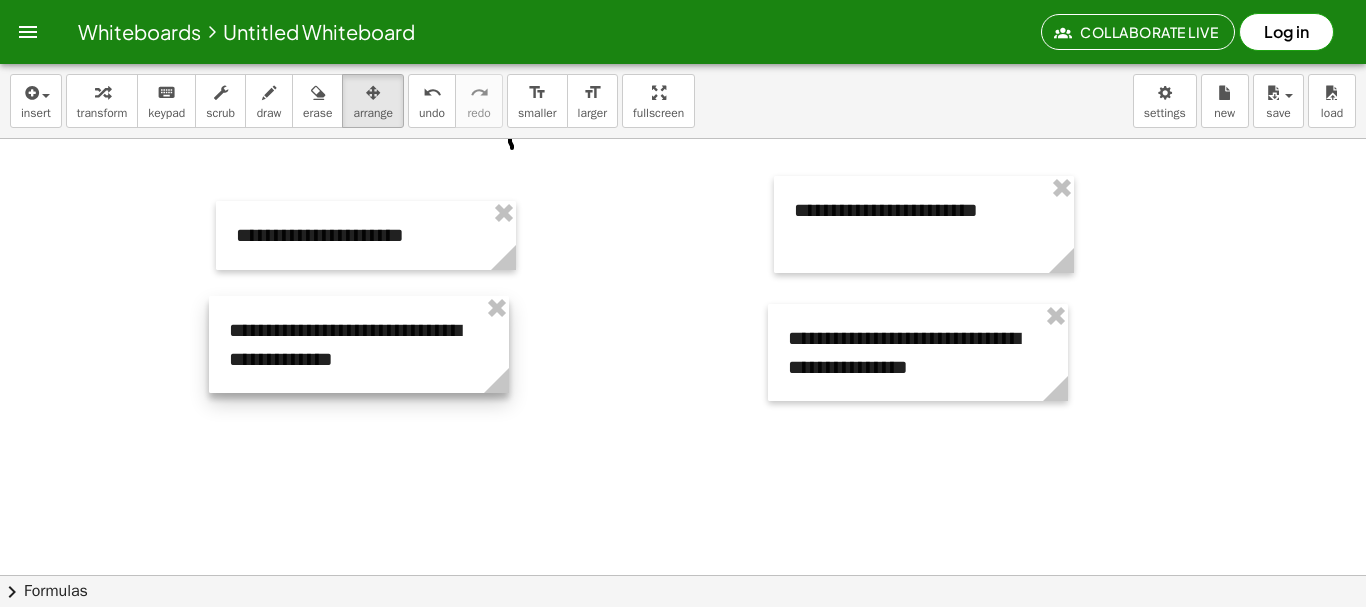 drag, startPoint x: 269, startPoint y: 368, endPoint x: 347, endPoint y: 354, distance: 79.24645 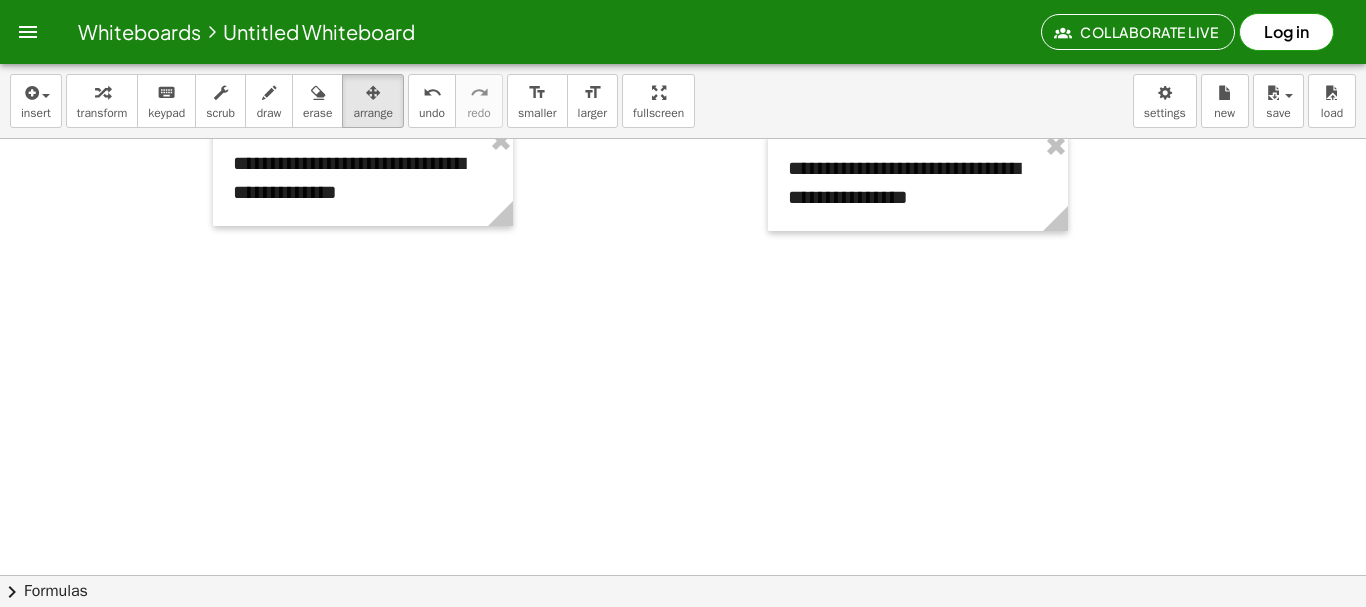 scroll, scrollTop: 1112, scrollLeft: 0, axis: vertical 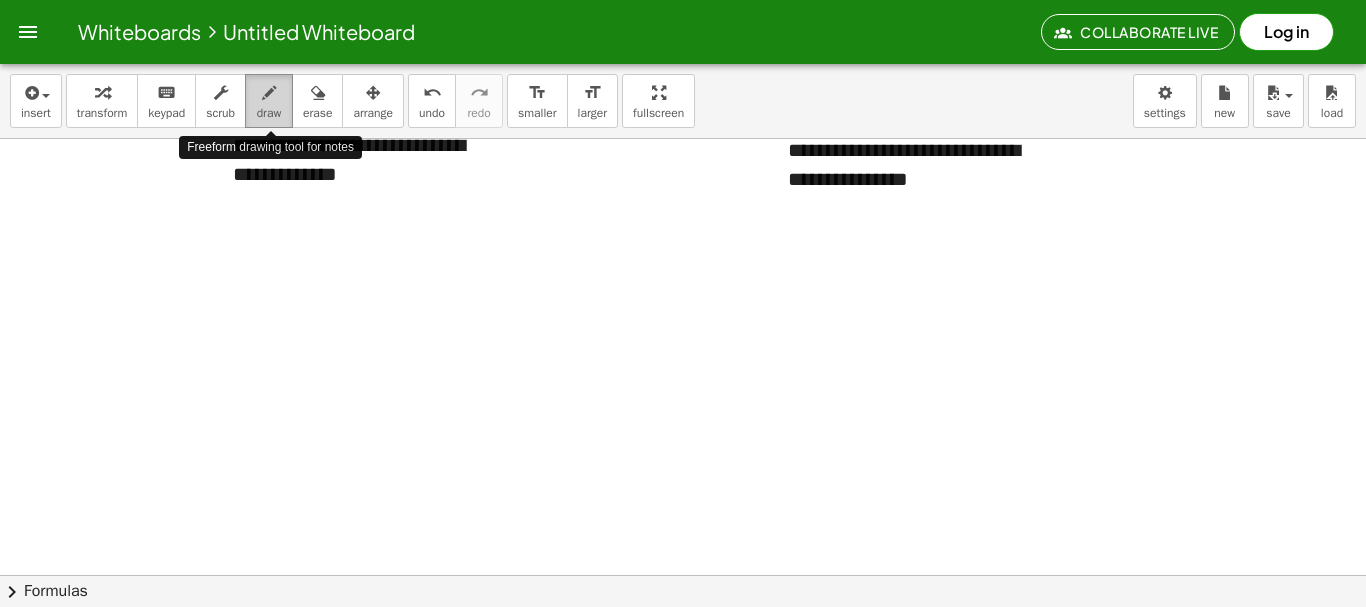 click at bounding box center (269, 92) 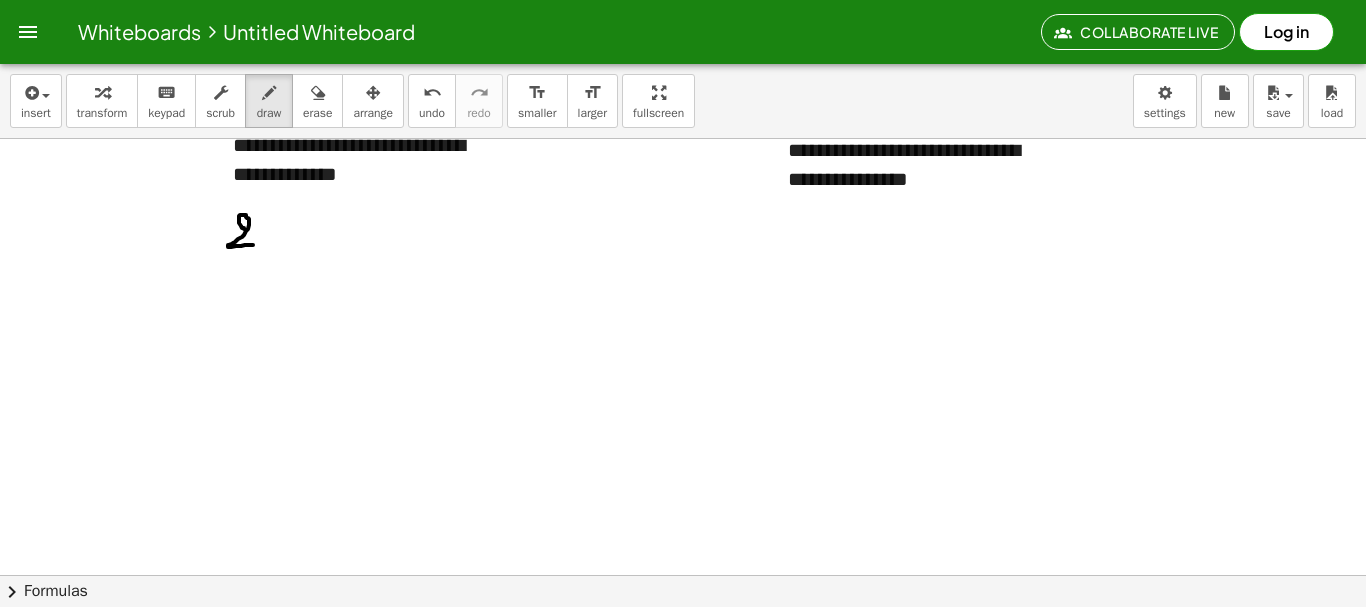 drag, startPoint x: 244, startPoint y: 229, endPoint x: 257, endPoint y: 245, distance: 20.615528 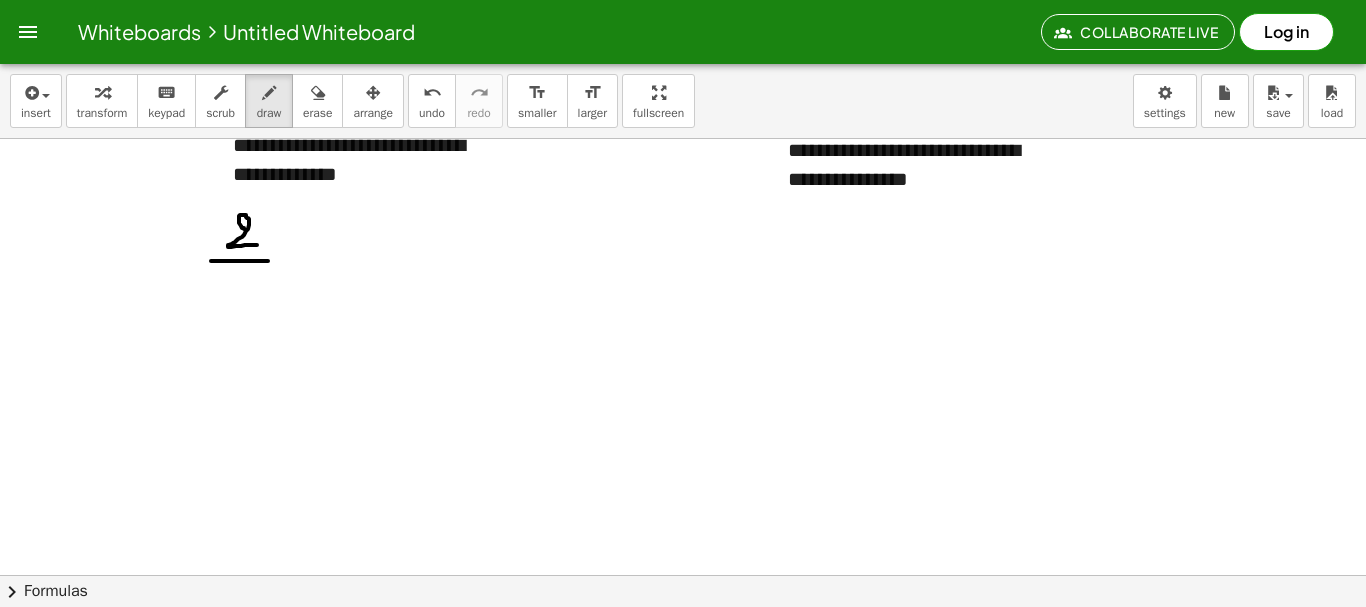 drag, startPoint x: 211, startPoint y: 261, endPoint x: 268, endPoint y: 261, distance: 57 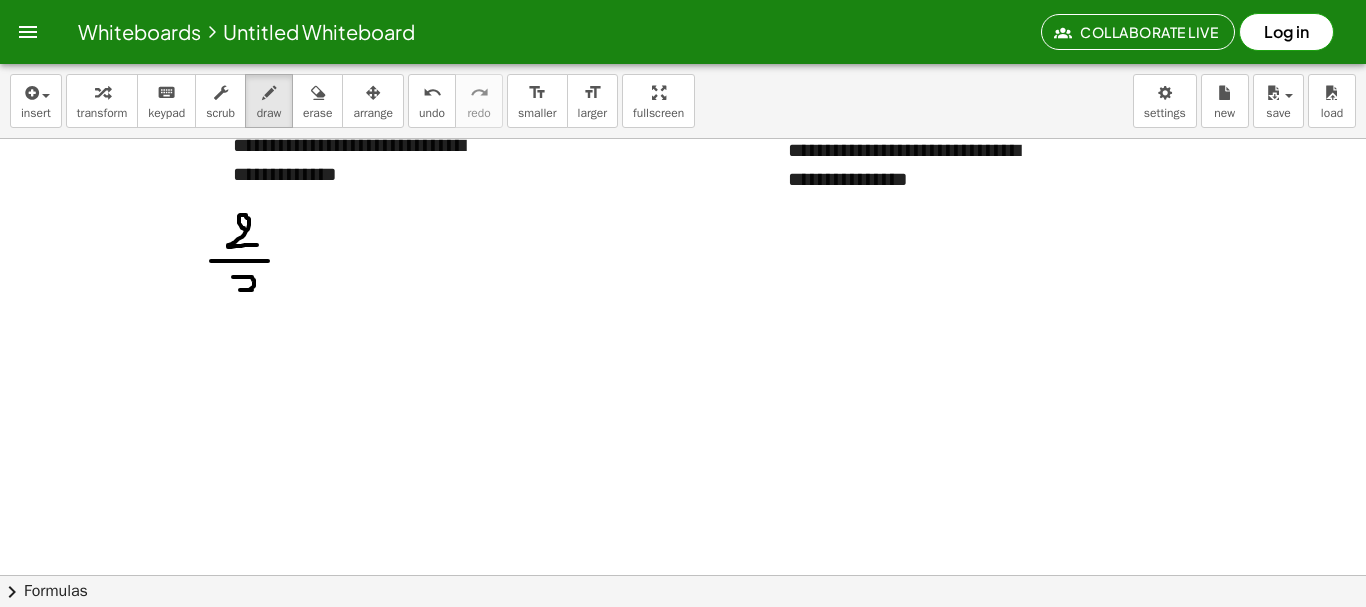 drag, startPoint x: 233, startPoint y: 277, endPoint x: 231, endPoint y: 303, distance: 26.076809 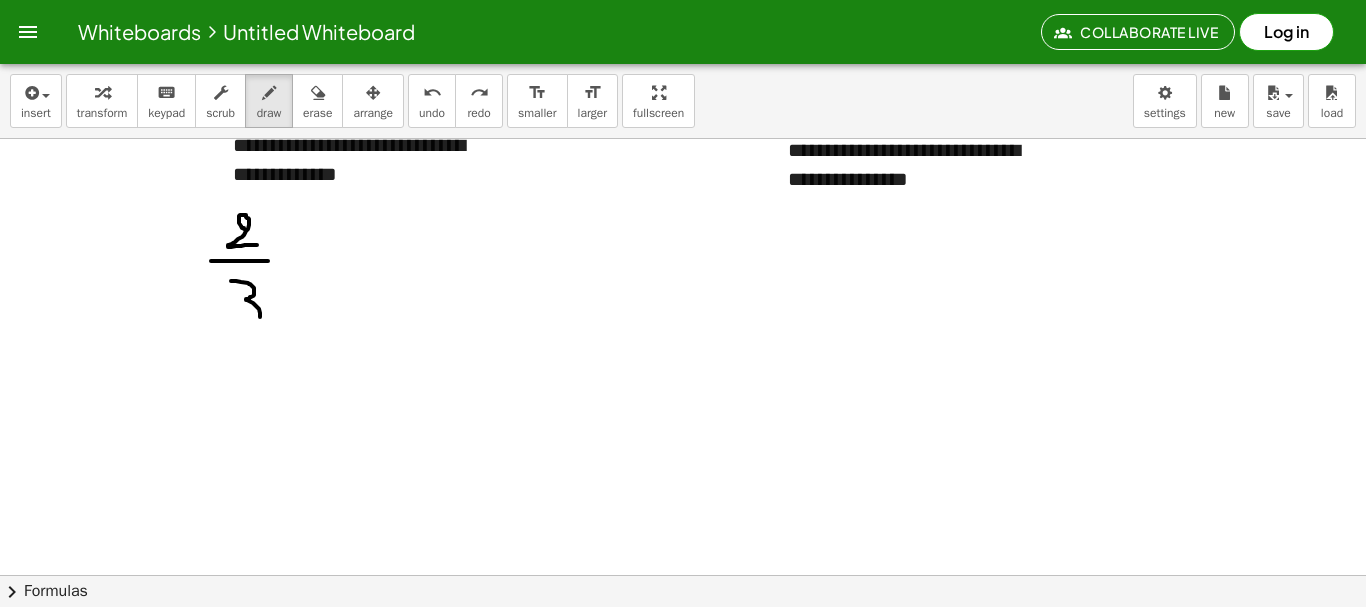 drag, startPoint x: 231, startPoint y: 281, endPoint x: 238, endPoint y: 320, distance: 39.623226 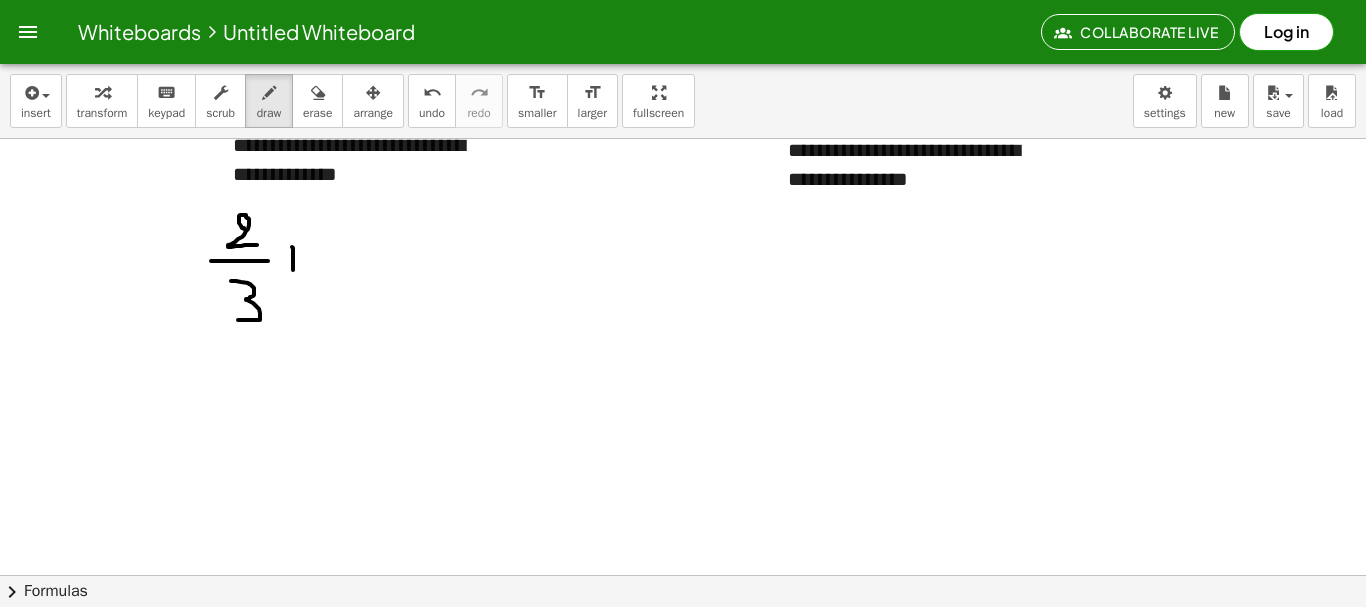 drag, startPoint x: 292, startPoint y: 247, endPoint x: 293, endPoint y: 271, distance: 24.020824 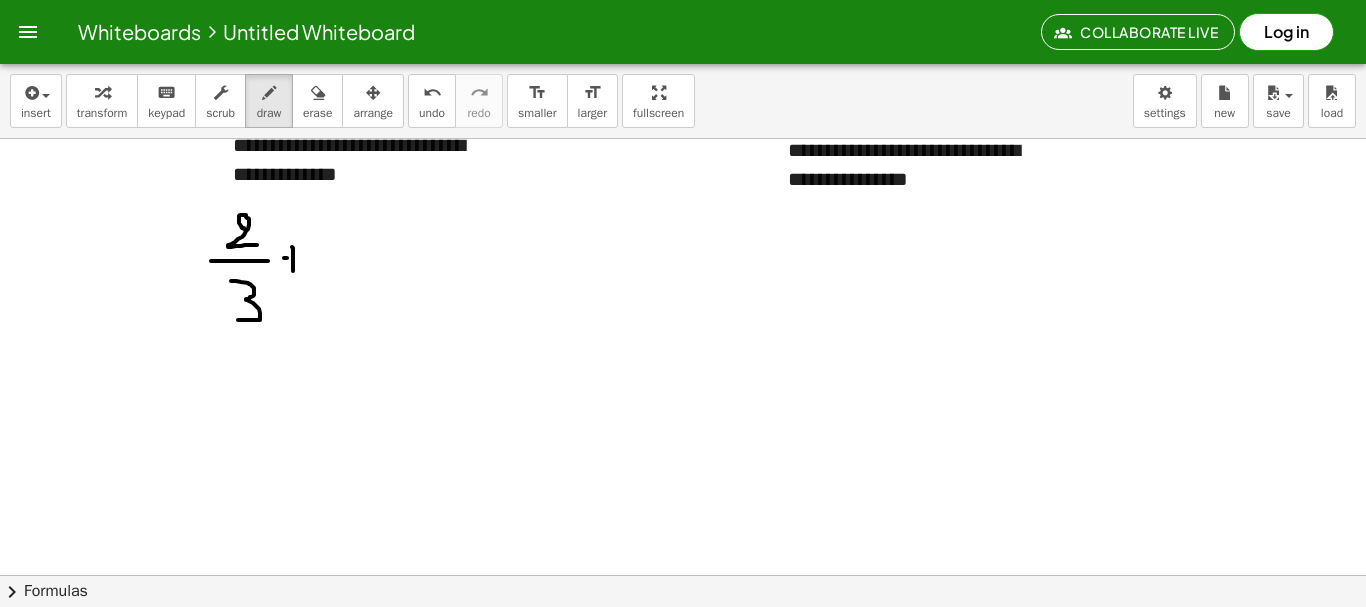 drag, startPoint x: 284, startPoint y: 258, endPoint x: 305, endPoint y: 260, distance: 21.095022 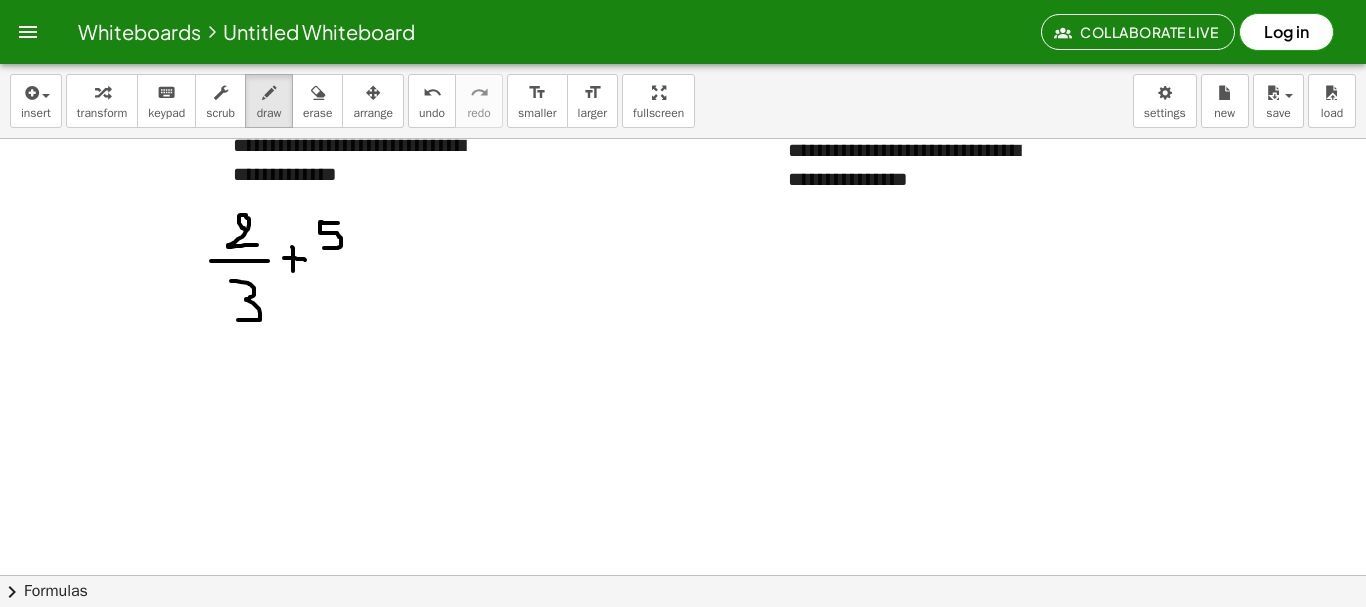 drag, startPoint x: 338, startPoint y: 223, endPoint x: 324, endPoint y: 248, distance: 28.653097 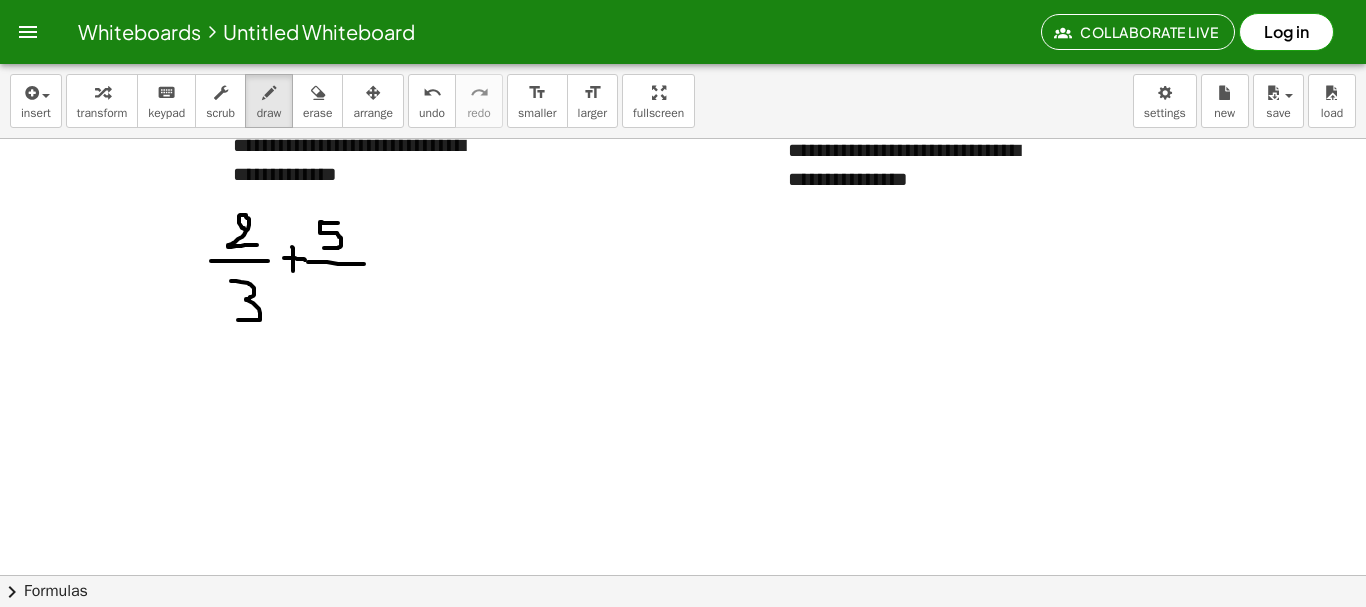 drag, startPoint x: 308, startPoint y: 262, endPoint x: 378, endPoint y: 262, distance: 70 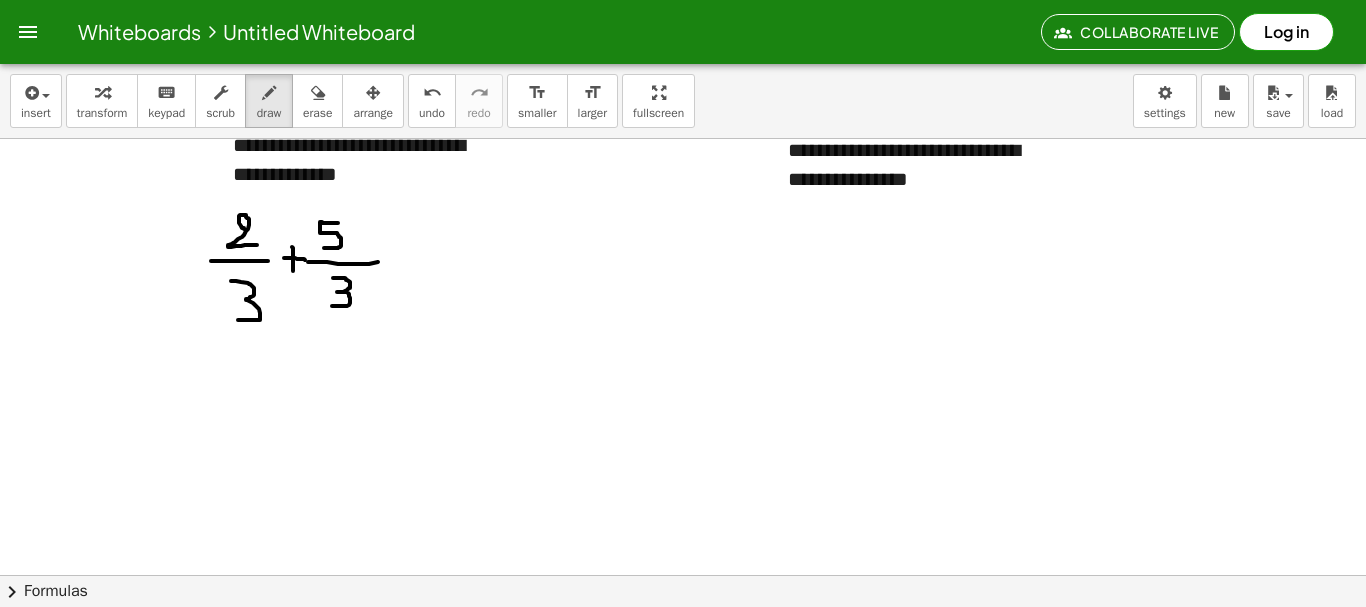 drag, startPoint x: 333, startPoint y: 278, endPoint x: 328, endPoint y: 304, distance: 26.476404 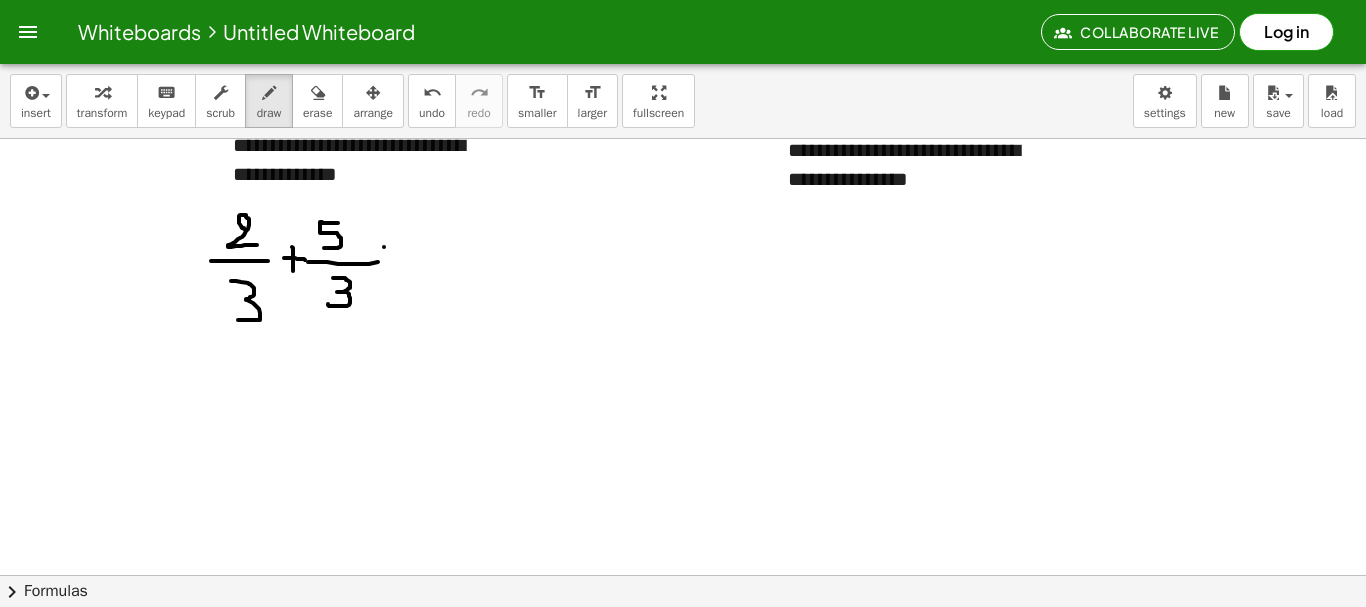 drag, startPoint x: 384, startPoint y: 247, endPoint x: 400, endPoint y: 249, distance: 16.124516 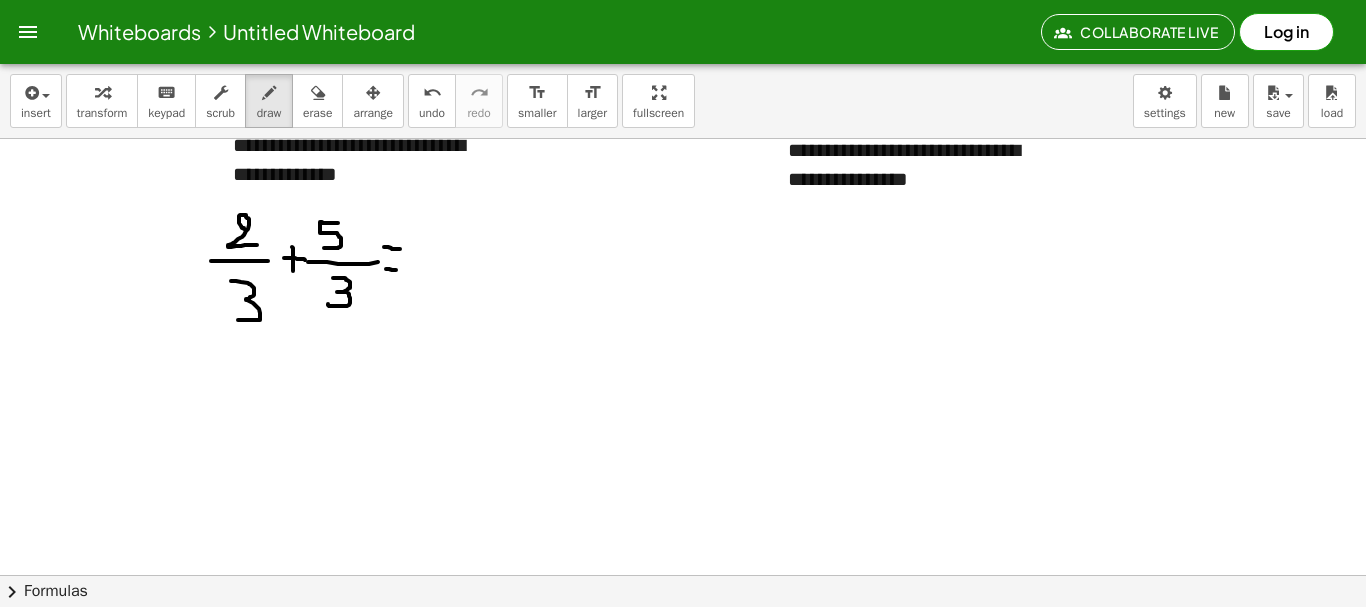drag, startPoint x: 386, startPoint y: 269, endPoint x: 400, endPoint y: 272, distance: 14.3178215 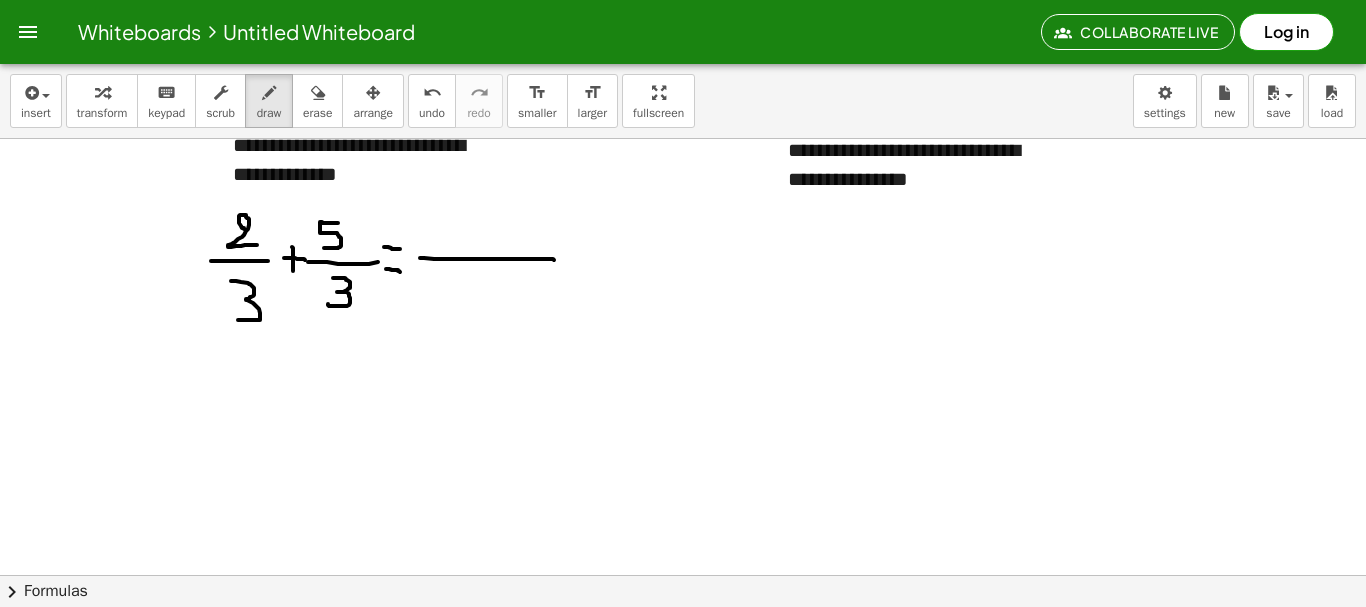 drag, startPoint x: 420, startPoint y: 258, endPoint x: 561, endPoint y: 260, distance: 141.01419 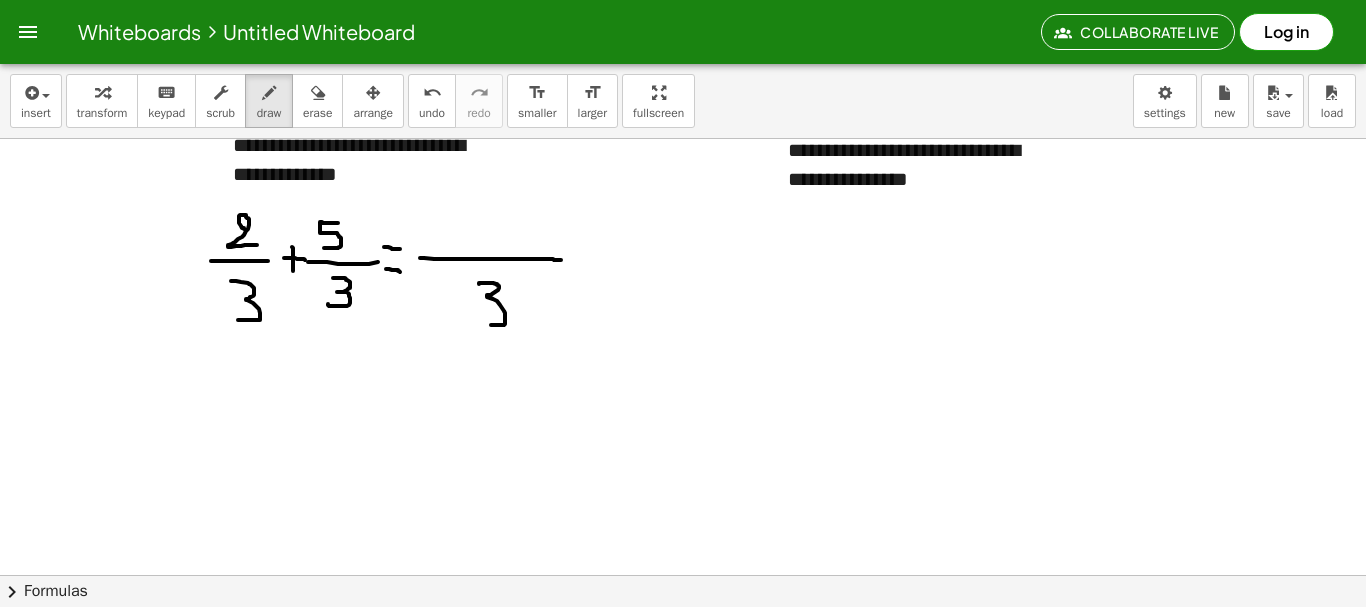 drag, startPoint x: 479, startPoint y: 284, endPoint x: 488, endPoint y: 325, distance: 41.976185 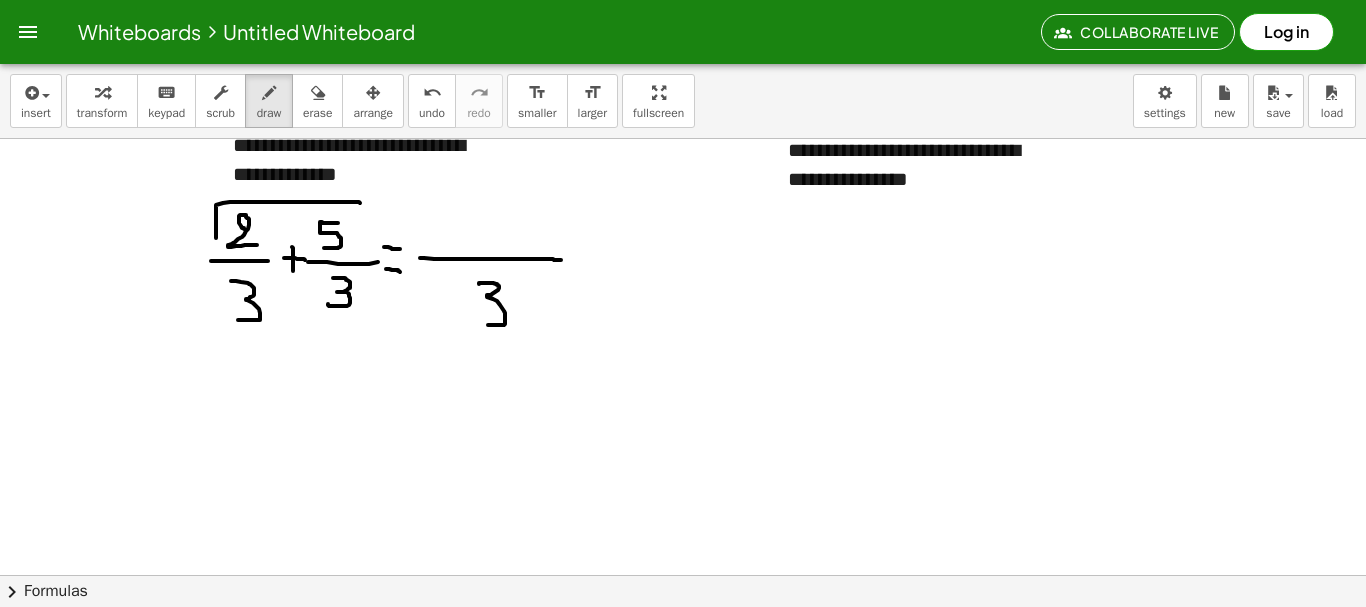 drag, startPoint x: 216, startPoint y: 238, endPoint x: 363, endPoint y: 221, distance: 147.97972 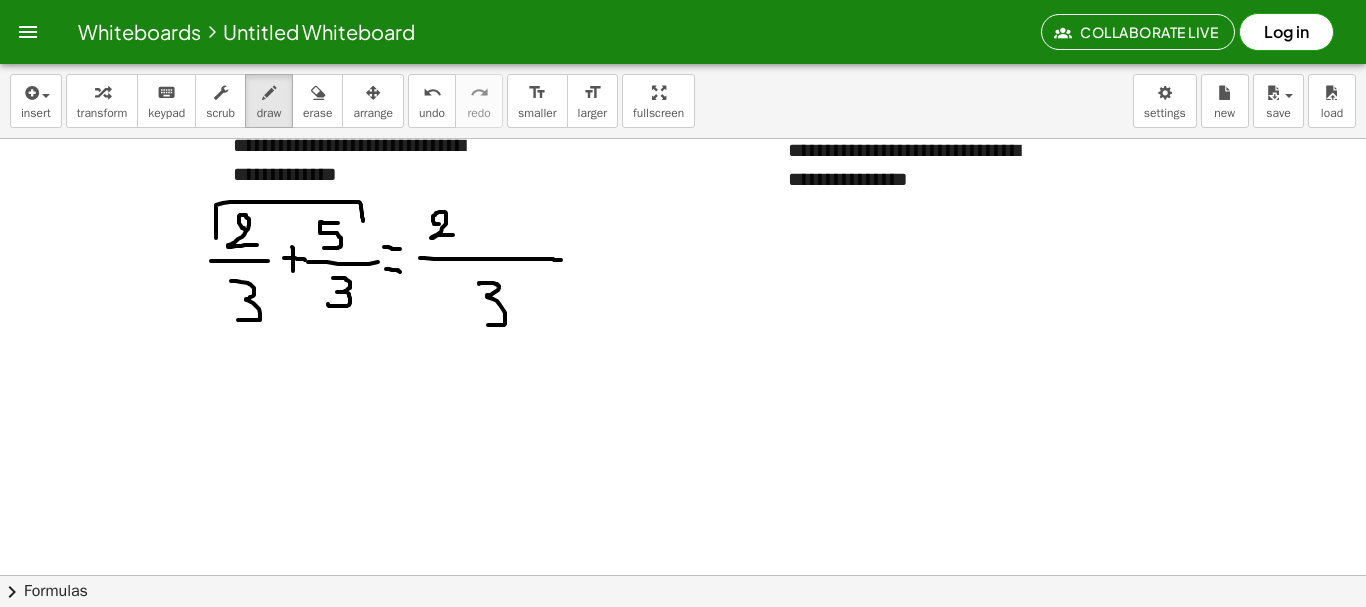 drag, startPoint x: 439, startPoint y: 224, endPoint x: 454, endPoint y: 235, distance: 18.601076 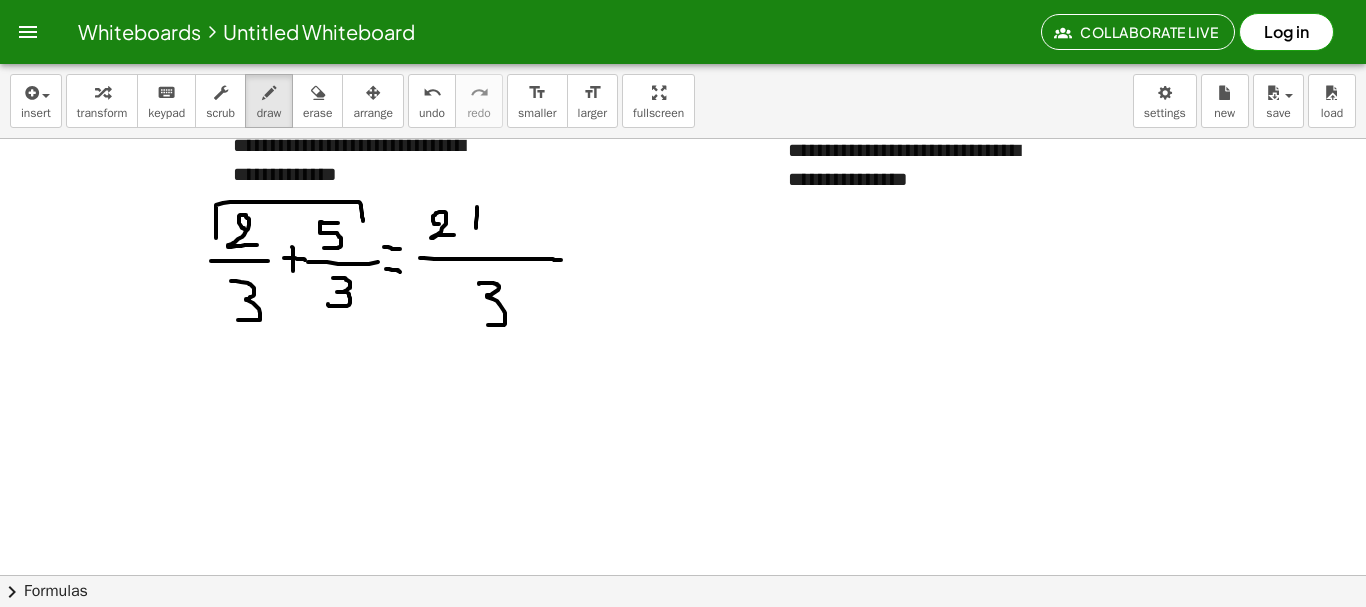 drag, startPoint x: 477, startPoint y: 207, endPoint x: 475, endPoint y: 240, distance: 33.06055 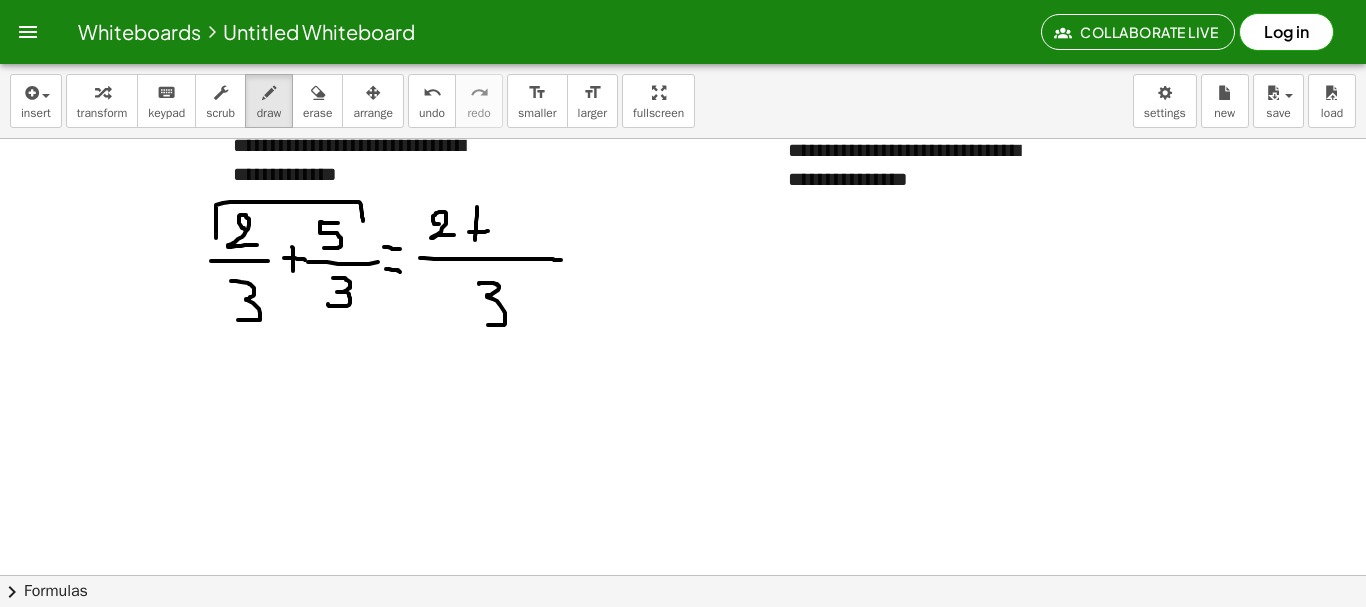 drag, startPoint x: 469, startPoint y: 232, endPoint x: 489, endPoint y: 231, distance: 20.024984 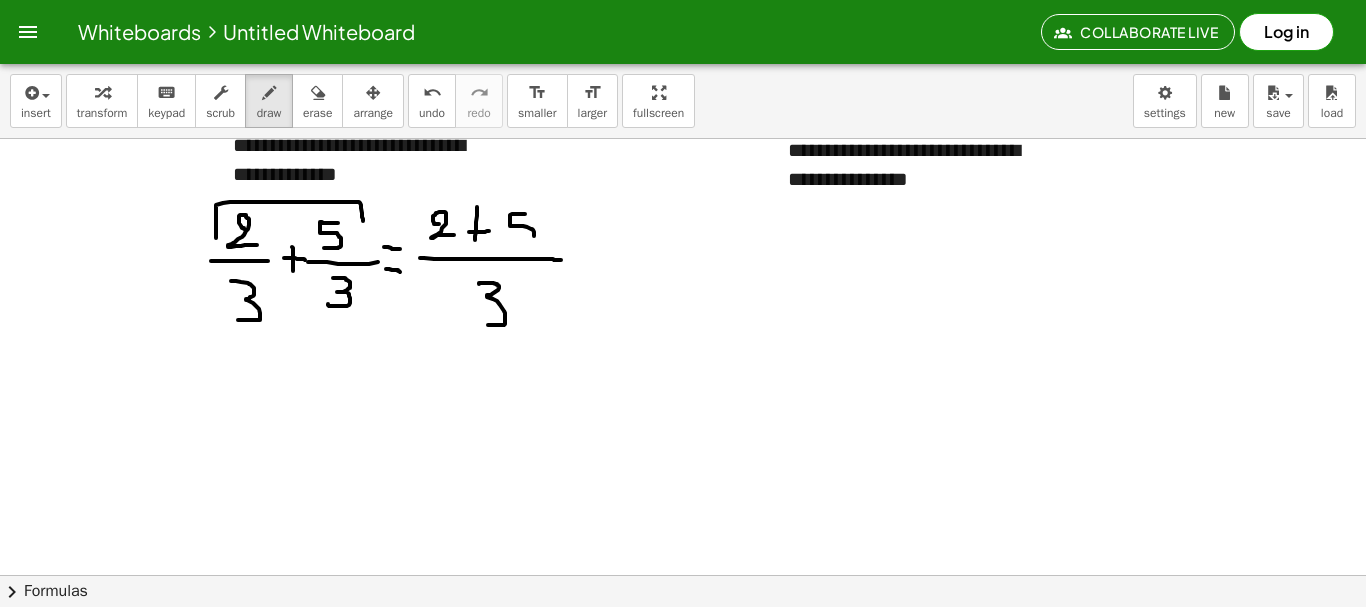 drag, startPoint x: 525, startPoint y: 214, endPoint x: 516, endPoint y: 240, distance: 27.513634 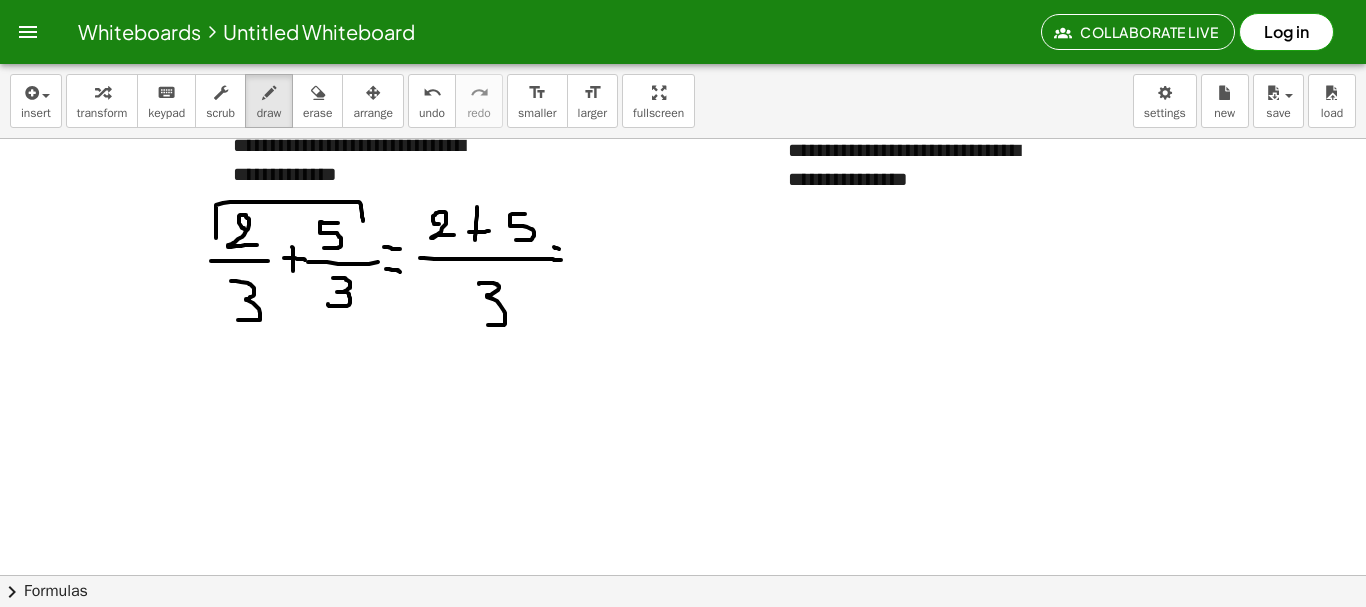 drag, startPoint x: 554, startPoint y: 247, endPoint x: 576, endPoint y: 252, distance: 22.561028 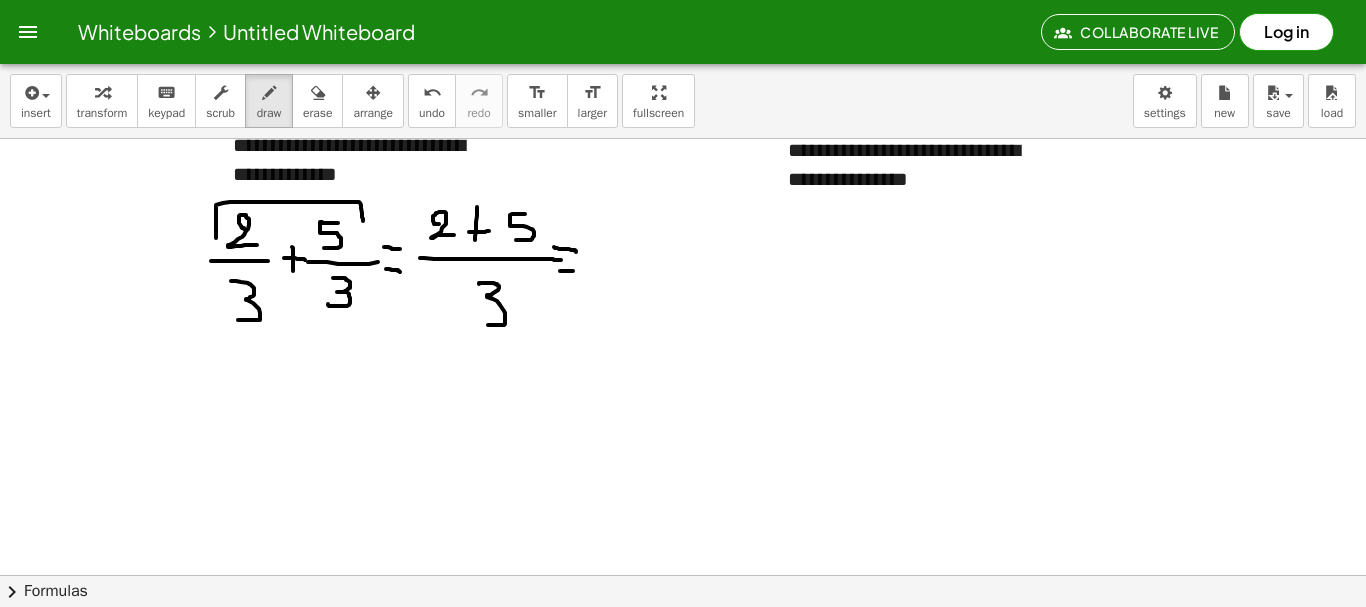 drag, startPoint x: 560, startPoint y: 271, endPoint x: 574, endPoint y: 271, distance: 14 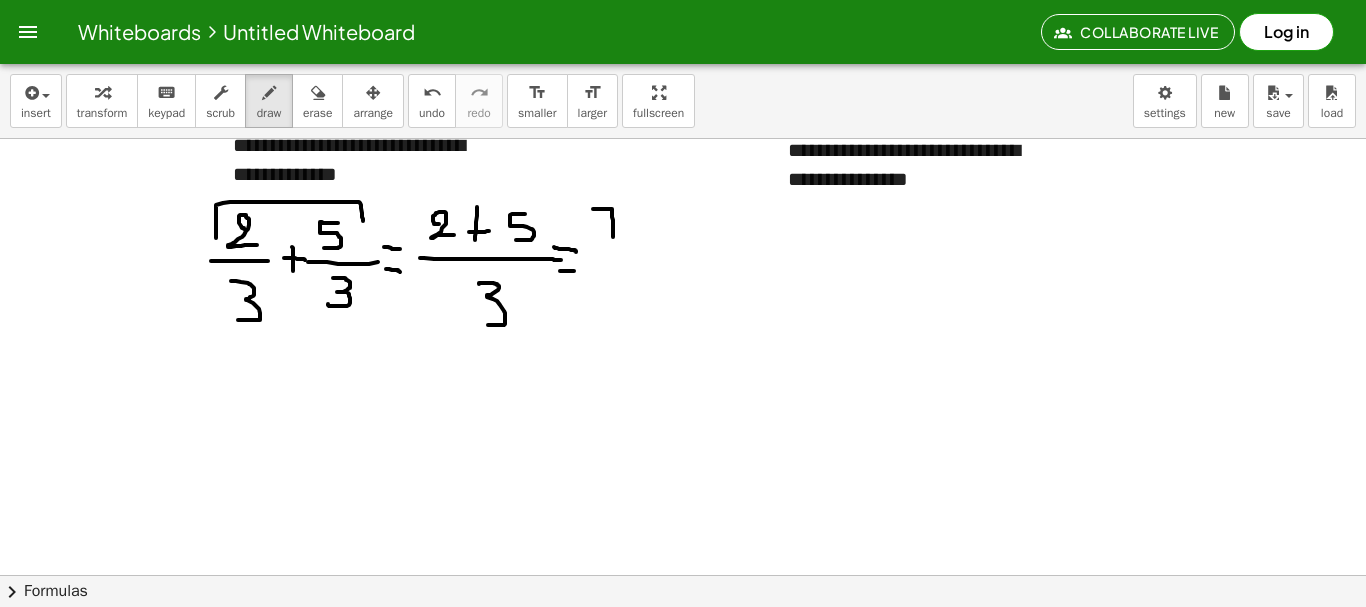 drag, startPoint x: 593, startPoint y: 209, endPoint x: 613, endPoint y: 241, distance: 37.735924 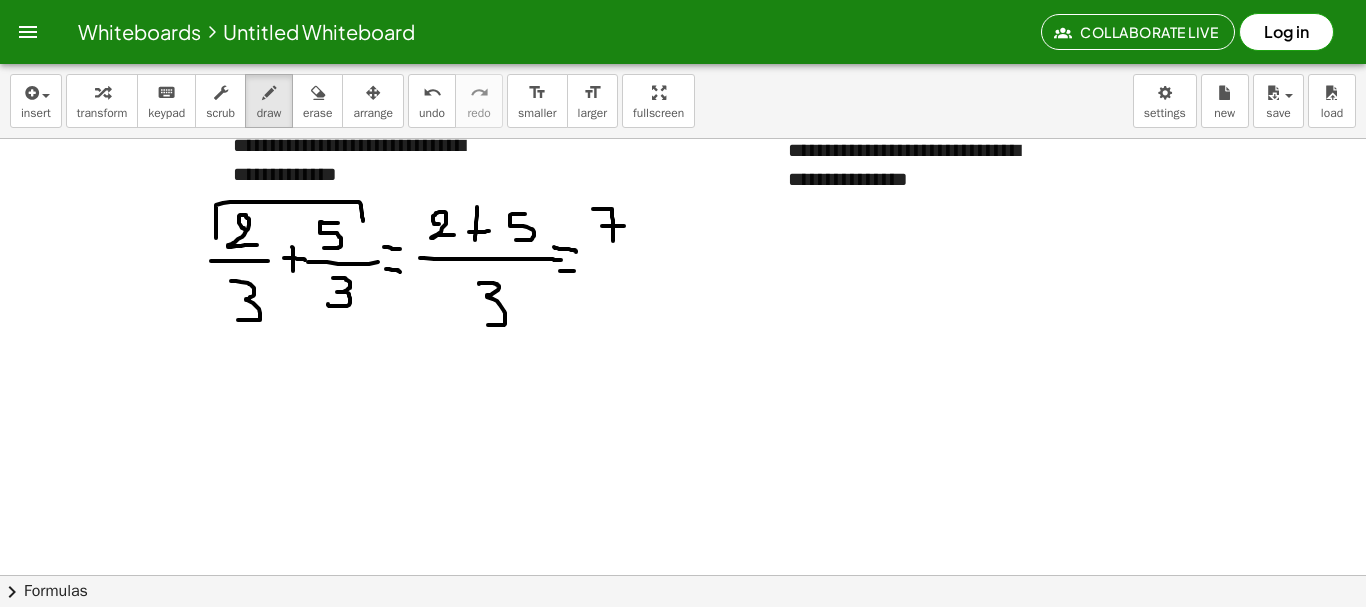 drag, startPoint x: 602, startPoint y: 226, endPoint x: 625, endPoint y: 226, distance: 23 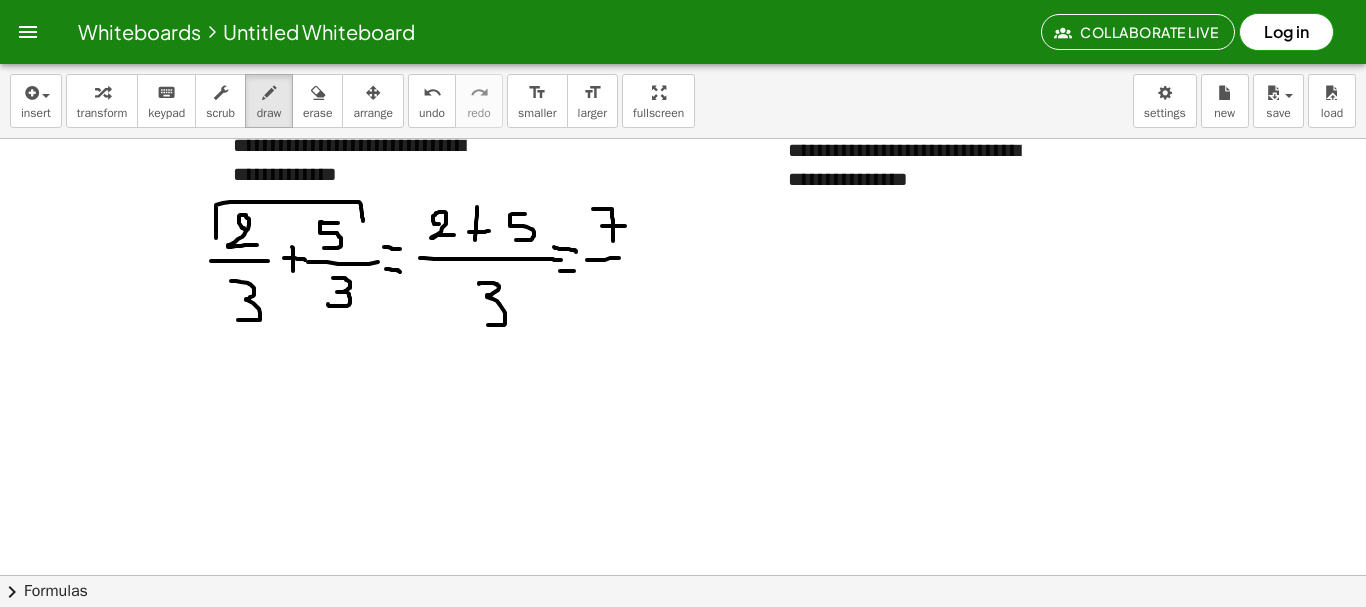 drag, startPoint x: 587, startPoint y: 260, endPoint x: 622, endPoint y: 258, distance: 35.057095 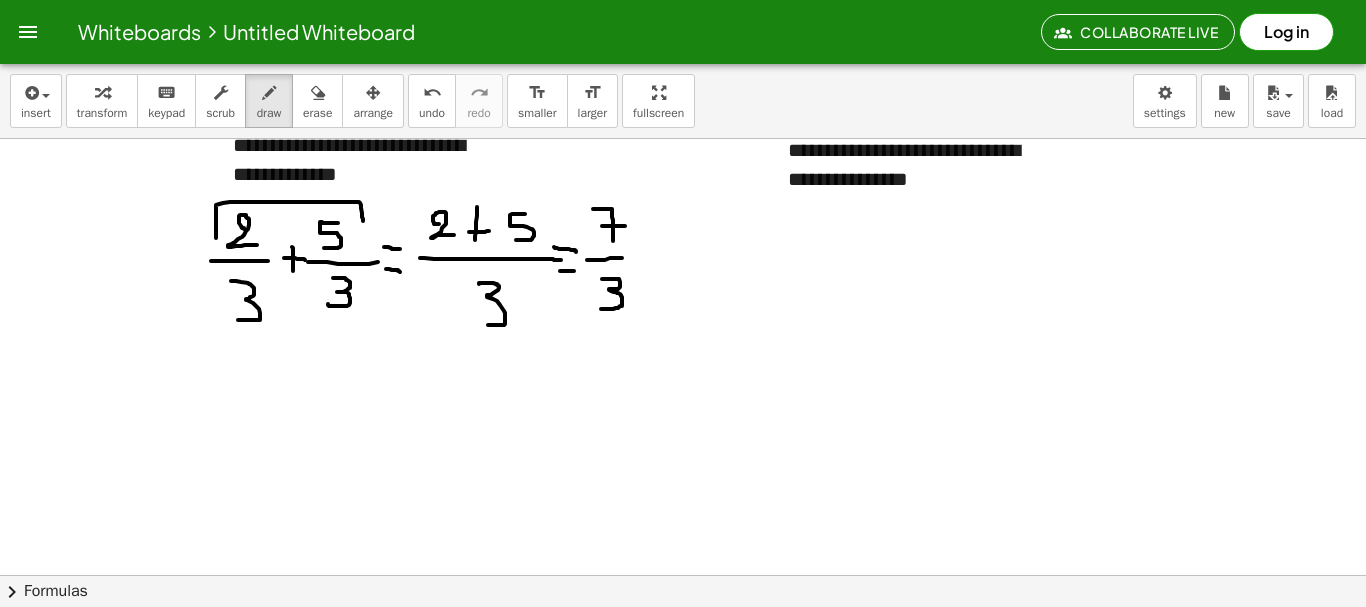 drag, startPoint x: 602, startPoint y: 279, endPoint x: 599, endPoint y: 309, distance: 30.149628 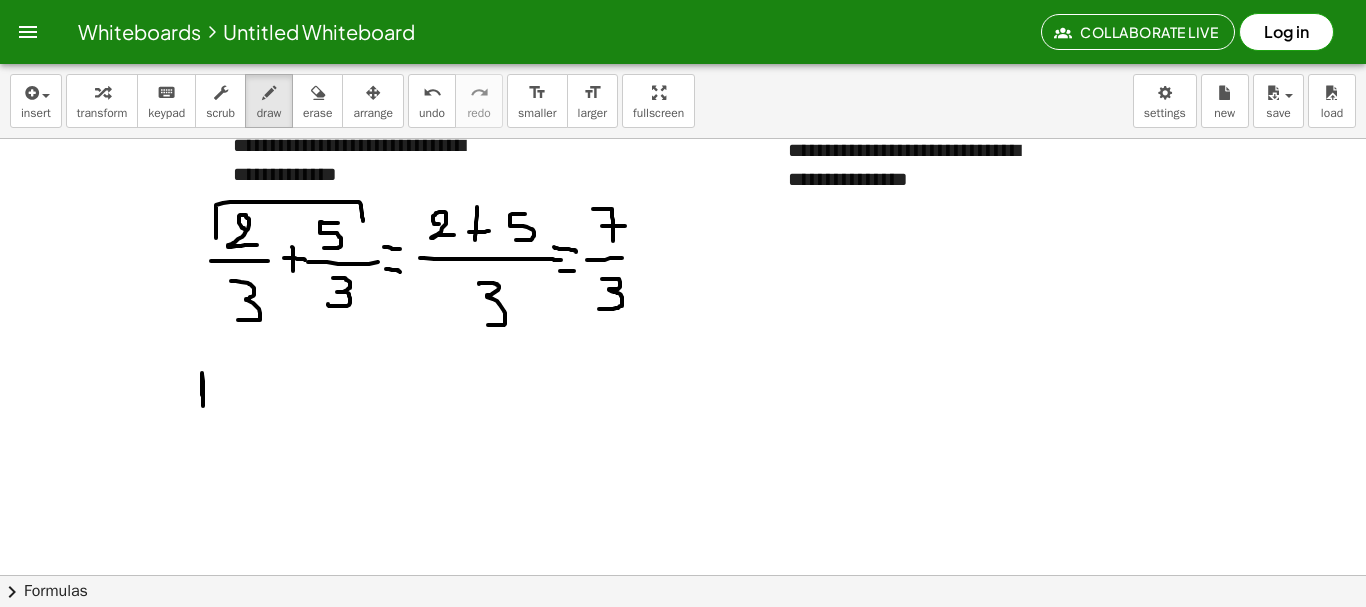 drag, startPoint x: 202, startPoint y: 395, endPoint x: 203, endPoint y: 407, distance: 12.0415945 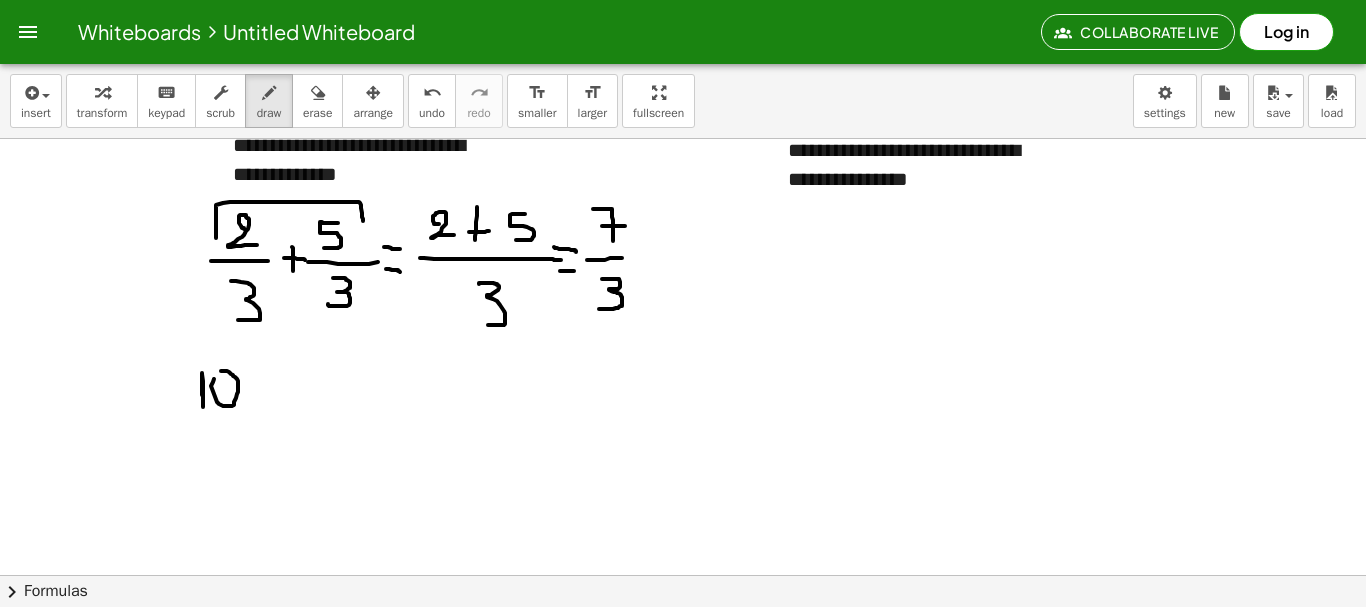 click at bounding box center [683, -101] 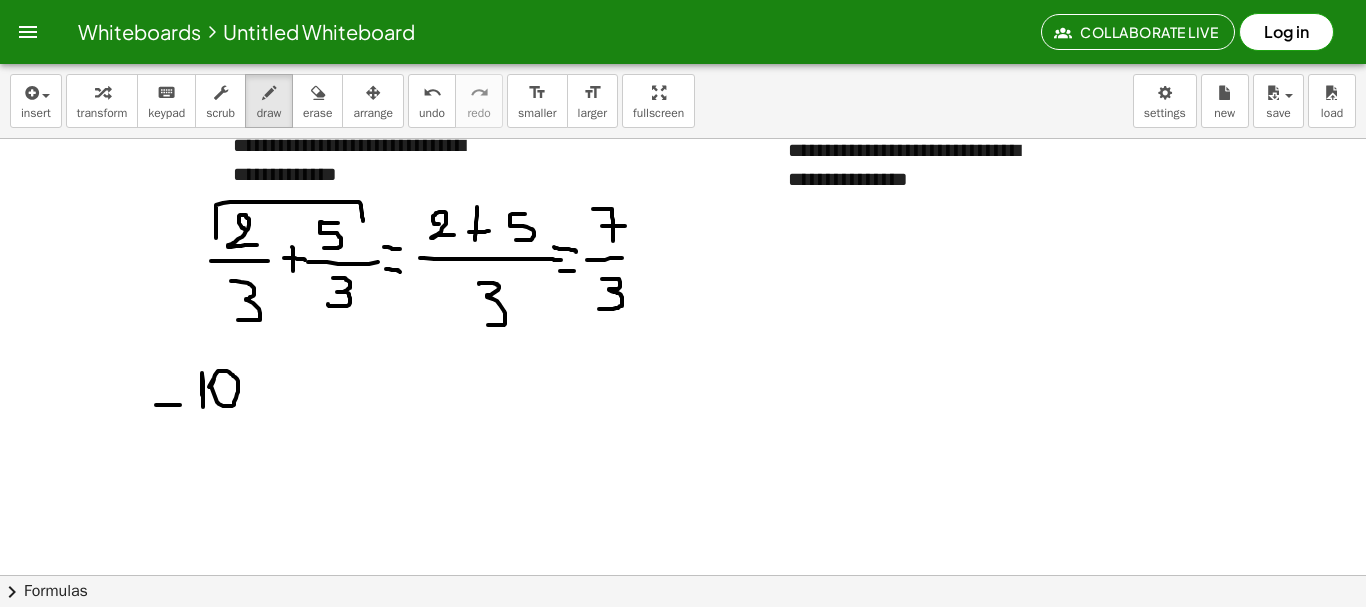 drag, startPoint x: 156, startPoint y: 405, endPoint x: 180, endPoint y: 405, distance: 24 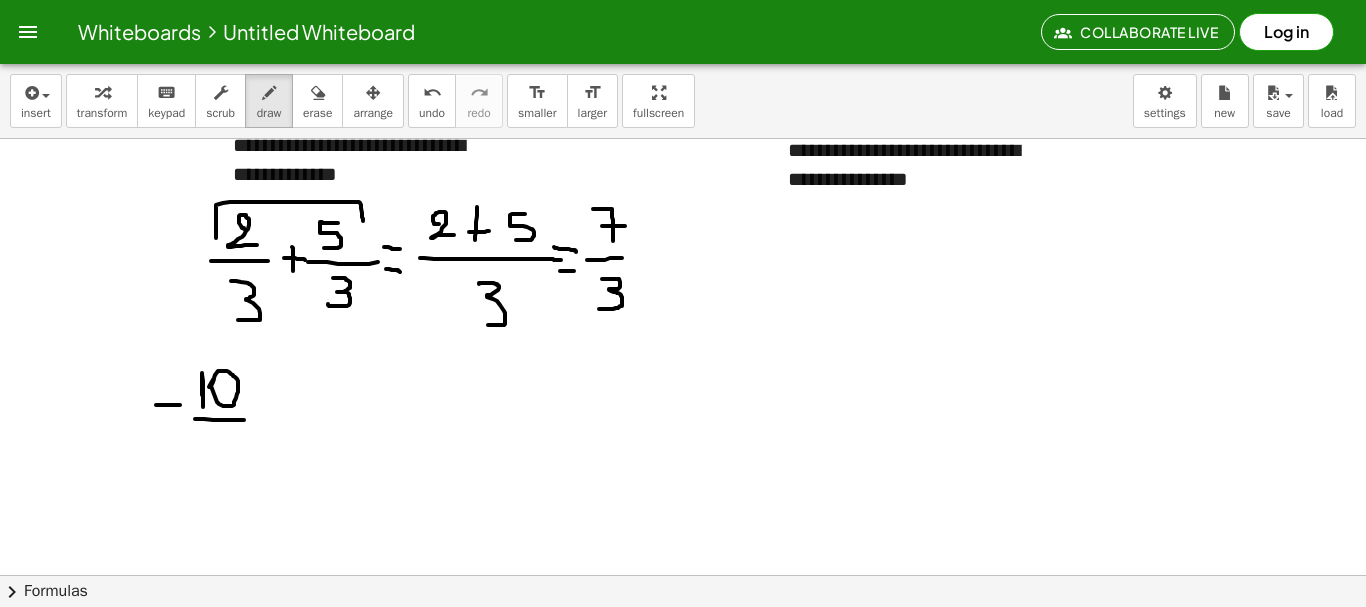 drag, startPoint x: 195, startPoint y: 419, endPoint x: 255, endPoint y: 420, distance: 60.00833 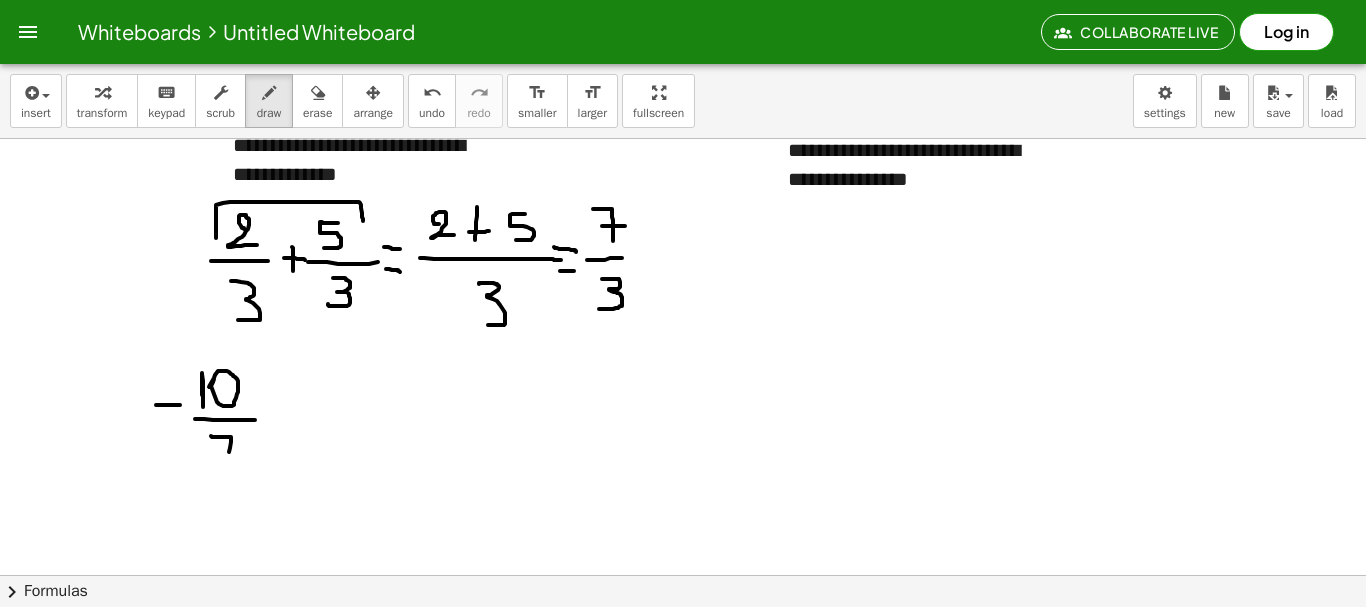 drag, startPoint x: 211, startPoint y: 436, endPoint x: 224, endPoint y: 466, distance: 32.695564 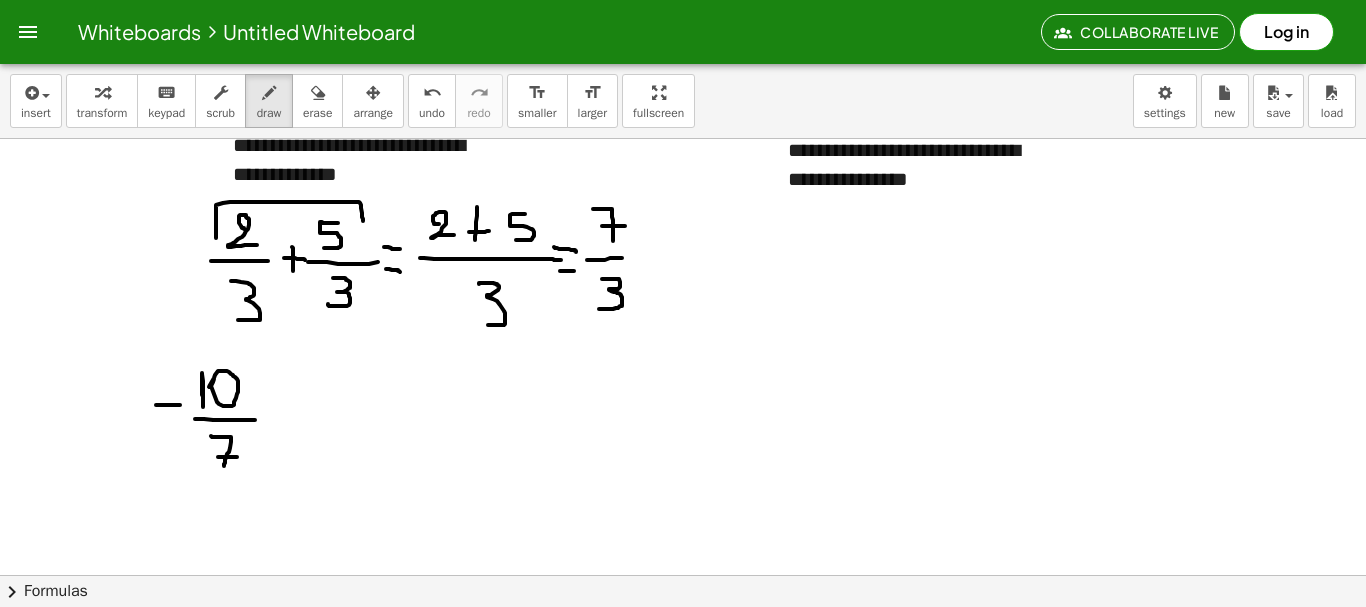 drag, startPoint x: 218, startPoint y: 457, endPoint x: 237, endPoint y: 457, distance: 19 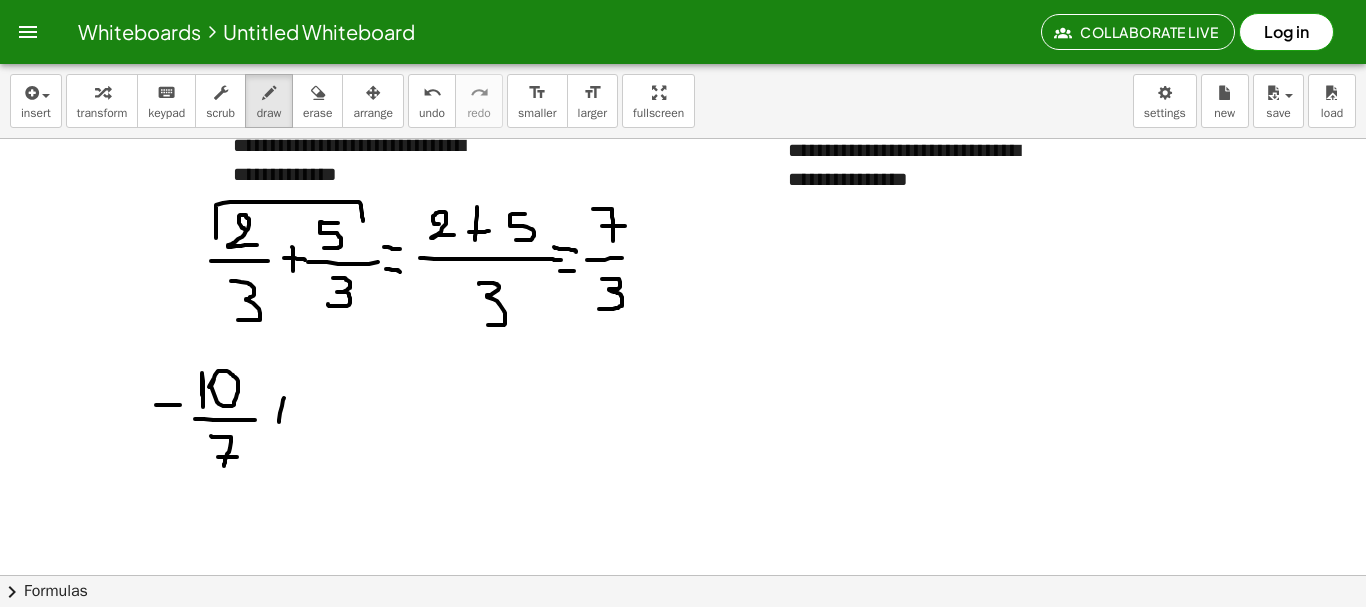 drag, startPoint x: 284, startPoint y: 398, endPoint x: 279, endPoint y: 426, distance: 28.442924 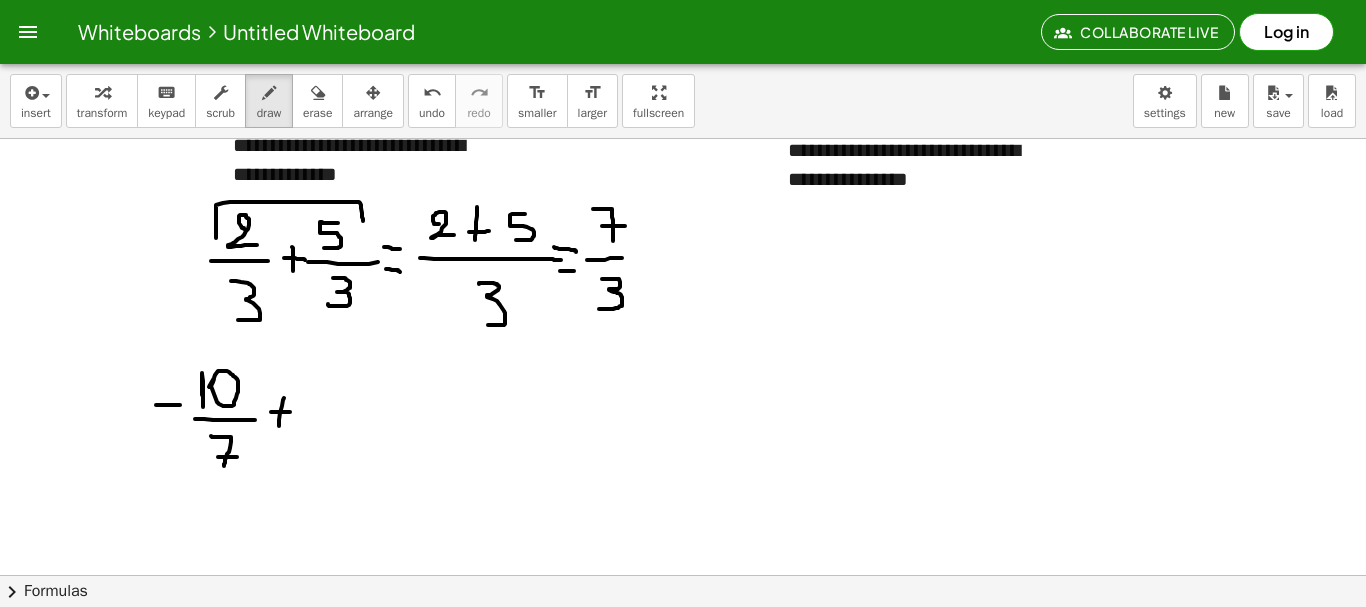 drag, startPoint x: 271, startPoint y: 412, endPoint x: 294, endPoint y: 412, distance: 23 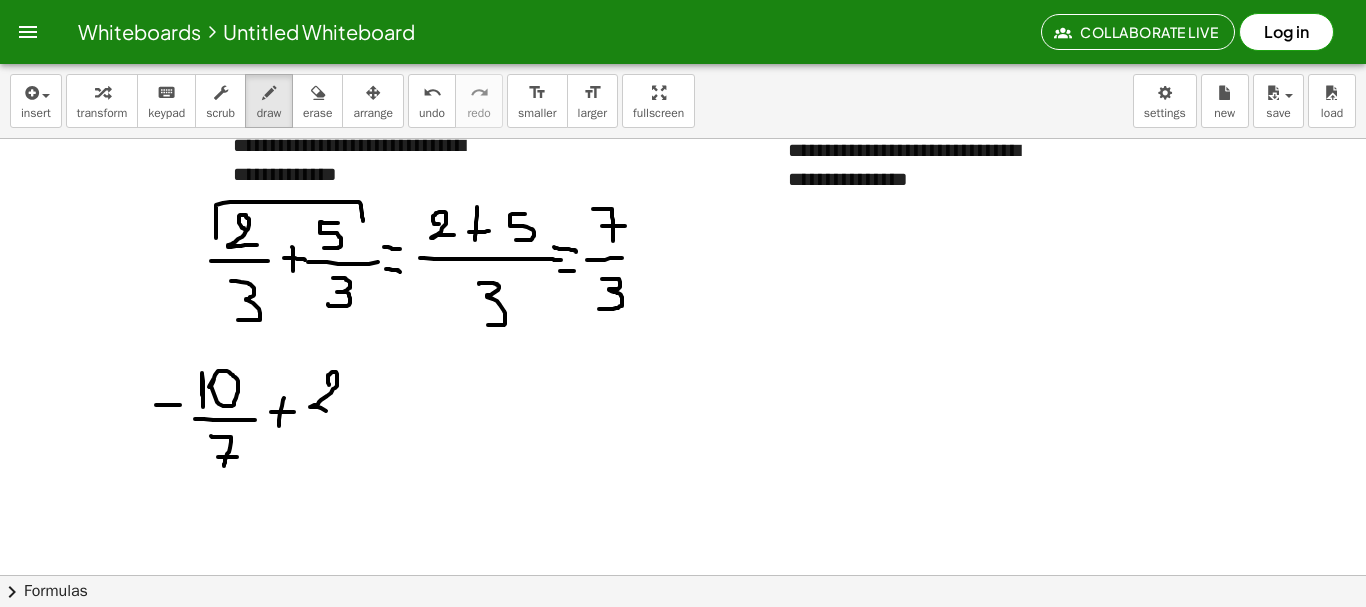 drag, startPoint x: 329, startPoint y: 385, endPoint x: 341, endPoint y: 412, distance: 29.546574 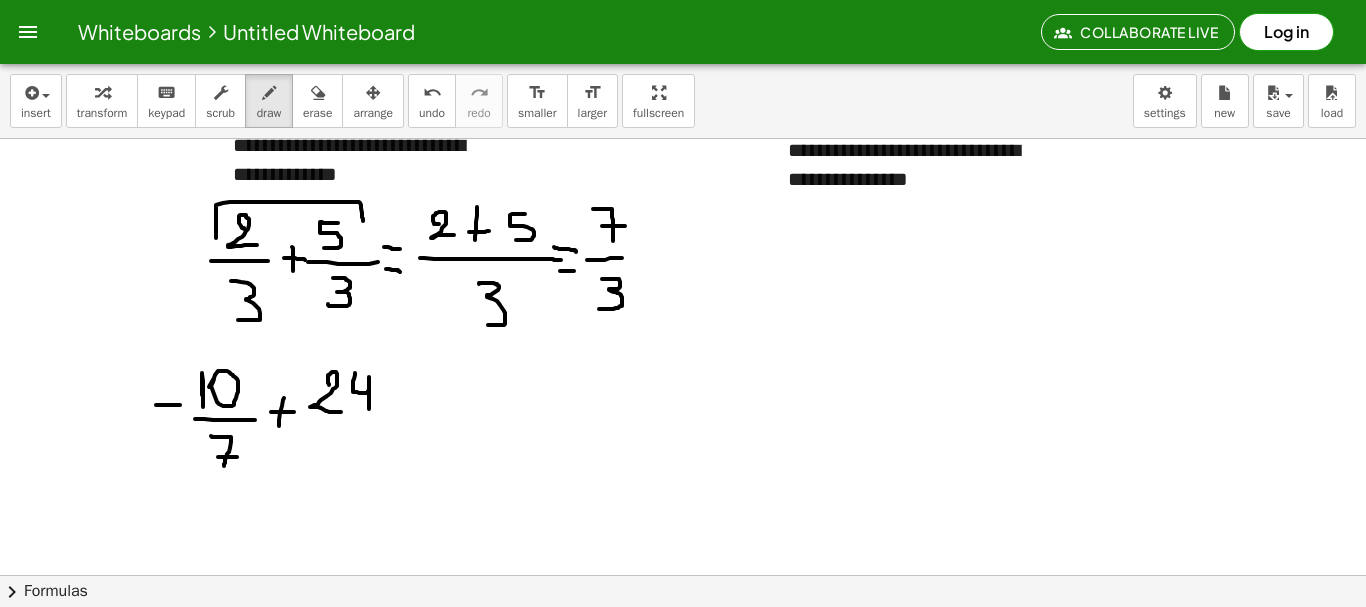 drag, startPoint x: 355, startPoint y: 373, endPoint x: 369, endPoint y: 412, distance: 41.4367 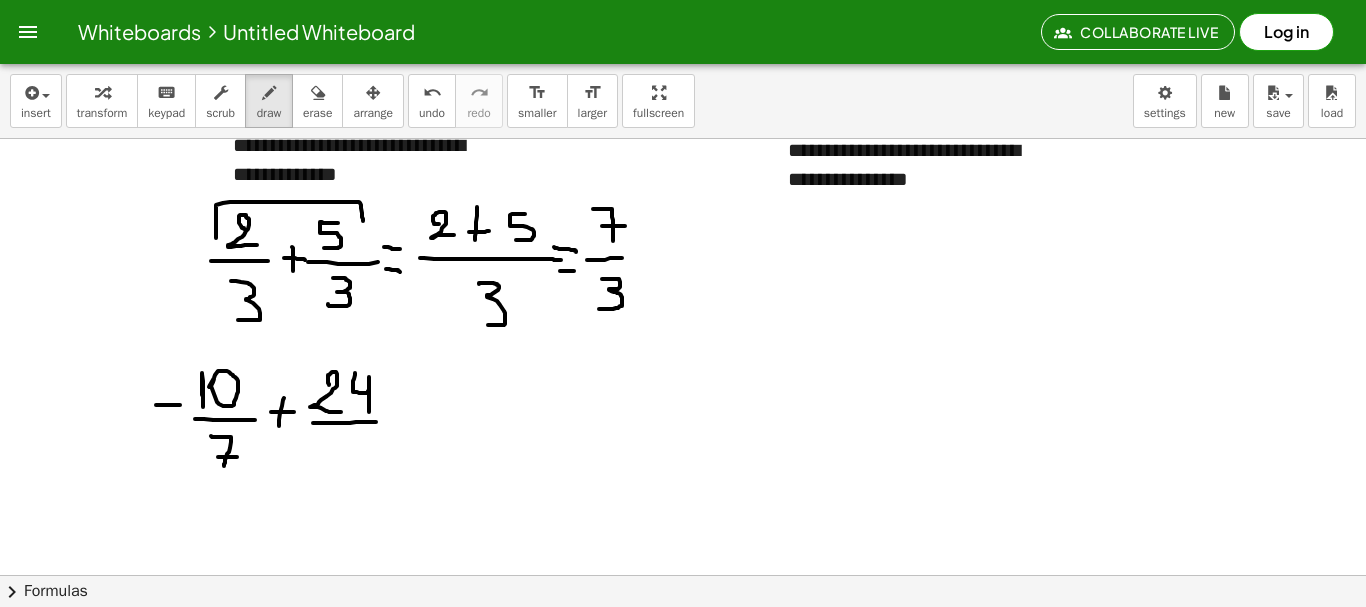 drag, startPoint x: 313, startPoint y: 423, endPoint x: 377, endPoint y: 422, distance: 64.00781 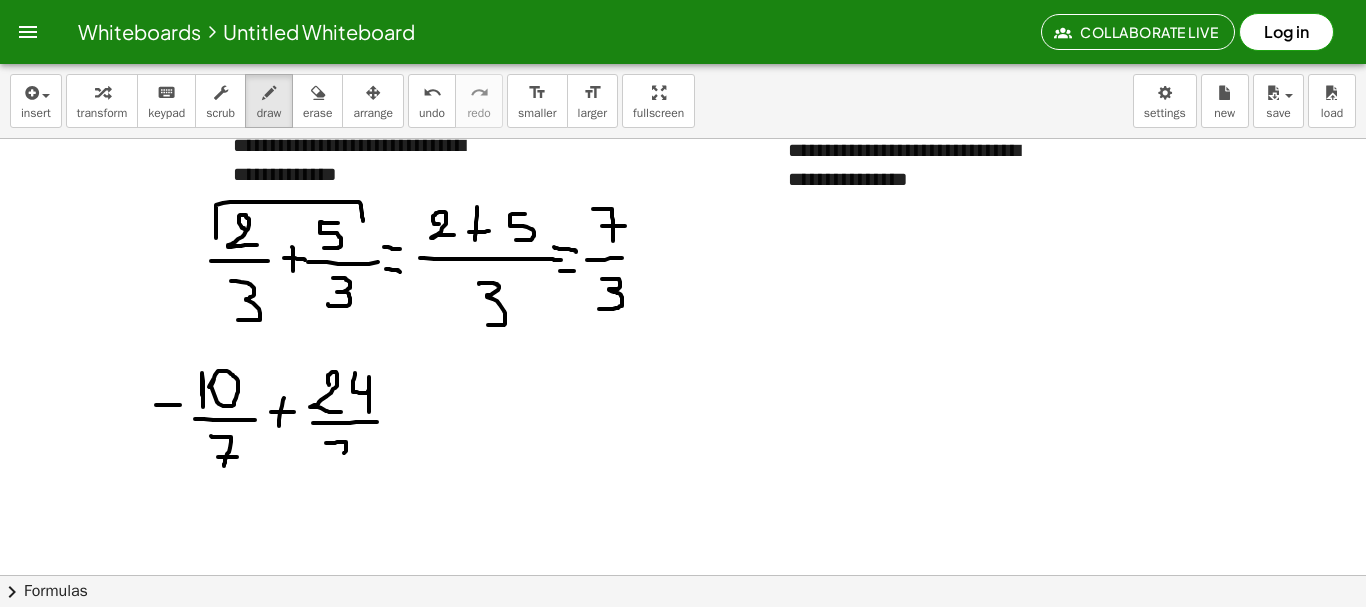 drag, startPoint x: 326, startPoint y: 443, endPoint x: 337, endPoint y: 473, distance: 31.95309 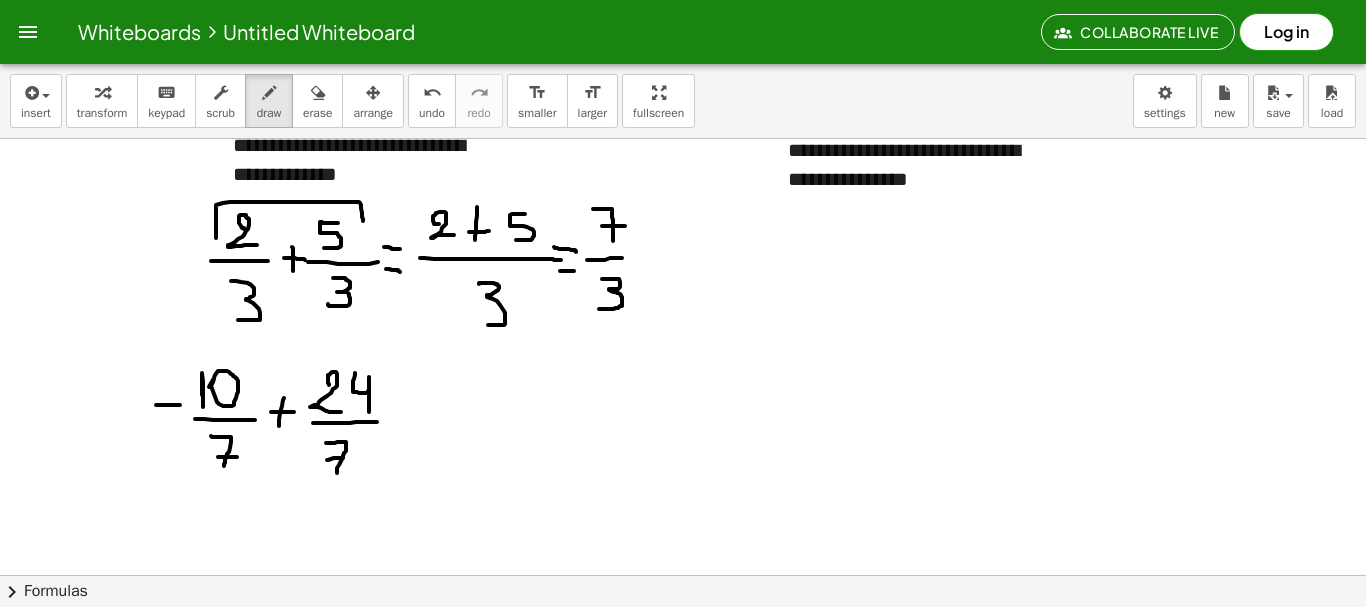 drag, startPoint x: 327, startPoint y: 460, endPoint x: 353, endPoint y: 458, distance: 26.076809 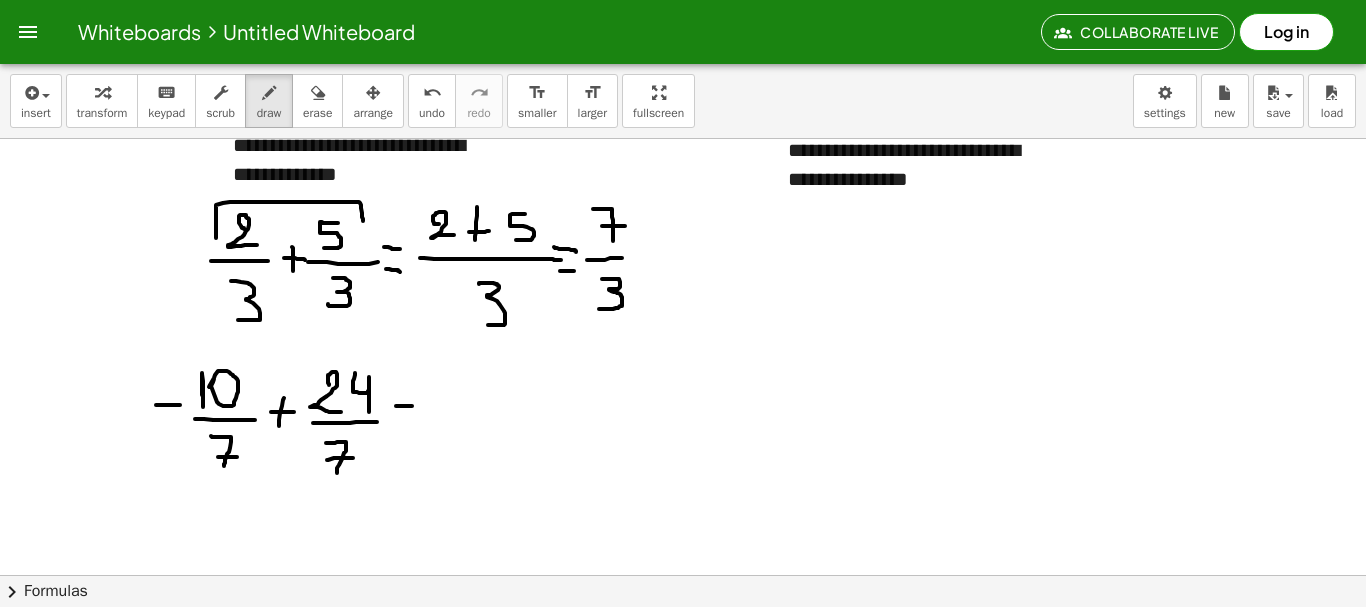 drag, startPoint x: 396, startPoint y: 406, endPoint x: 413, endPoint y: 407, distance: 17.029387 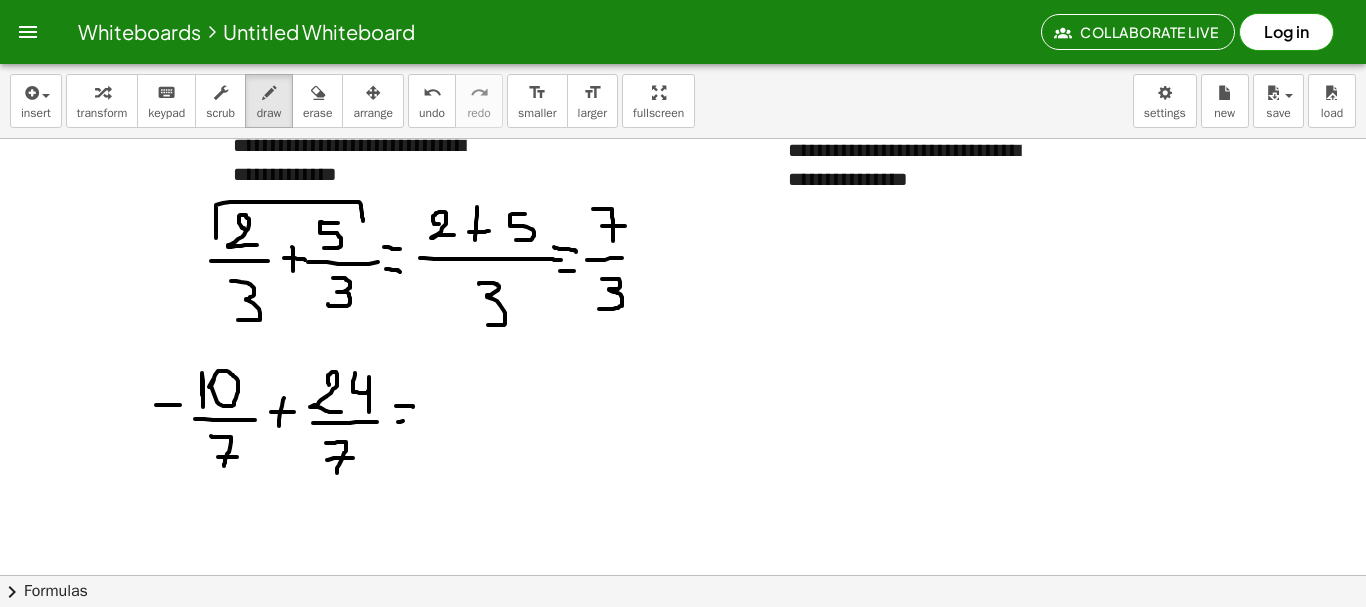drag, startPoint x: 398, startPoint y: 422, endPoint x: 422, endPoint y: 420, distance: 24.083189 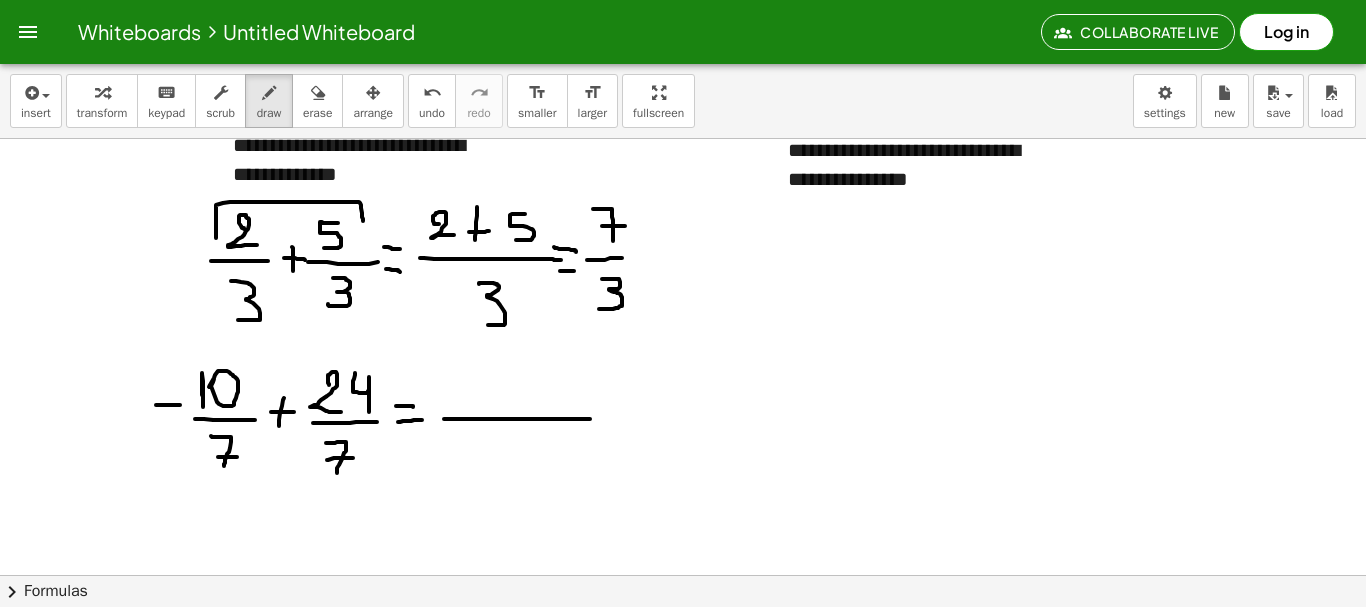 drag, startPoint x: 444, startPoint y: 419, endPoint x: 590, endPoint y: 419, distance: 146 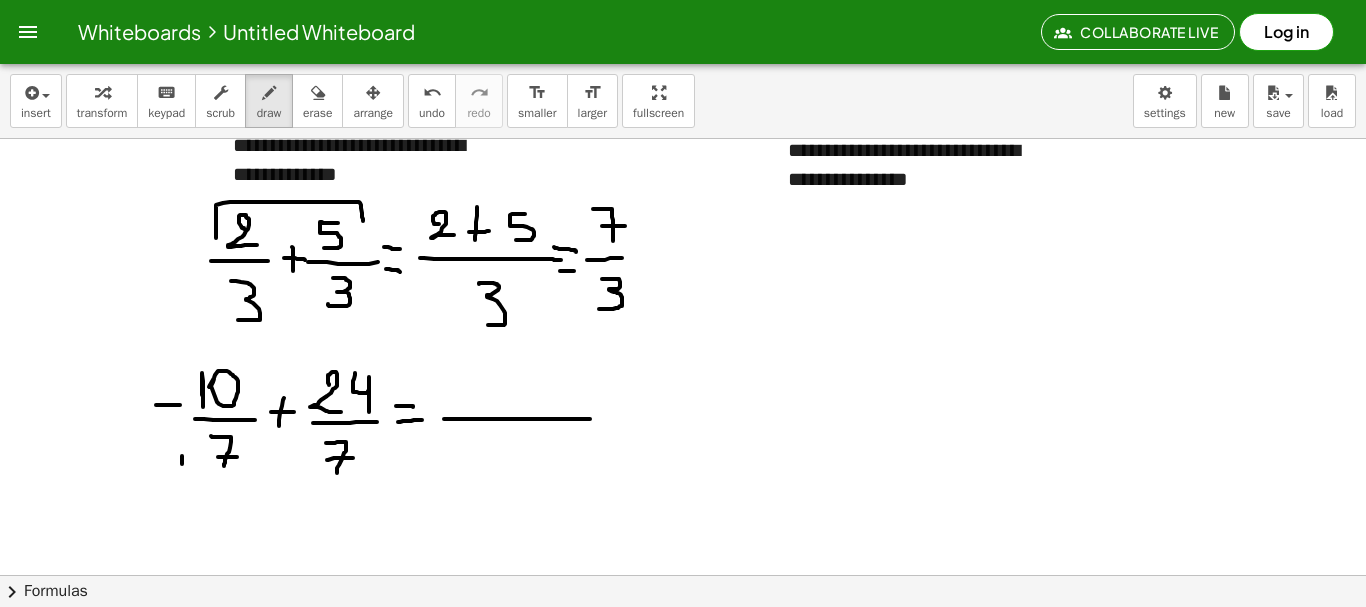 drag, startPoint x: 182, startPoint y: 456, endPoint x: 181, endPoint y: 470, distance: 14.035668 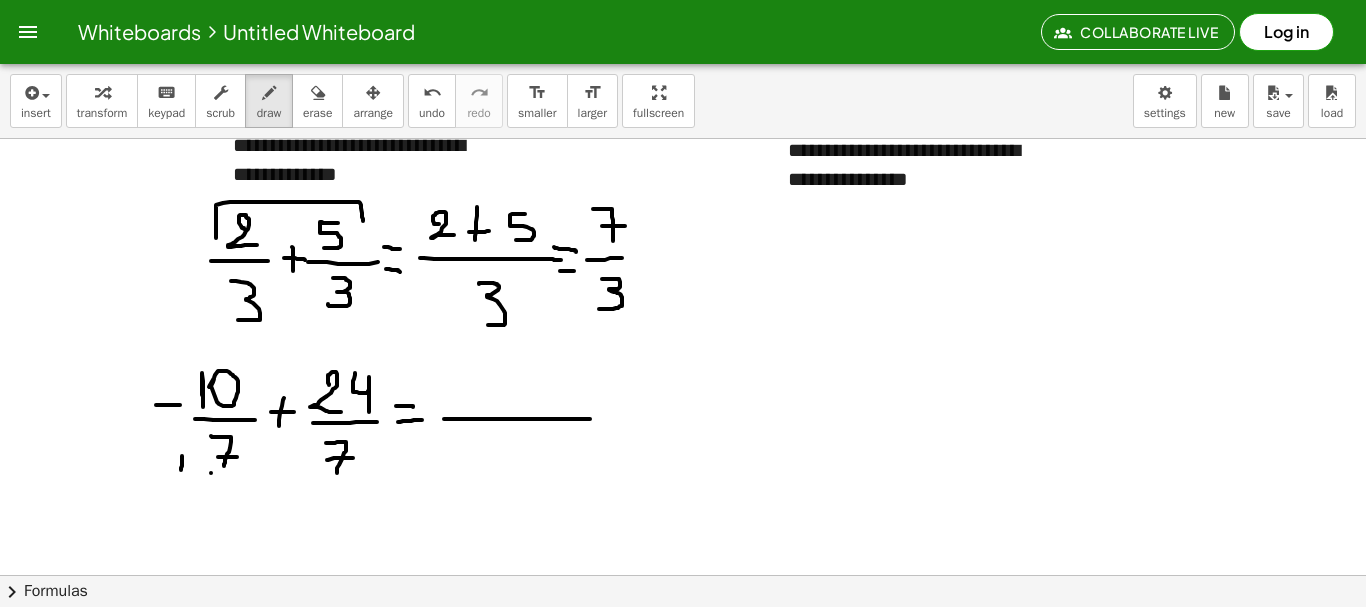 drag, startPoint x: 211, startPoint y: 473, endPoint x: 238, endPoint y: 473, distance: 27 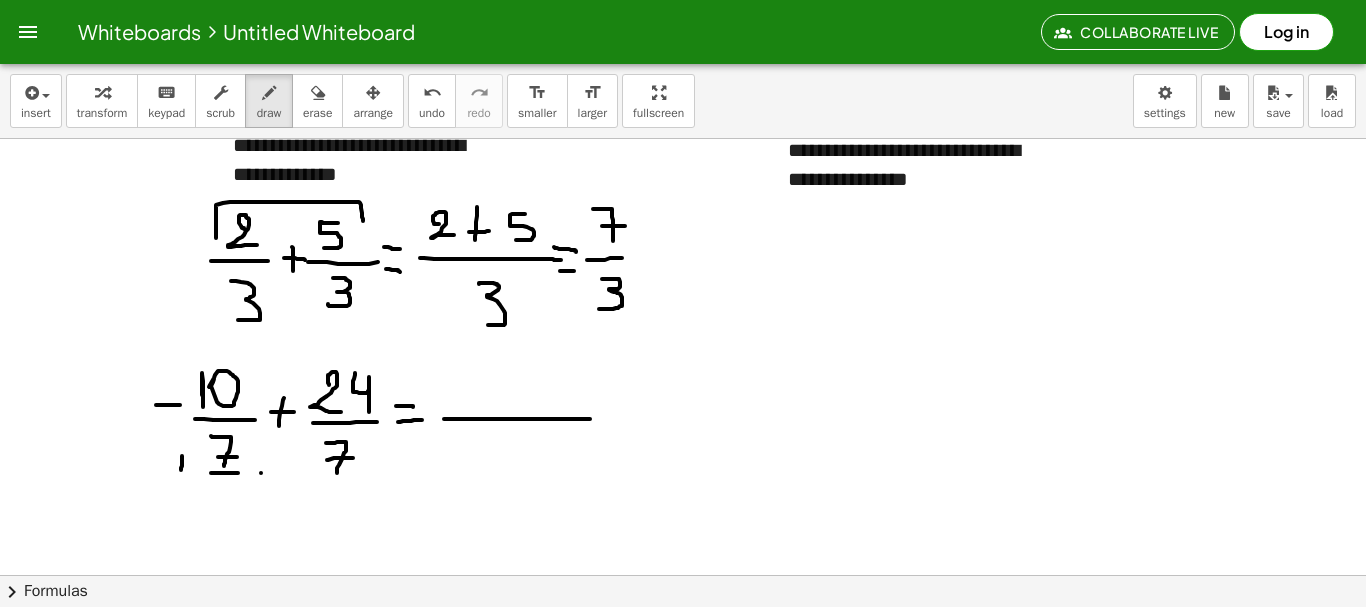 drag, startPoint x: 261, startPoint y: 473, endPoint x: 291, endPoint y: 473, distance: 30 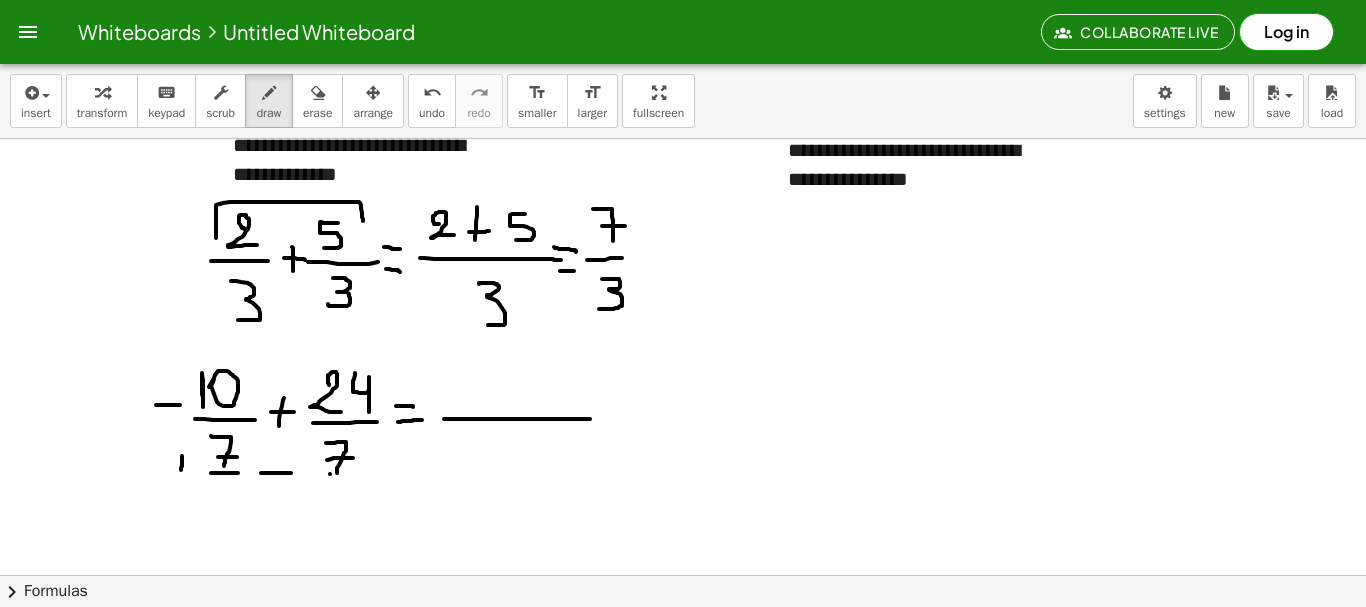 drag, startPoint x: 330, startPoint y: 474, endPoint x: 366, endPoint y: 476, distance: 36.05551 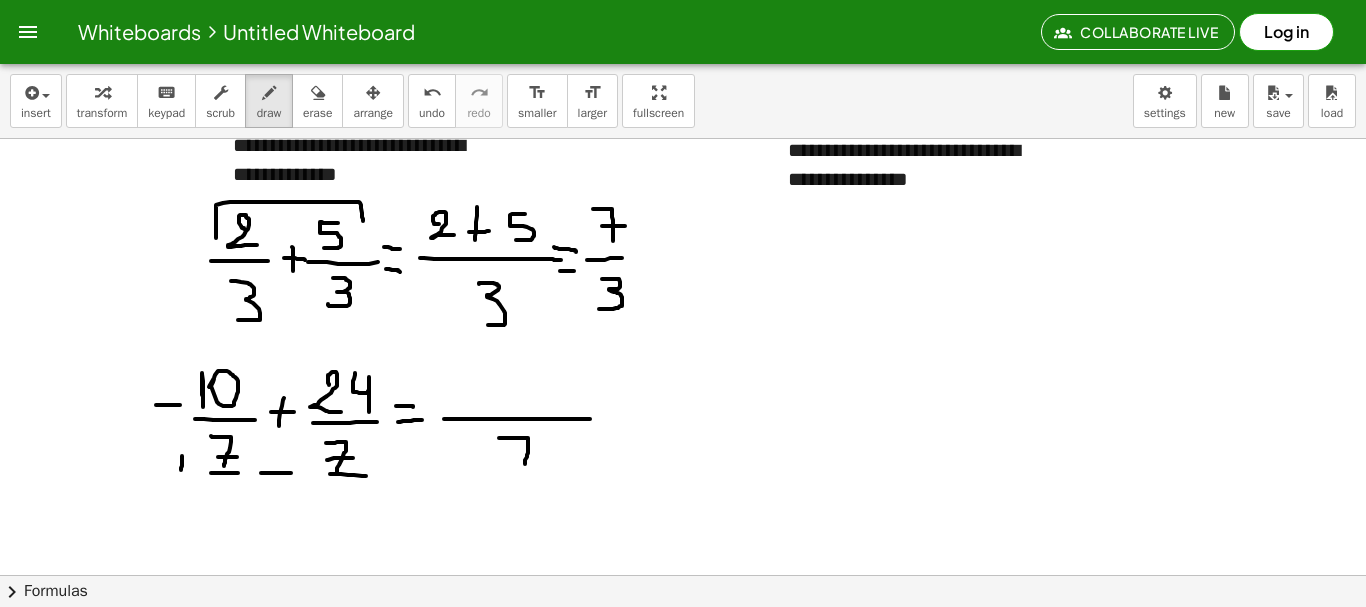 drag, startPoint x: 499, startPoint y: 438, endPoint x: 525, endPoint y: 468, distance: 39.698868 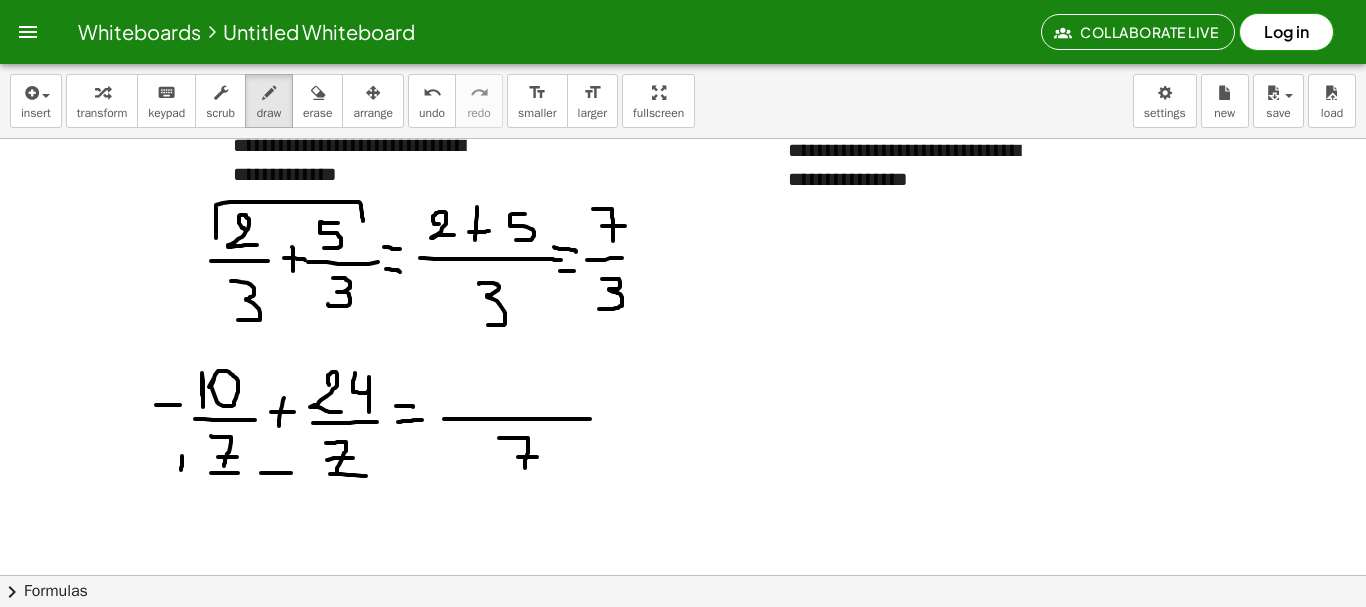 drag, startPoint x: 518, startPoint y: 457, endPoint x: 537, endPoint y: 457, distance: 19 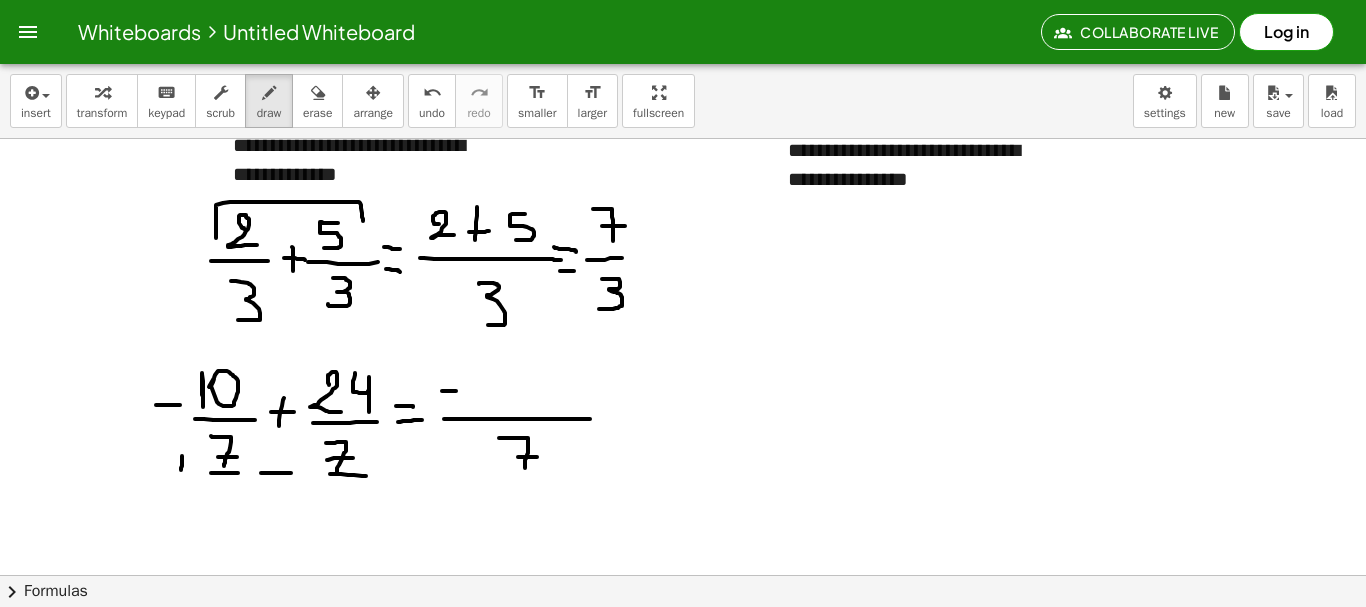 drag, startPoint x: 442, startPoint y: 391, endPoint x: 457, endPoint y: 391, distance: 15 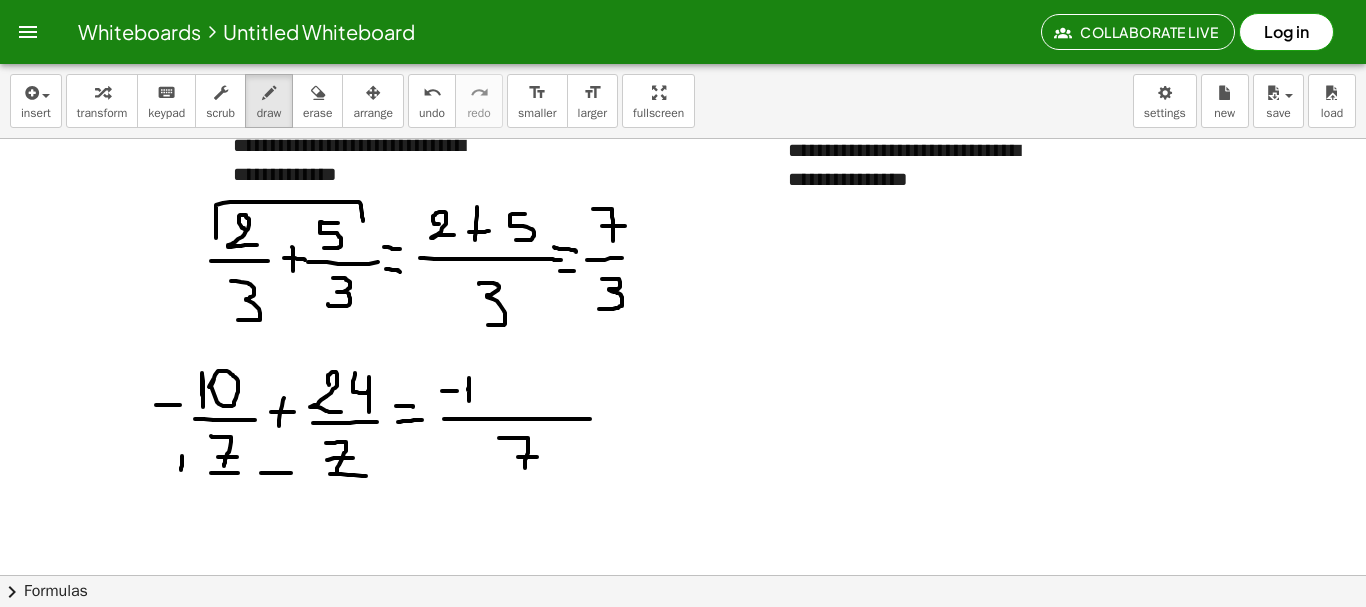 drag, startPoint x: 468, startPoint y: 390, endPoint x: 469, endPoint y: 402, distance: 12.0415945 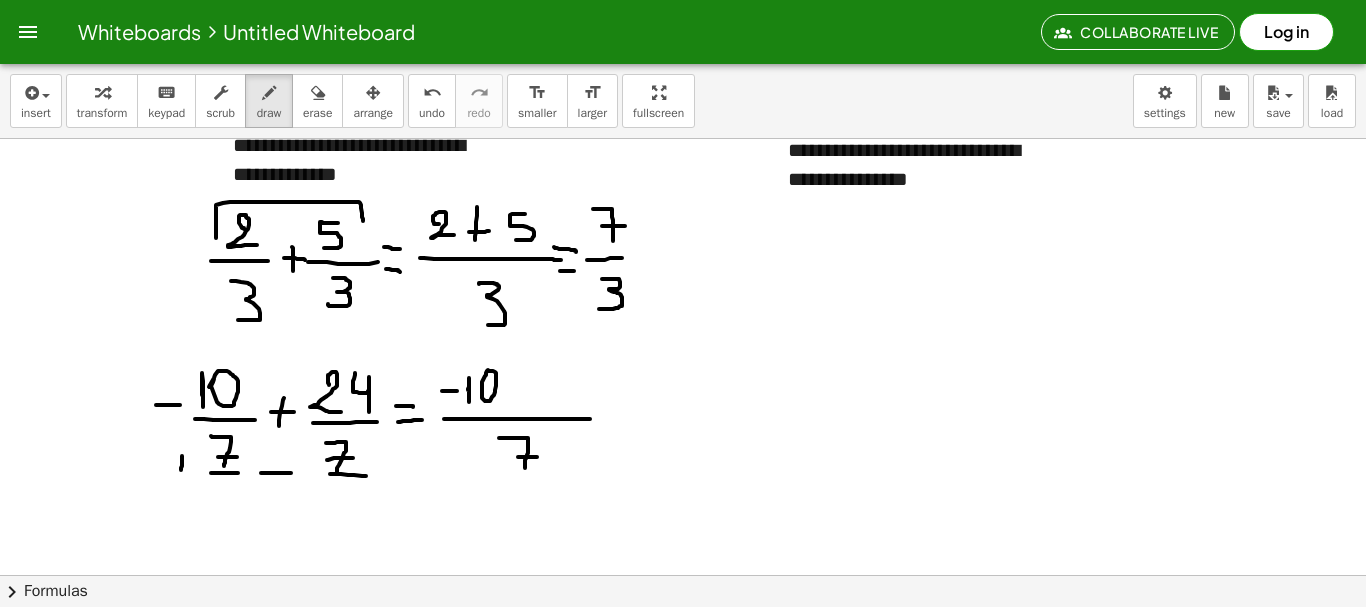 click at bounding box center [683, -101] 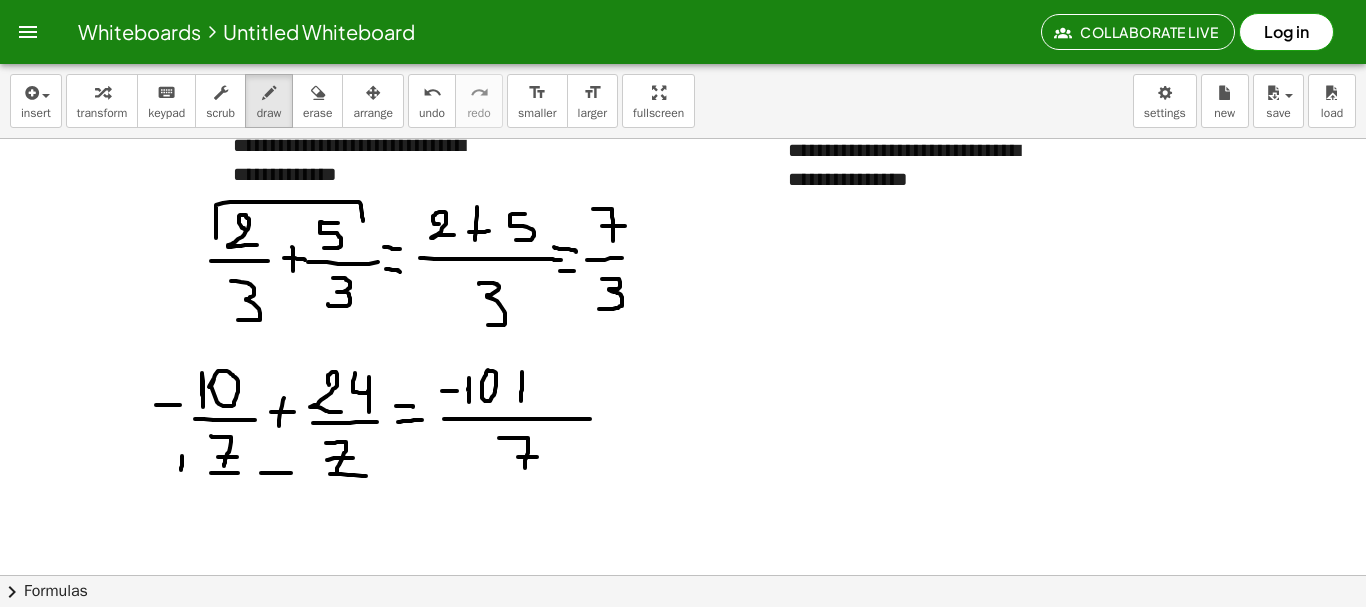 drag, startPoint x: 522, startPoint y: 372, endPoint x: 520, endPoint y: 405, distance: 33.06055 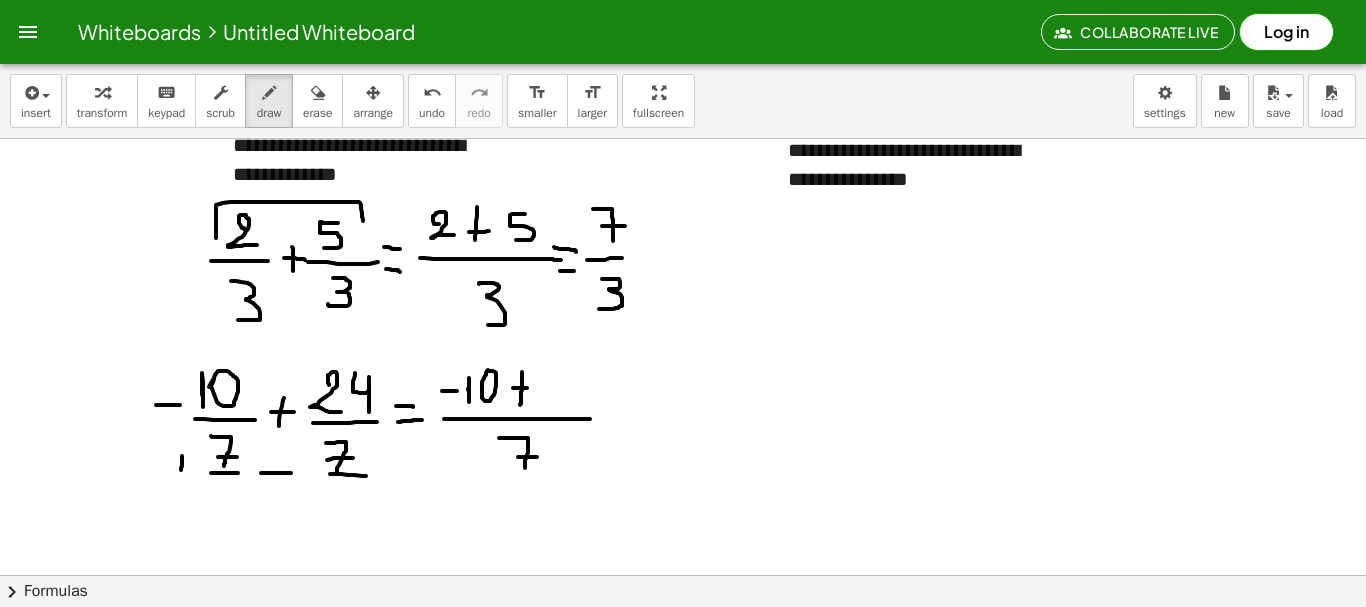 drag, startPoint x: 513, startPoint y: 388, endPoint x: 534, endPoint y: 388, distance: 21 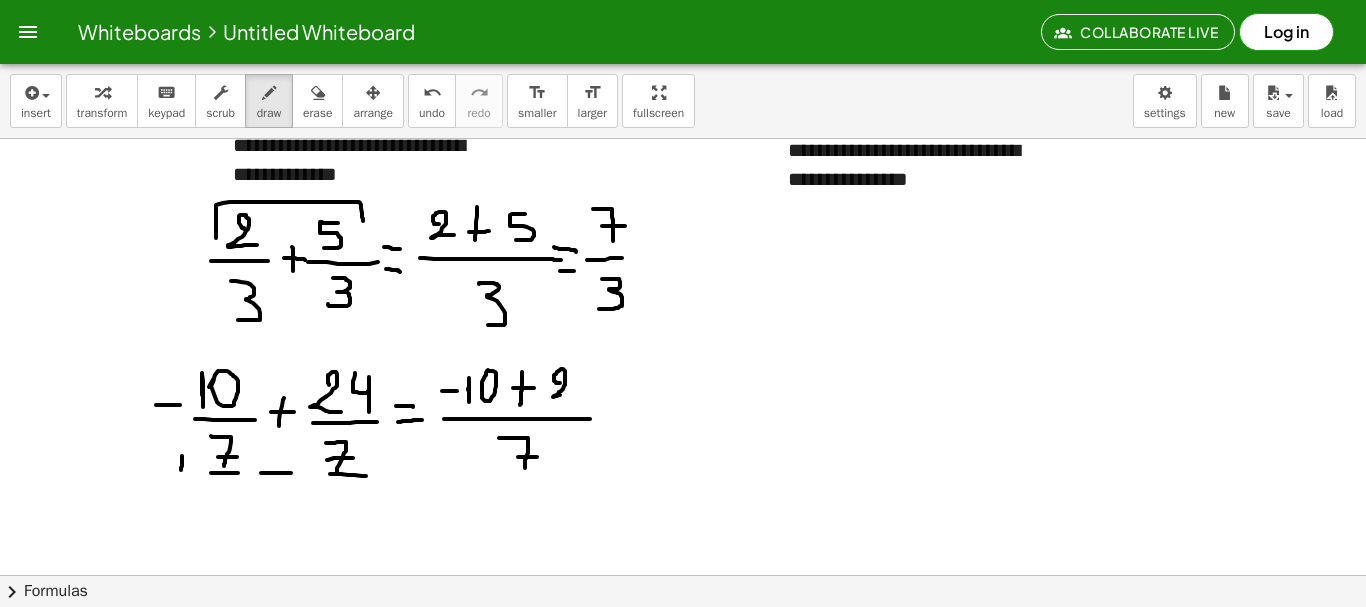 drag, startPoint x: 560, startPoint y: 383, endPoint x: 569, endPoint y: 396, distance: 15.811388 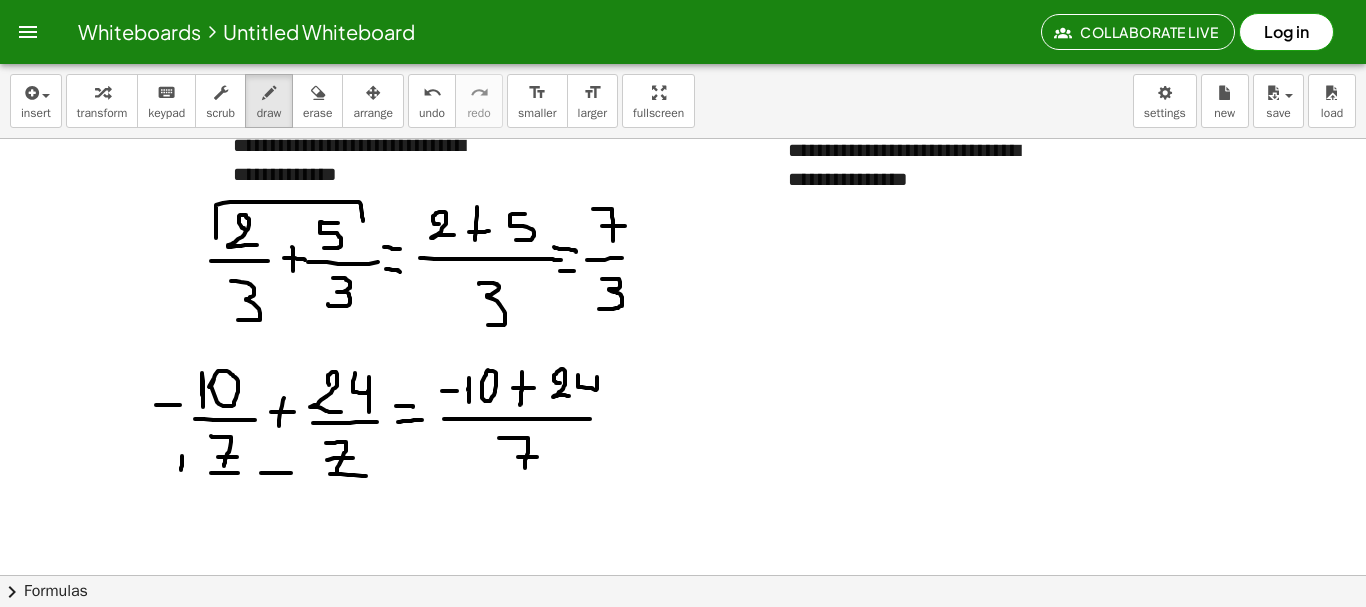 drag, startPoint x: 578, startPoint y: 375, endPoint x: 597, endPoint y: 406, distance: 36.359318 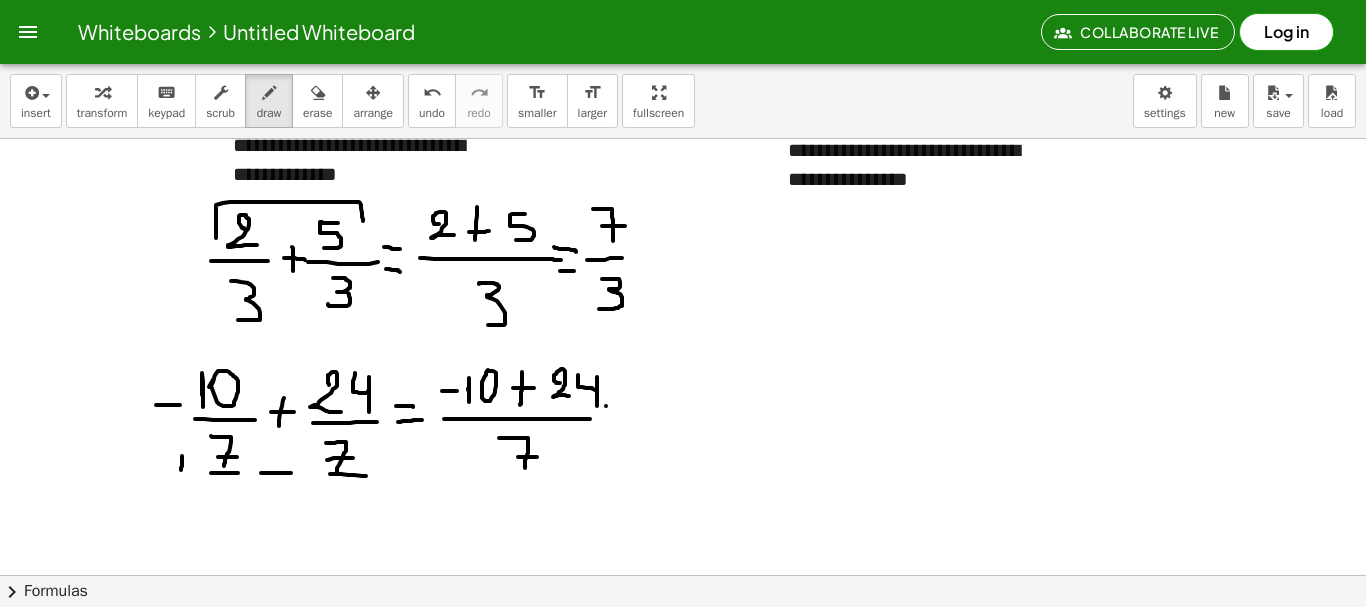 drag, startPoint x: 606, startPoint y: 406, endPoint x: 620, endPoint y: 408, distance: 14.142136 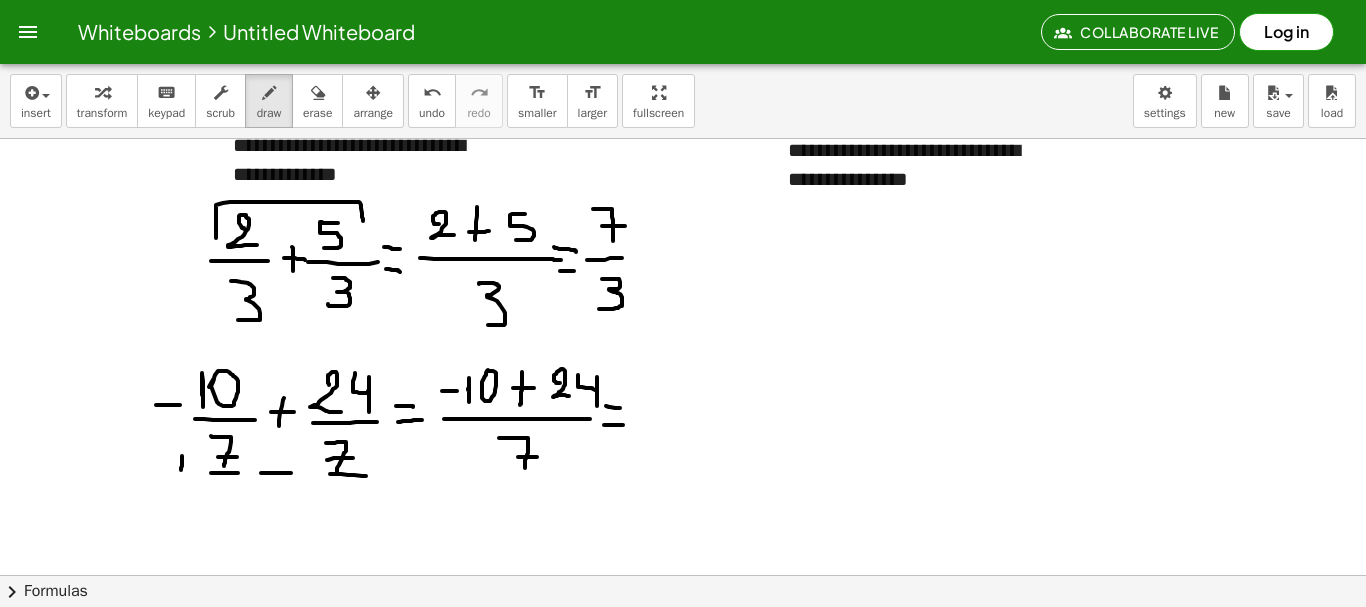drag, startPoint x: 604, startPoint y: 425, endPoint x: 624, endPoint y: 425, distance: 20 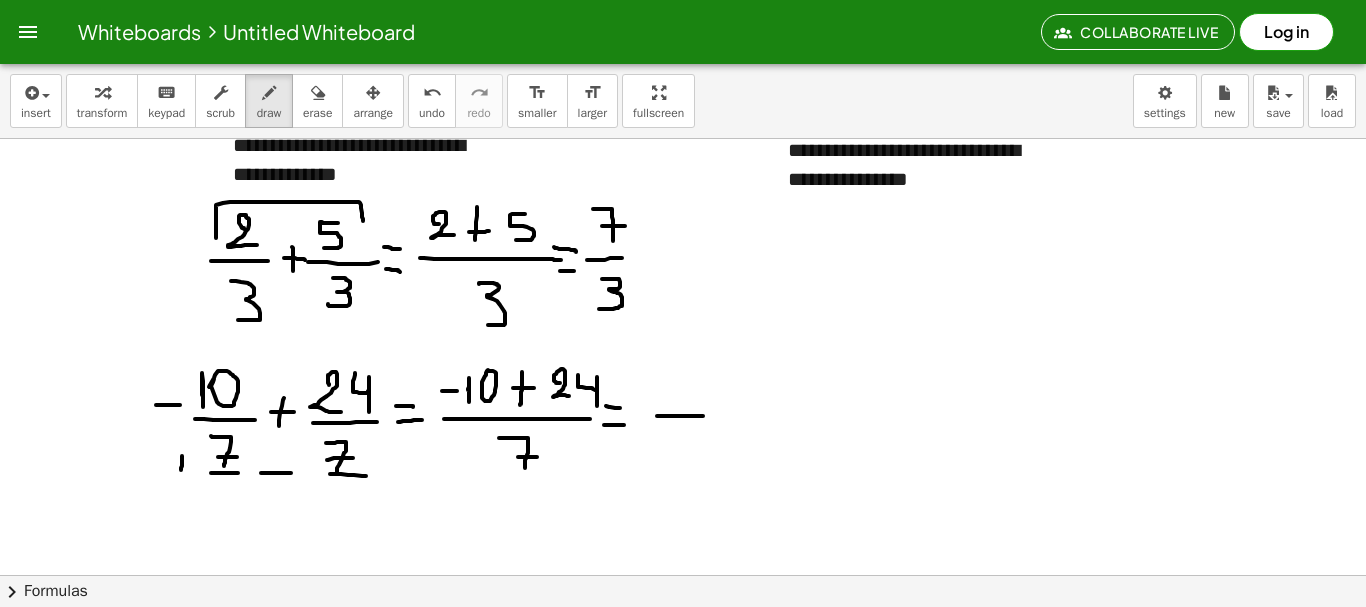 drag, startPoint x: 657, startPoint y: 416, endPoint x: 712, endPoint y: 416, distance: 55 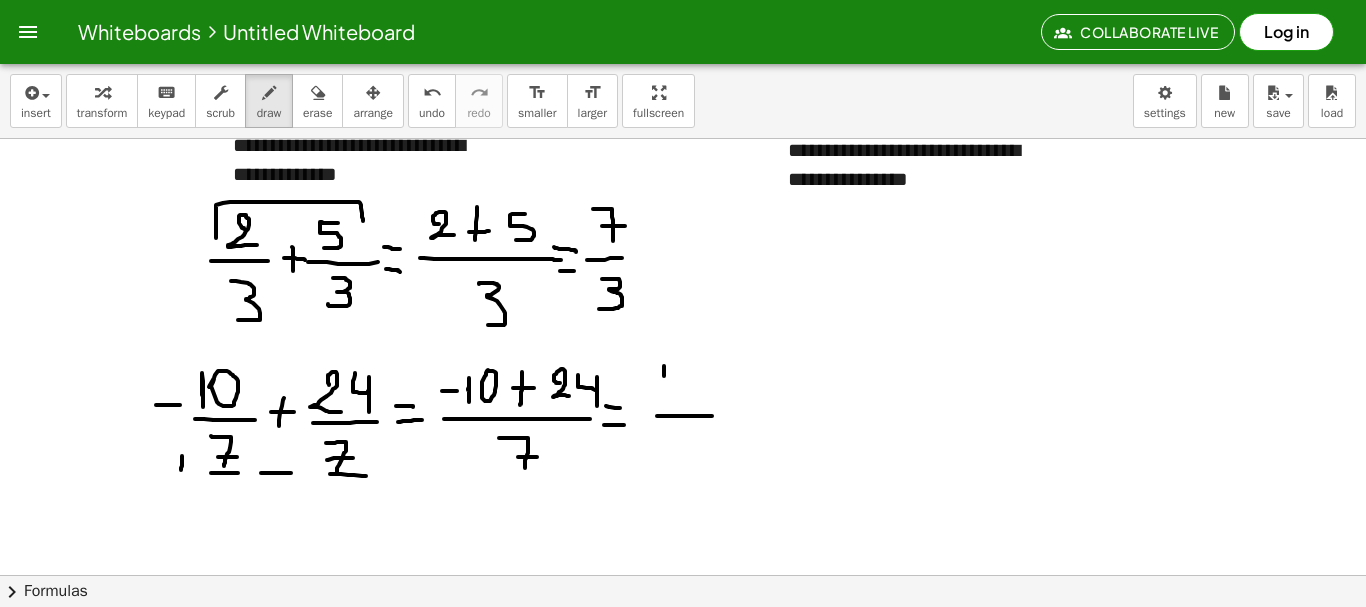 drag, startPoint x: 664, startPoint y: 366, endPoint x: 664, endPoint y: 397, distance: 31 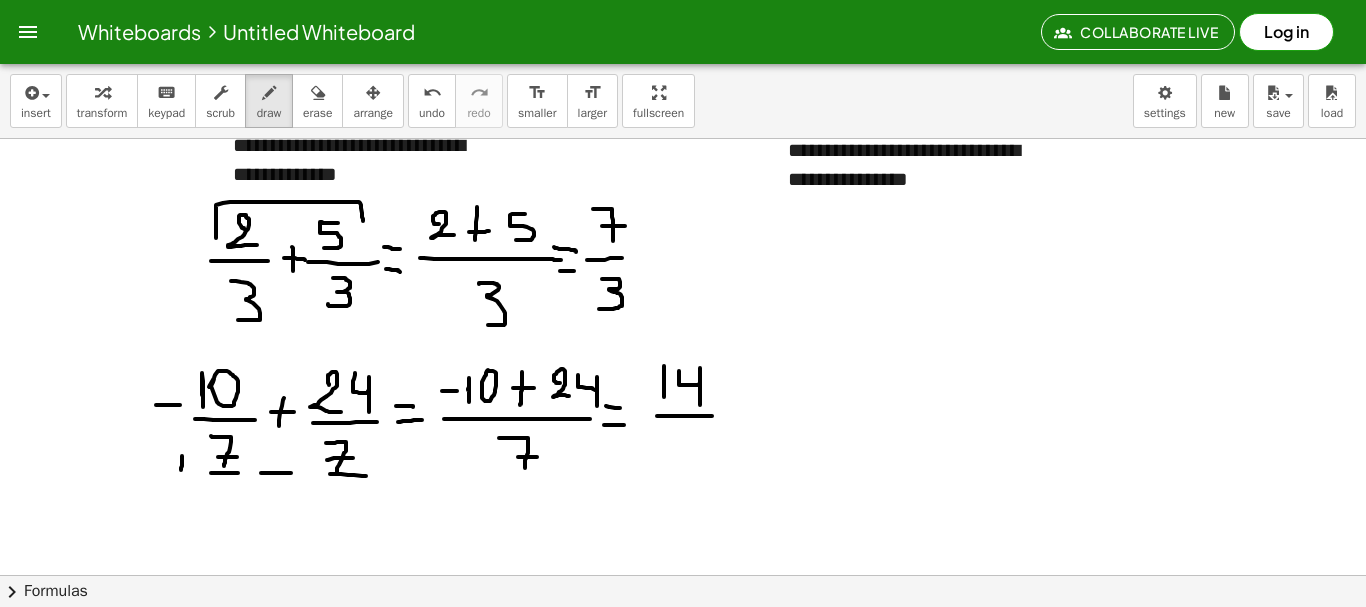 drag, startPoint x: 679, startPoint y: 371, endPoint x: 700, endPoint y: 405, distance: 39.962482 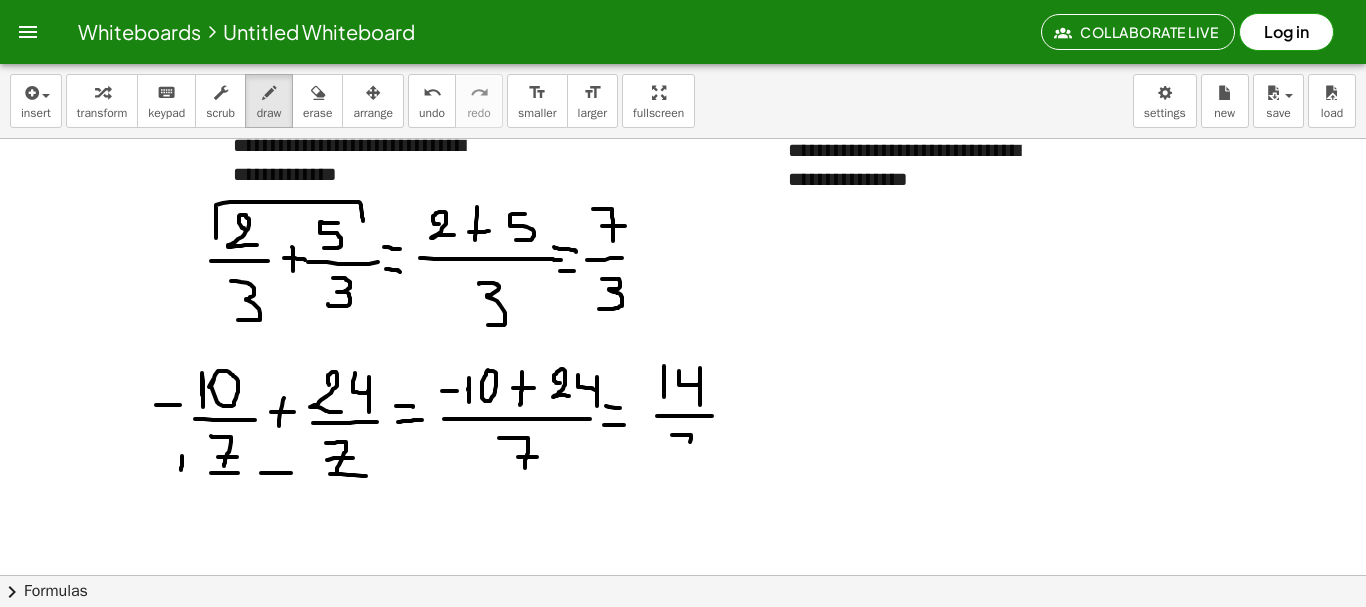 drag, startPoint x: 672, startPoint y: 435, endPoint x: 684, endPoint y: 470, distance: 37 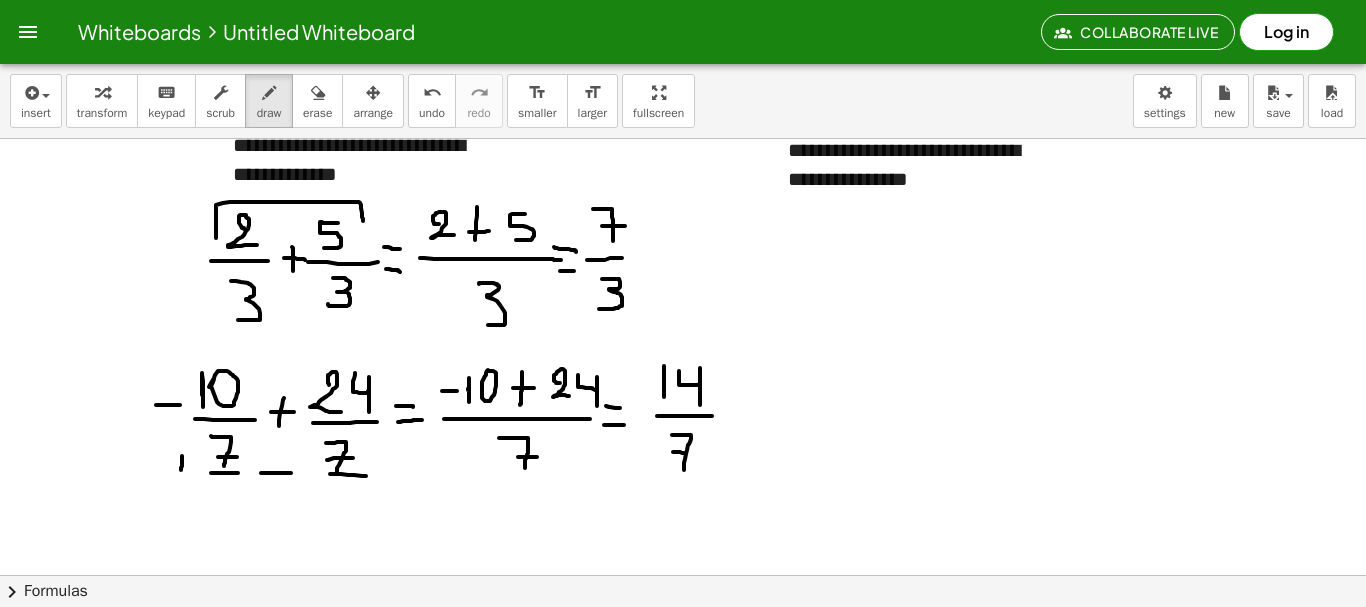drag, startPoint x: 673, startPoint y: 452, endPoint x: 700, endPoint y: 455, distance: 27.166155 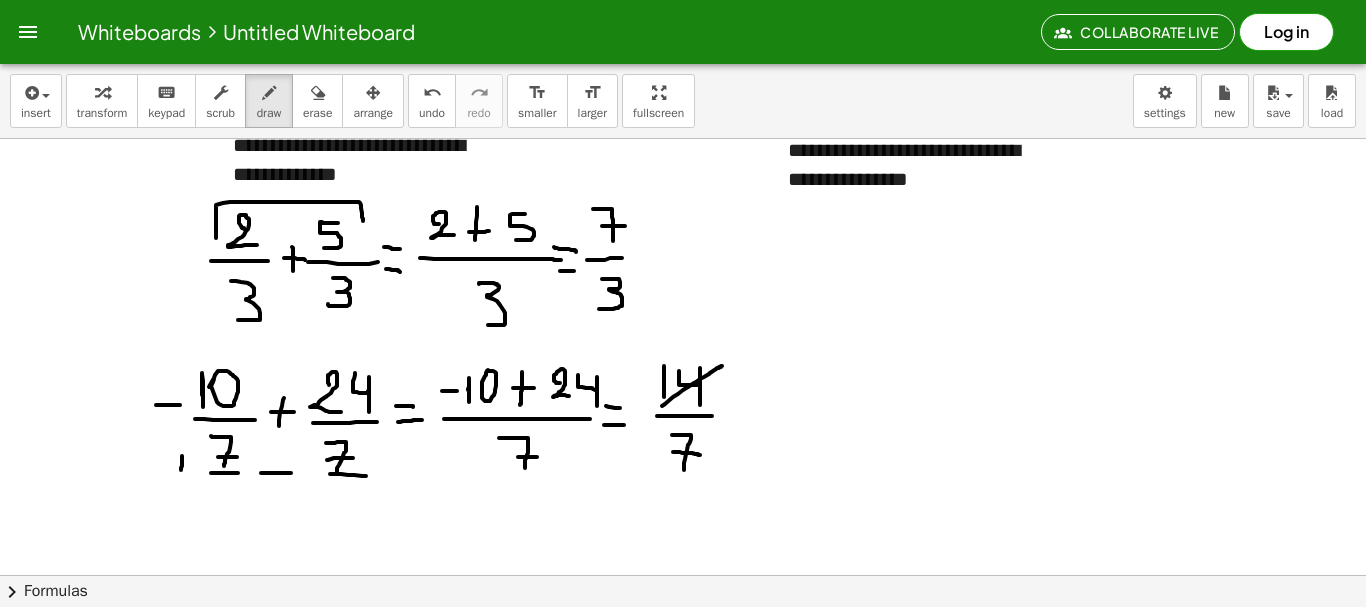 drag, startPoint x: 662, startPoint y: 406, endPoint x: 722, endPoint y: 366, distance: 72.11102 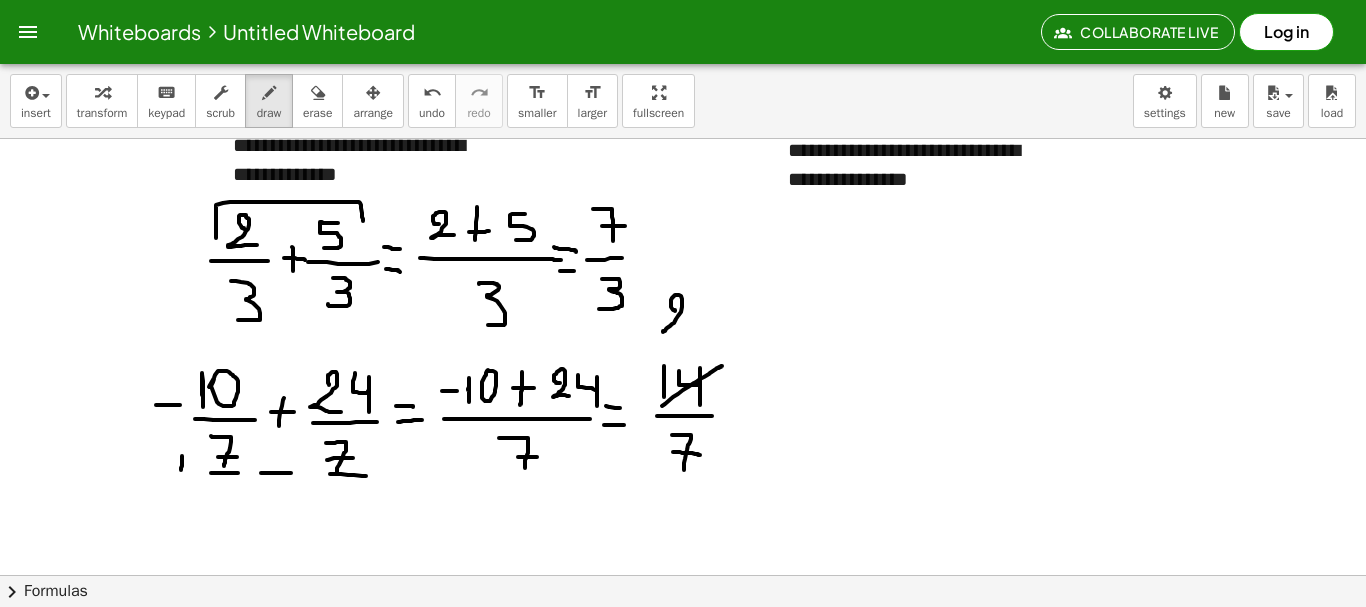 drag, startPoint x: 675, startPoint y: 311, endPoint x: 688, endPoint y: 339, distance: 30.870699 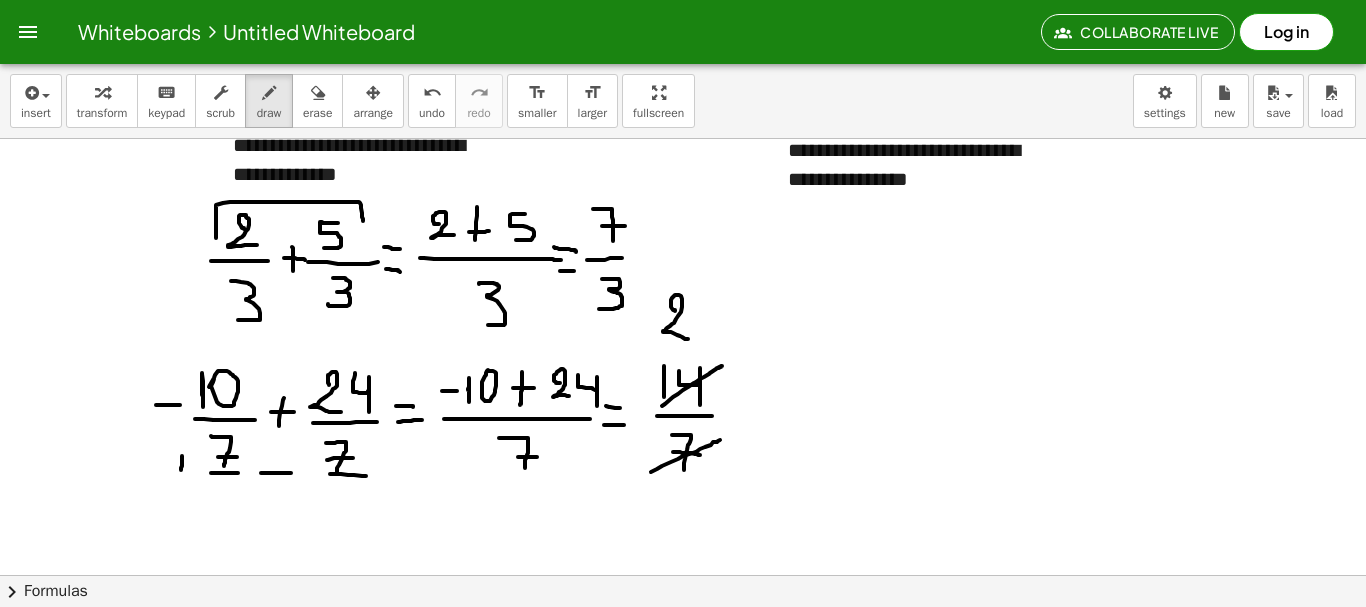 drag, startPoint x: 651, startPoint y: 472, endPoint x: 725, endPoint y: 438, distance: 81.437096 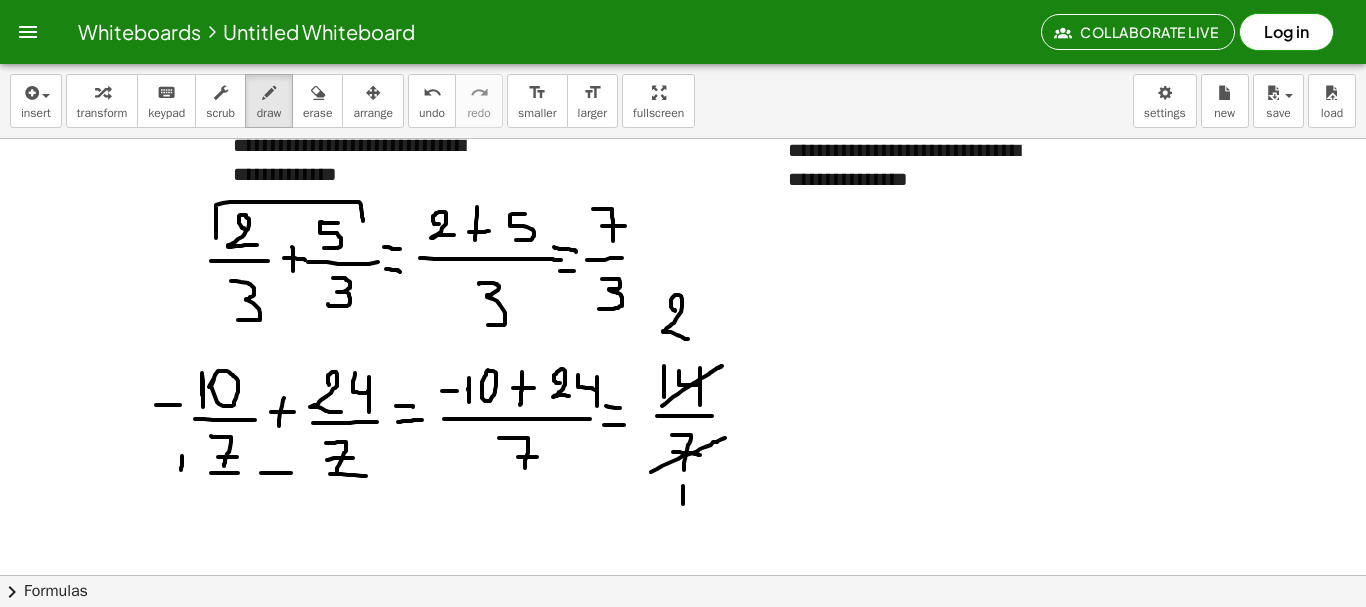 click at bounding box center (683, -101) 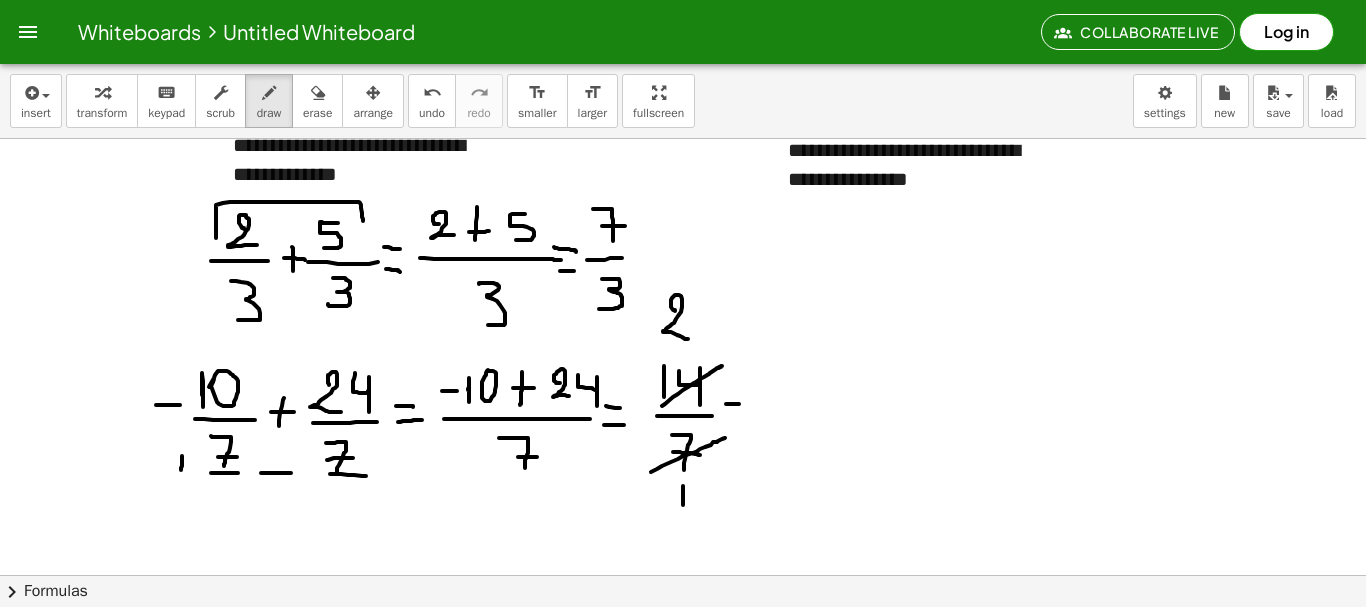 drag, startPoint x: 726, startPoint y: 404, endPoint x: 743, endPoint y: 404, distance: 17 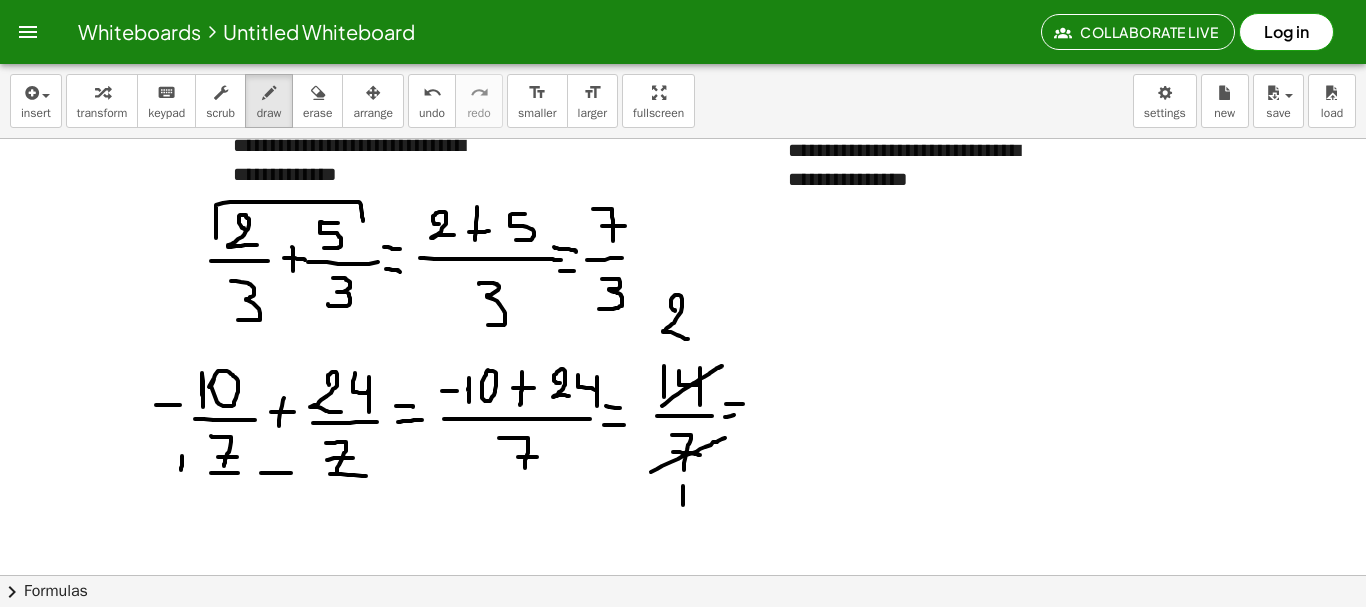 drag, startPoint x: 725, startPoint y: 417, endPoint x: 742, endPoint y: 414, distance: 17.262676 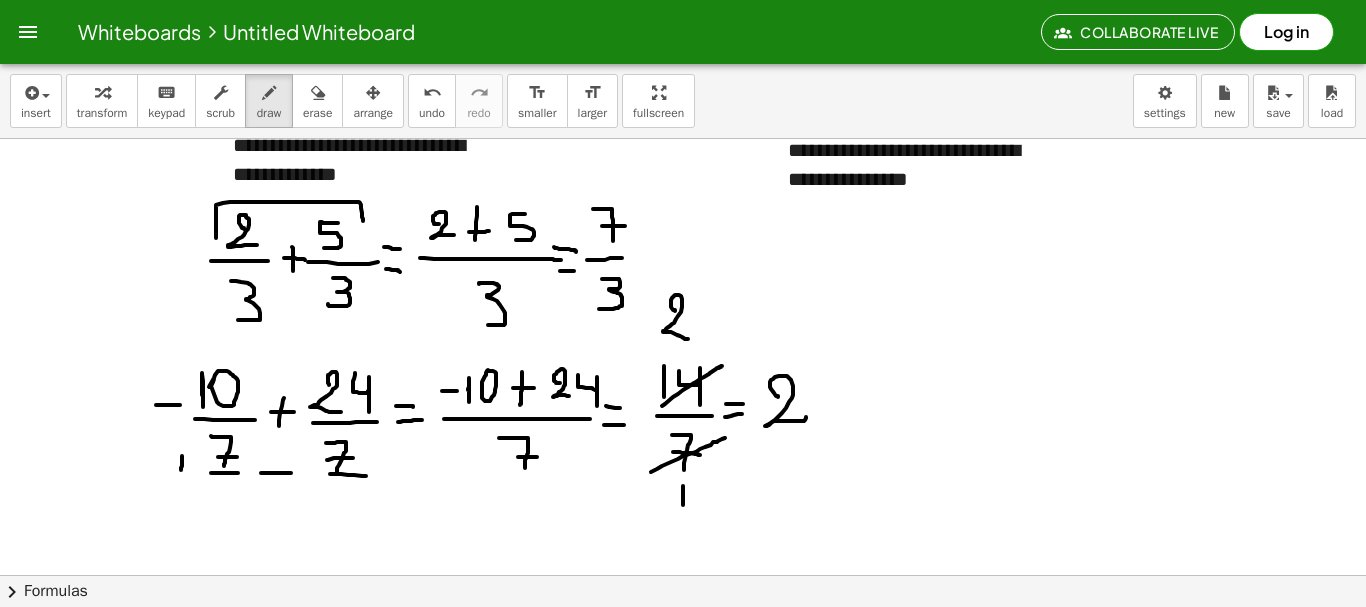 drag, startPoint x: 778, startPoint y: 397, endPoint x: 808, endPoint y: 415, distance: 34.98571 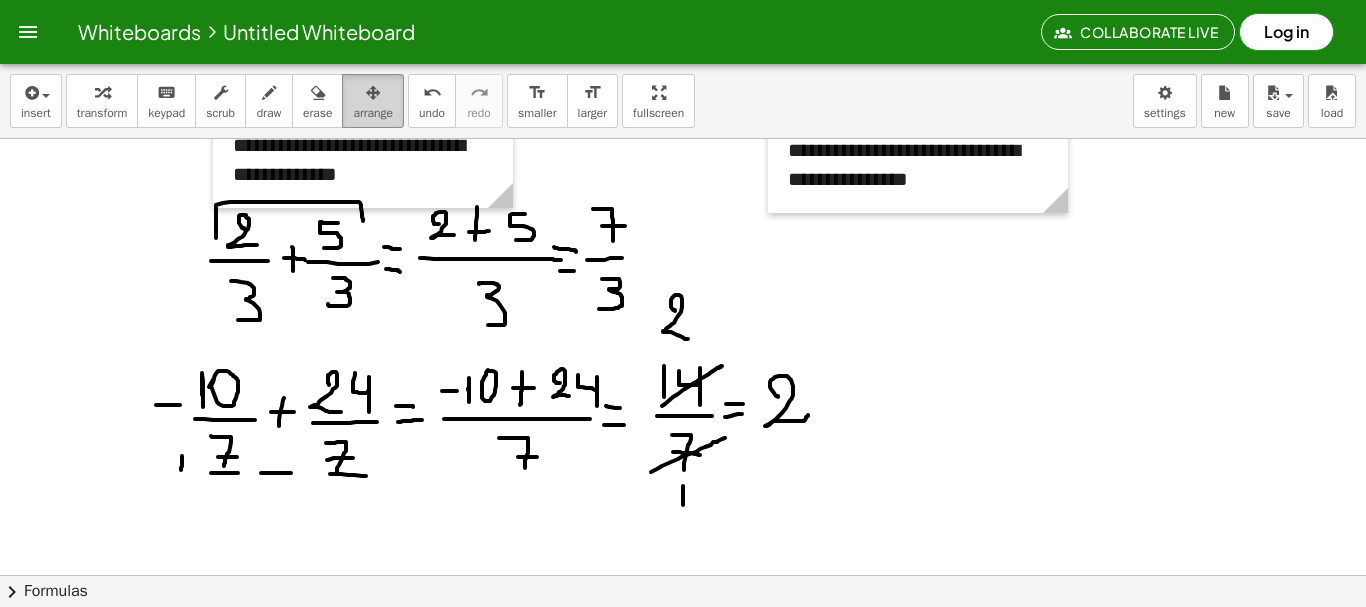 click on "arrange" at bounding box center (373, 113) 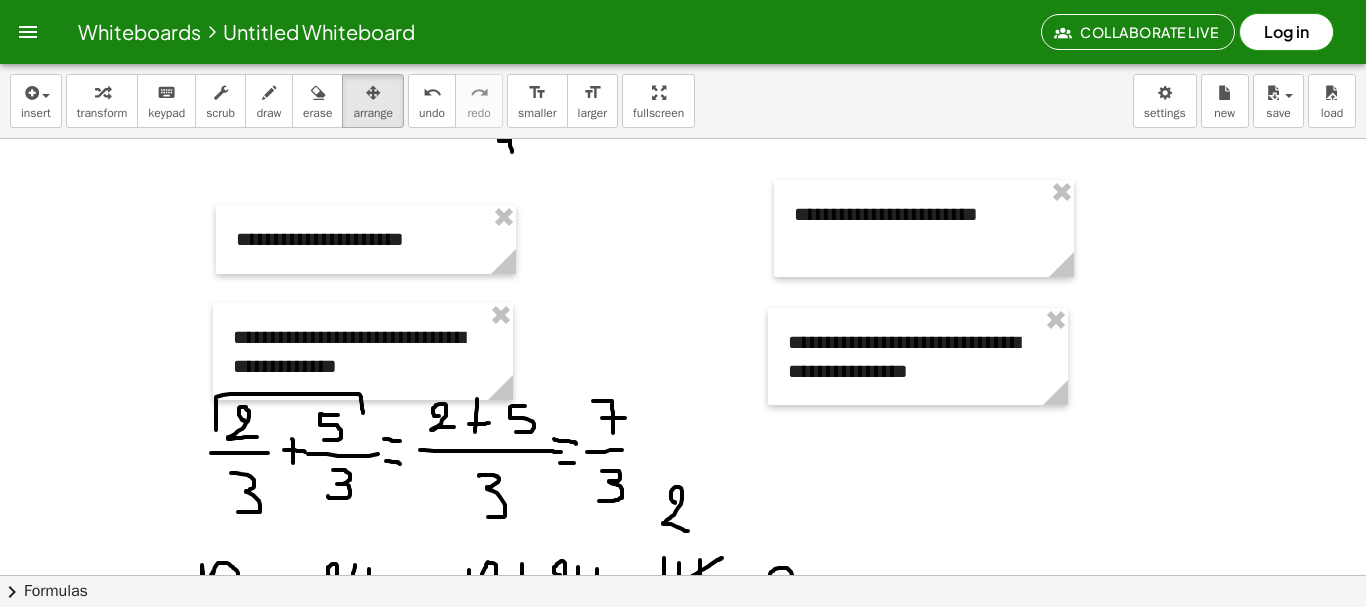 scroll, scrollTop: 894, scrollLeft: 0, axis: vertical 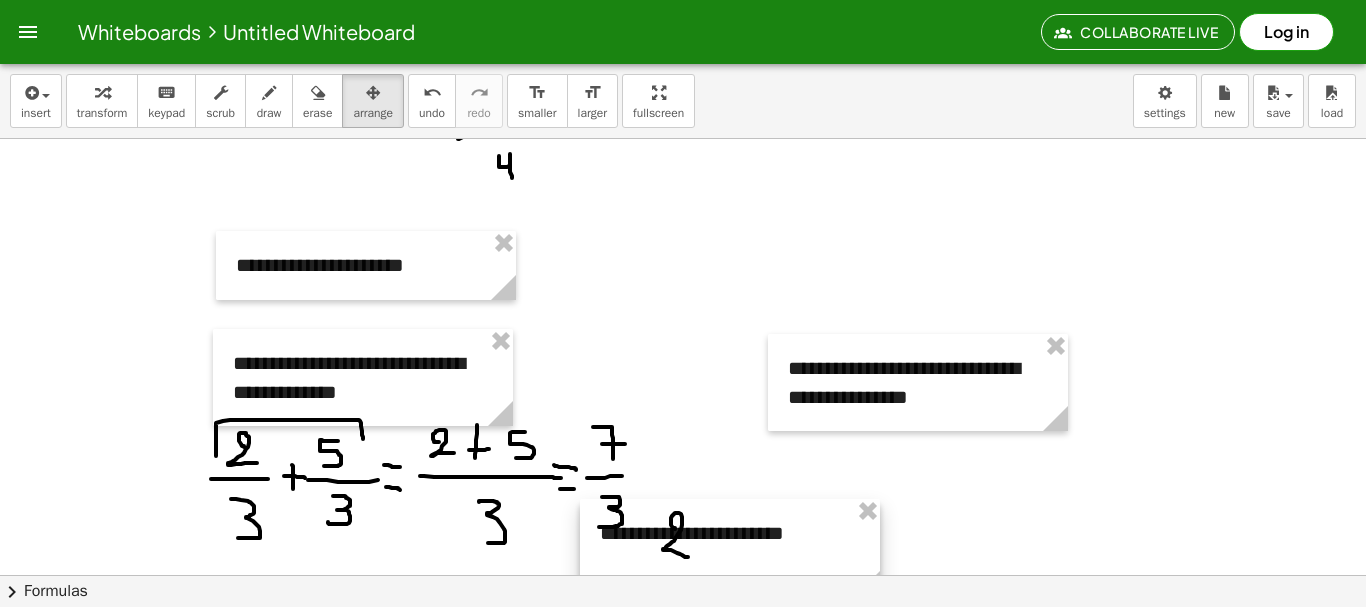 drag, startPoint x: 898, startPoint y: 265, endPoint x: 665, endPoint y: 592, distance: 401.51962 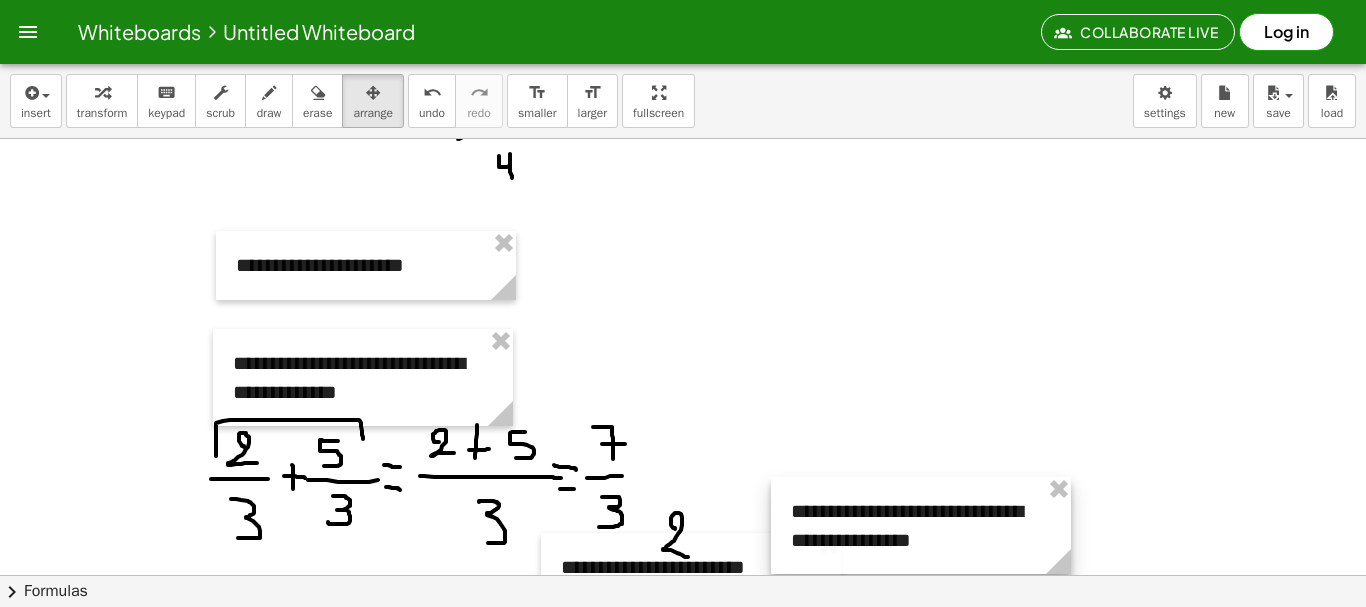 drag, startPoint x: 909, startPoint y: 369, endPoint x: 912, endPoint y: 532, distance: 163.0276 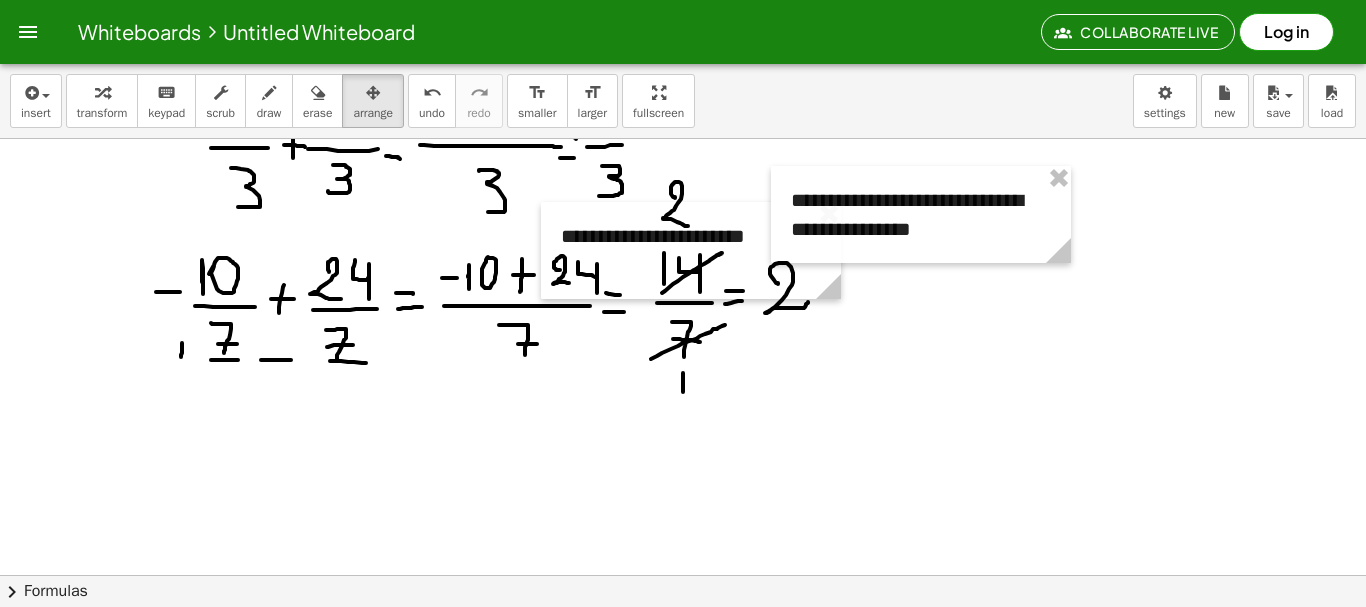 scroll, scrollTop: 1260, scrollLeft: 0, axis: vertical 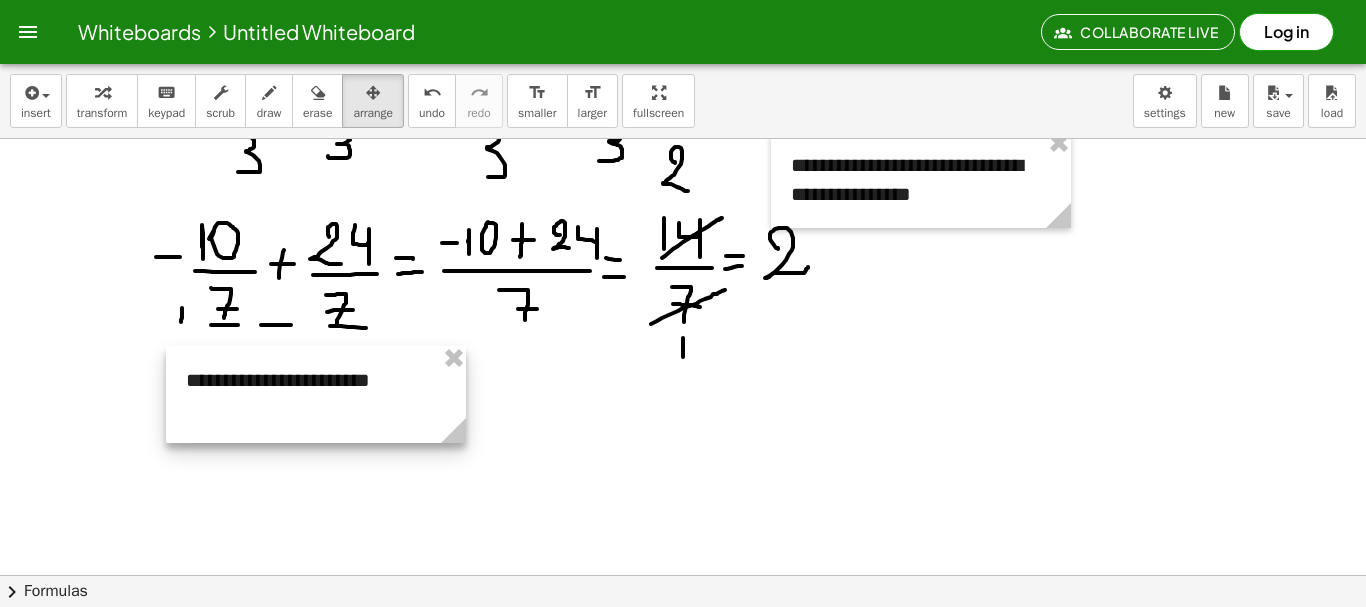 drag, startPoint x: 663, startPoint y: 206, endPoint x: 287, endPoint y: 385, distance: 416.43365 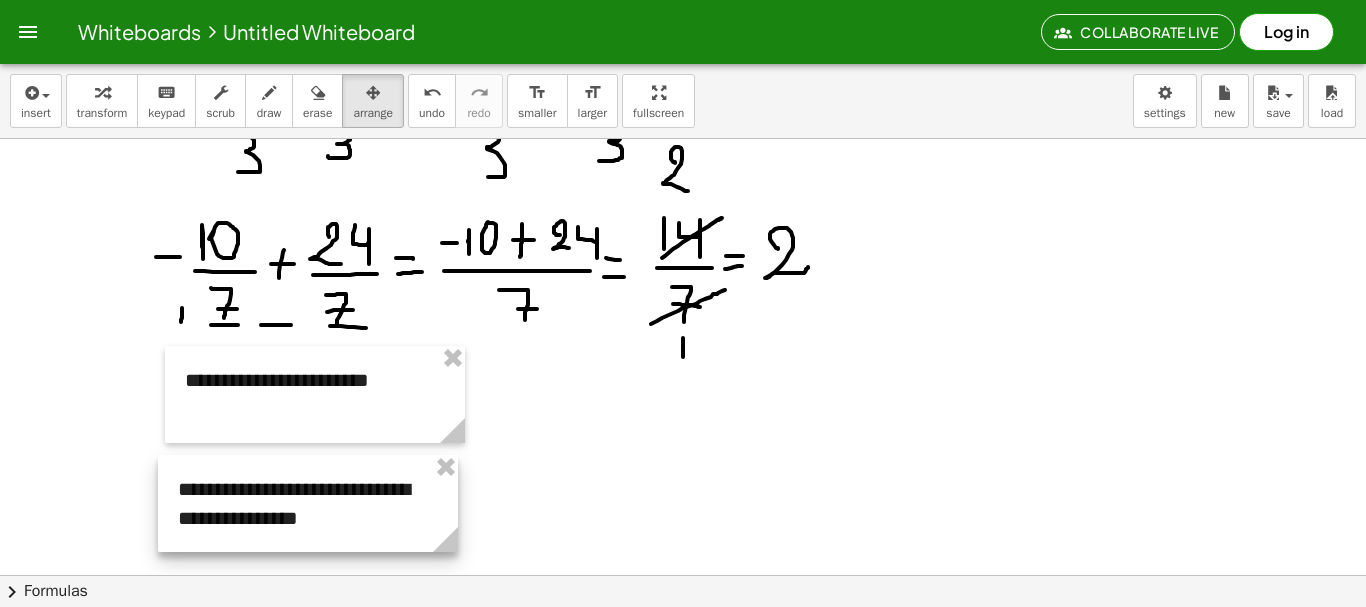 drag, startPoint x: 935, startPoint y: 209, endPoint x: 322, endPoint y: 533, distance: 693.3578 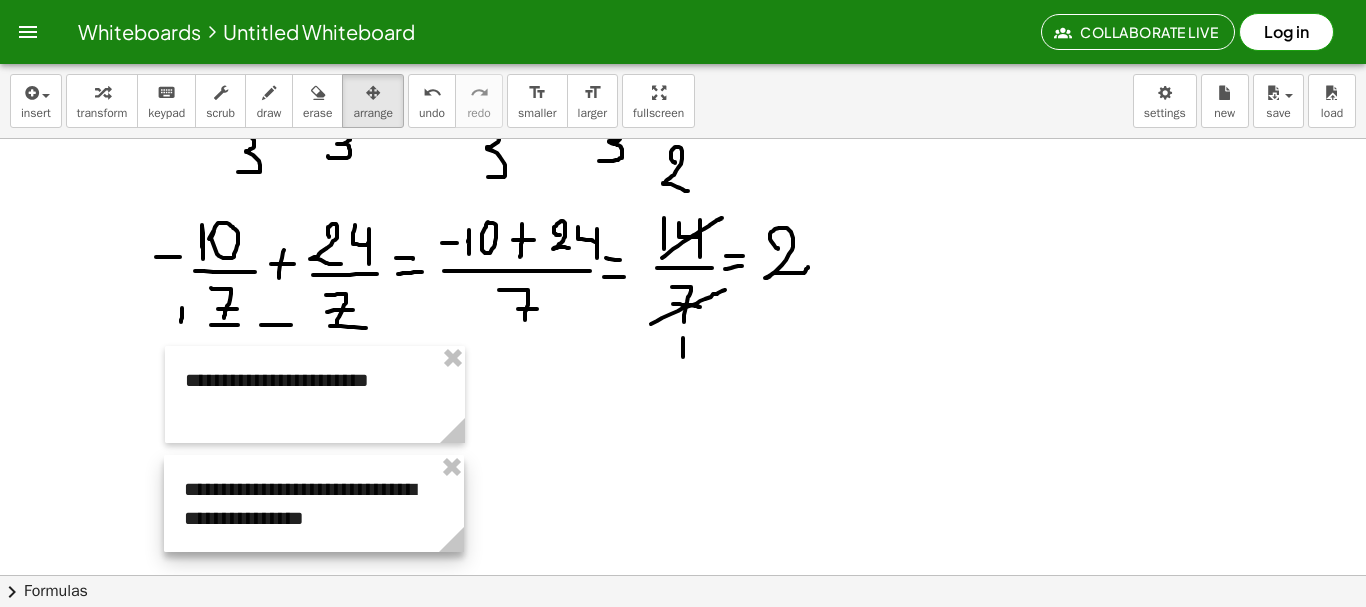 click at bounding box center (314, 503) 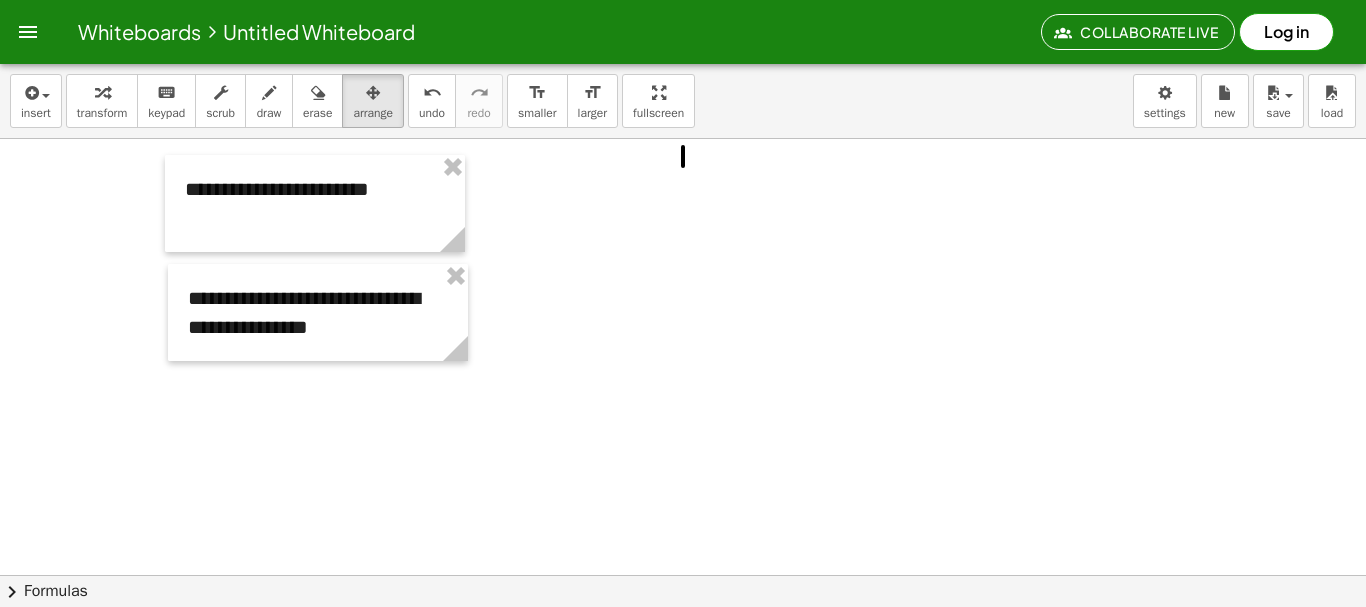 scroll, scrollTop: 1456, scrollLeft: 0, axis: vertical 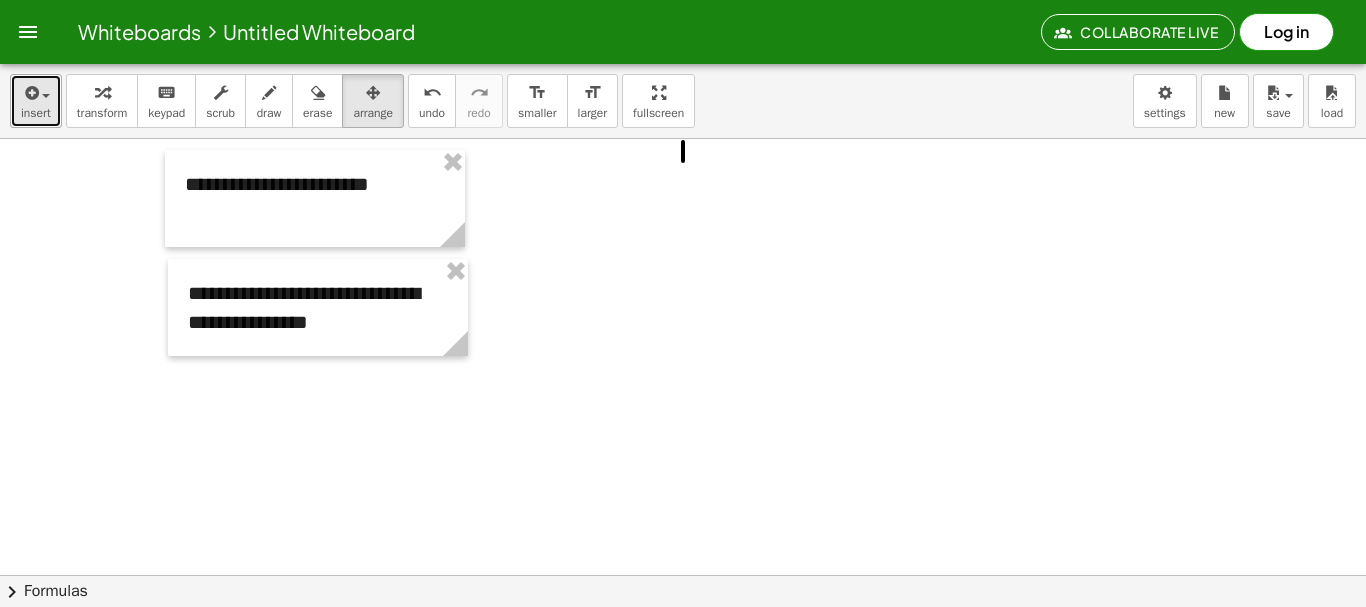 click on "insert" at bounding box center (36, 113) 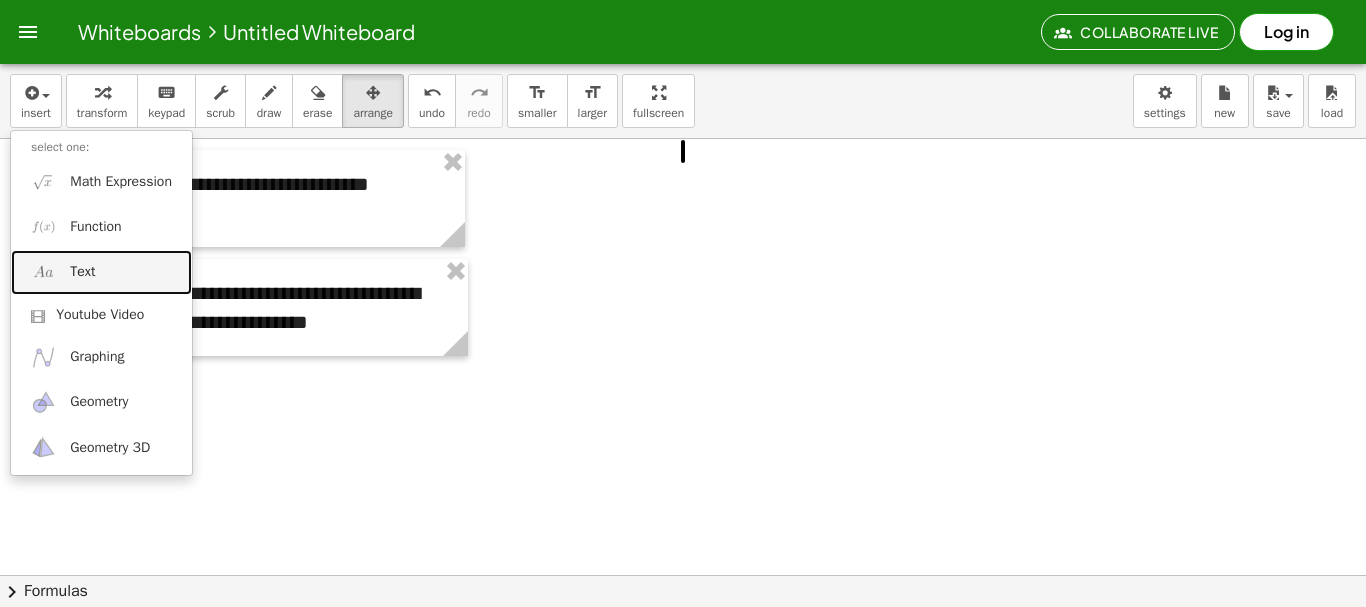 click on "Text" at bounding box center (82, 272) 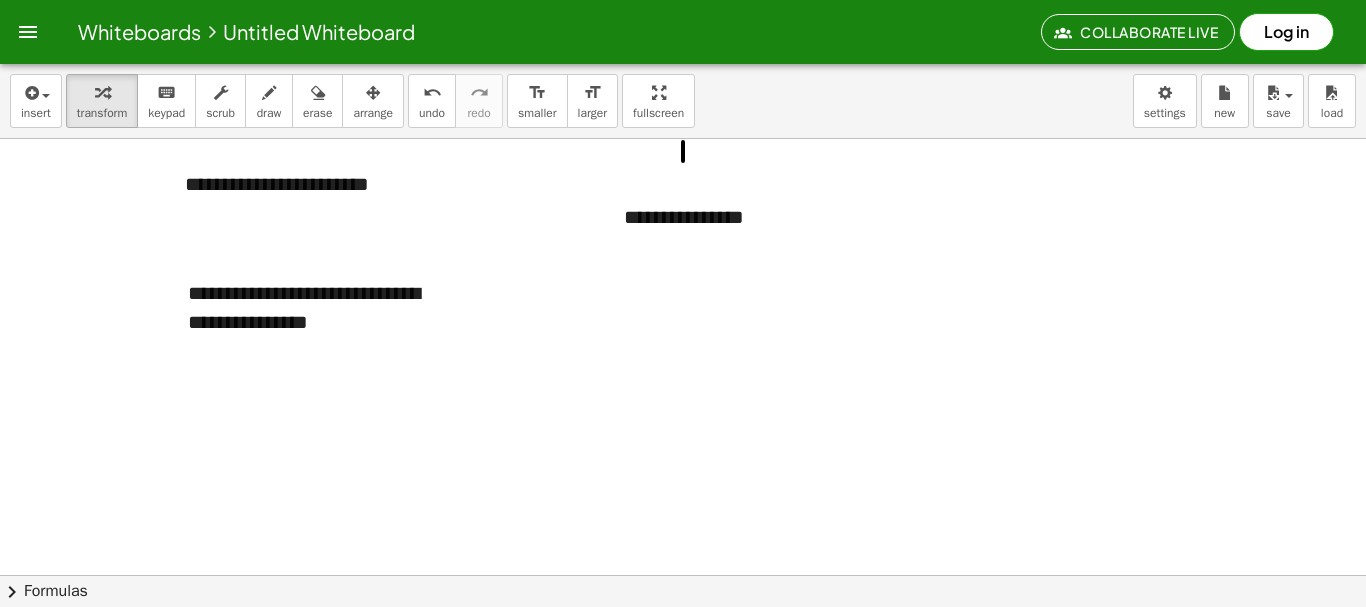type 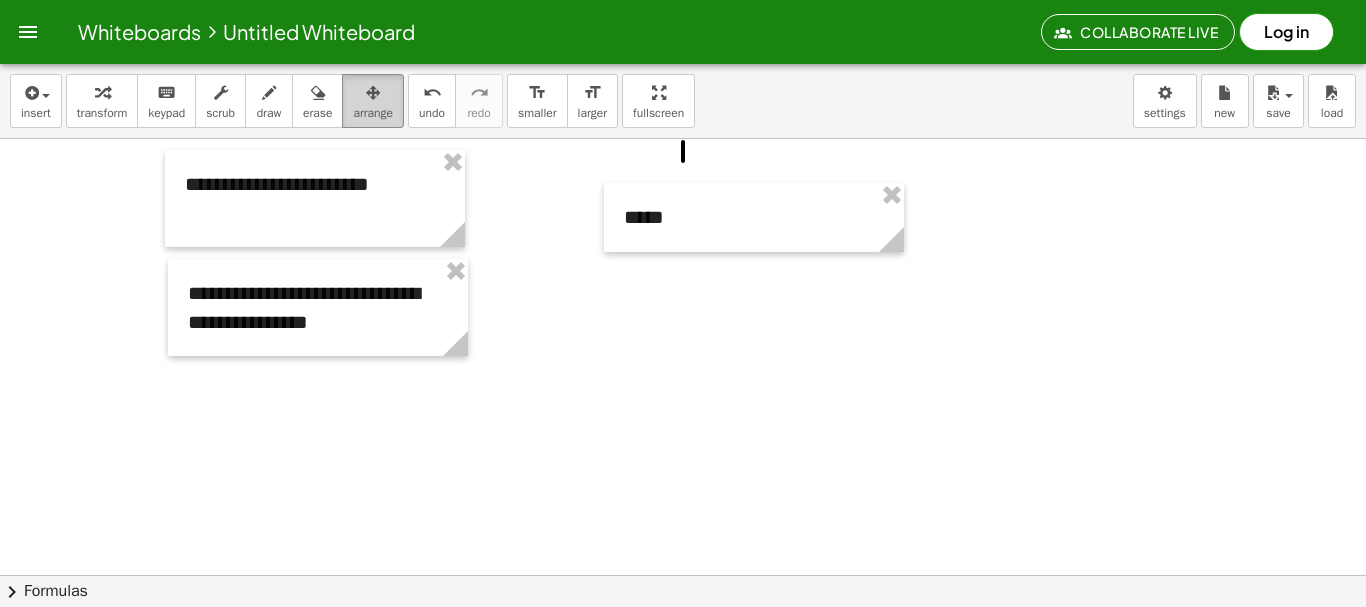 click on "arrange" at bounding box center (373, 113) 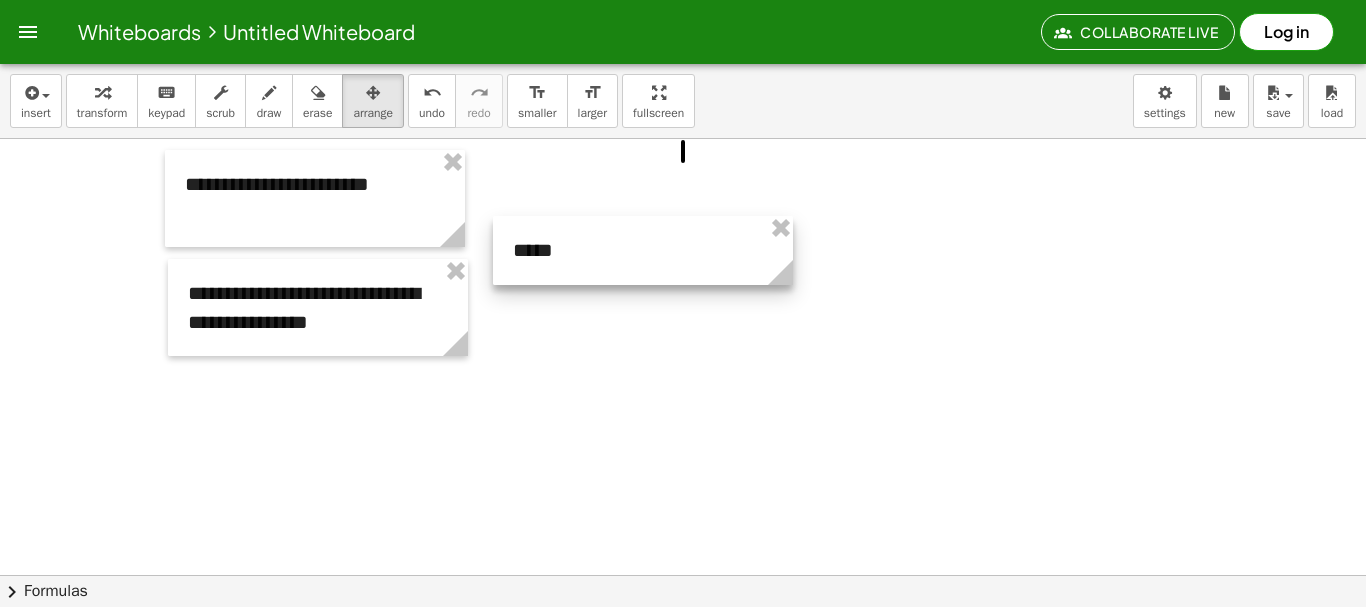 drag, startPoint x: 752, startPoint y: 216, endPoint x: 640, endPoint y: 248, distance: 116.48176 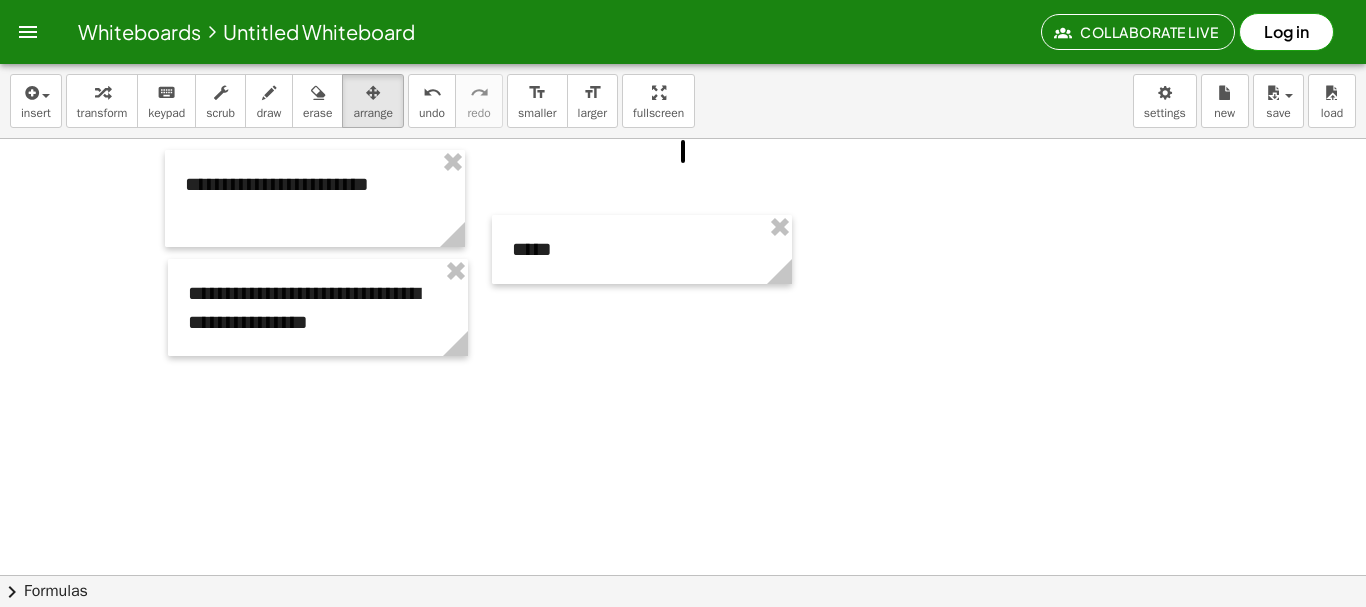 click at bounding box center [683, -227] 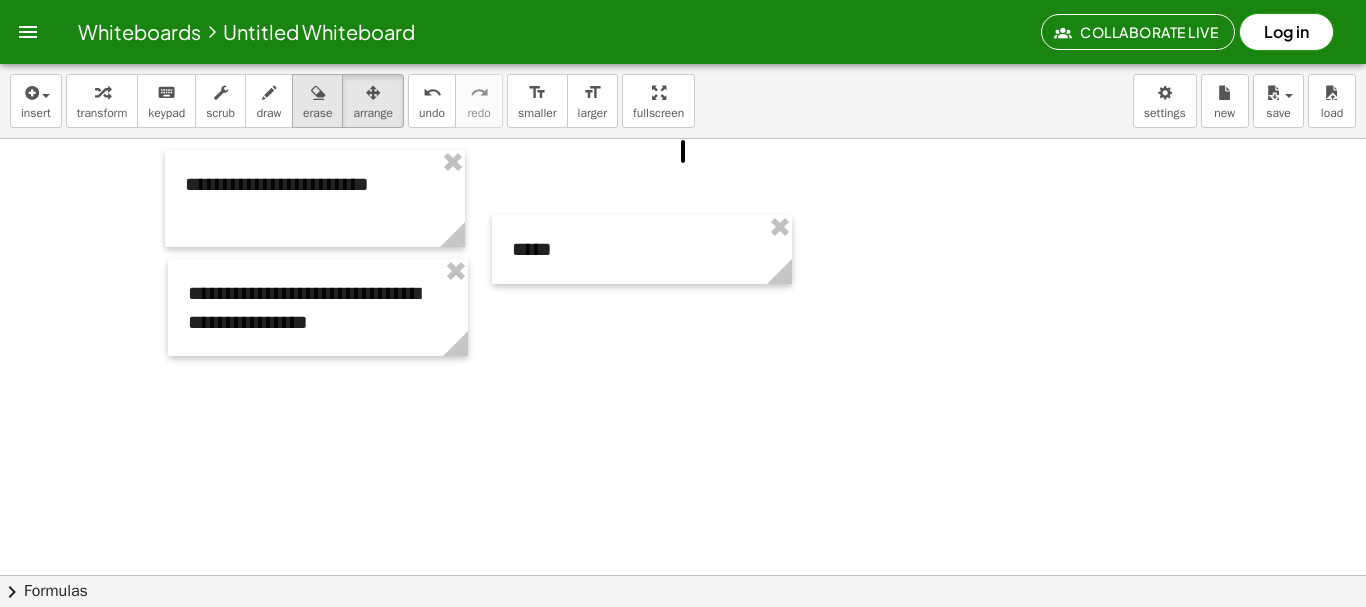 click at bounding box center [318, 93] 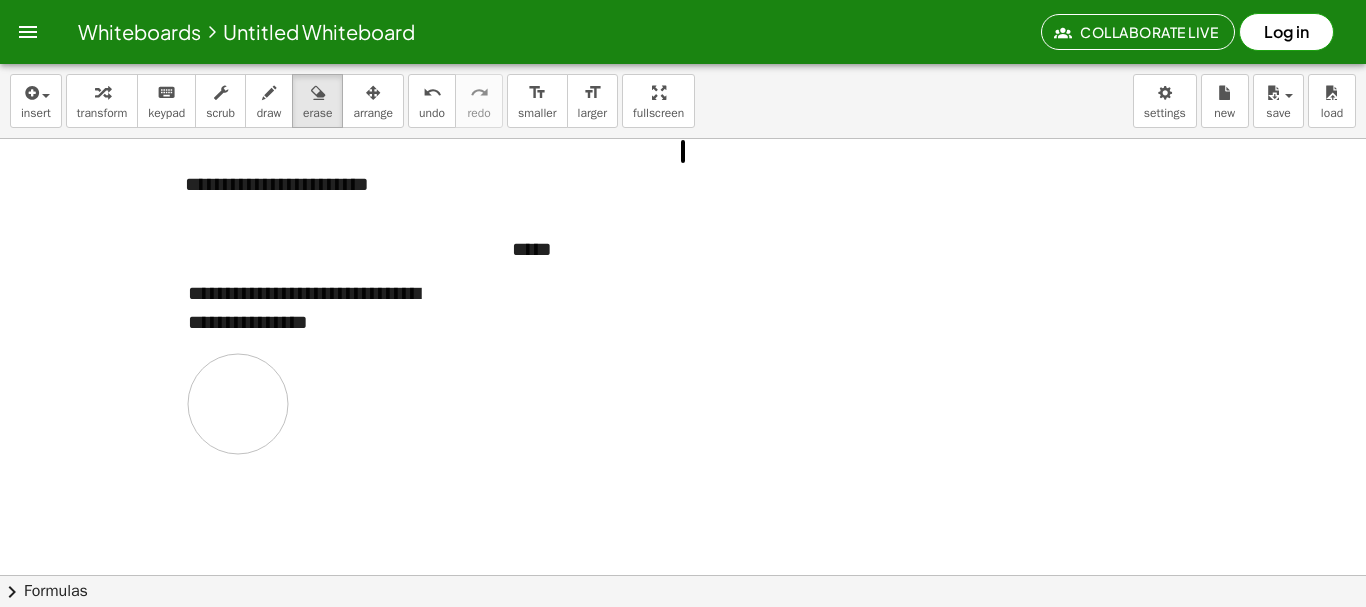 drag, startPoint x: 238, startPoint y: 391, endPoint x: 238, endPoint y: 408, distance: 17 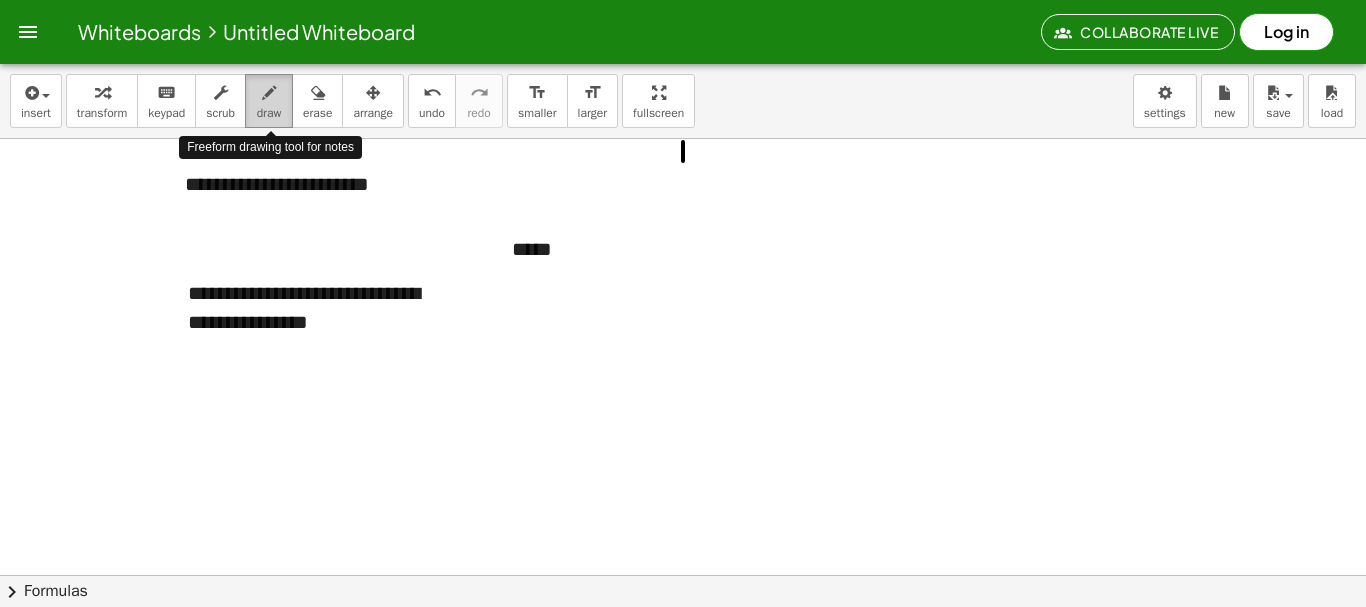 click at bounding box center [269, 93] 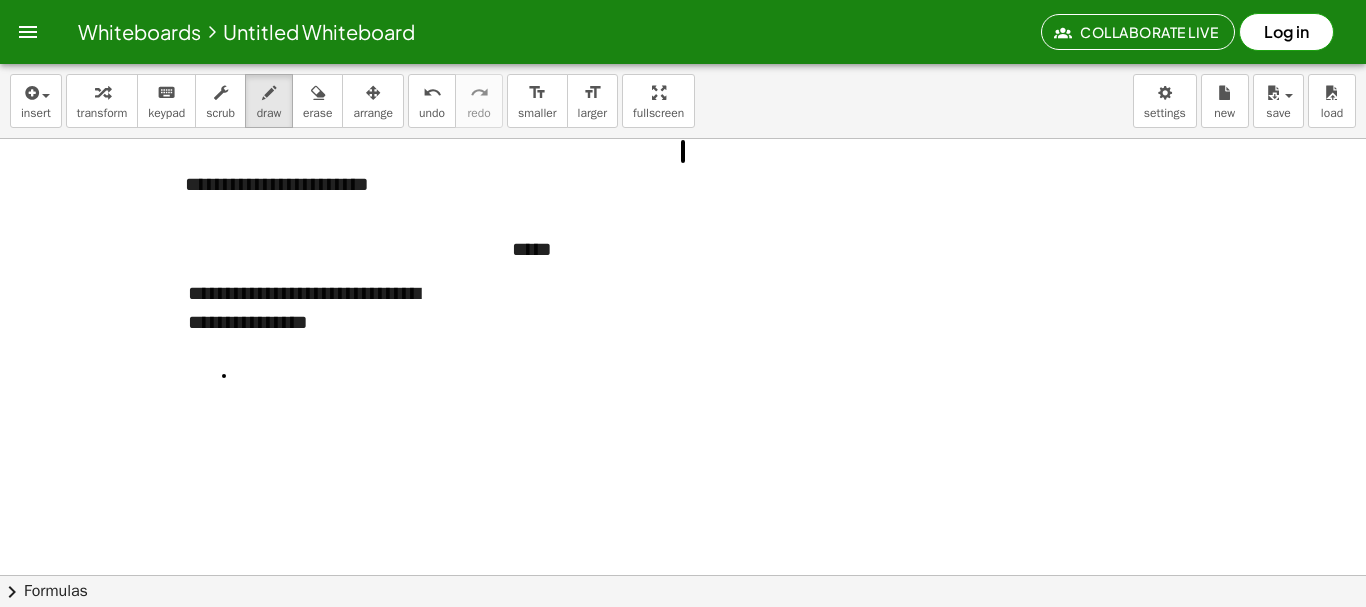 drag, startPoint x: 224, startPoint y: 376, endPoint x: 224, endPoint y: 405, distance: 29 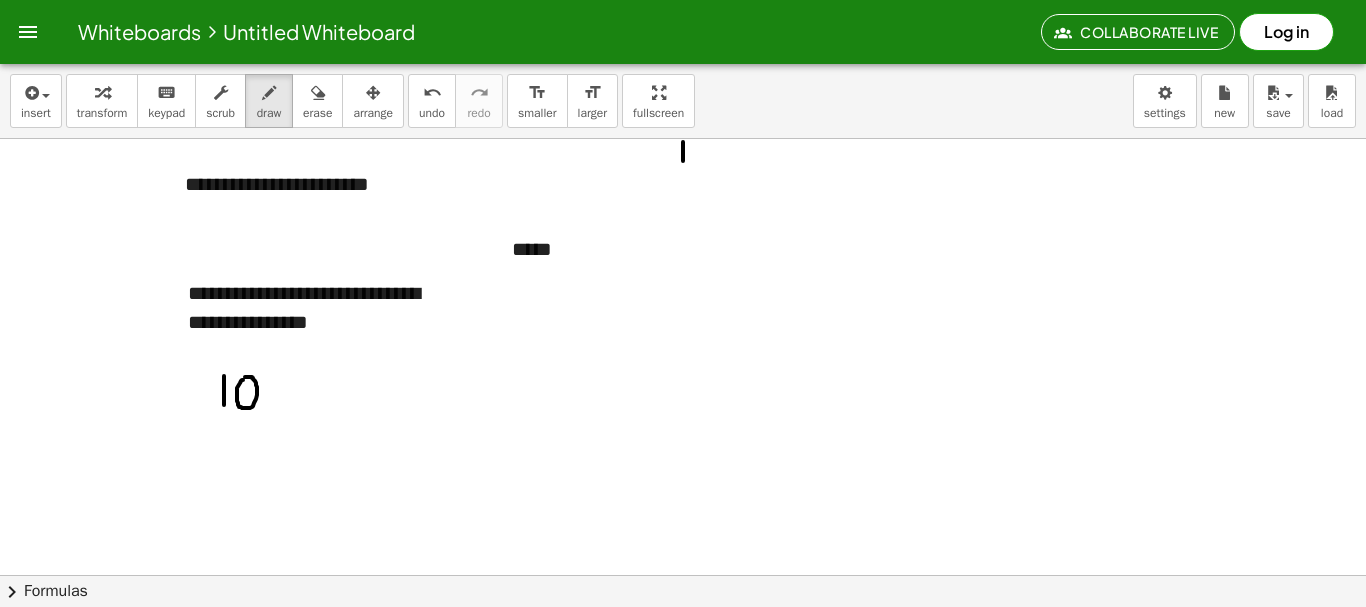 click at bounding box center [683, -227] 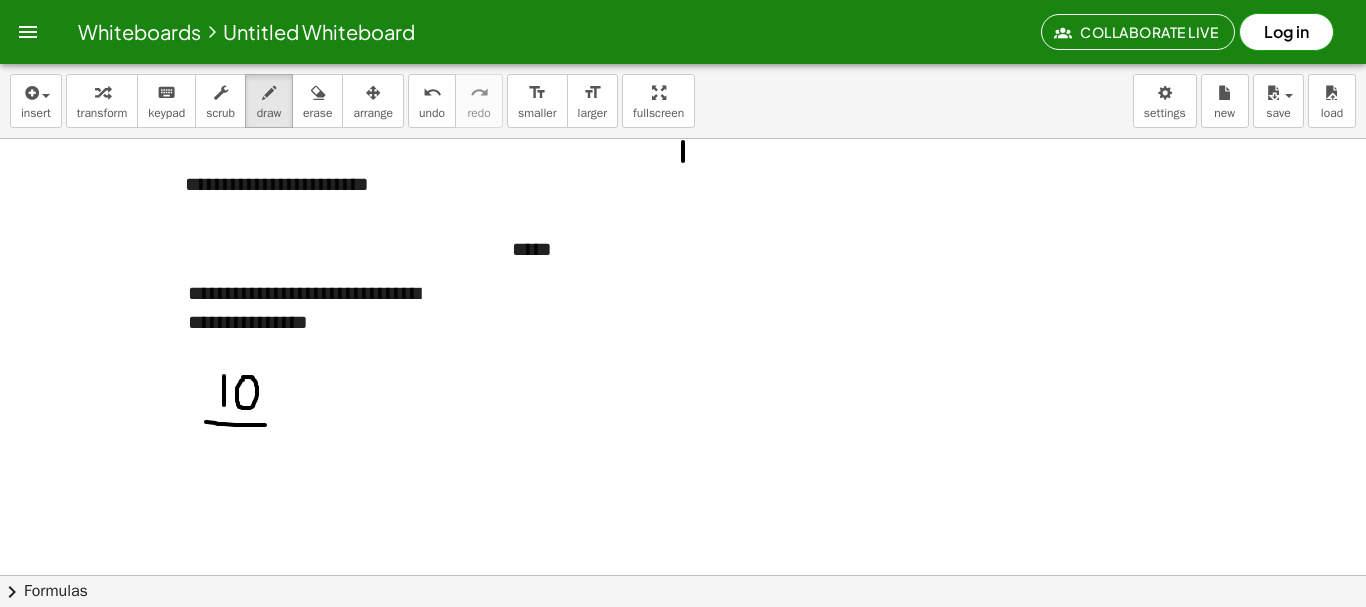 drag, startPoint x: 206, startPoint y: 422, endPoint x: 275, endPoint y: 426, distance: 69.115845 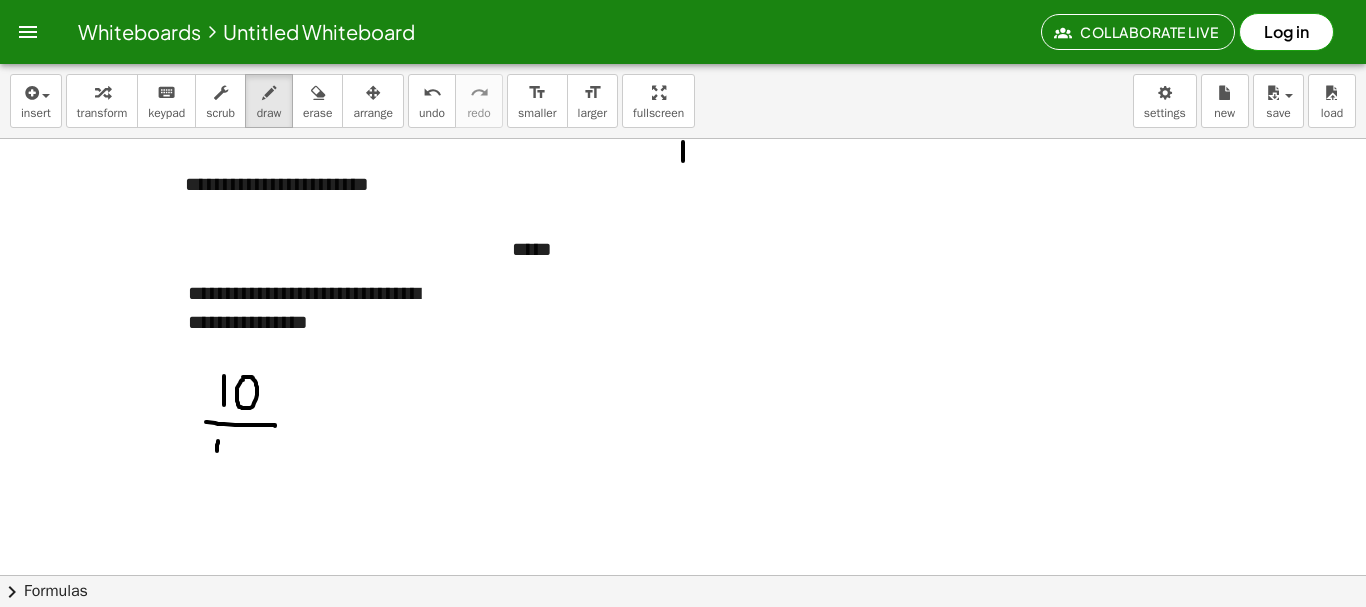 drag, startPoint x: 218, startPoint y: 441, endPoint x: 216, endPoint y: 468, distance: 27.073973 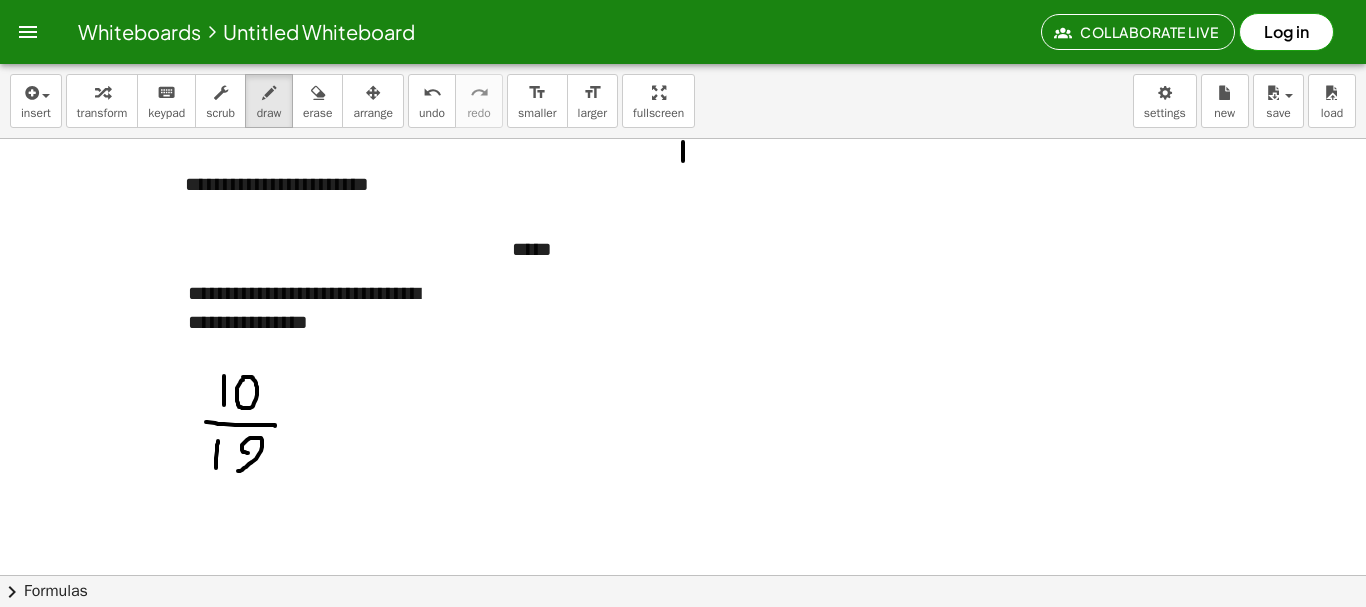 drag, startPoint x: 248, startPoint y: 453, endPoint x: 271, endPoint y: 470, distance: 28.600698 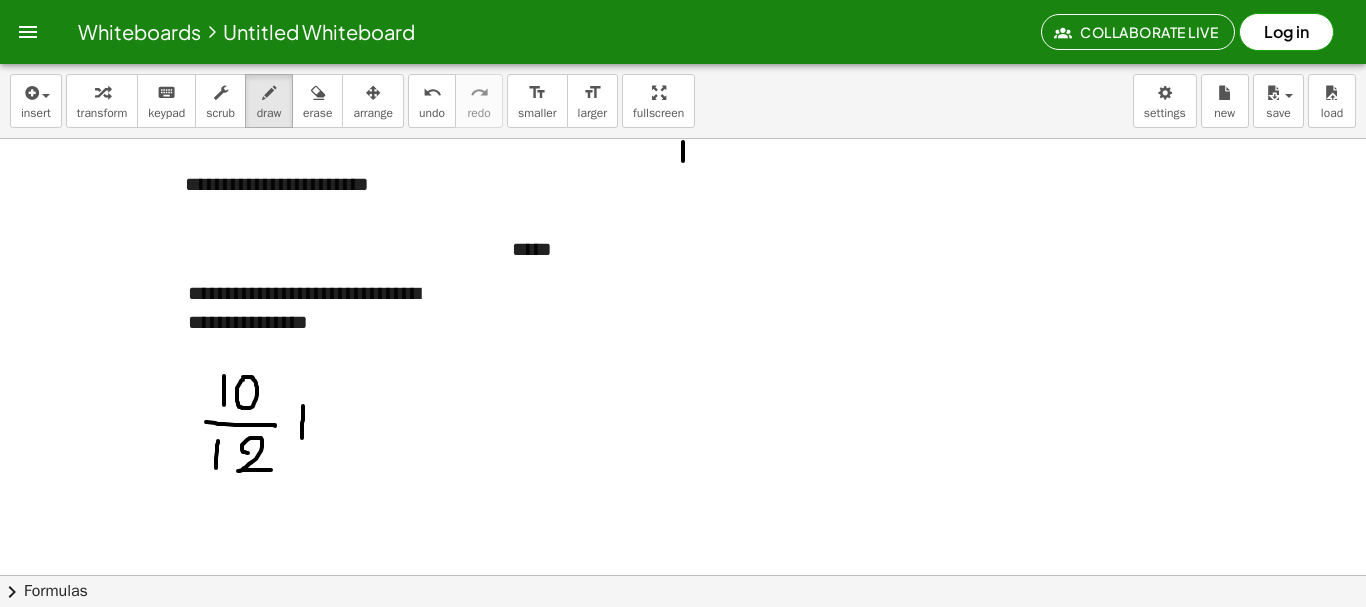 drag, startPoint x: 303, startPoint y: 406, endPoint x: 302, endPoint y: 438, distance: 32.01562 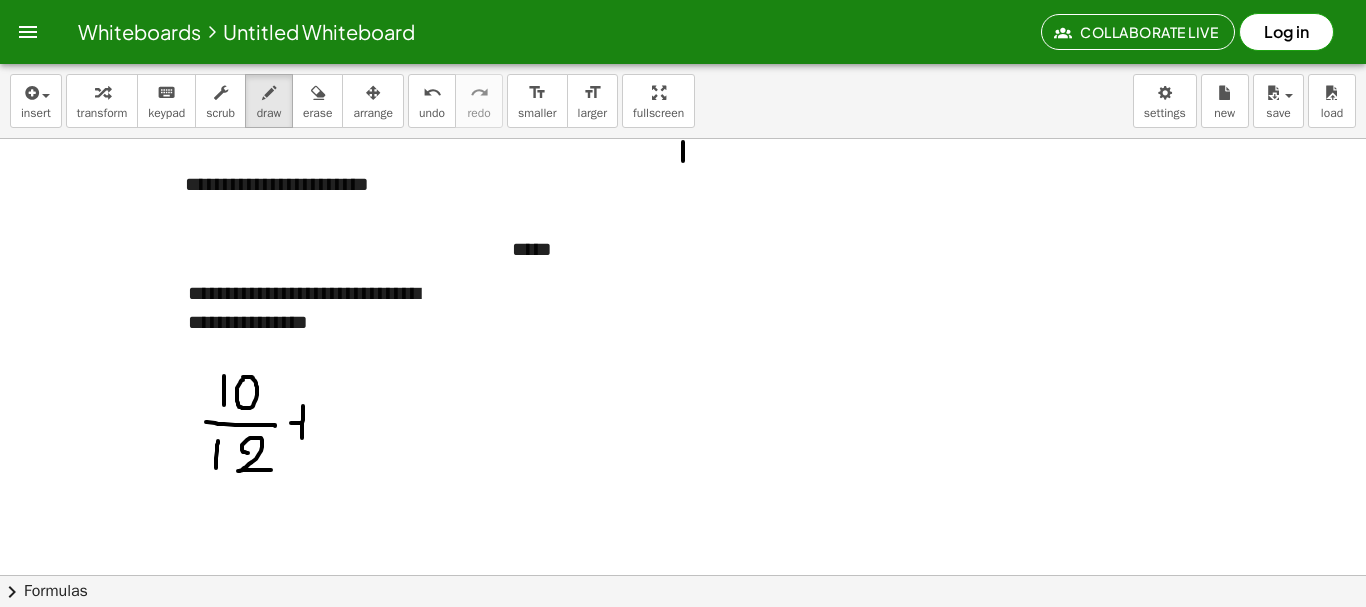 drag, startPoint x: 291, startPoint y: 423, endPoint x: 316, endPoint y: 423, distance: 25 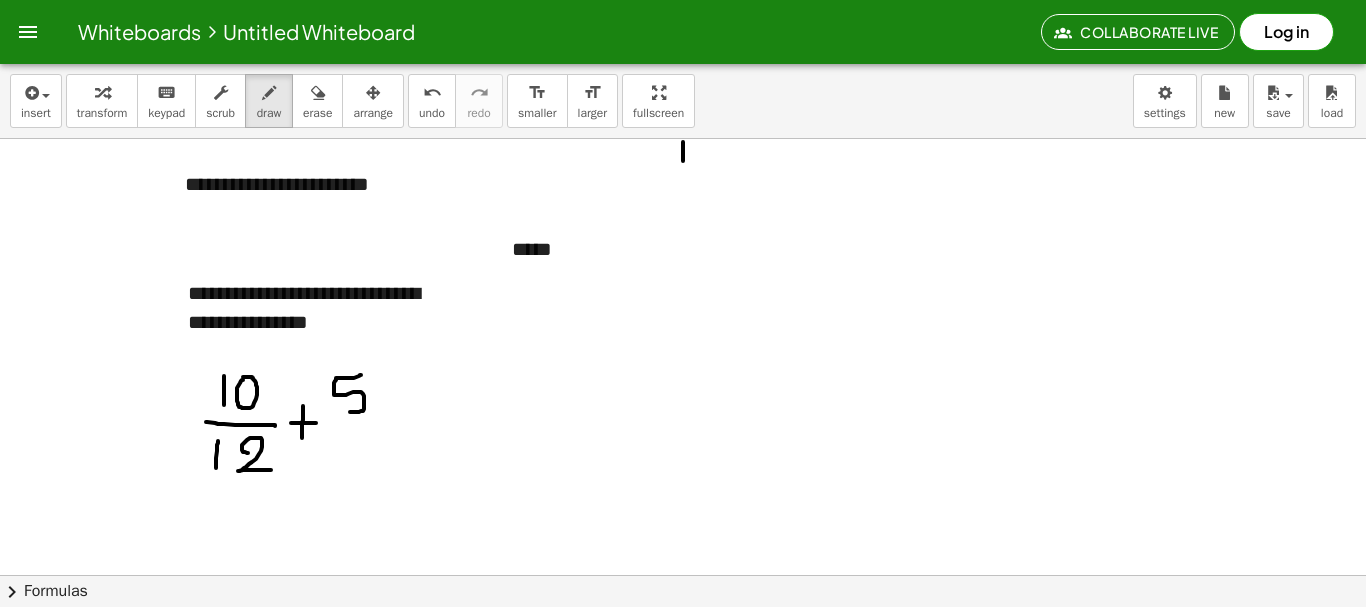 drag, startPoint x: 361, startPoint y: 375, endPoint x: 343, endPoint y: 412, distance: 41.14608 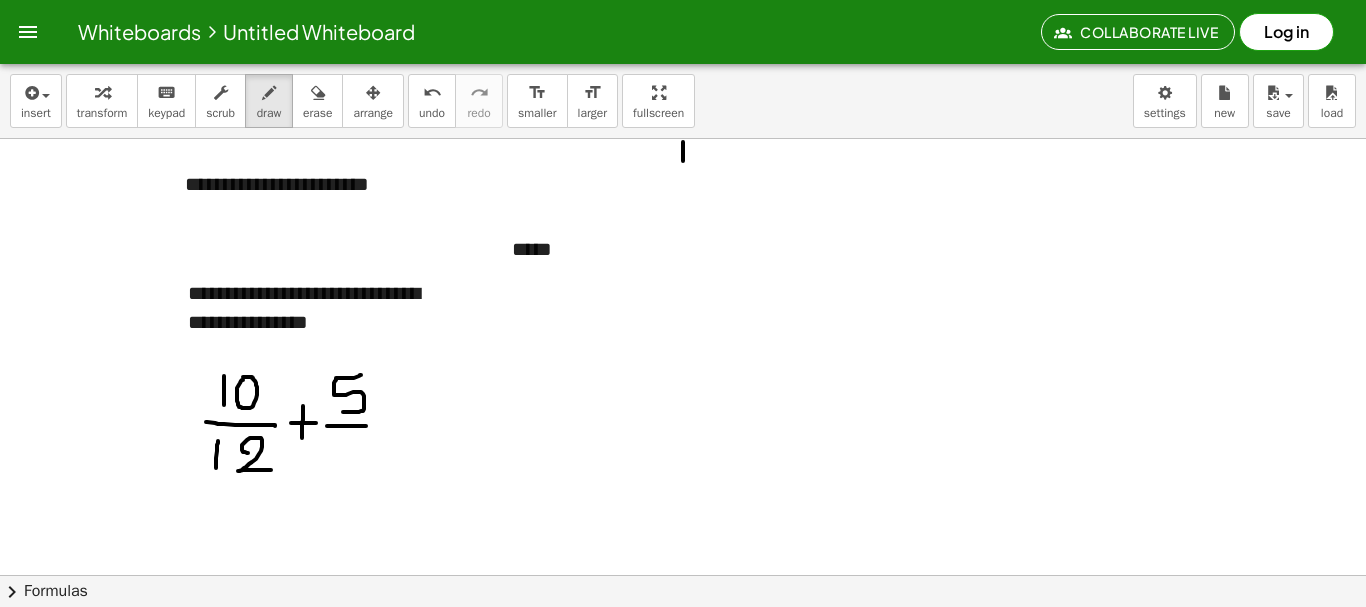drag, startPoint x: 327, startPoint y: 426, endPoint x: 380, endPoint y: 427, distance: 53.009434 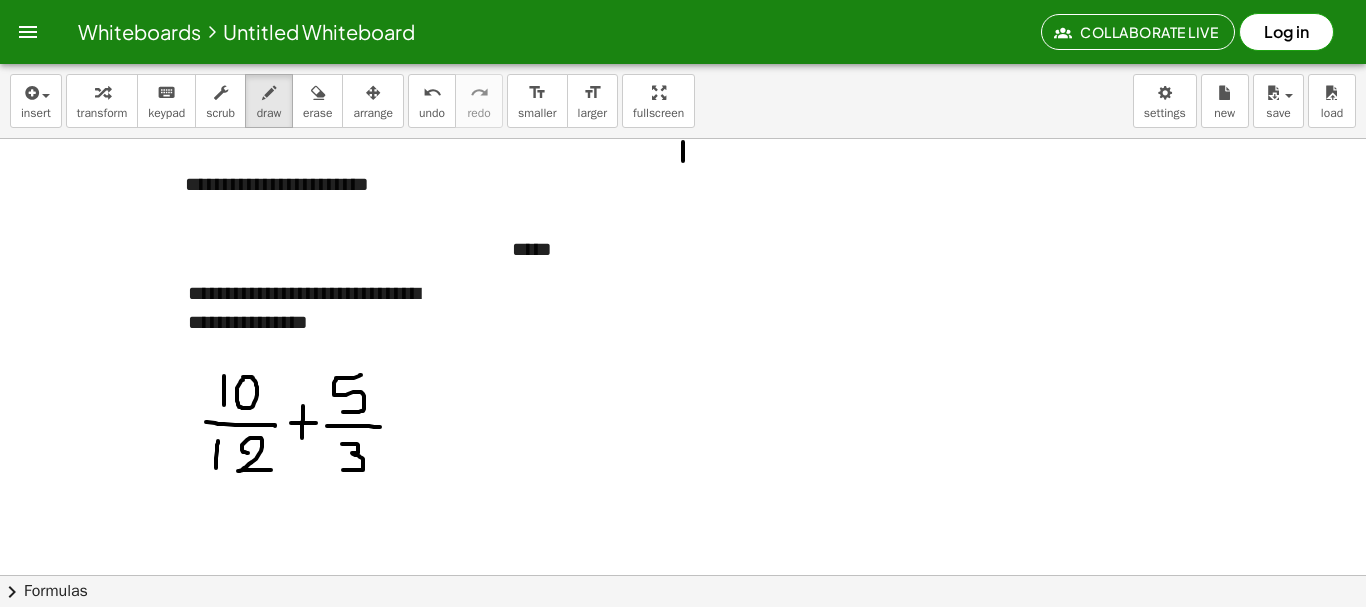 drag, startPoint x: 342, startPoint y: 444, endPoint x: 339, endPoint y: 470, distance: 26.172504 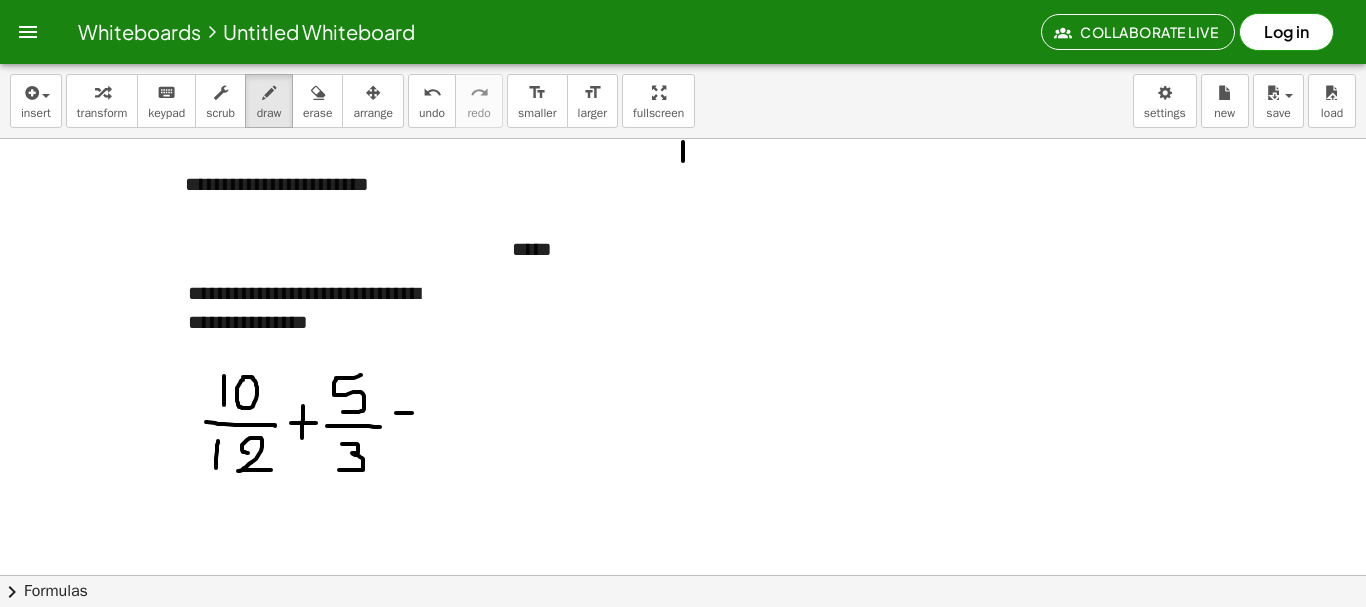 drag, startPoint x: 396, startPoint y: 413, endPoint x: 417, endPoint y: 413, distance: 21 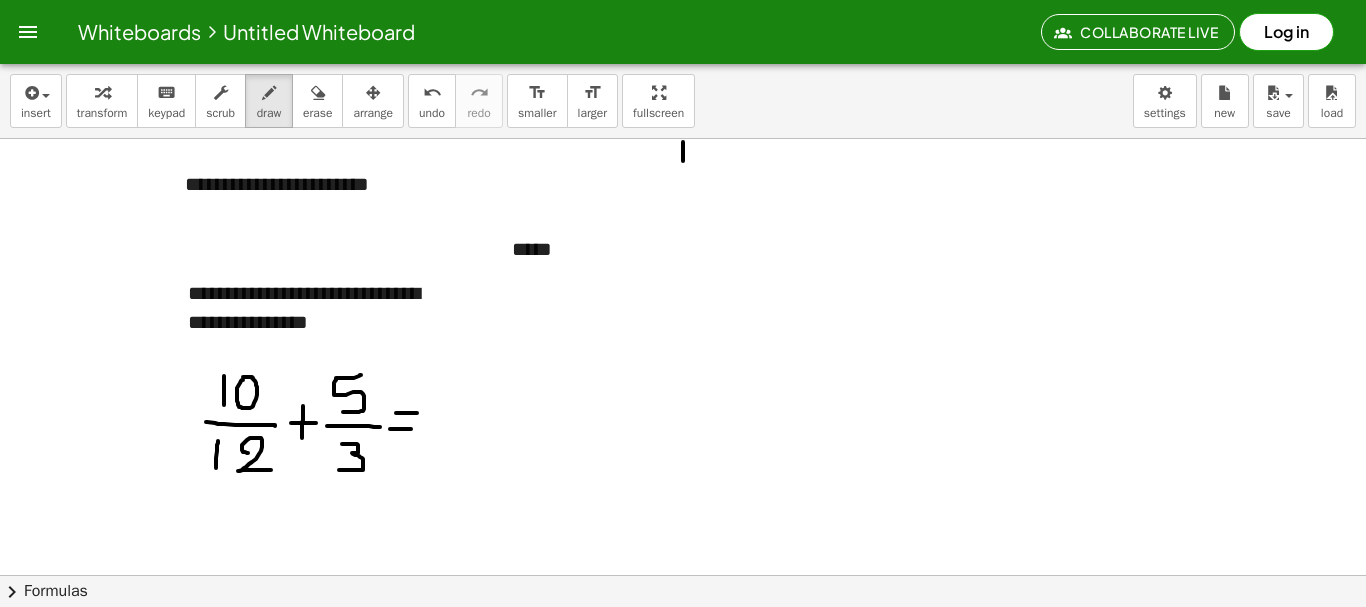 drag, startPoint x: 390, startPoint y: 429, endPoint x: 413, endPoint y: 429, distance: 23 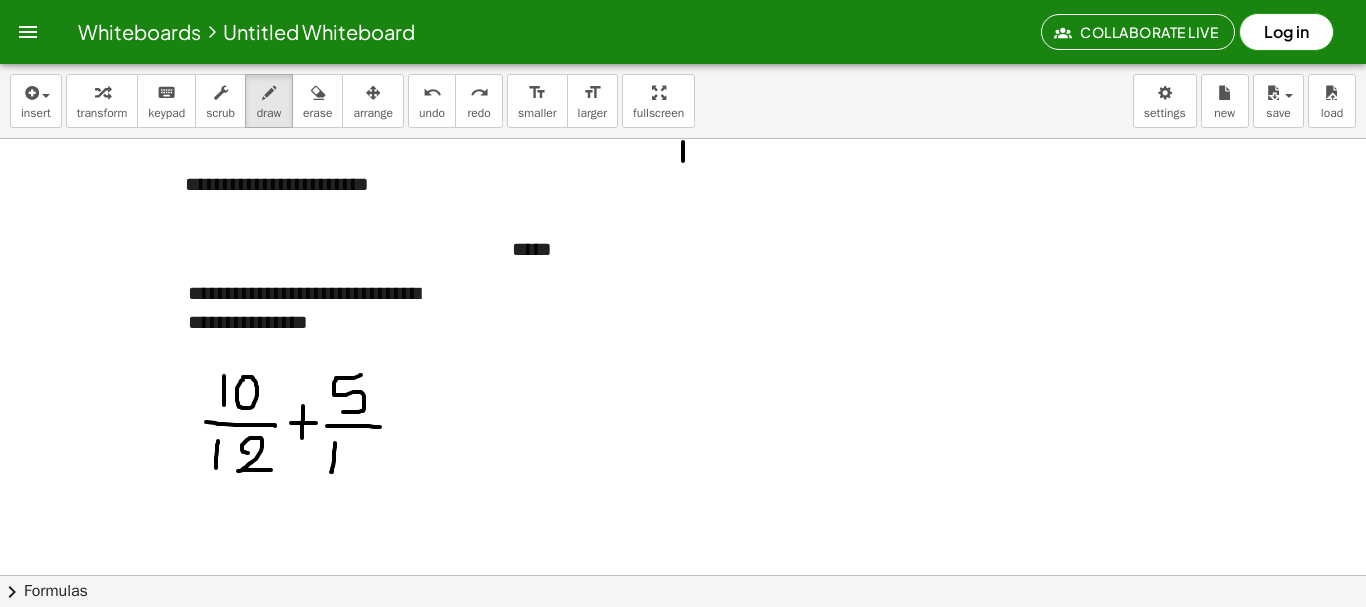 drag, startPoint x: 335, startPoint y: 443, endPoint x: 331, endPoint y: 472, distance: 29.274563 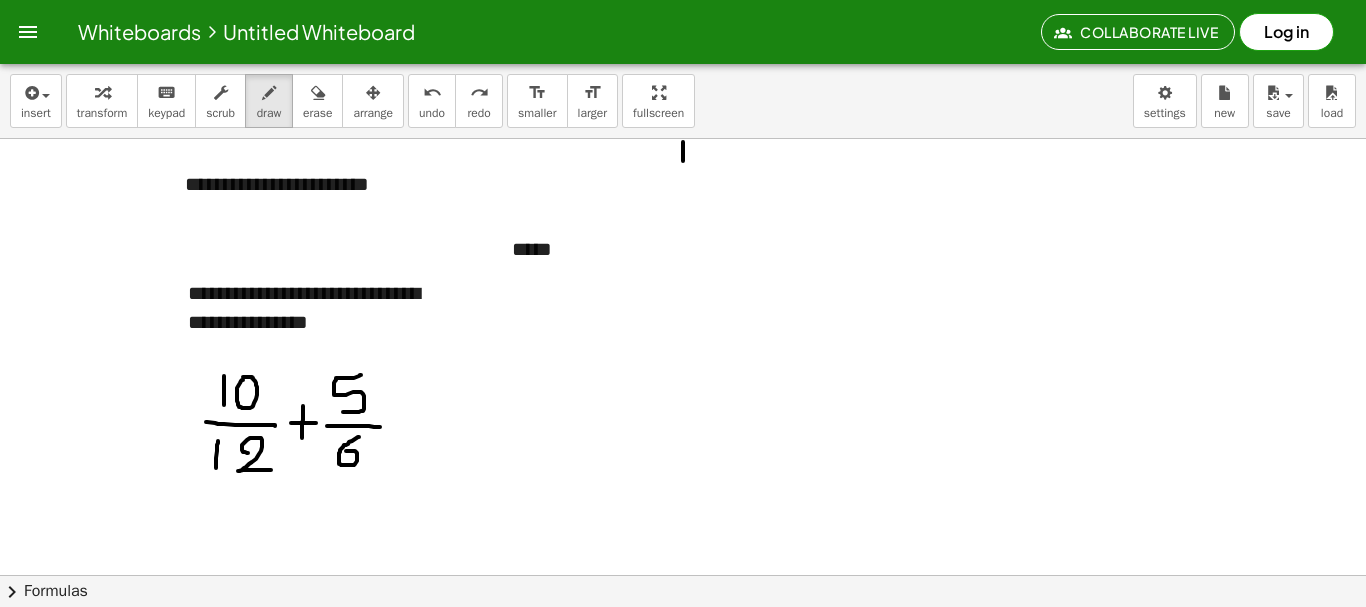 drag, startPoint x: 359, startPoint y: 437, endPoint x: 340, endPoint y: 453, distance: 24.839485 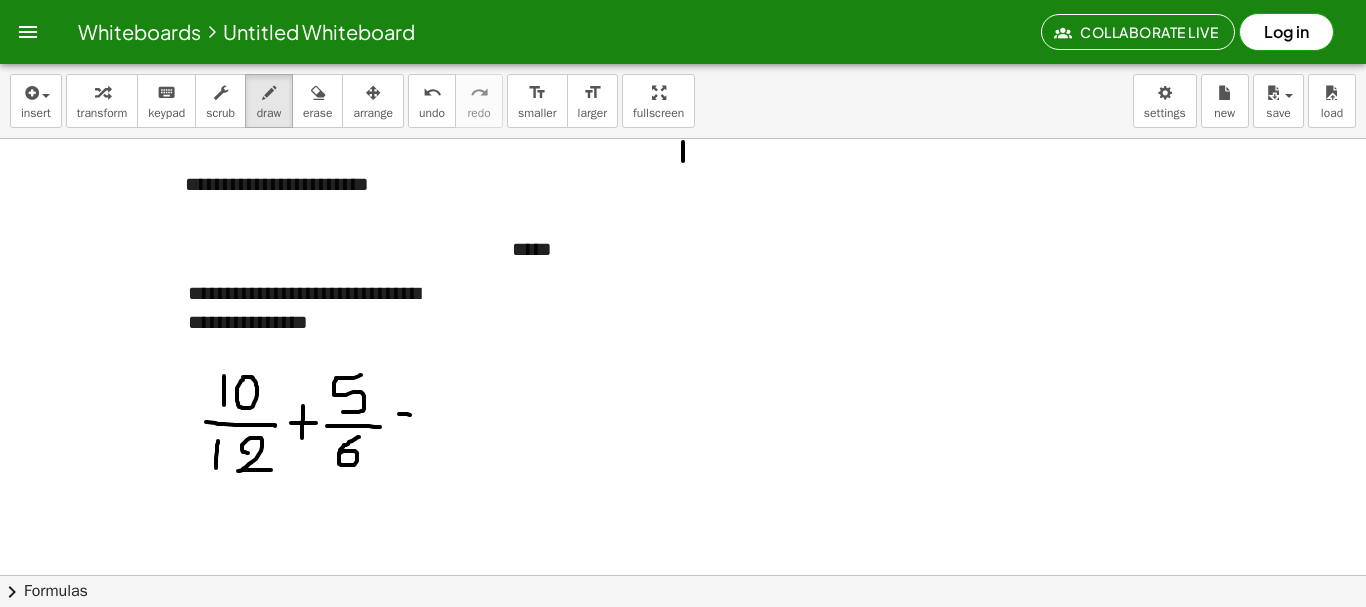 drag, startPoint x: 399, startPoint y: 414, endPoint x: 418, endPoint y: 417, distance: 19.235384 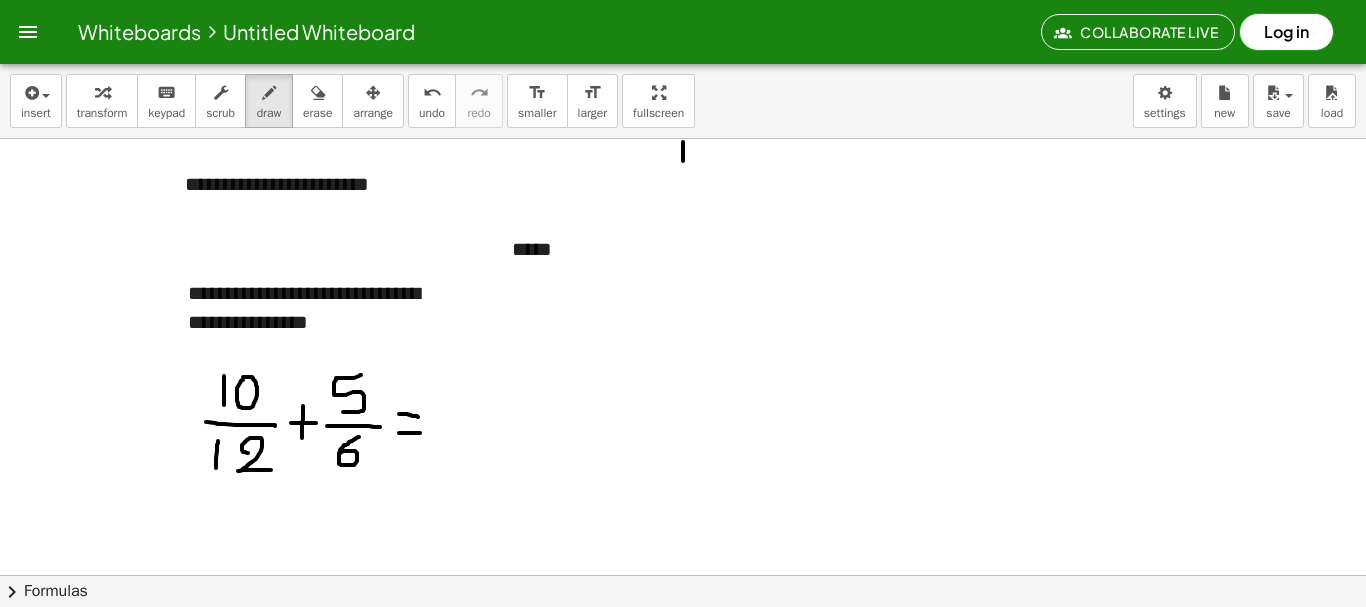 drag, startPoint x: 399, startPoint y: 433, endPoint x: 421, endPoint y: 433, distance: 22 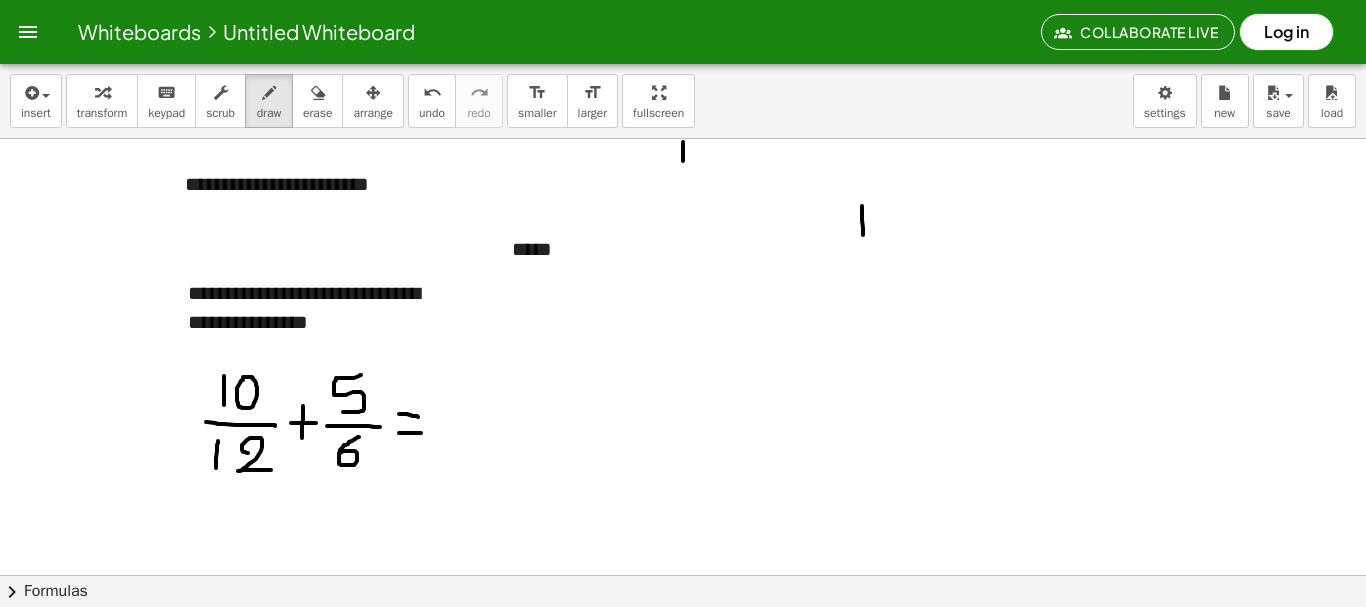 drag, startPoint x: 862, startPoint y: 206, endPoint x: 863, endPoint y: 235, distance: 29.017237 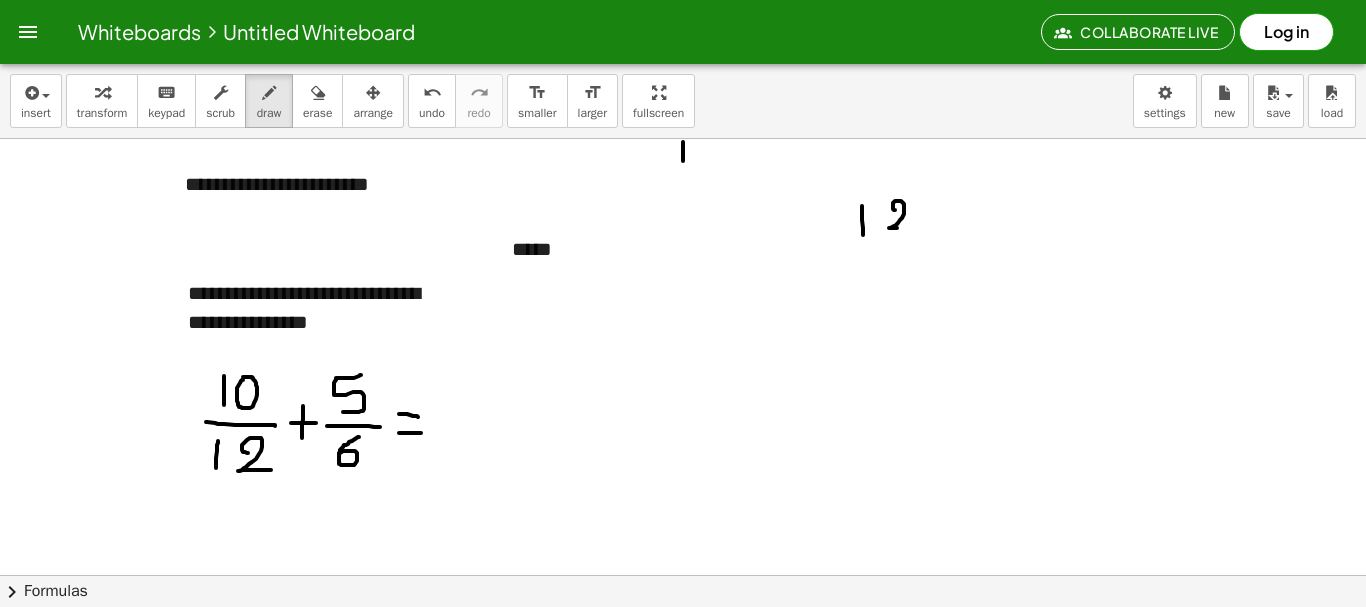 drag, startPoint x: 895, startPoint y: 210, endPoint x: 913, endPoint y: 229, distance: 26.172504 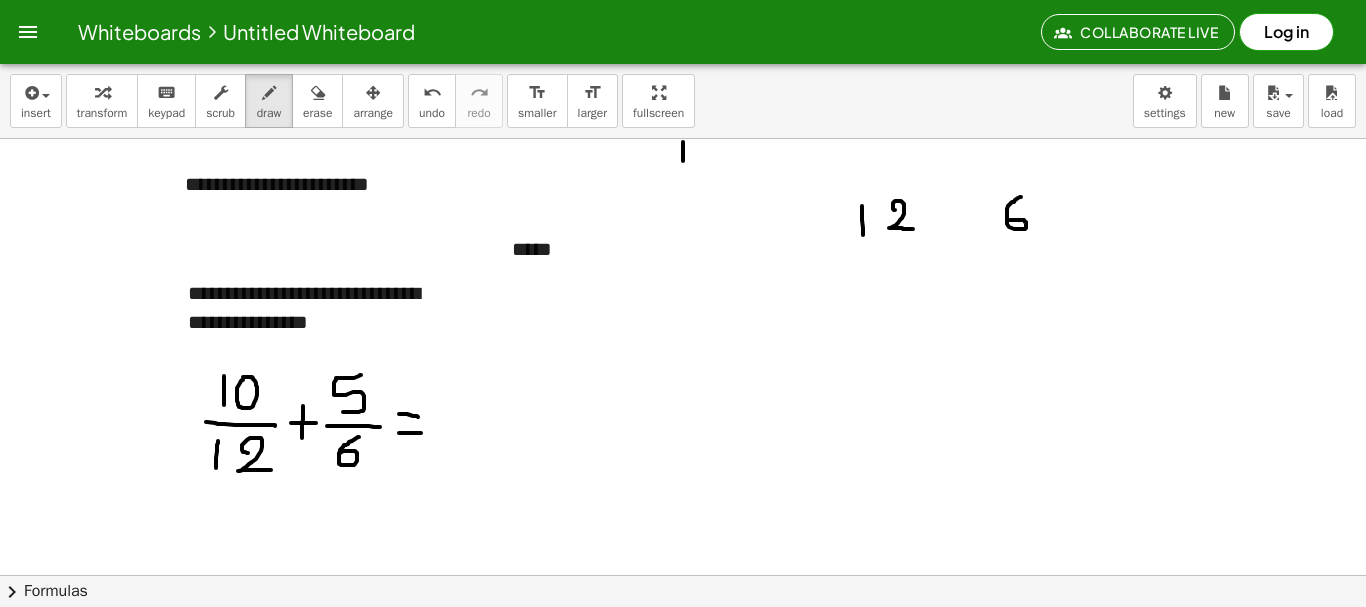 drag, startPoint x: 1021, startPoint y: 197, endPoint x: 1009, endPoint y: 221, distance: 26.832815 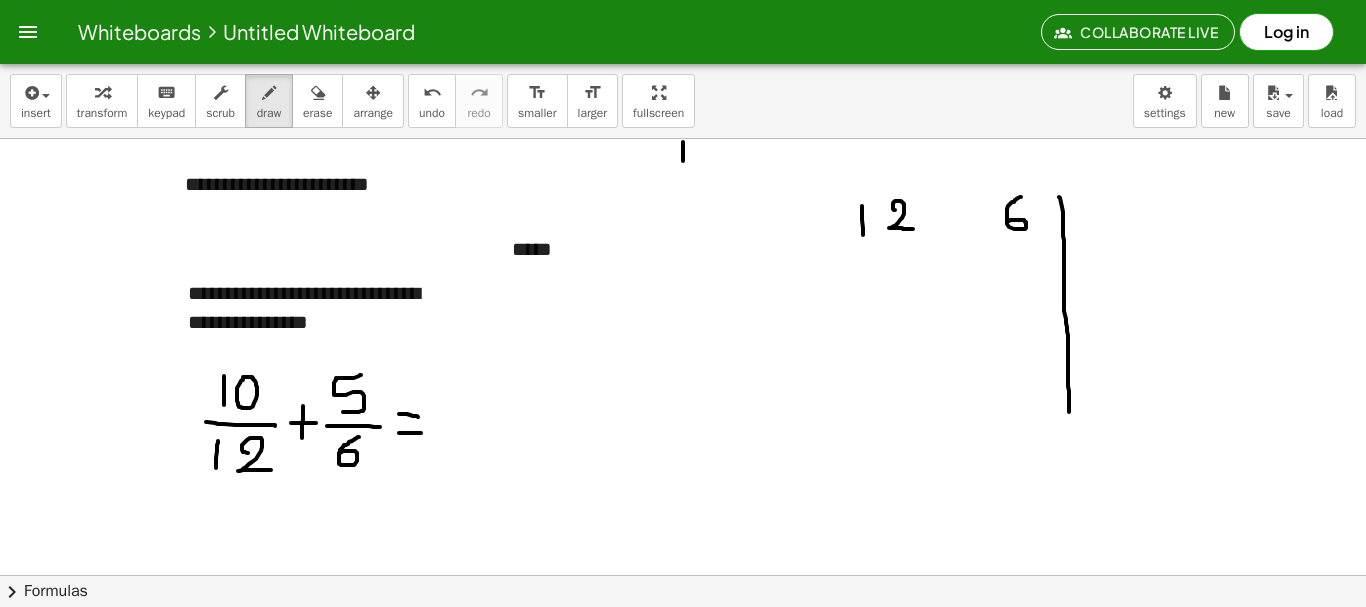 drag, startPoint x: 1059, startPoint y: 197, endPoint x: 1069, endPoint y: 414, distance: 217.23029 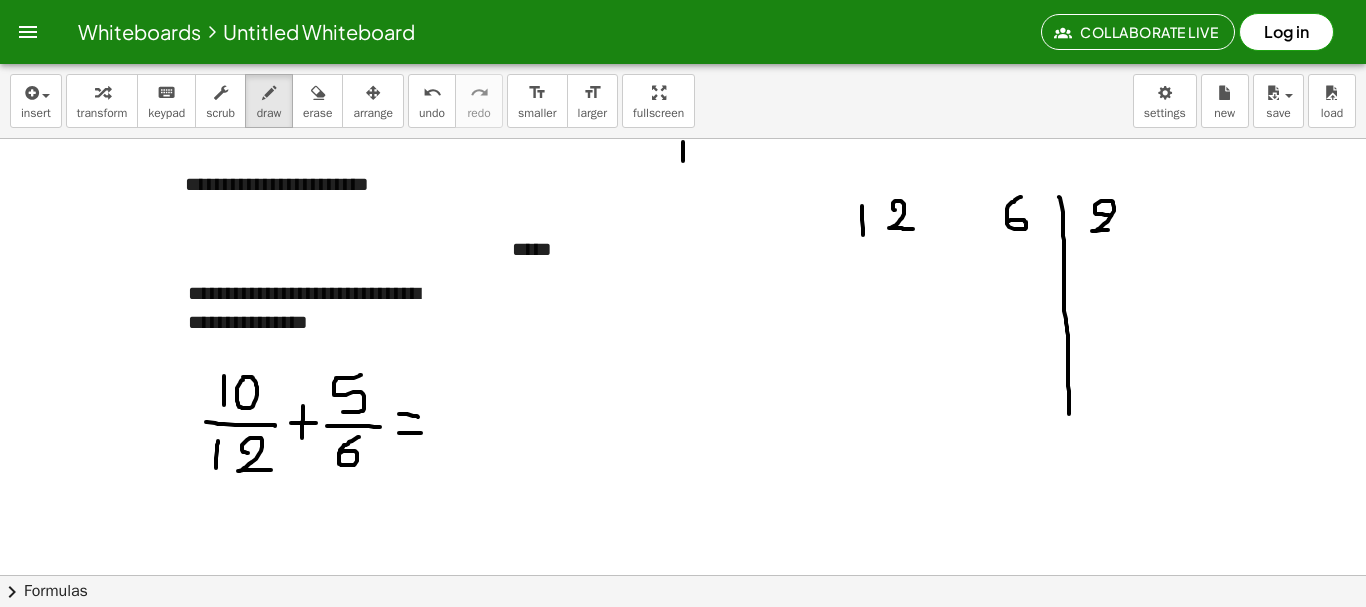 drag, startPoint x: 1109, startPoint y: 215, endPoint x: 1120, endPoint y: 230, distance: 18.601076 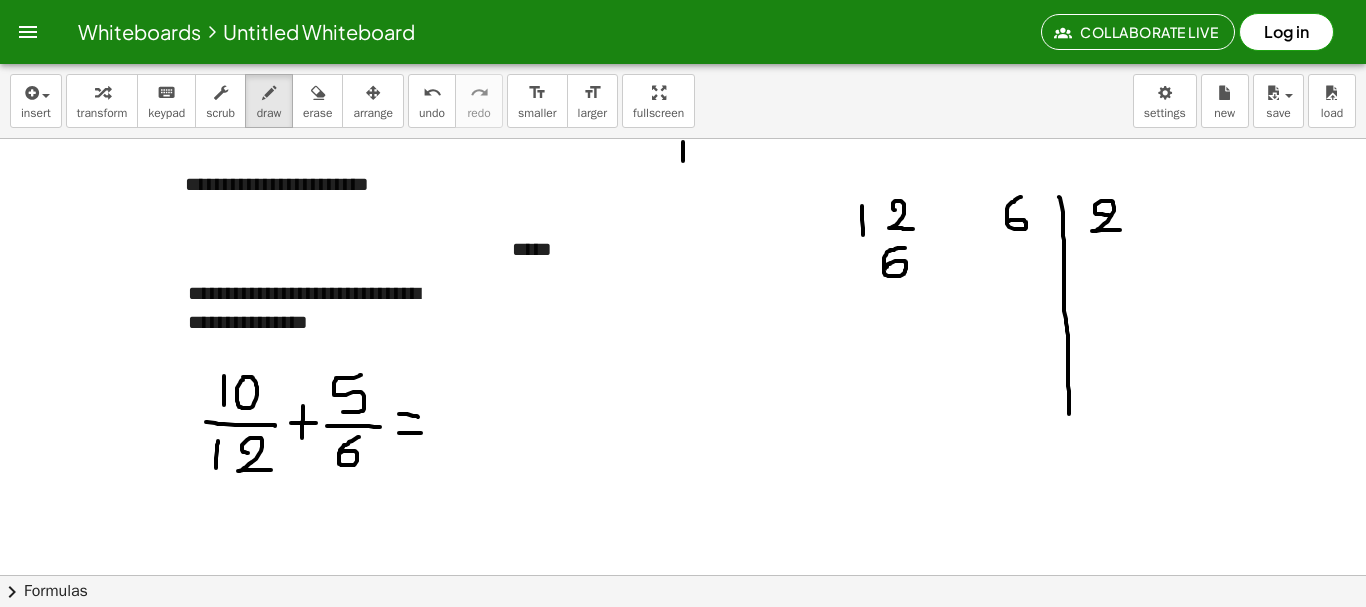 drag, startPoint x: 905, startPoint y: 248, endPoint x: 883, endPoint y: 273, distance: 33.30165 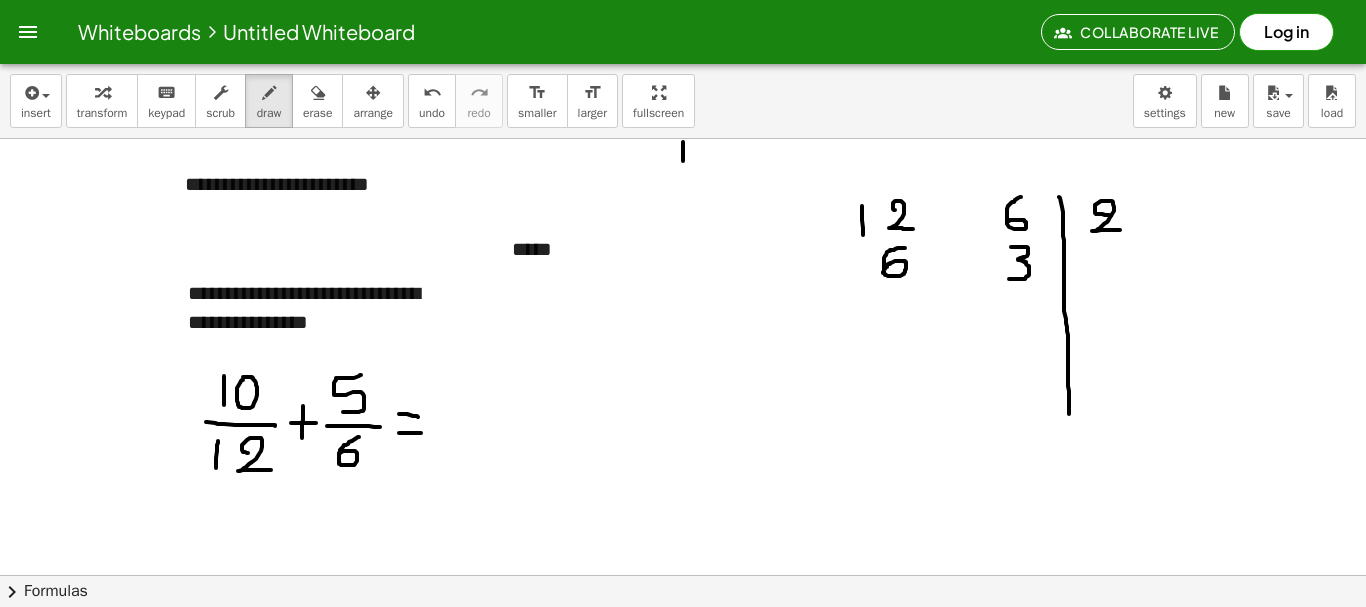 drag, startPoint x: 1011, startPoint y: 247, endPoint x: 1008, endPoint y: 279, distance: 32.140316 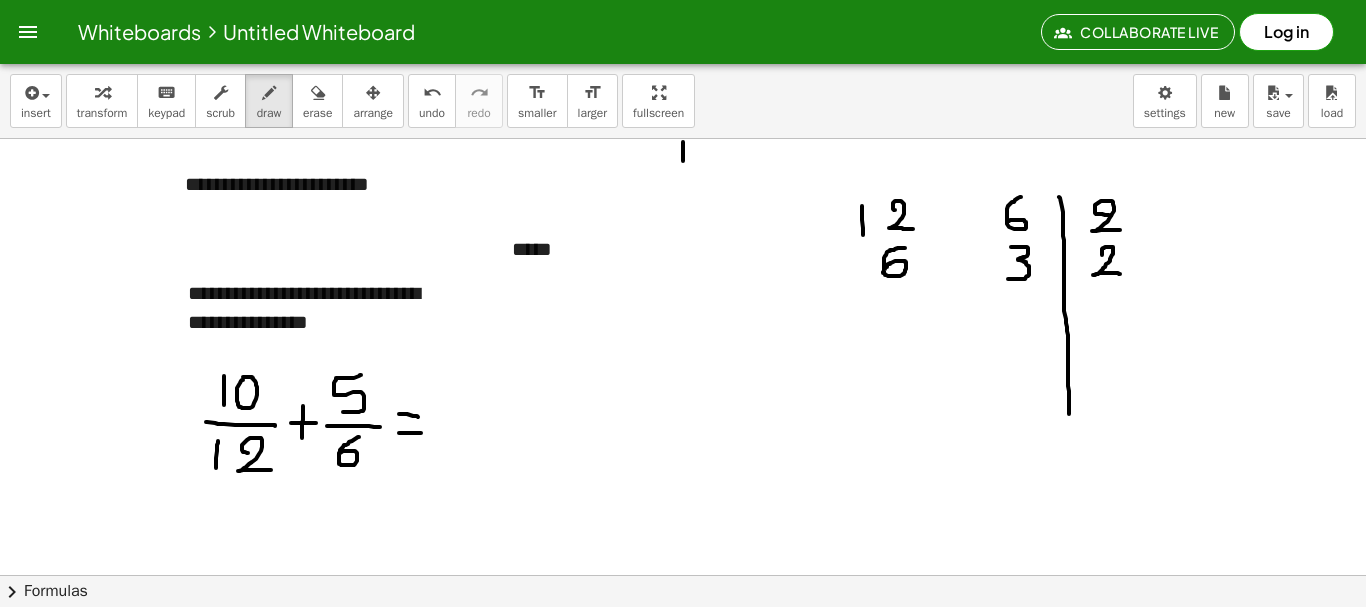 drag, startPoint x: 1102, startPoint y: 255, endPoint x: 1124, endPoint y: 274, distance: 29.068884 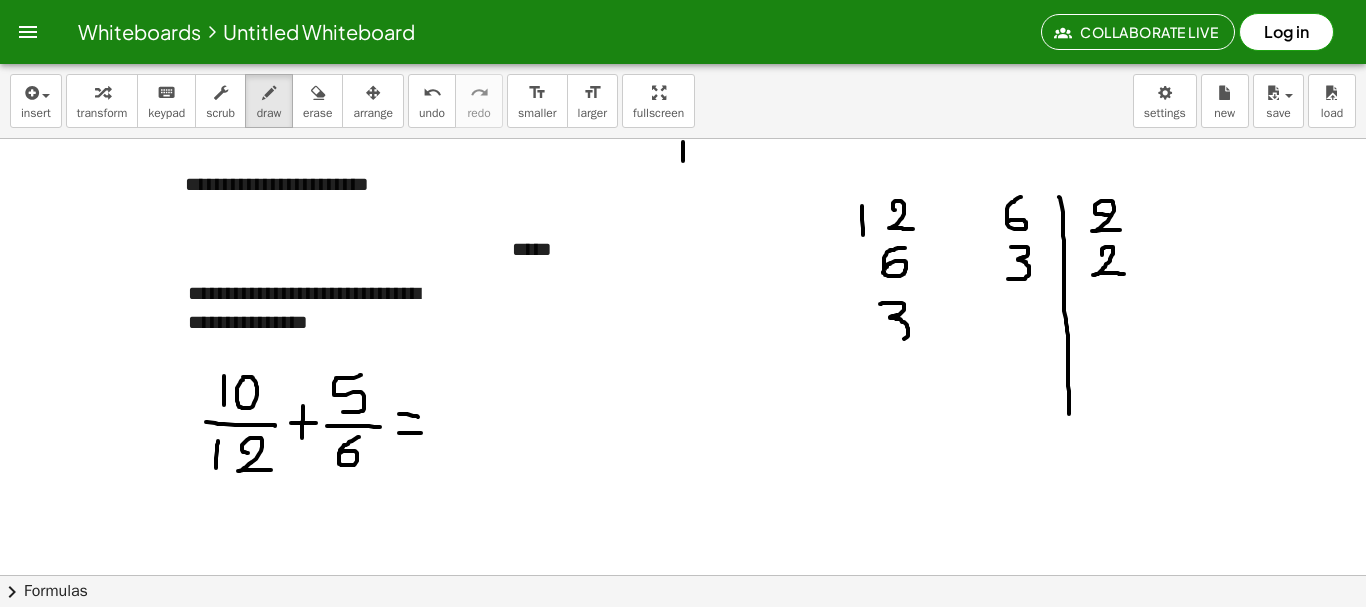 drag, startPoint x: 880, startPoint y: 304, endPoint x: 891, endPoint y: 339, distance: 36.687874 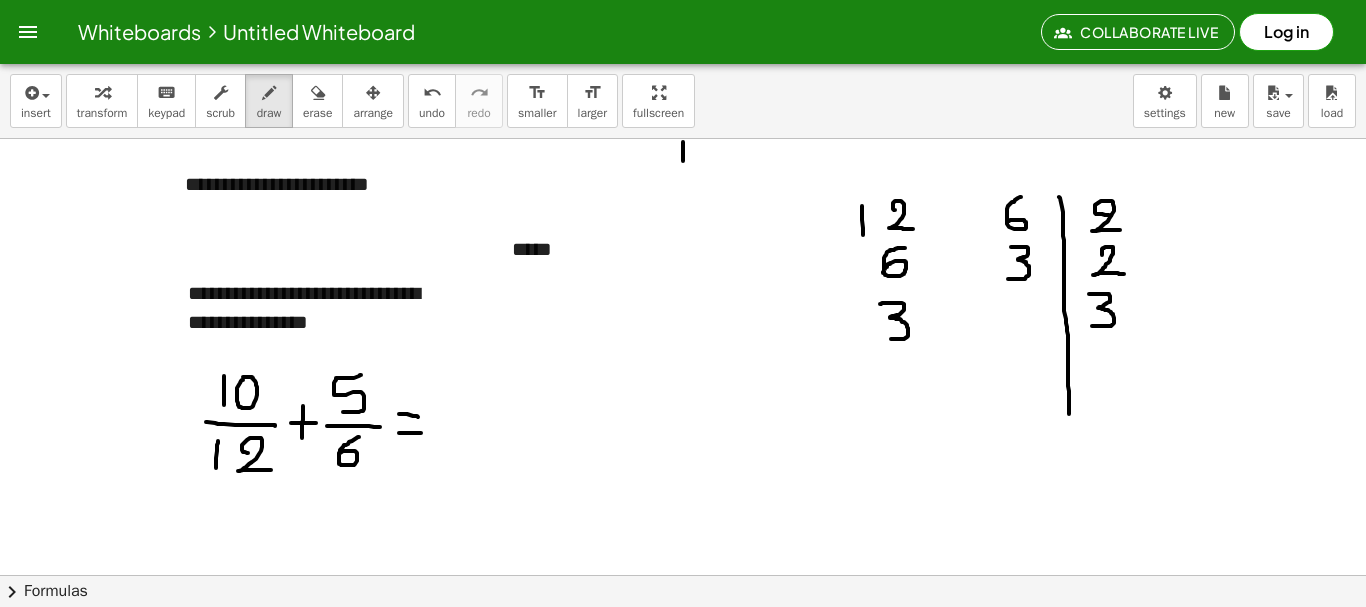 drag, startPoint x: 1089, startPoint y: 294, endPoint x: 1092, endPoint y: 326, distance: 32.140316 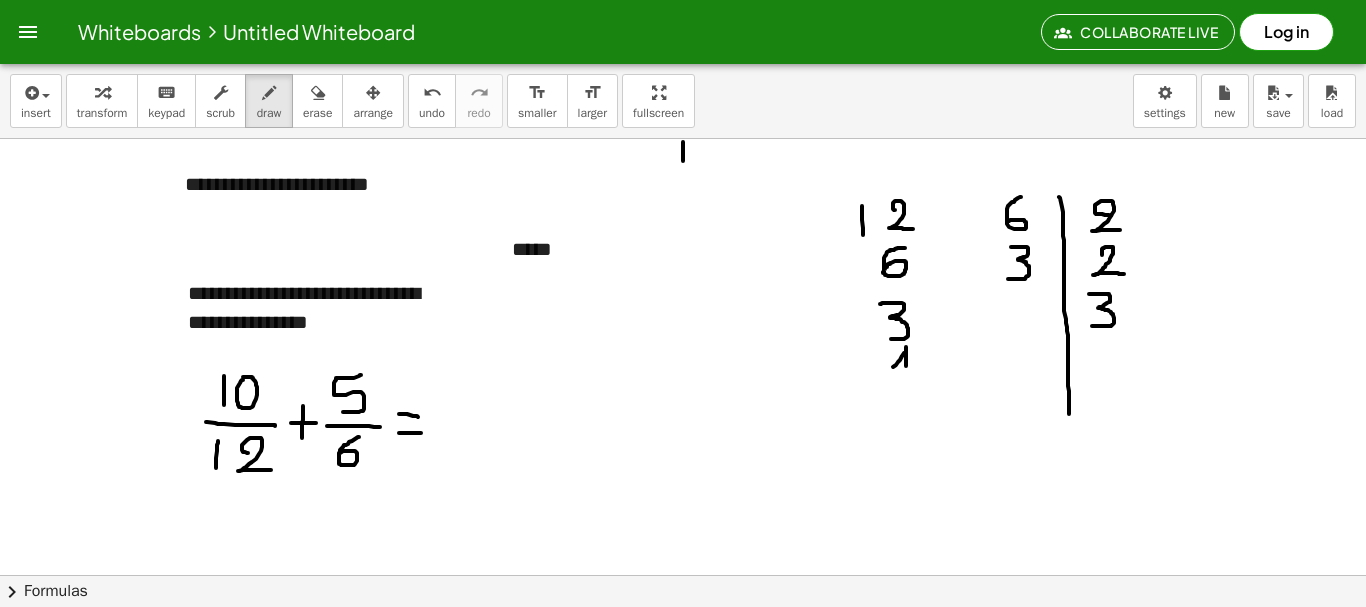 drag, startPoint x: 893, startPoint y: 367, endPoint x: 903, endPoint y: 387, distance: 22.36068 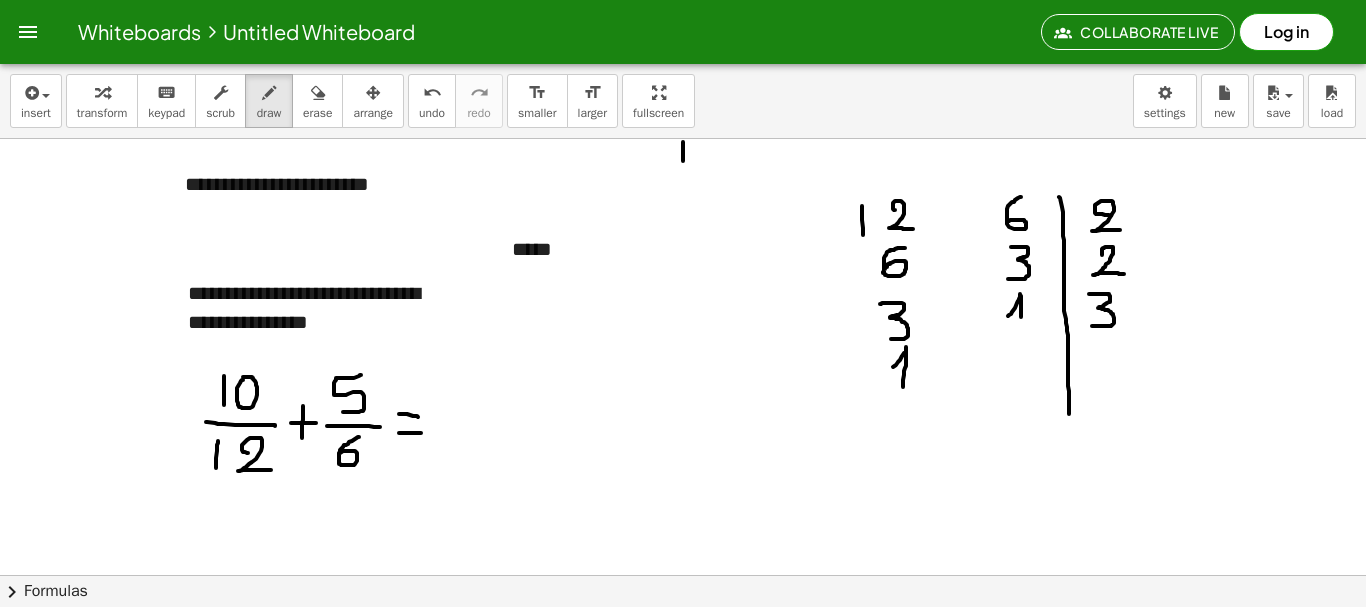 drag, startPoint x: 1008, startPoint y: 316, endPoint x: 1021, endPoint y: 326, distance: 16.40122 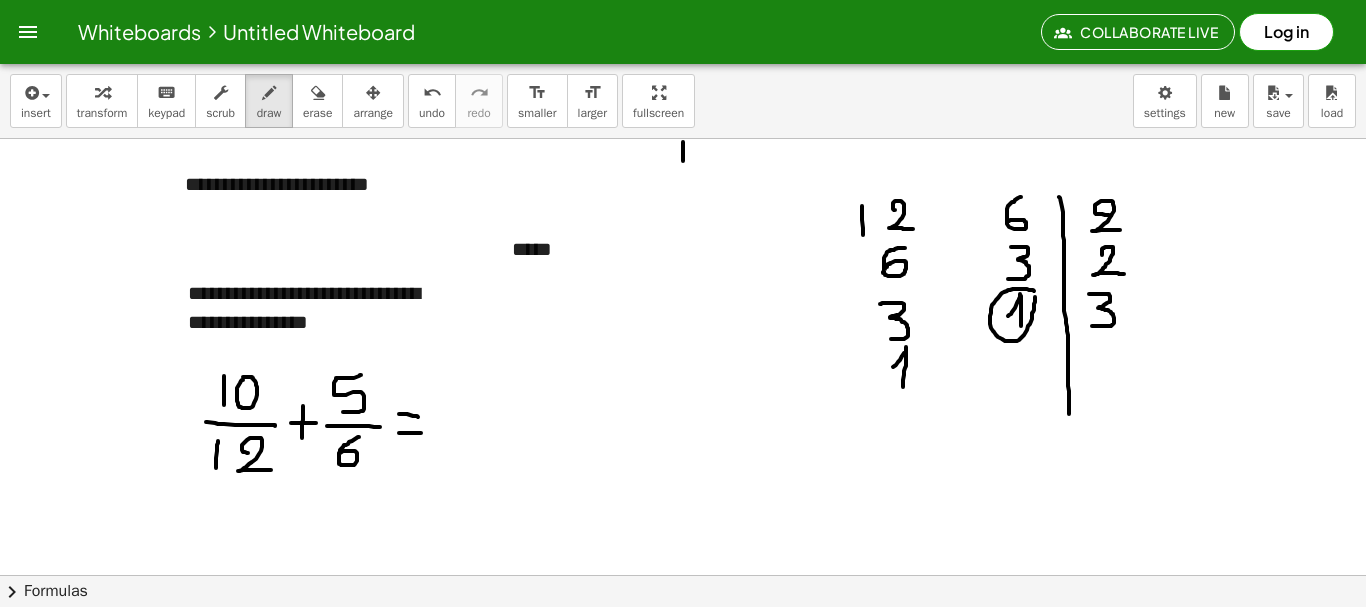 click at bounding box center [683, -227] 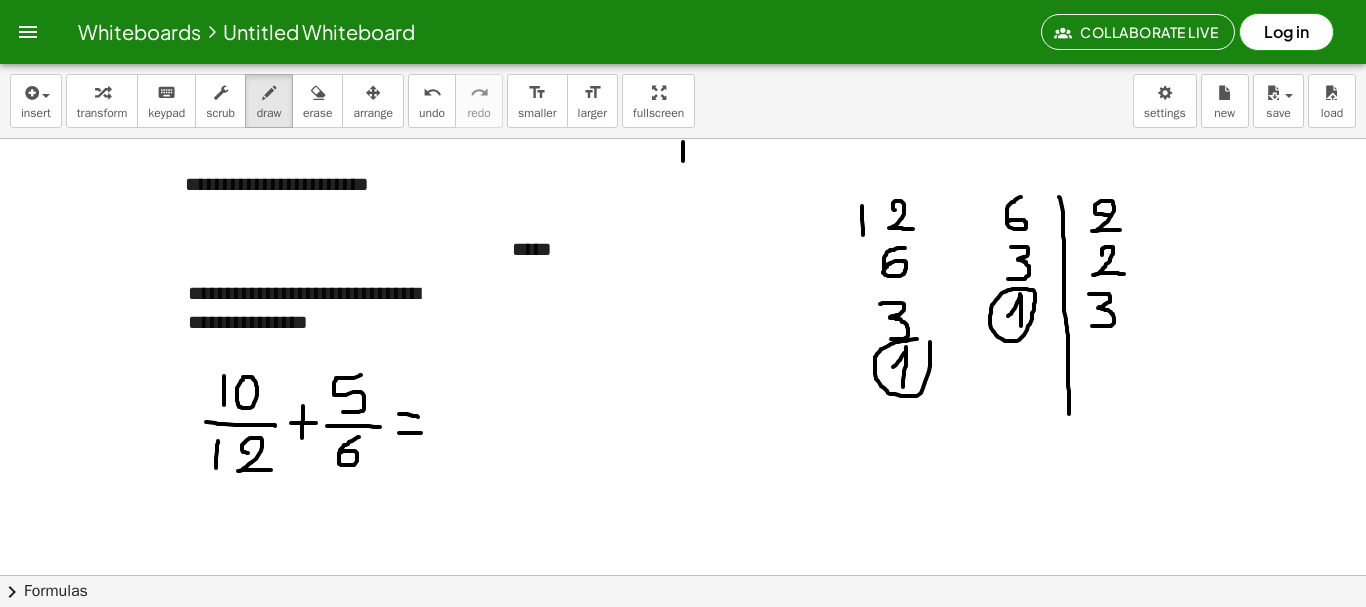 click at bounding box center [683, -227] 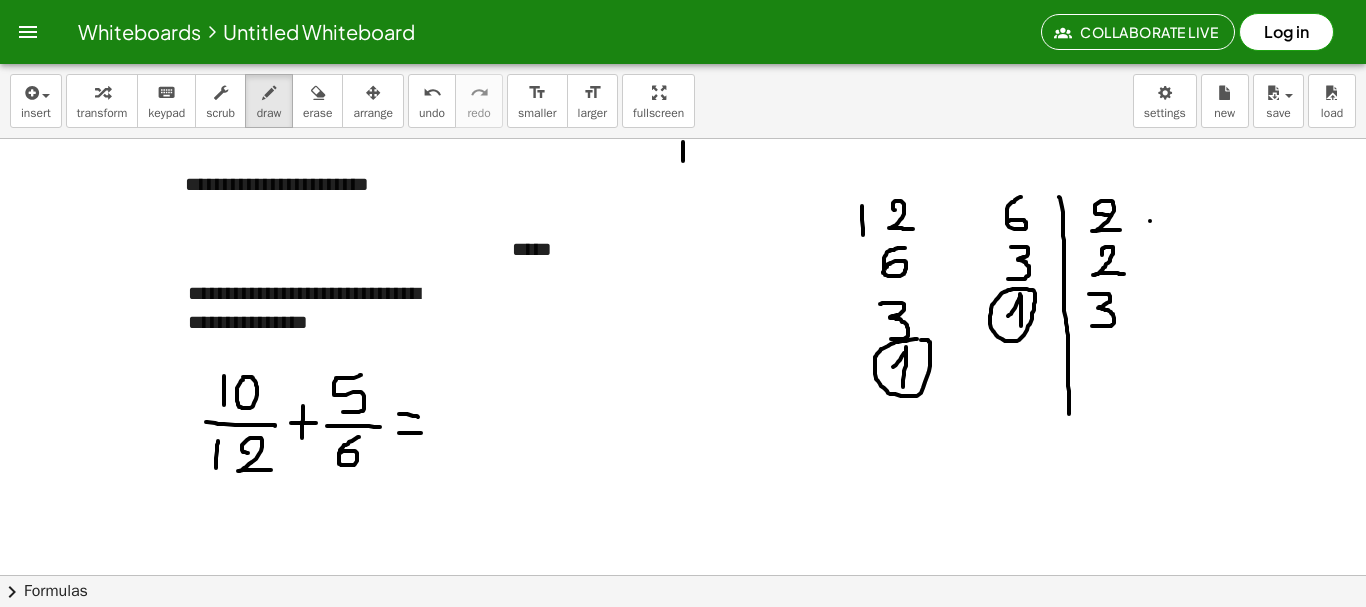 click at bounding box center (683, -227) 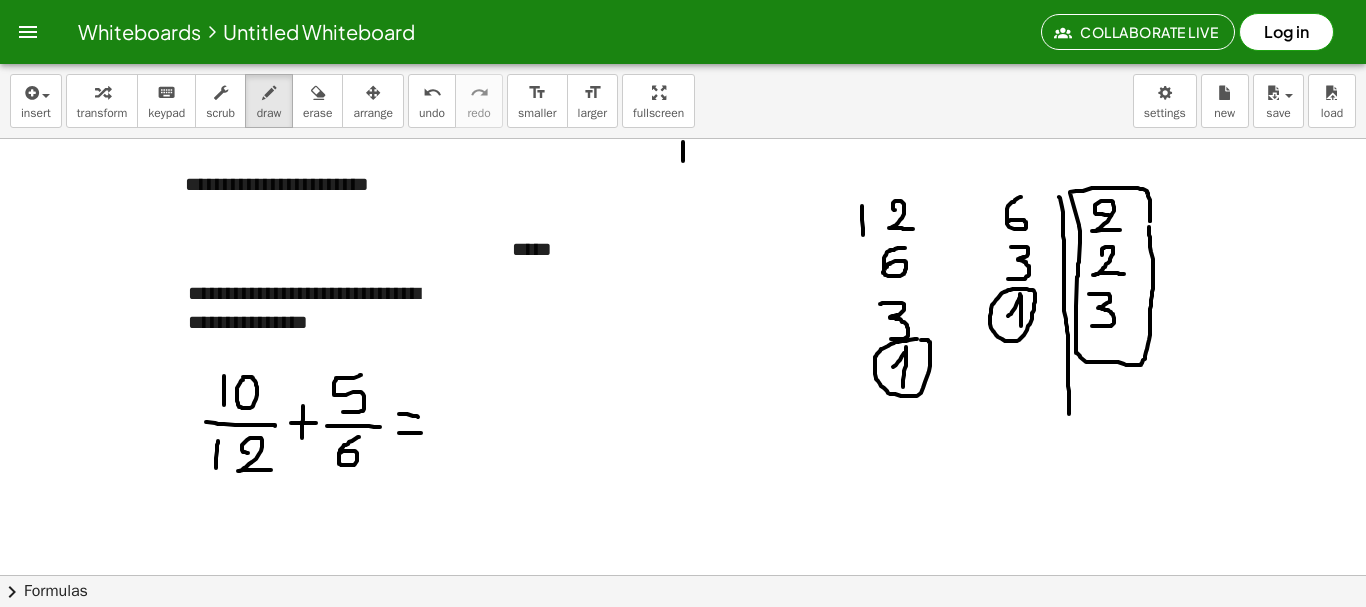 click at bounding box center (683, -227) 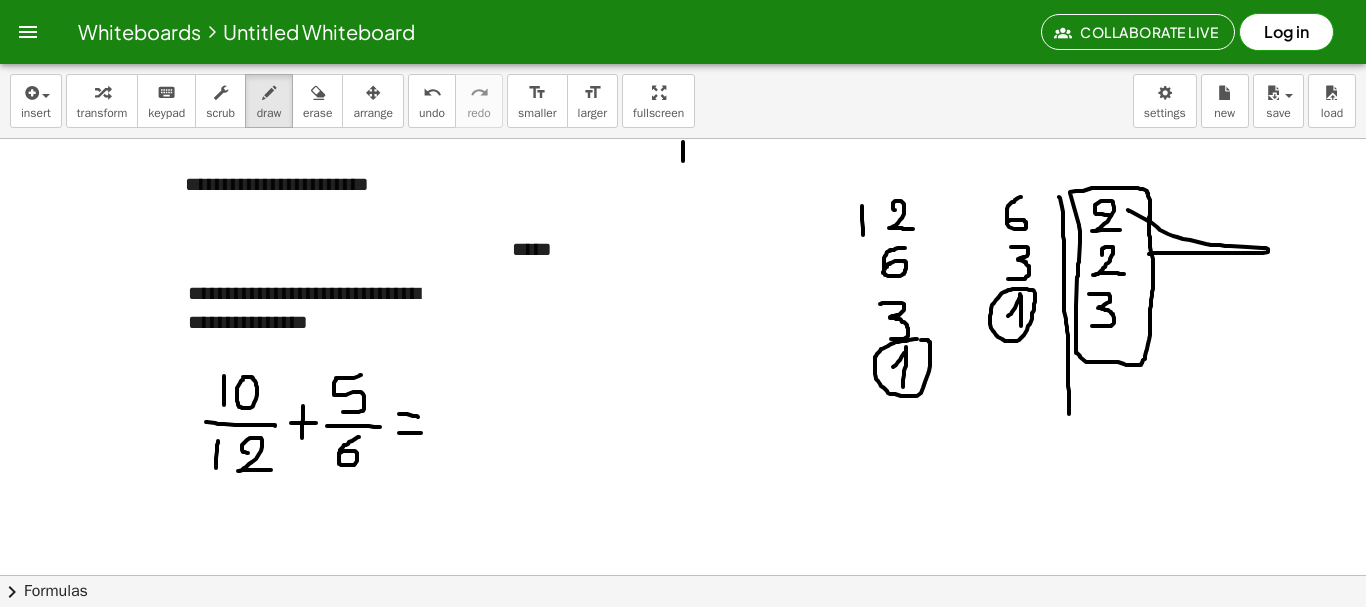 drag, startPoint x: 1128, startPoint y: 210, endPoint x: 1128, endPoint y: 264, distance: 54 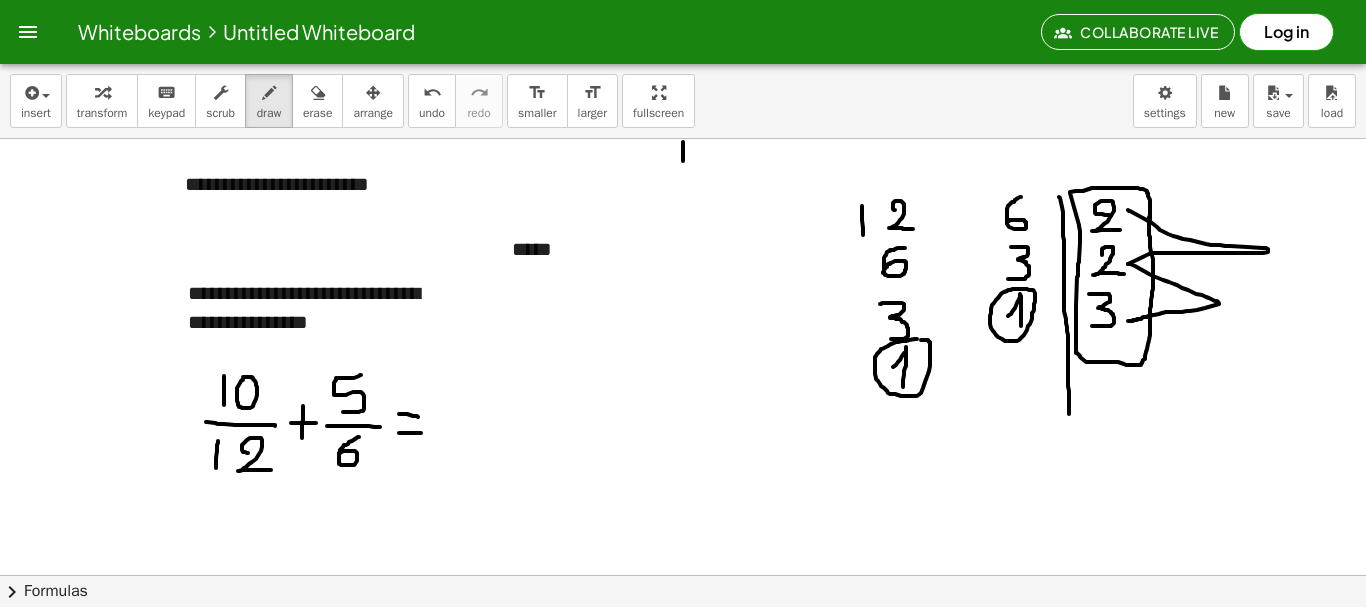 drag, startPoint x: 1128, startPoint y: 264, endPoint x: 1125, endPoint y: 321, distance: 57.07889 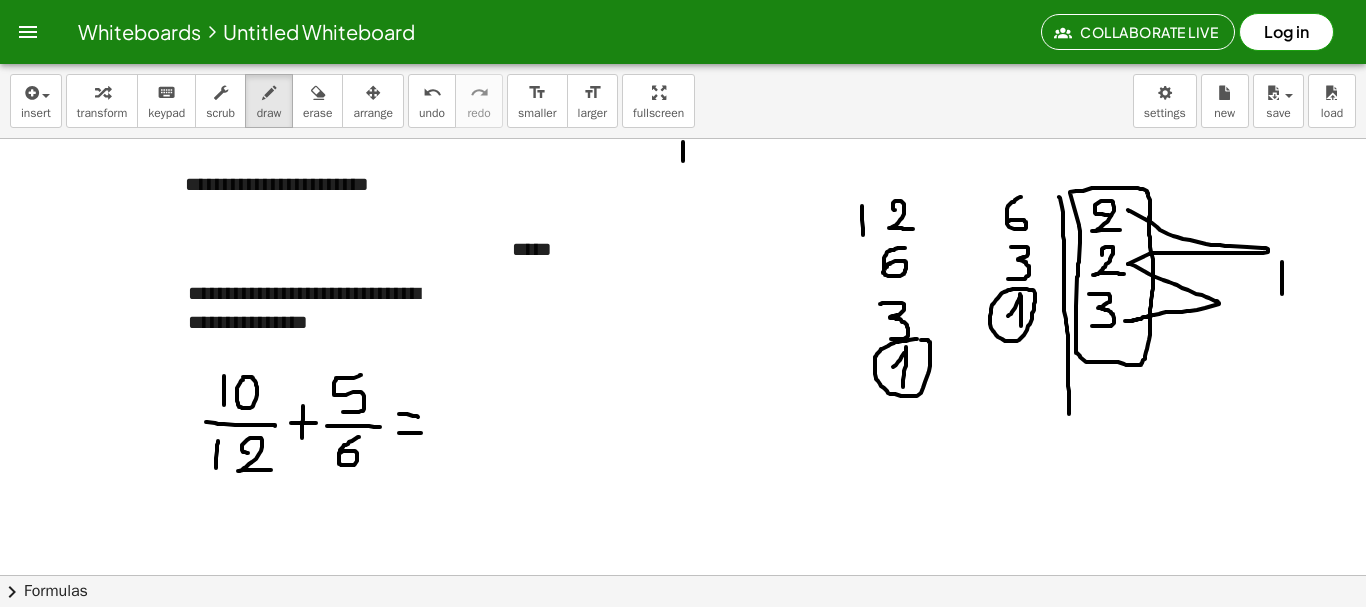 drag, startPoint x: 1282, startPoint y: 262, endPoint x: 1282, endPoint y: 297, distance: 35 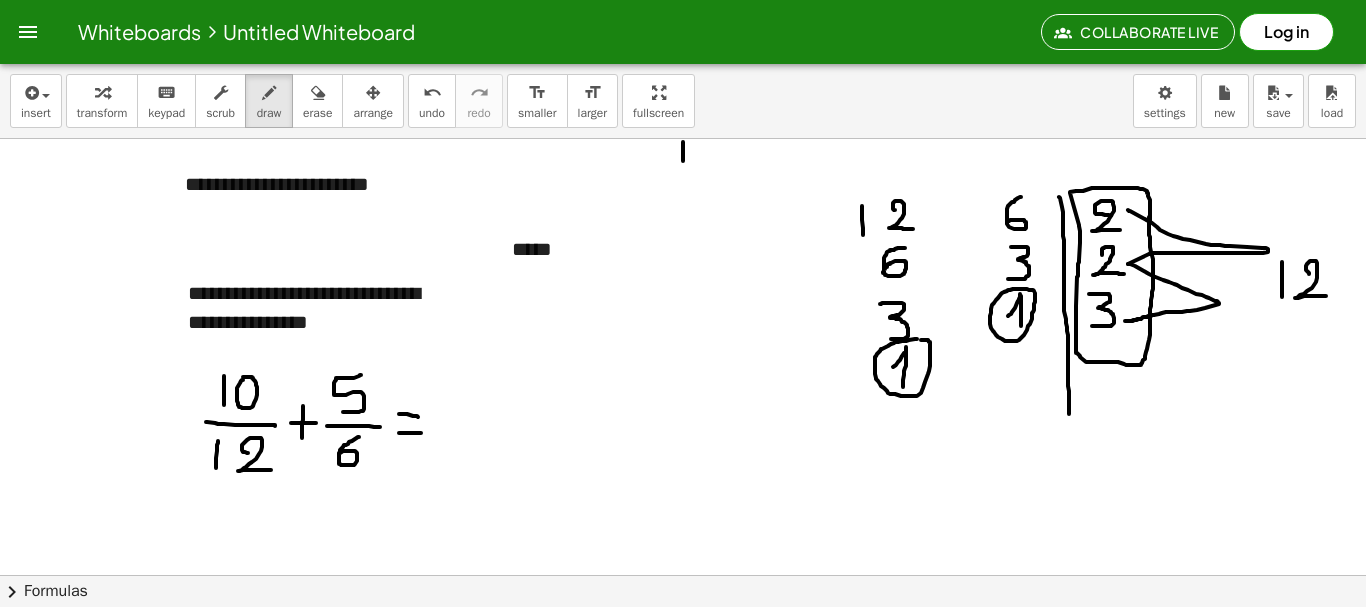 drag, startPoint x: 1309, startPoint y: 274, endPoint x: 1326, endPoint y: 296, distance: 27.802877 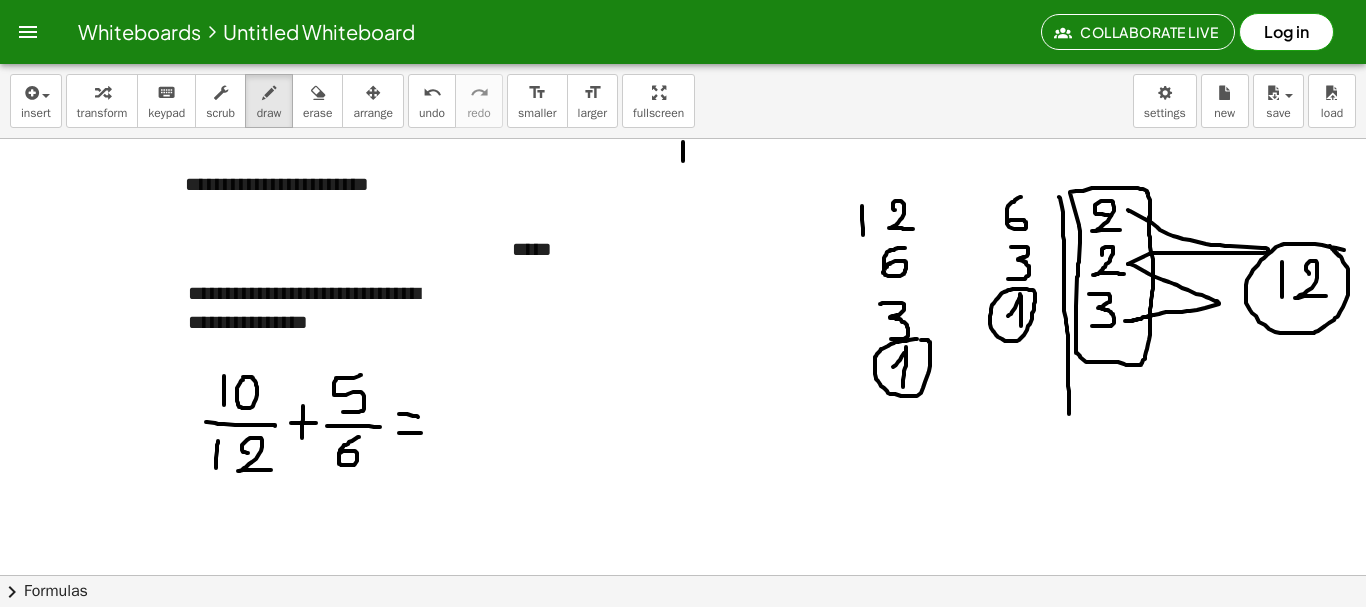 drag, startPoint x: 1344, startPoint y: 250, endPoint x: 1329, endPoint y: 245, distance: 15.811388 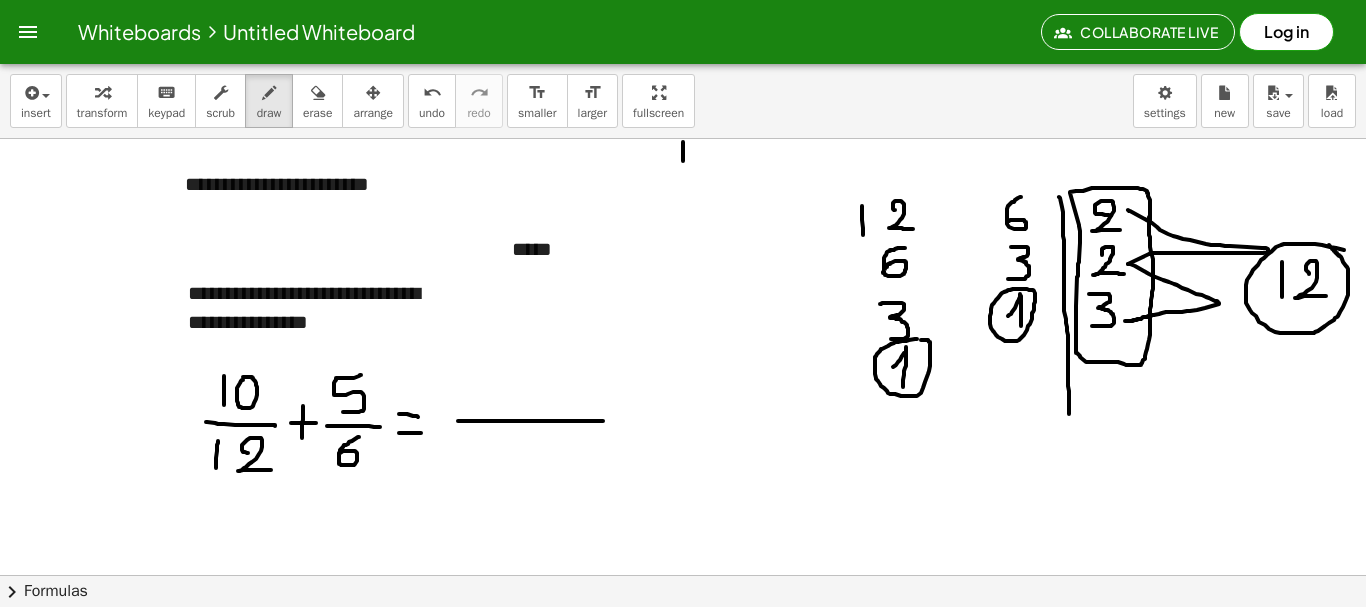 drag, startPoint x: 458, startPoint y: 421, endPoint x: 612, endPoint y: 421, distance: 154 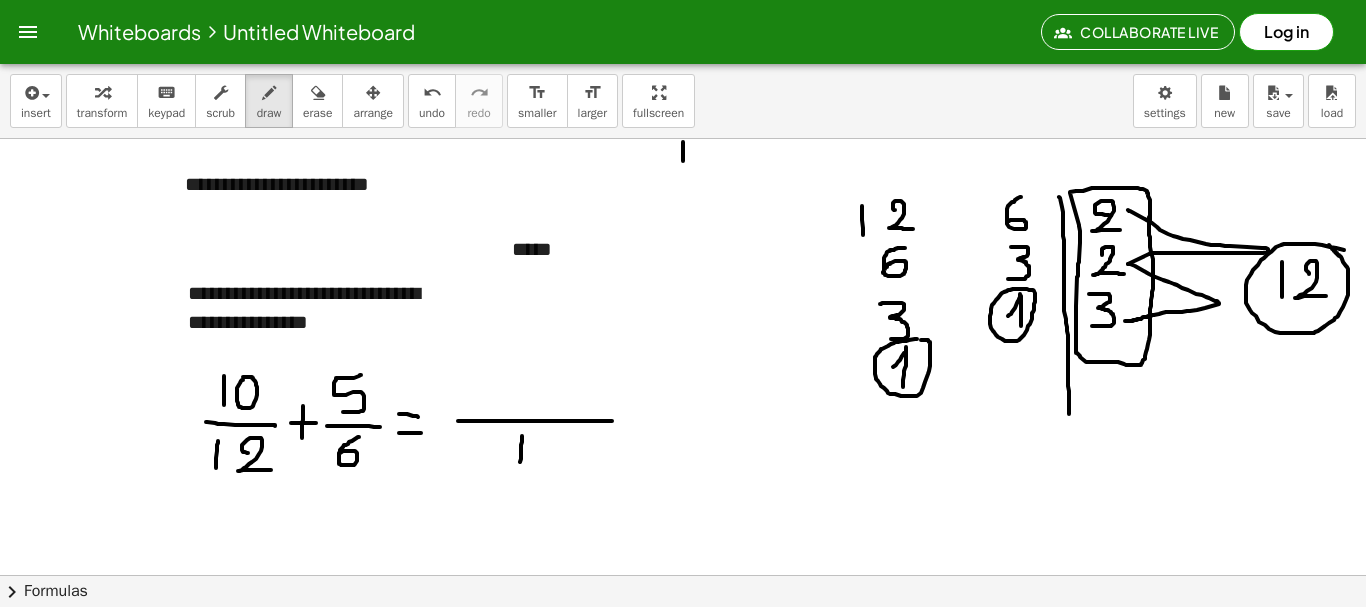 drag, startPoint x: 522, startPoint y: 436, endPoint x: 520, endPoint y: 462, distance: 26.076809 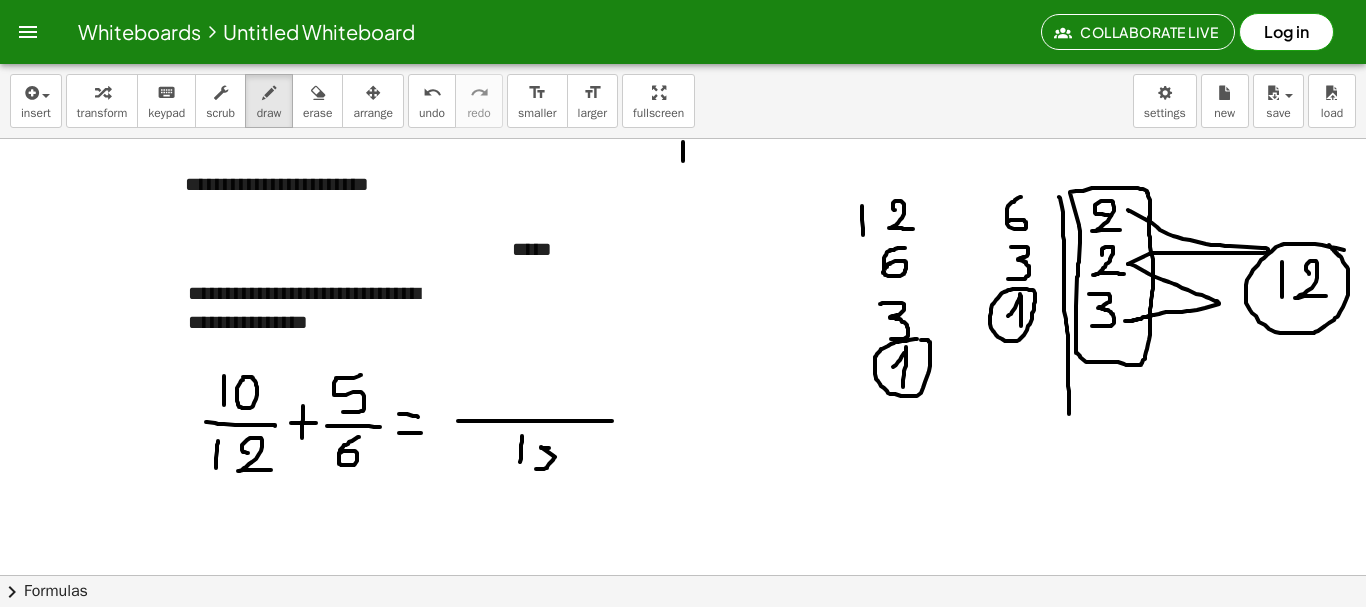 drag, startPoint x: 549, startPoint y: 448, endPoint x: 536, endPoint y: 468, distance: 23.853722 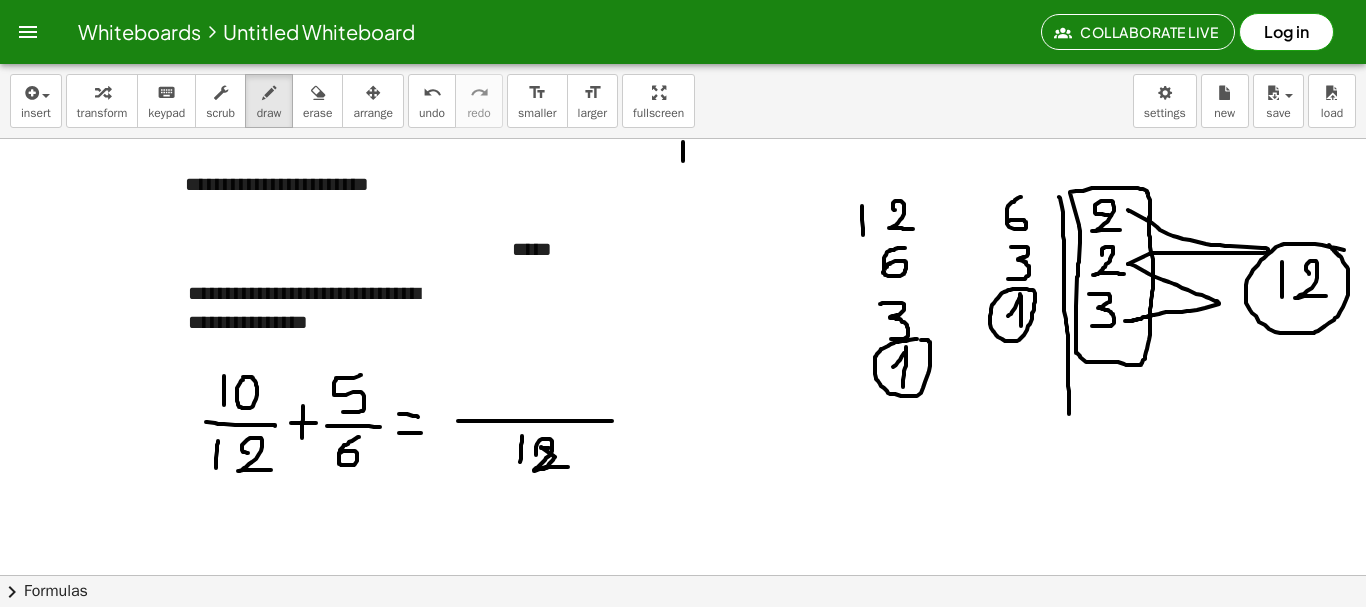 drag, startPoint x: 536, startPoint y: 455, endPoint x: 573, endPoint y: 468, distance: 39.217342 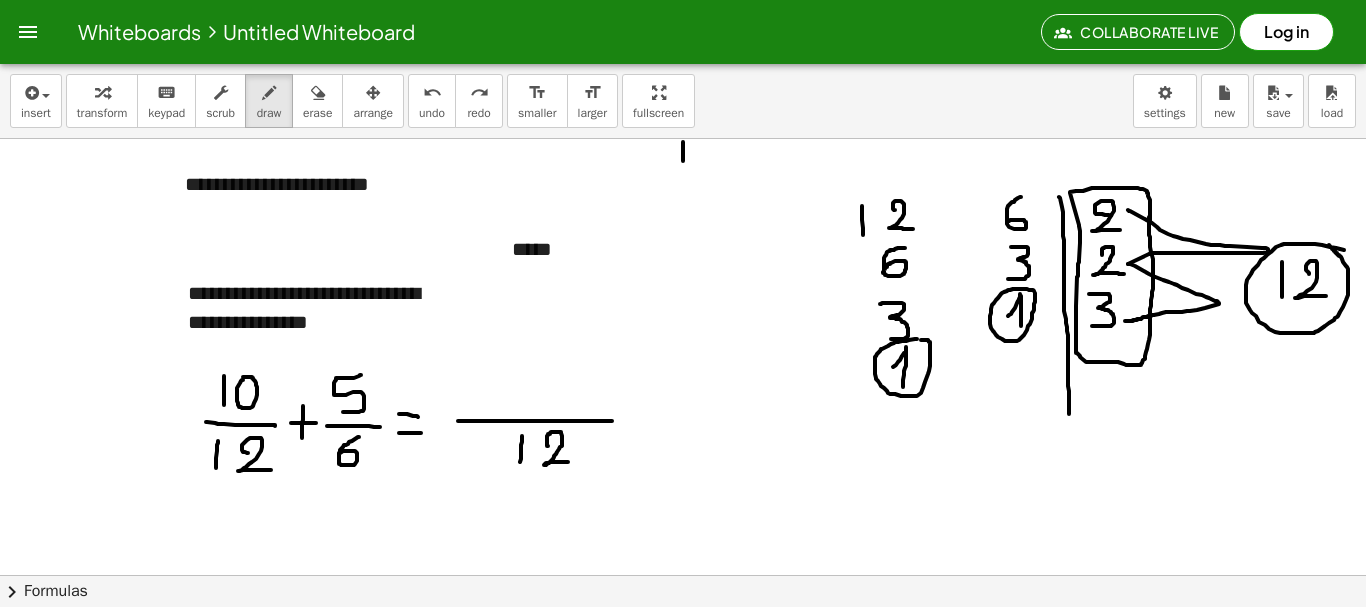drag, startPoint x: 548, startPoint y: 446, endPoint x: 572, endPoint y: 462, distance: 28.84441 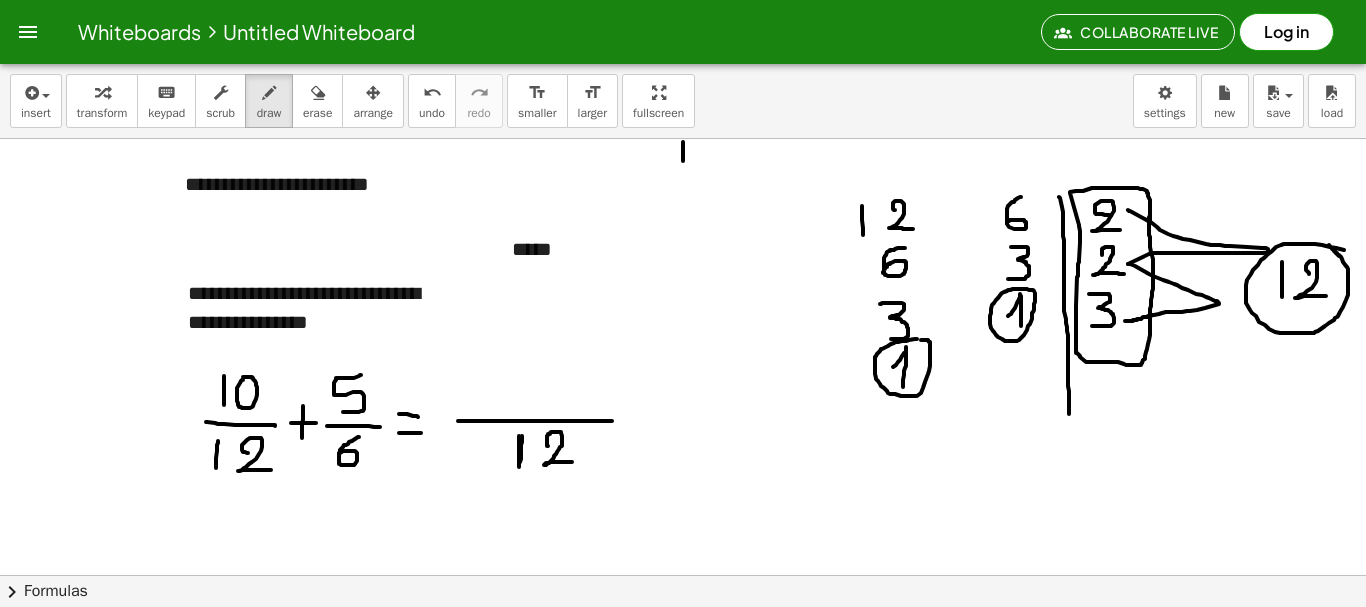 drag, startPoint x: 519, startPoint y: 436, endPoint x: 519, endPoint y: 467, distance: 31 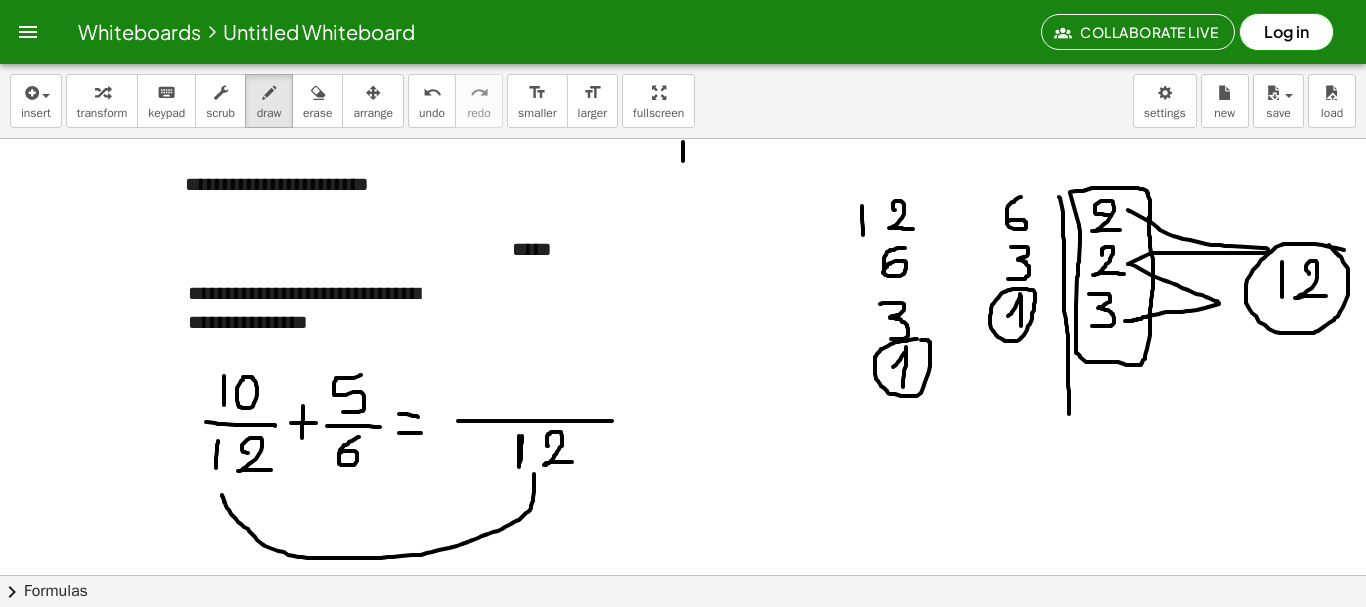 drag, startPoint x: 534, startPoint y: 474, endPoint x: 222, endPoint y: 492, distance: 312.5188 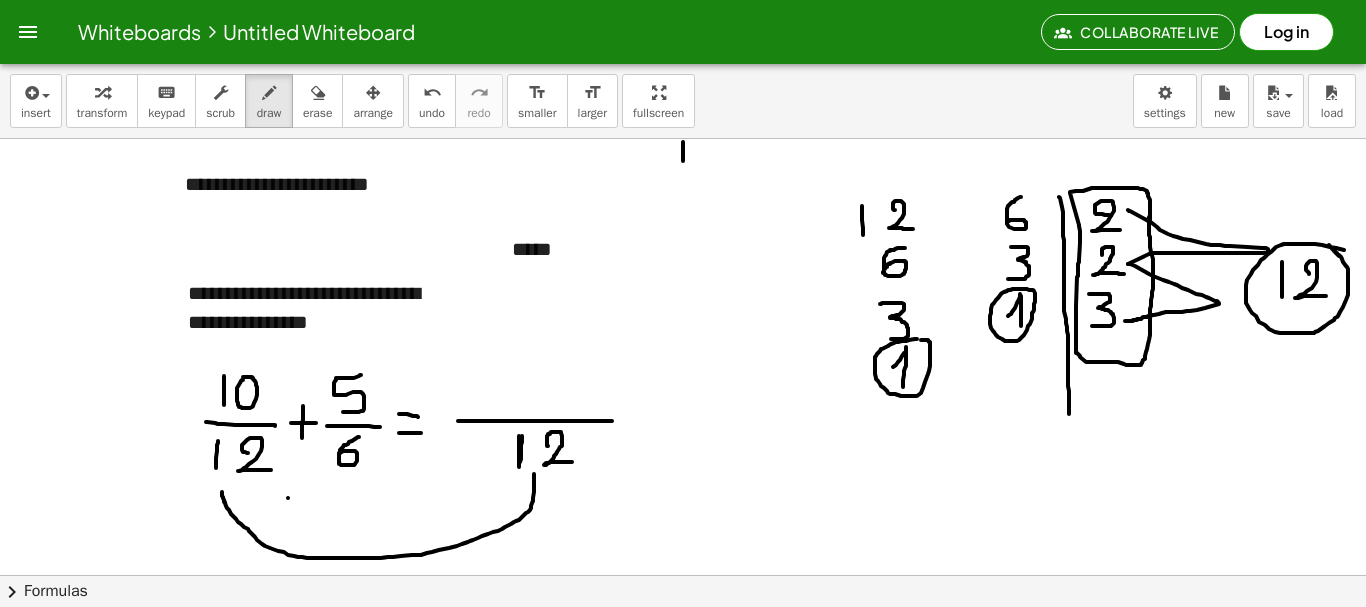 click at bounding box center (683, -227) 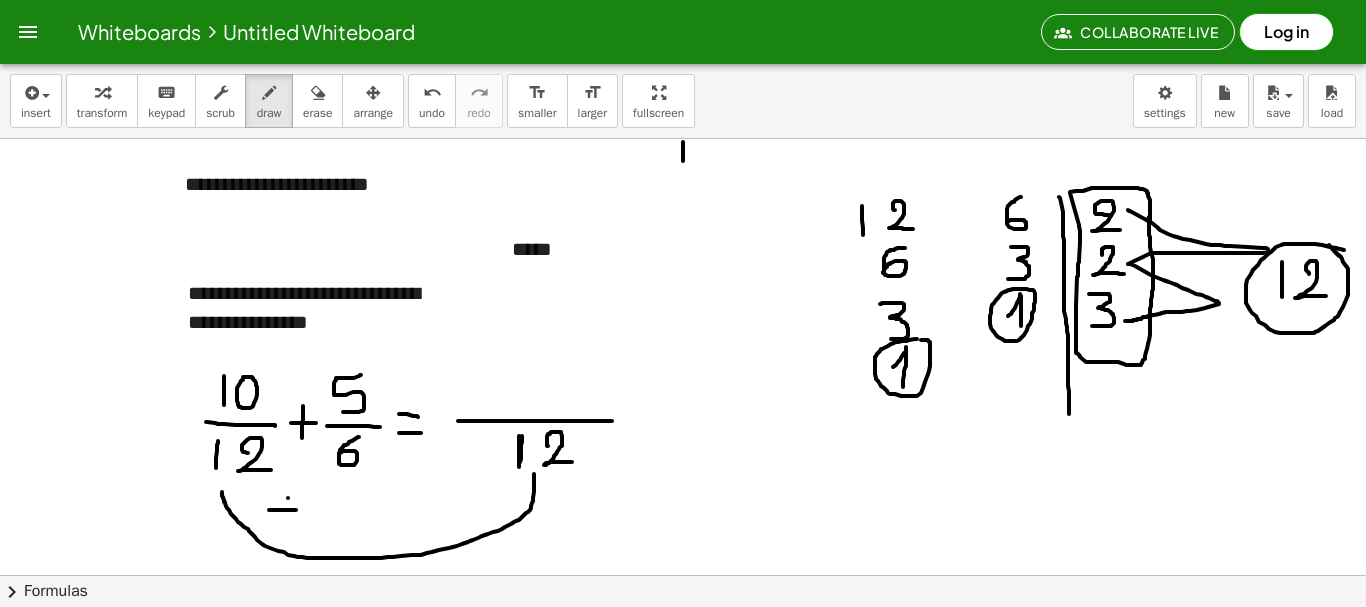drag, startPoint x: 269, startPoint y: 510, endPoint x: 301, endPoint y: 510, distance: 32 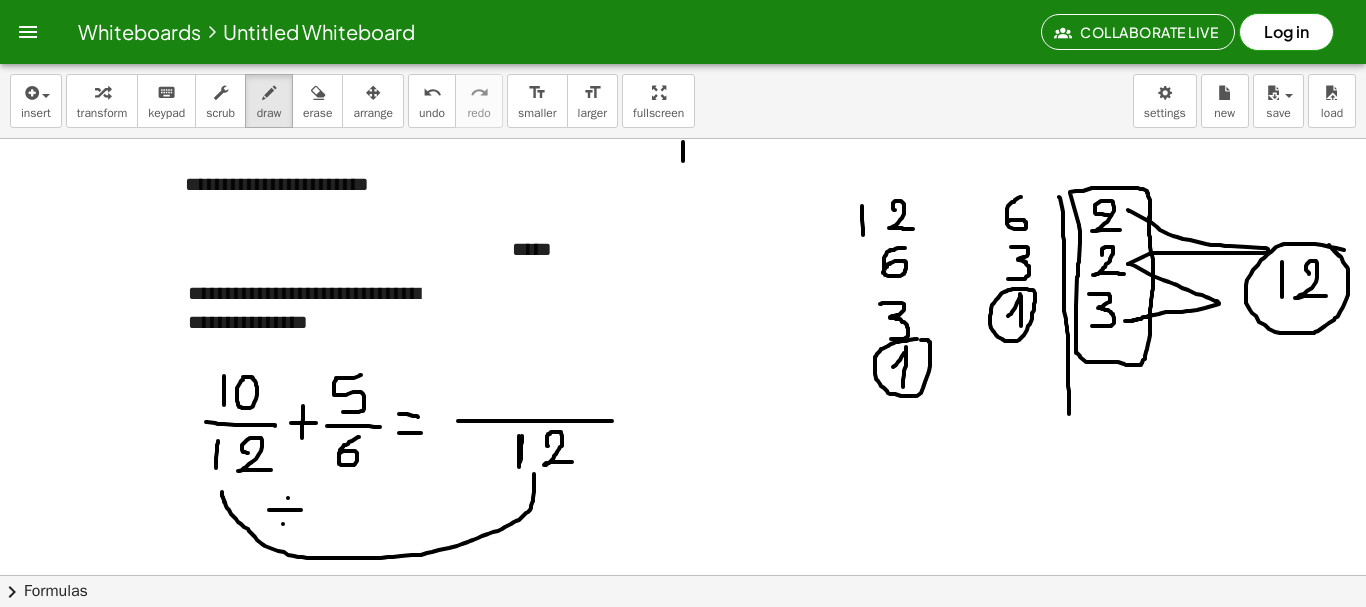 click at bounding box center [683, -227] 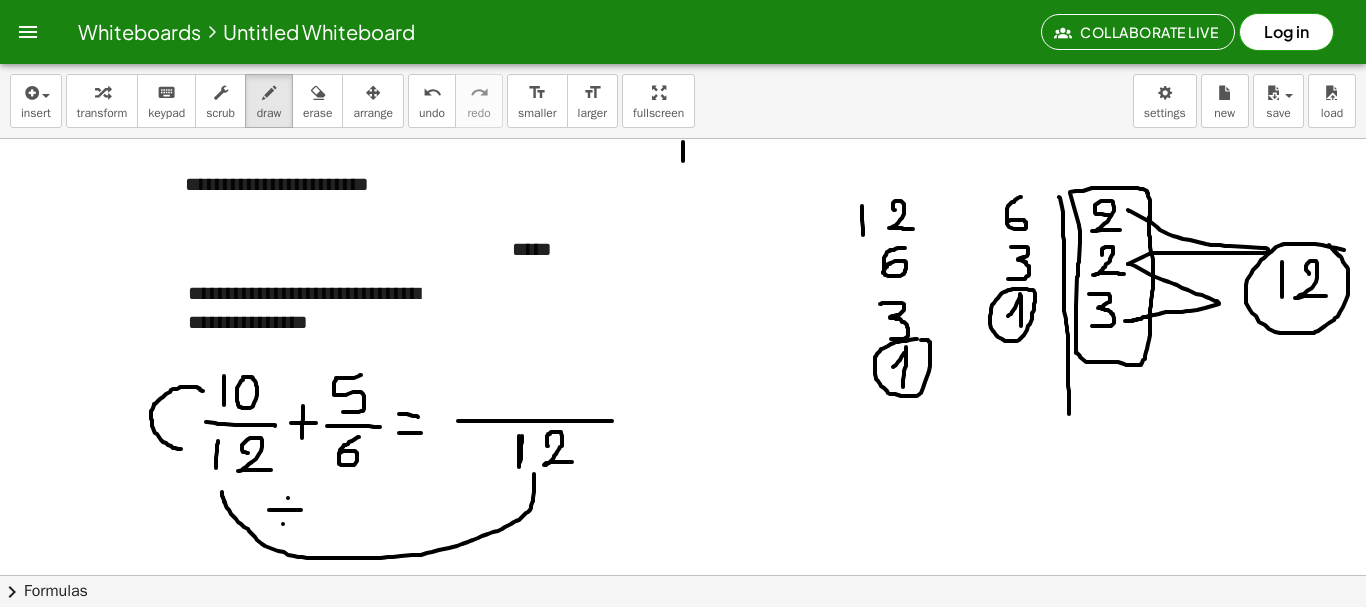 drag, startPoint x: 181, startPoint y: 449, endPoint x: 203, endPoint y: 391, distance: 62.03225 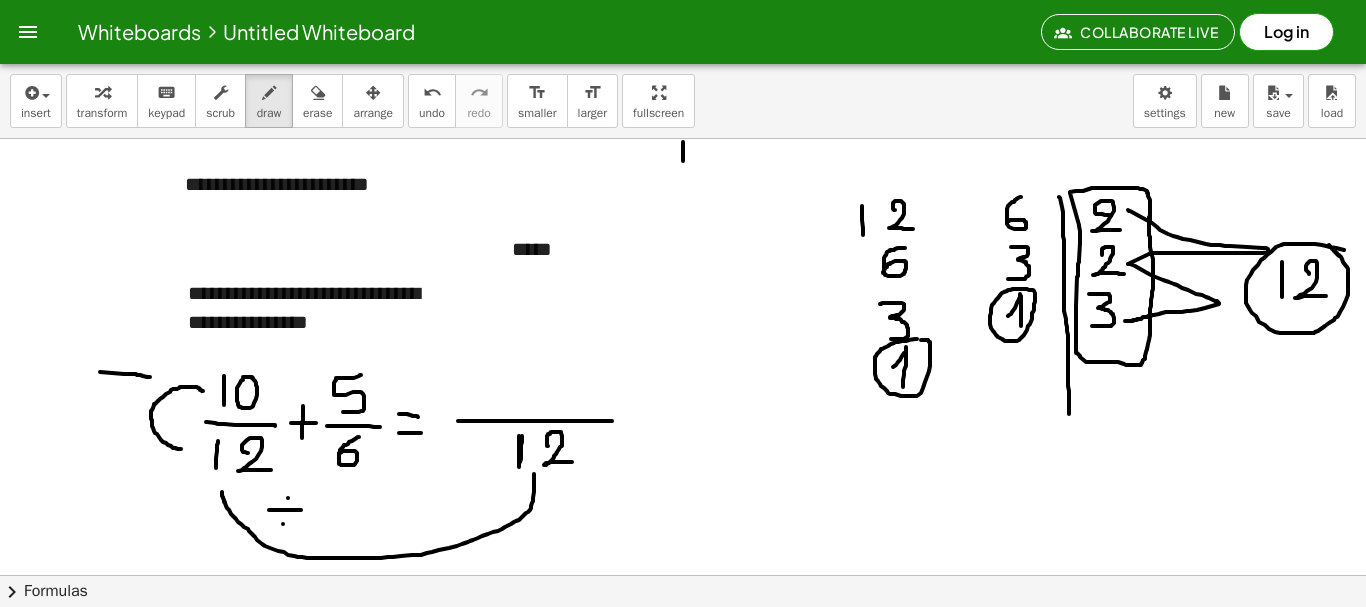 drag, startPoint x: 100, startPoint y: 372, endPoint x: 154, endPoint y: 378, distance: 54.33231 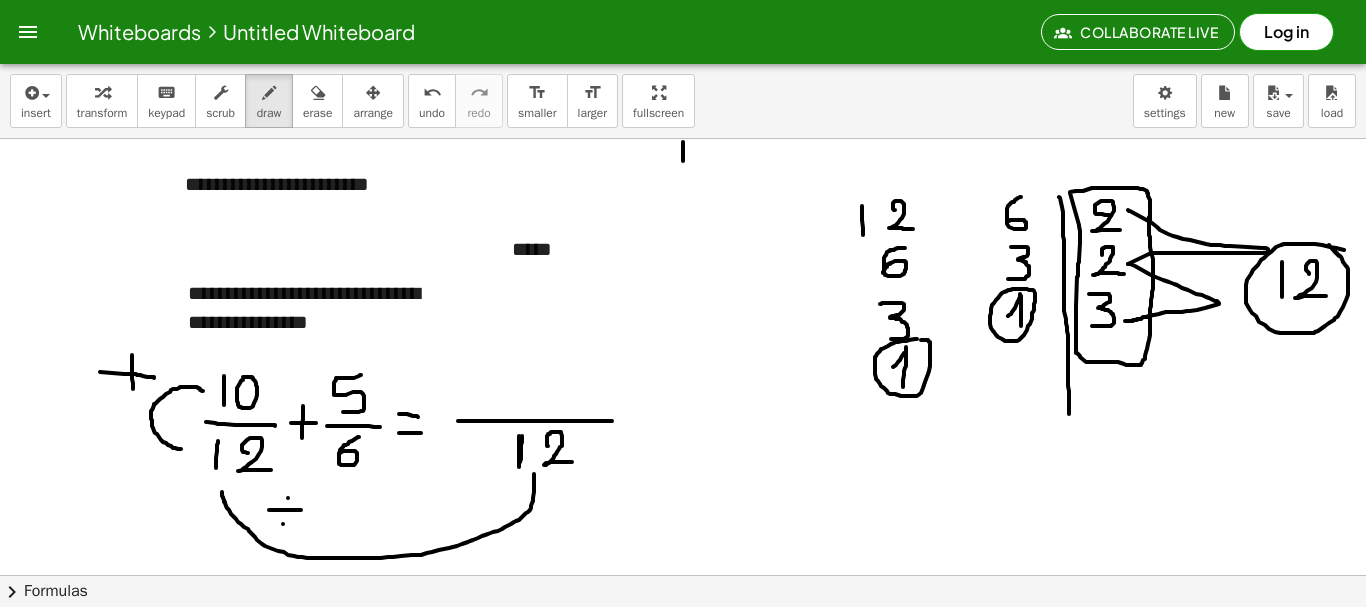 drag, startPoint x: 132, startPoint y: 355, endPoint x: 135, endPoint y: 408, distance: 53.08484 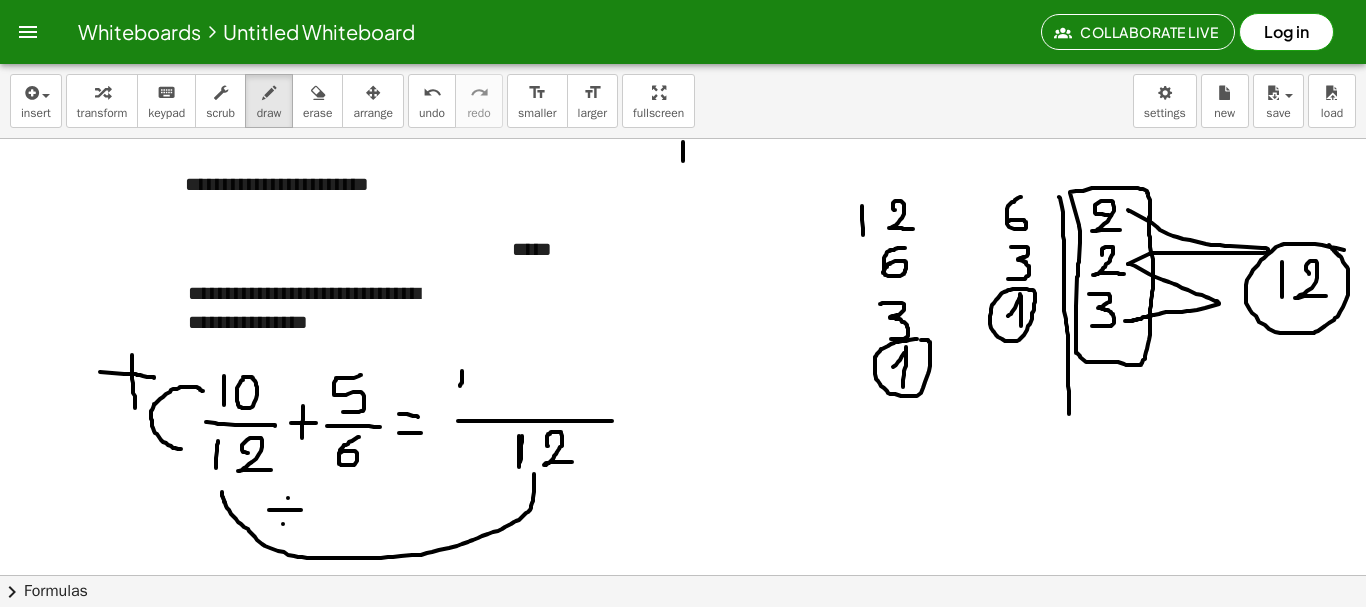 drag, startPoint x: 460, startPoint y: 386, endPoint x: 462, endPoint y: 403, distance: 17.117243 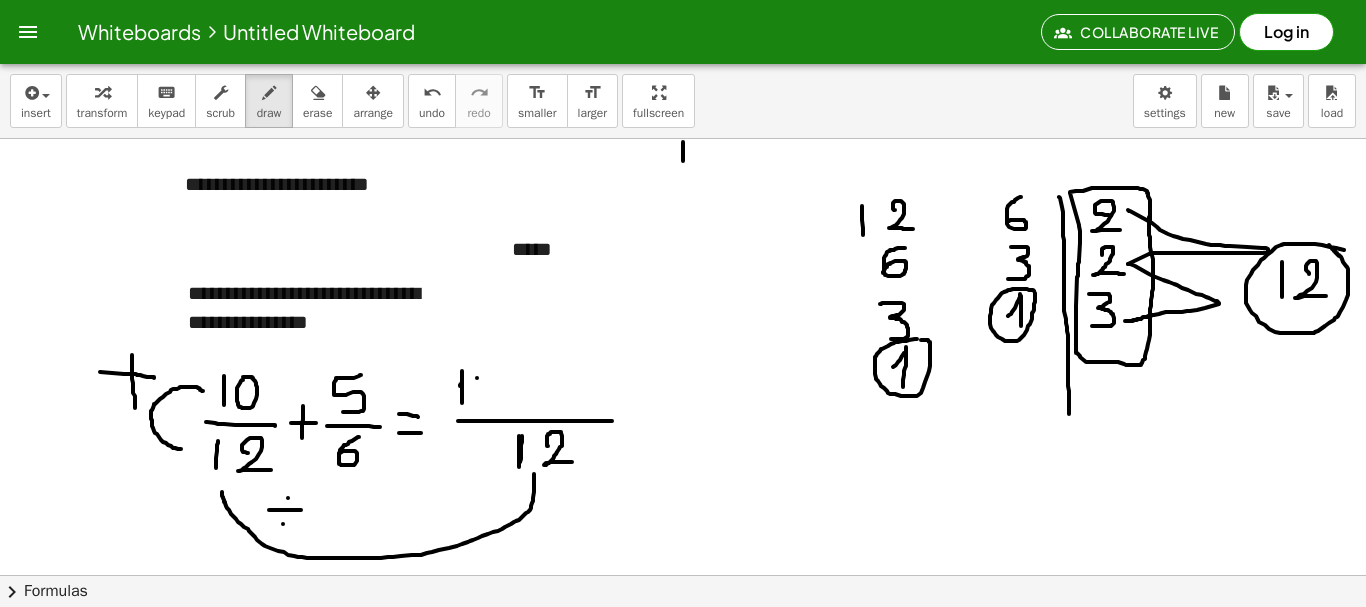 click at bounding box center (683, -227) 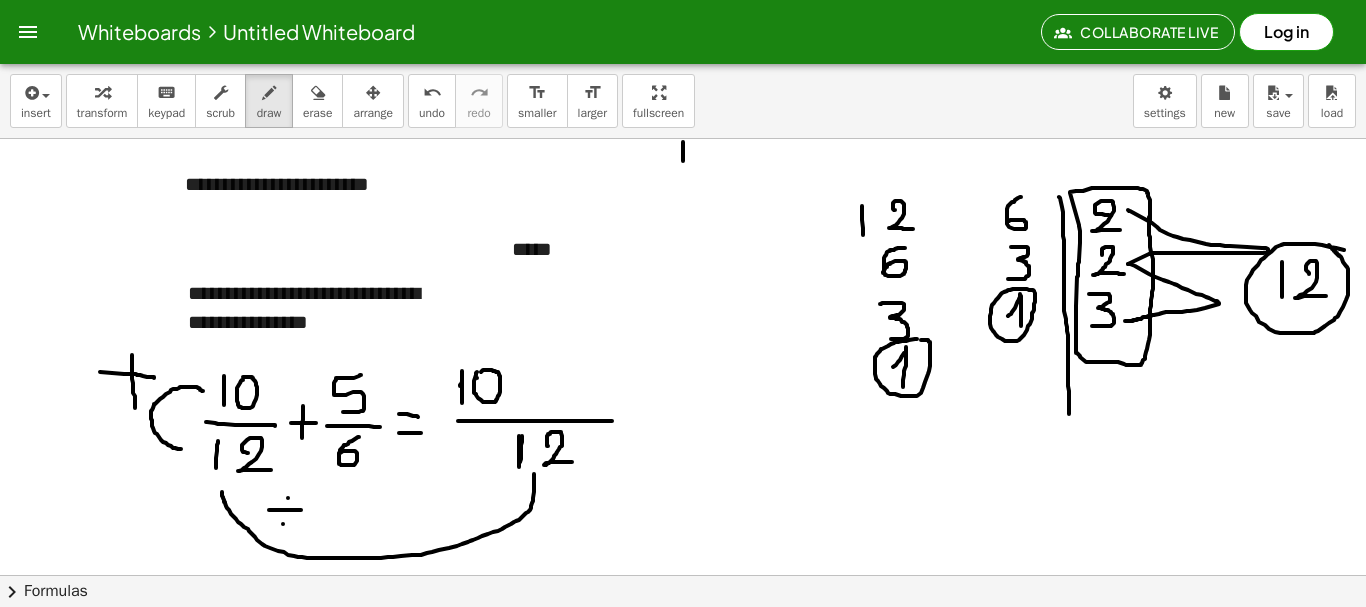 click at bounding box center (683, -227) 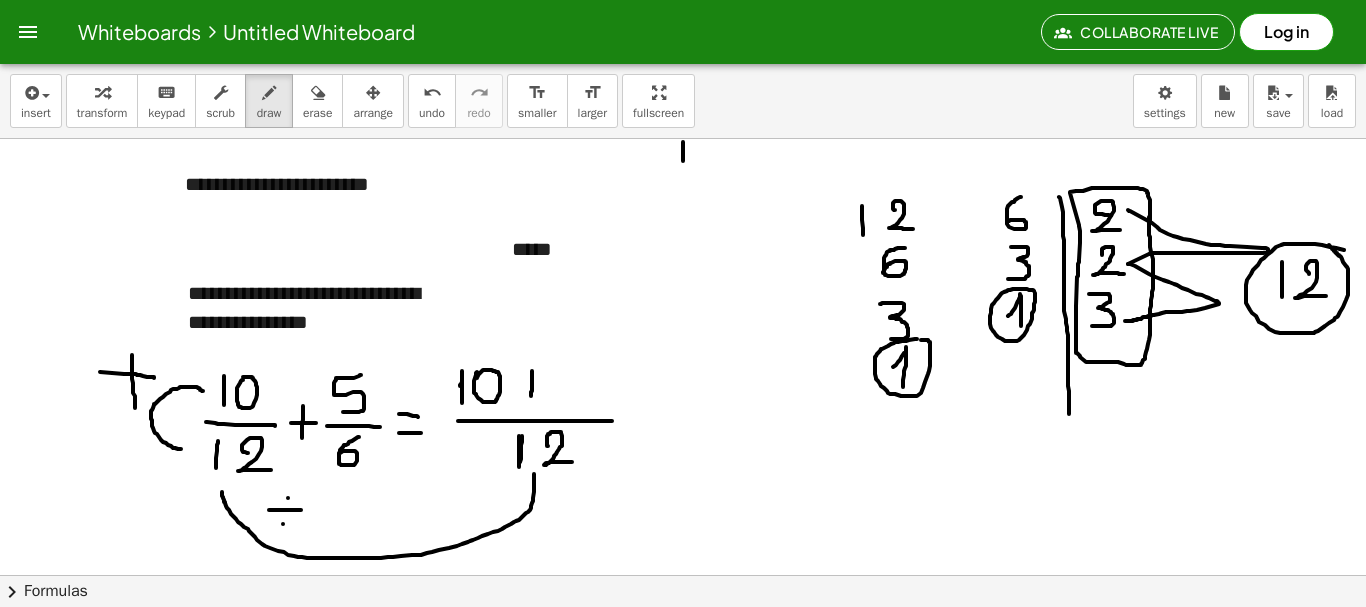 drag, startPoint x: 532, startPoint y: 371, endPoint x: 530, endPoint y: 404, distance: 33.06055 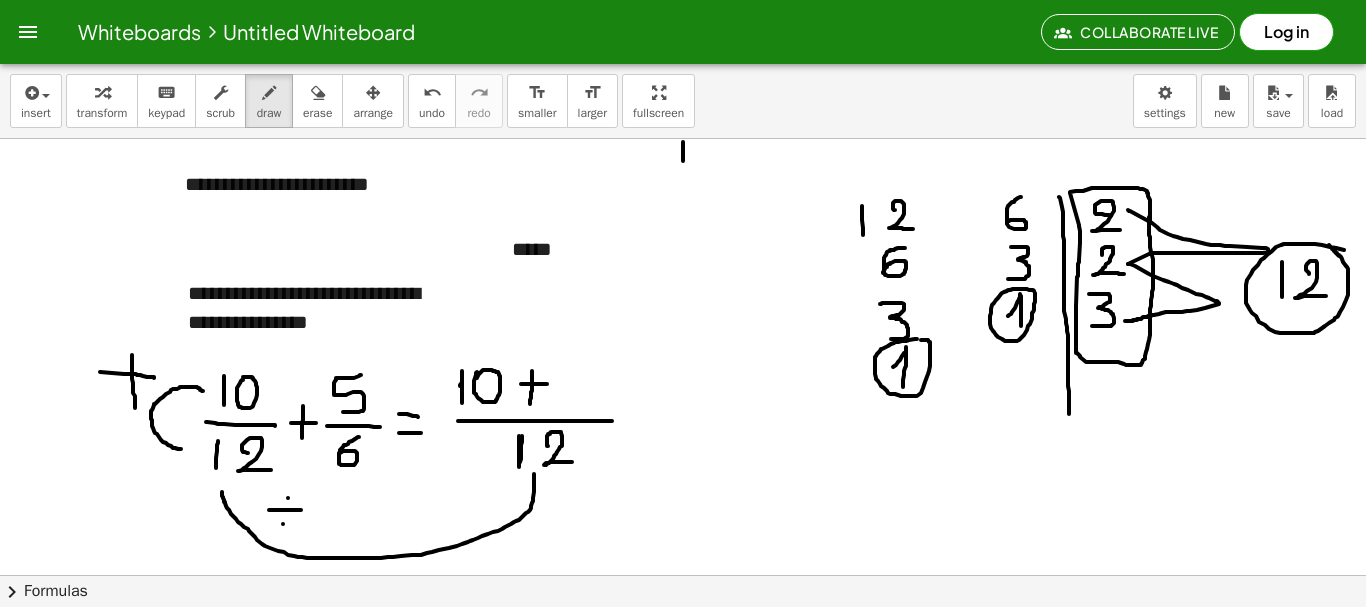 drag, startPoint x: 521, startPoint y: 384, endPoint x: 547, endPoint y: 384, distance: 26 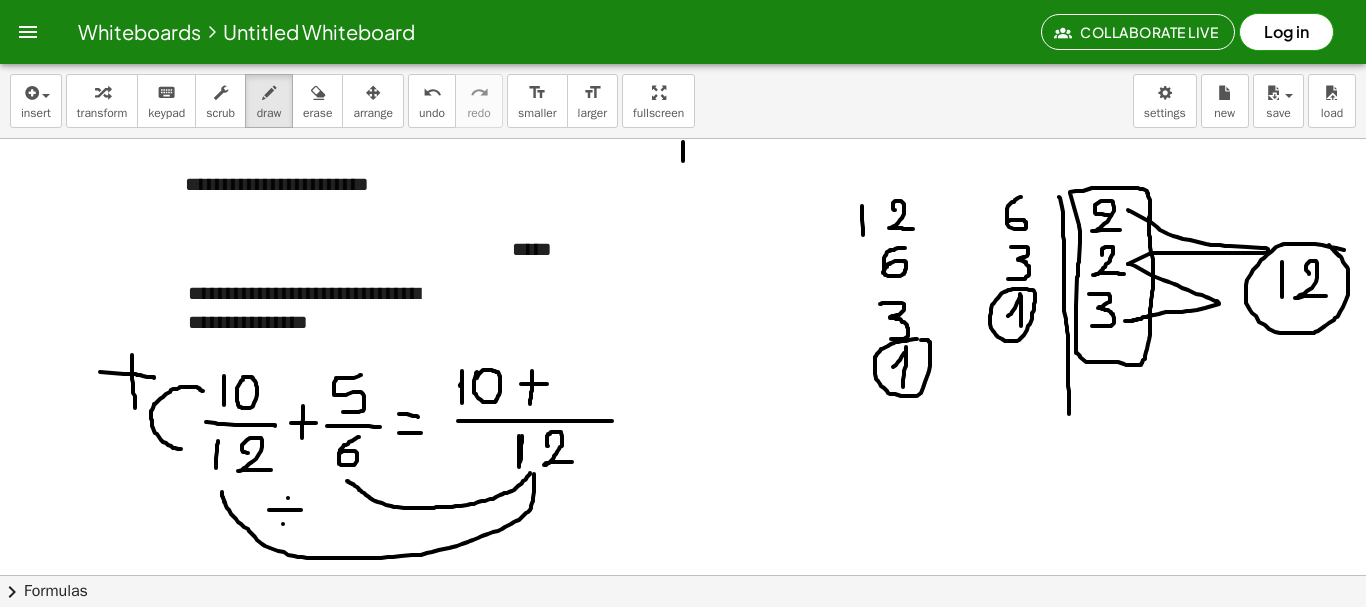 drag, startPoint x: 530, startPoint y: 473, endPoint x: 347, endPoint y: 480, distance: 183.13383 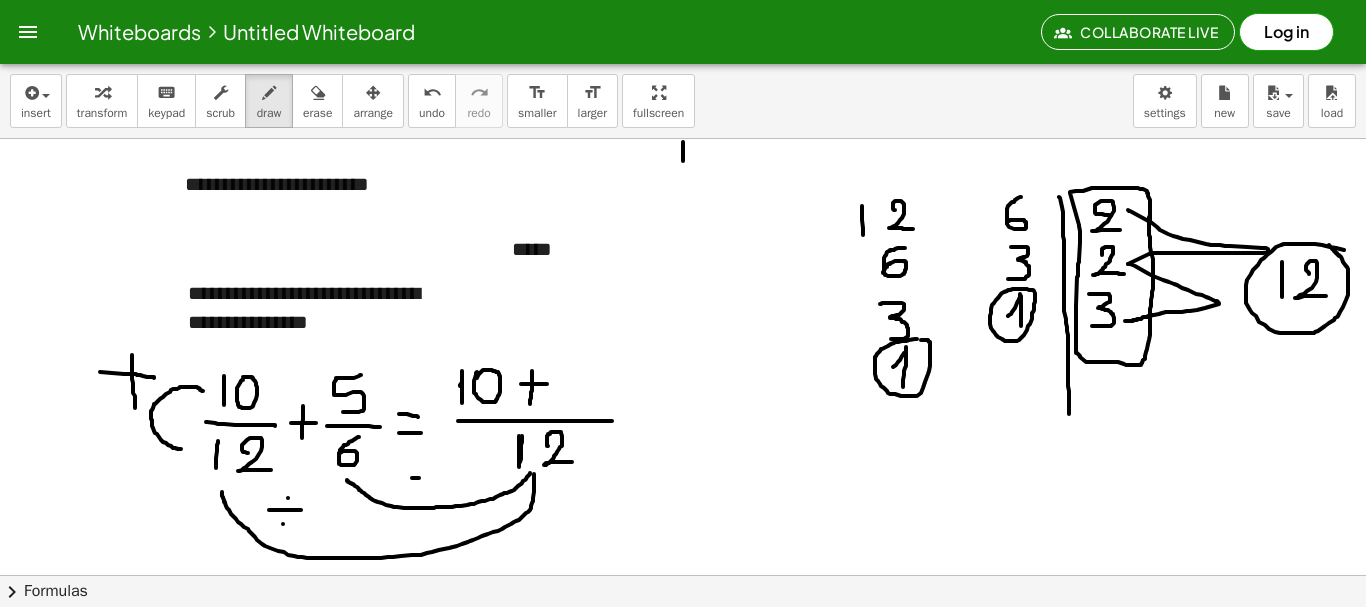 click at bounding box center (683, -227) 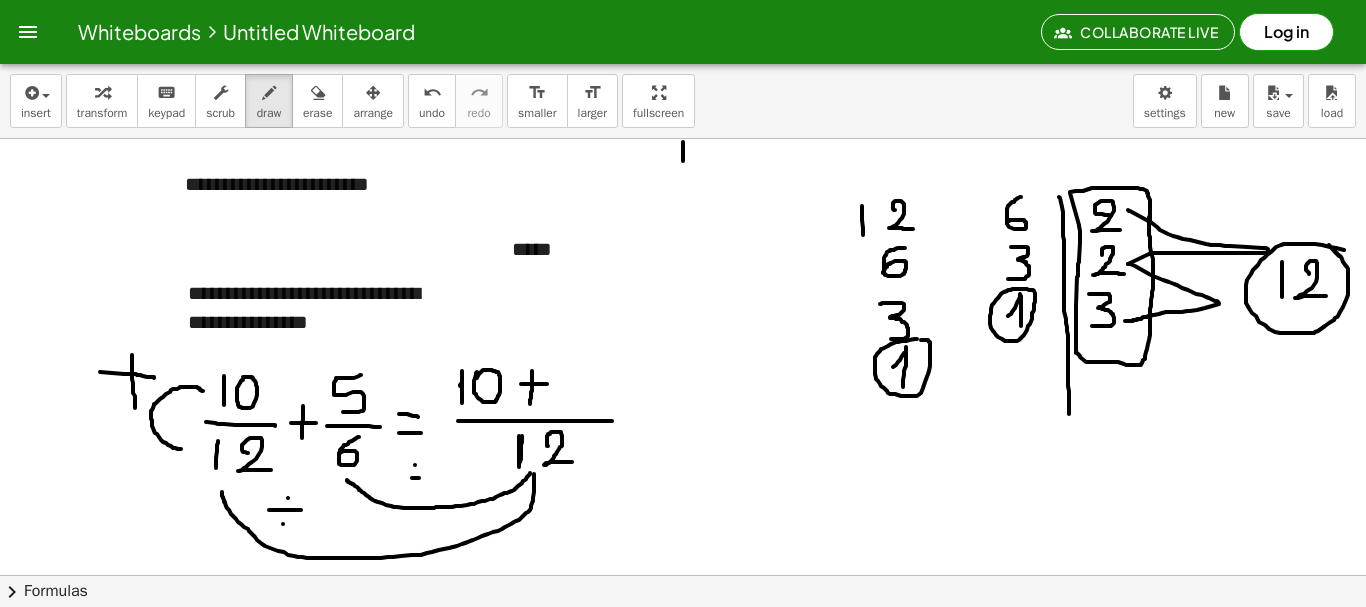 click at bounding box center [683, -227] 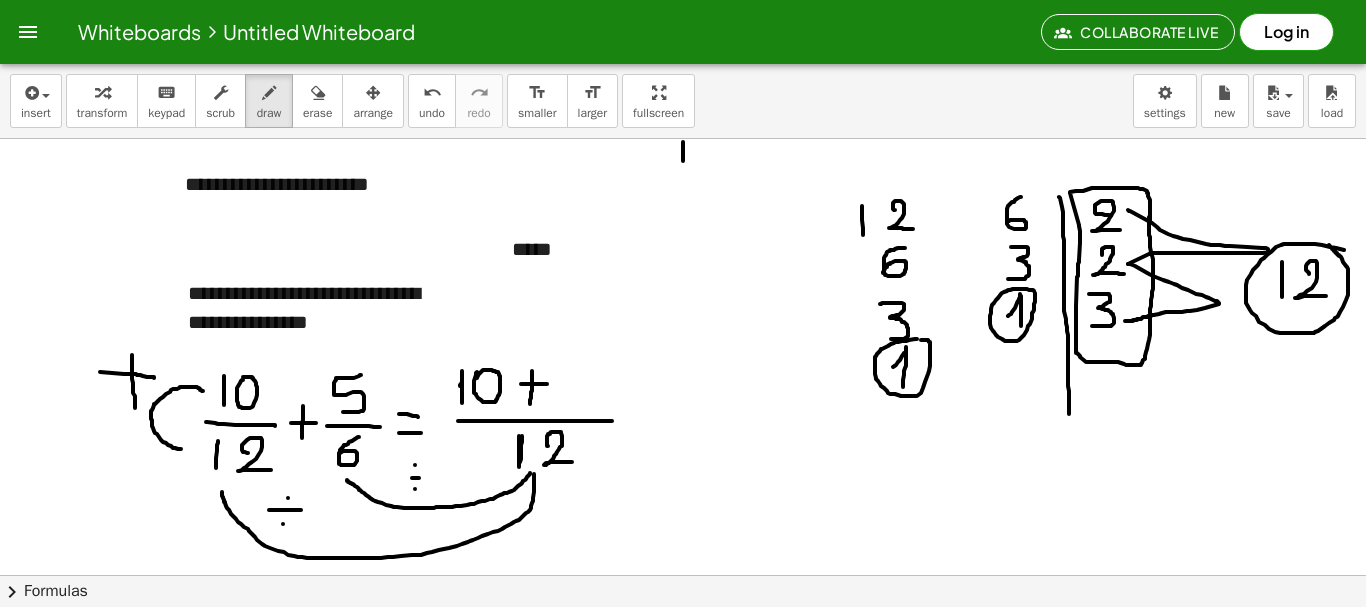click at bounding box center [683, -227] 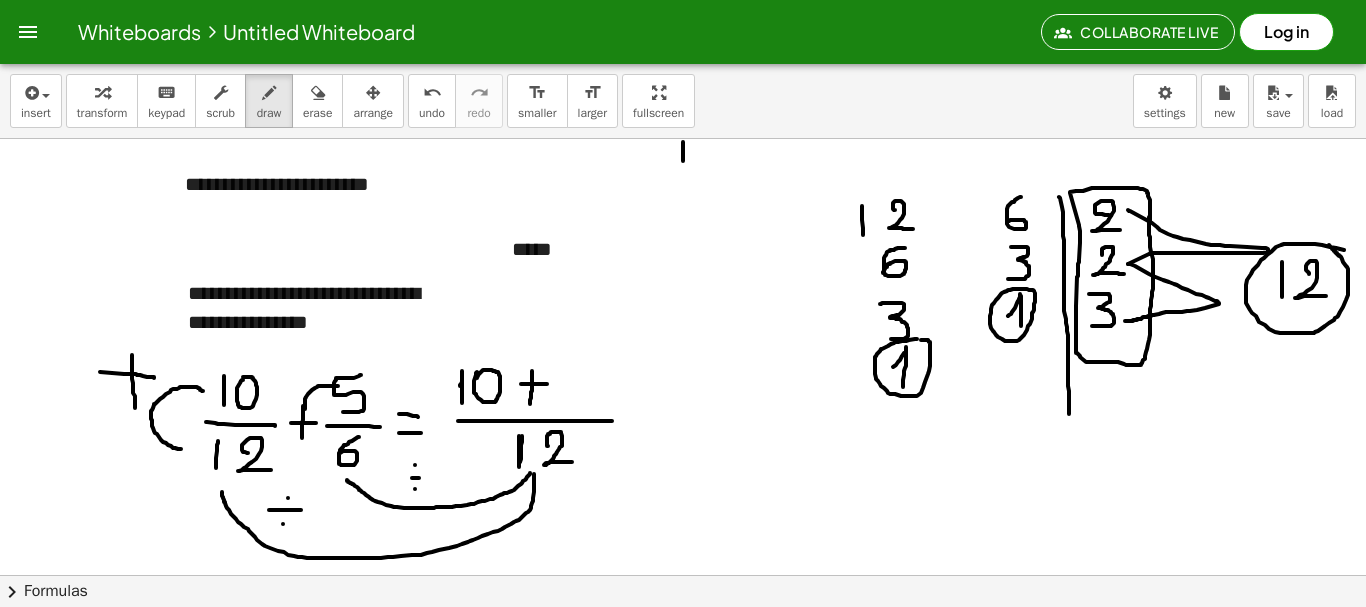 drag, startPoint x: 305, startPoint y: 409, endPoint x: 338, endPoint y: 386, distance: 40.22437 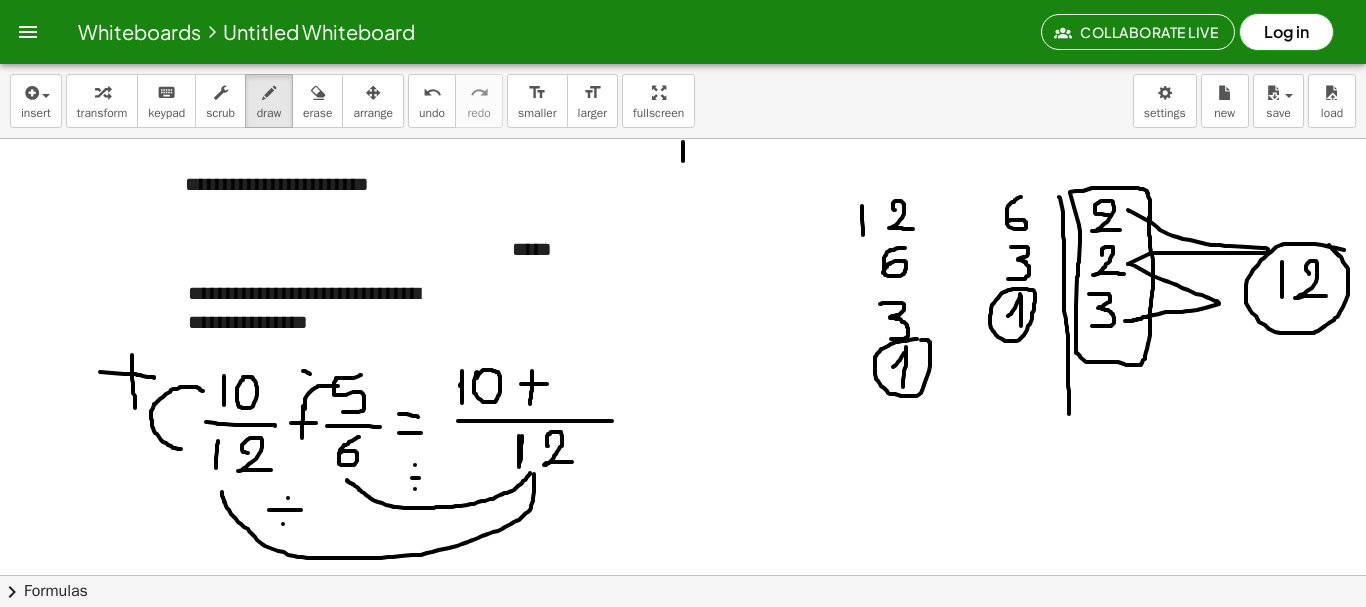 drag, startPoint x: 303, startPoint y: 371, endPoint x: 317, endPoint y: 377, distance: 15.231546 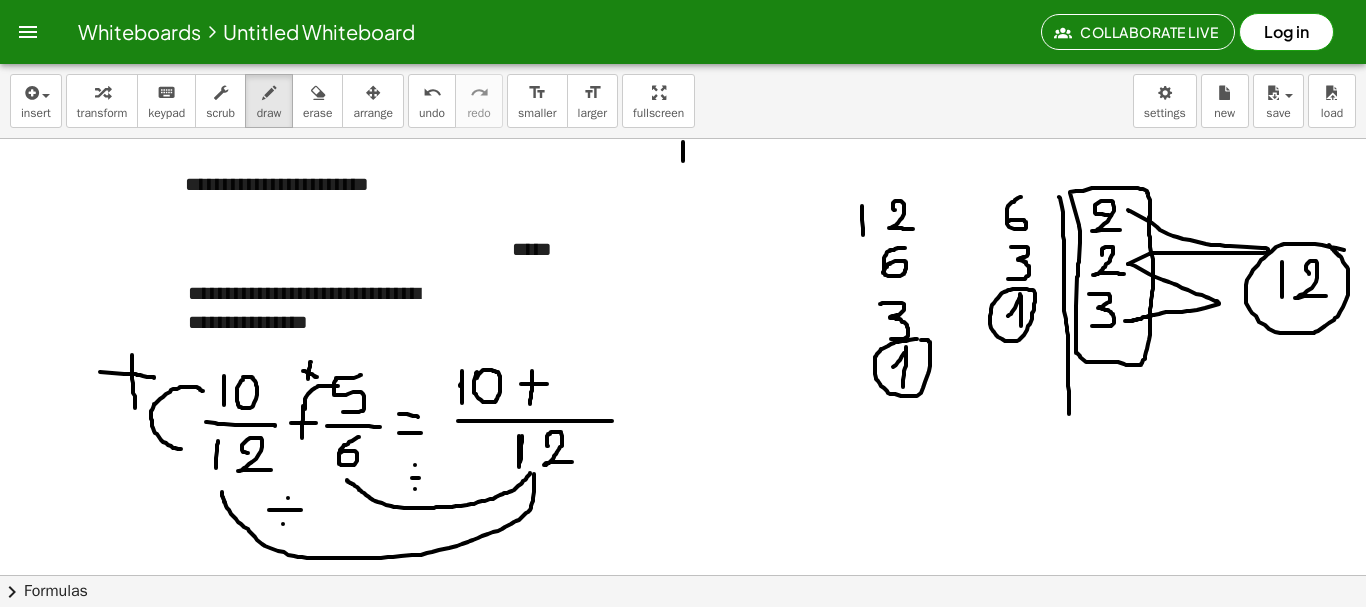 drag, startPoint x: 311, startPoint y: 362, endPoint x: 308, endPoint y: 388, distance: 26.172504 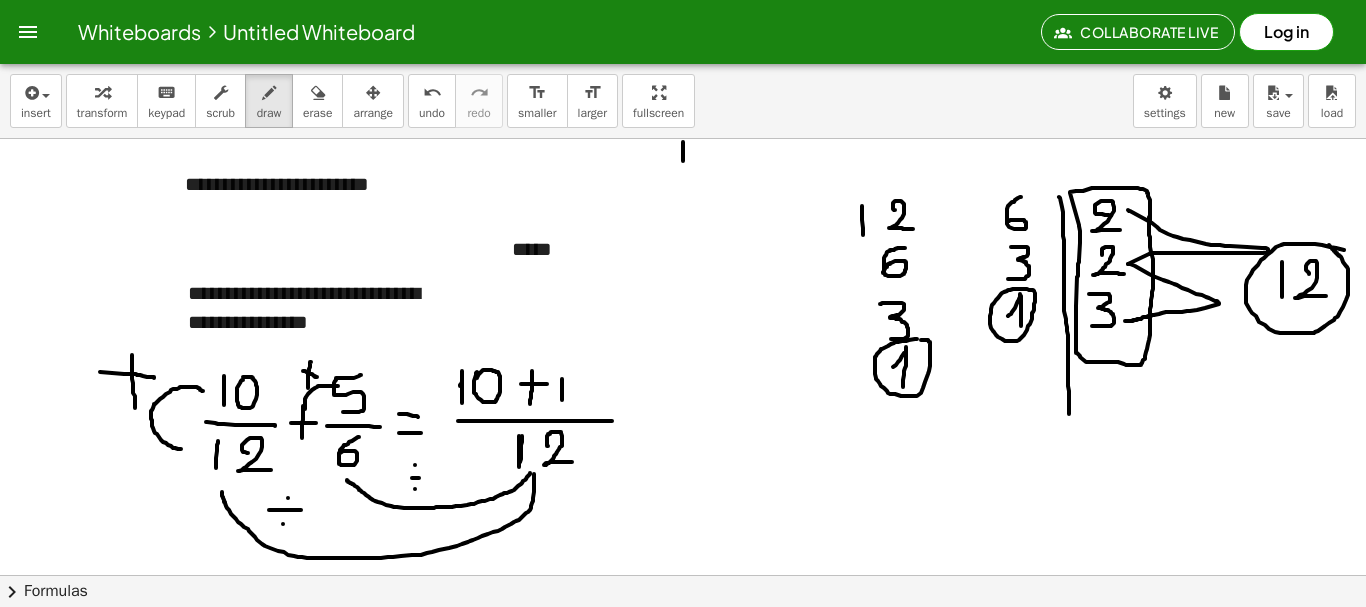 drag, startPoint x: 562, startPoint y: 400, endPoint x: 562, endPoint y: 379, distance: 21 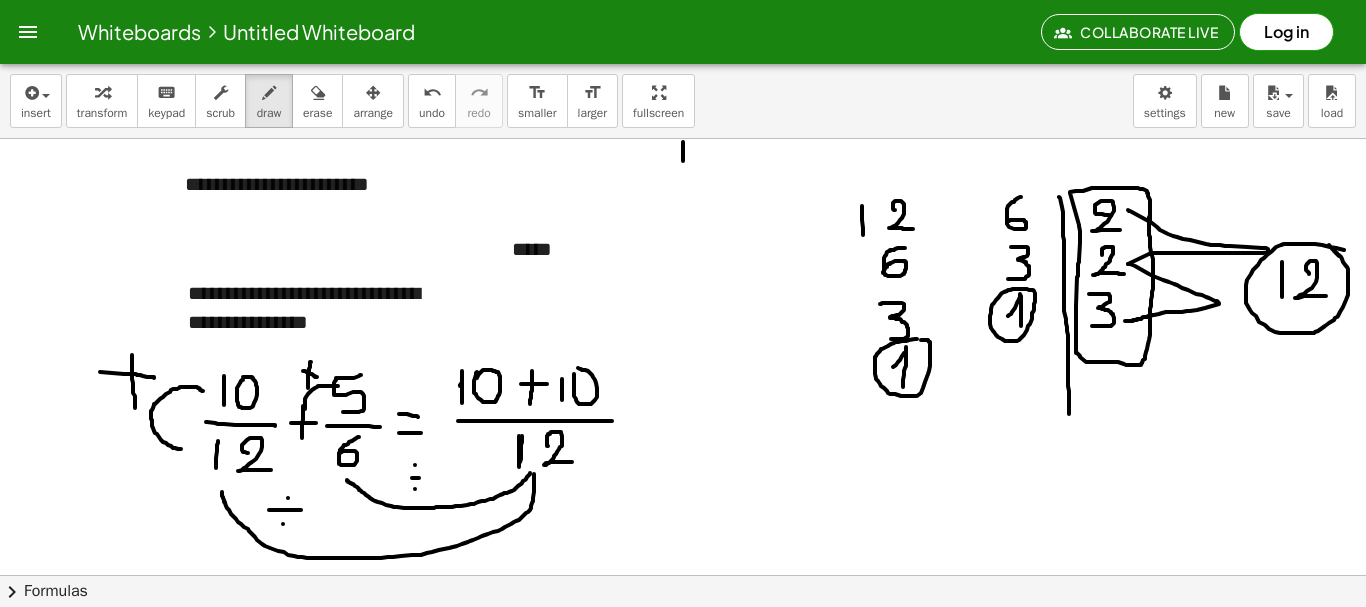 click at bounding box center (683, -227) 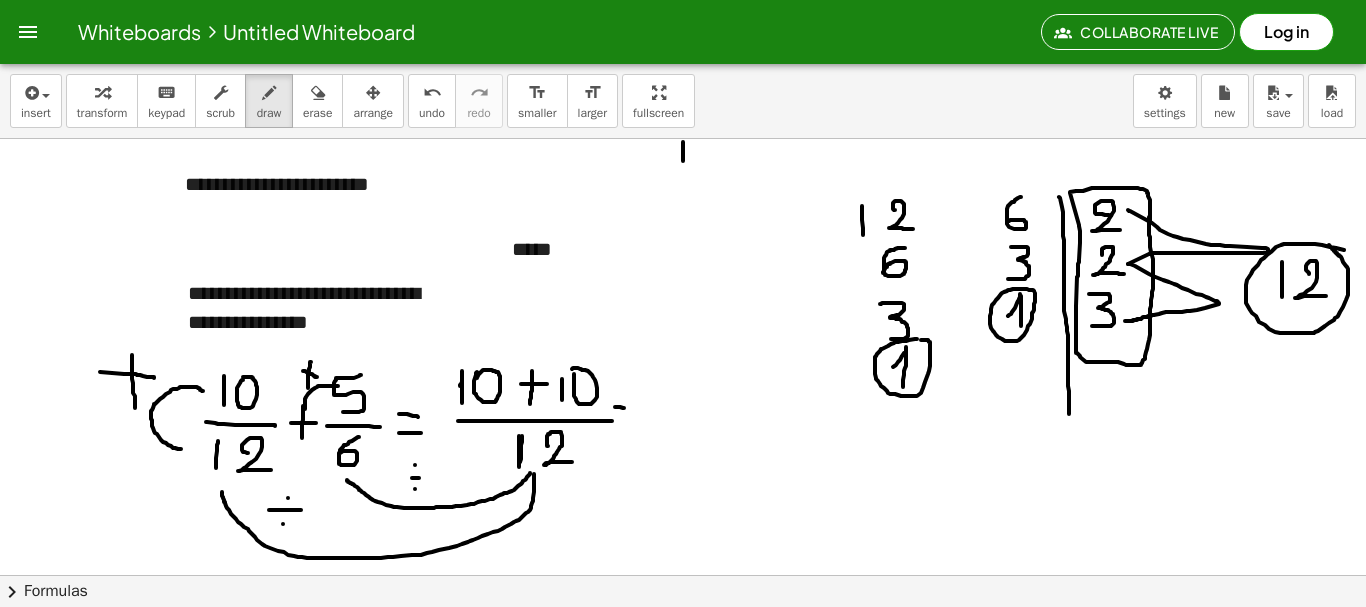 drag, startPoint x: 615, startPoint y: 407, endPoint x: 625, endPoint y: 408, distance: 10.049875 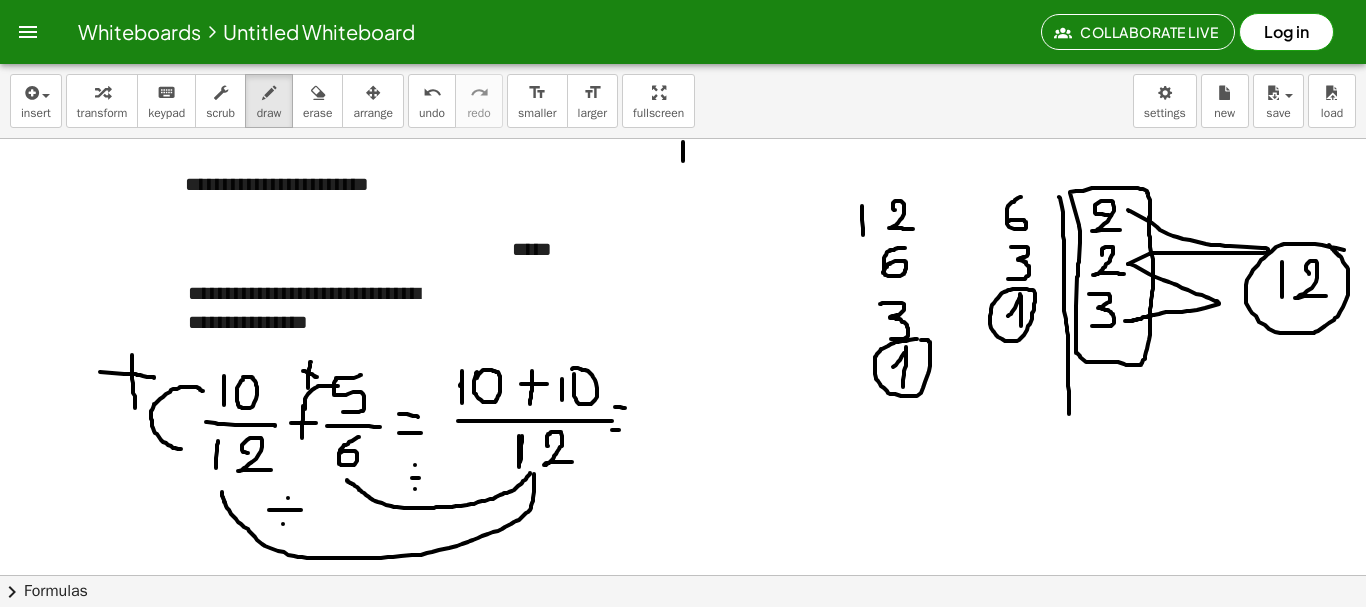 drag, startPoint x: 612, startPoint y: 430, endPoint x: 625, endPoint y: 430, distance: 13 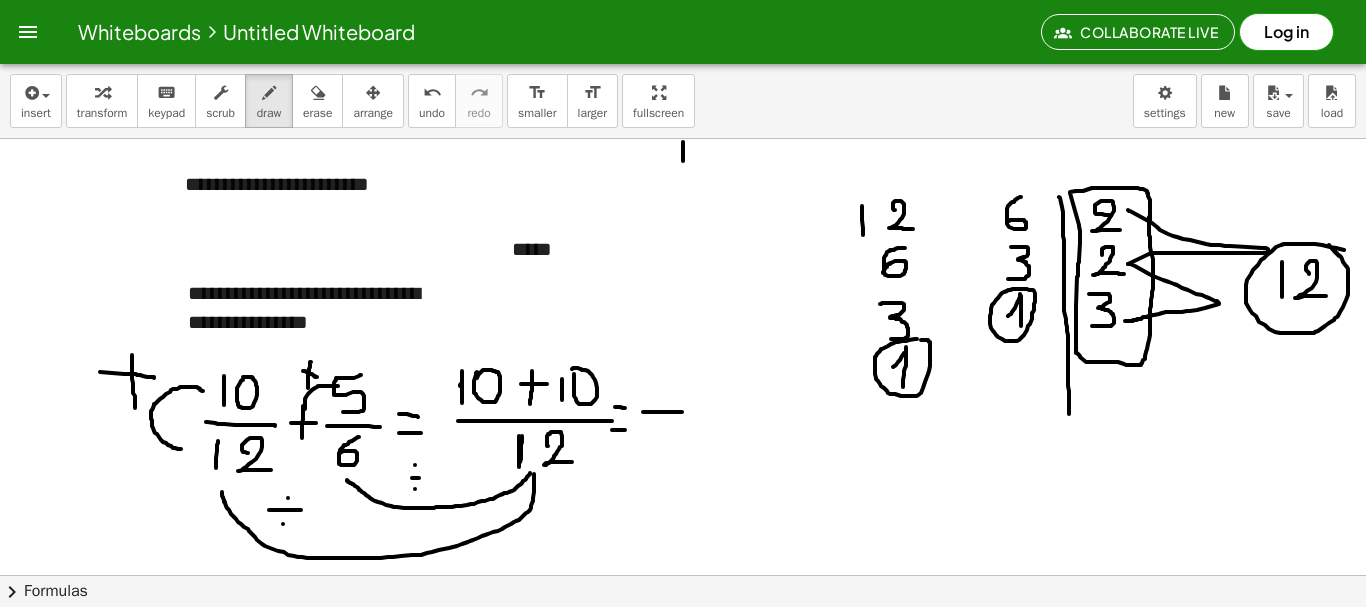 drag, startPoint x: 643, startPoint y: 412, endPoint x: 702, endPoint y: 412, distance: 59 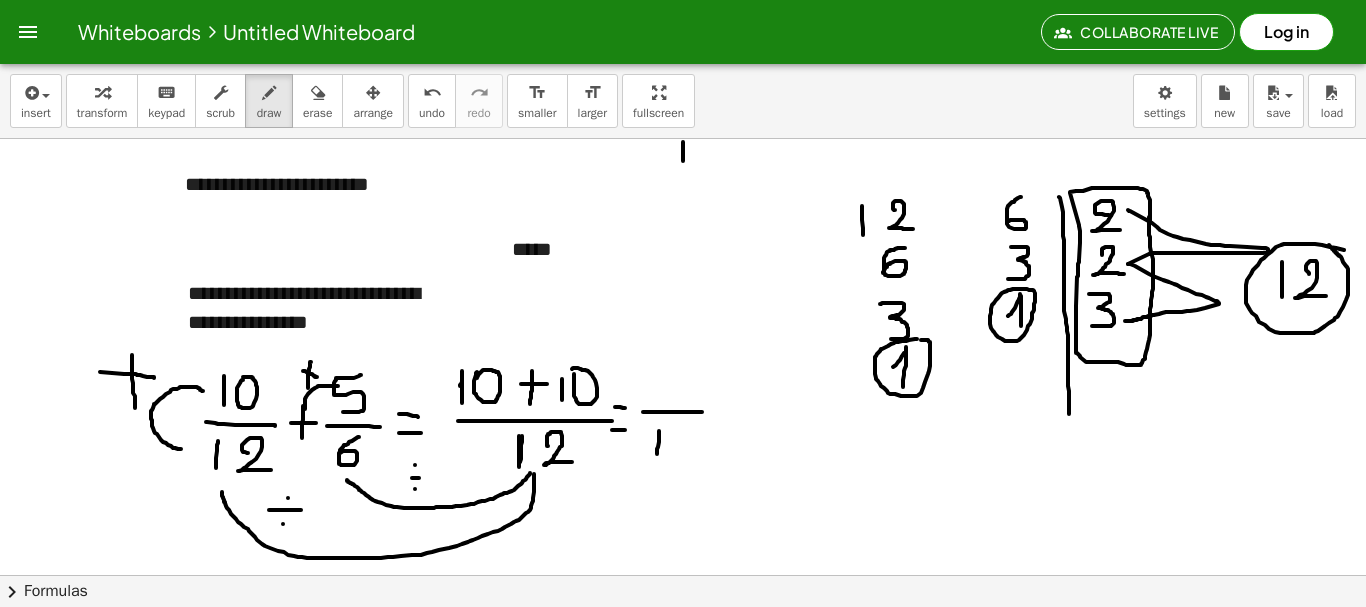drag, startPoint x: 659, startPoint y: 431, endPoint x: 657, endPoint y: 460, distance: 29.068884 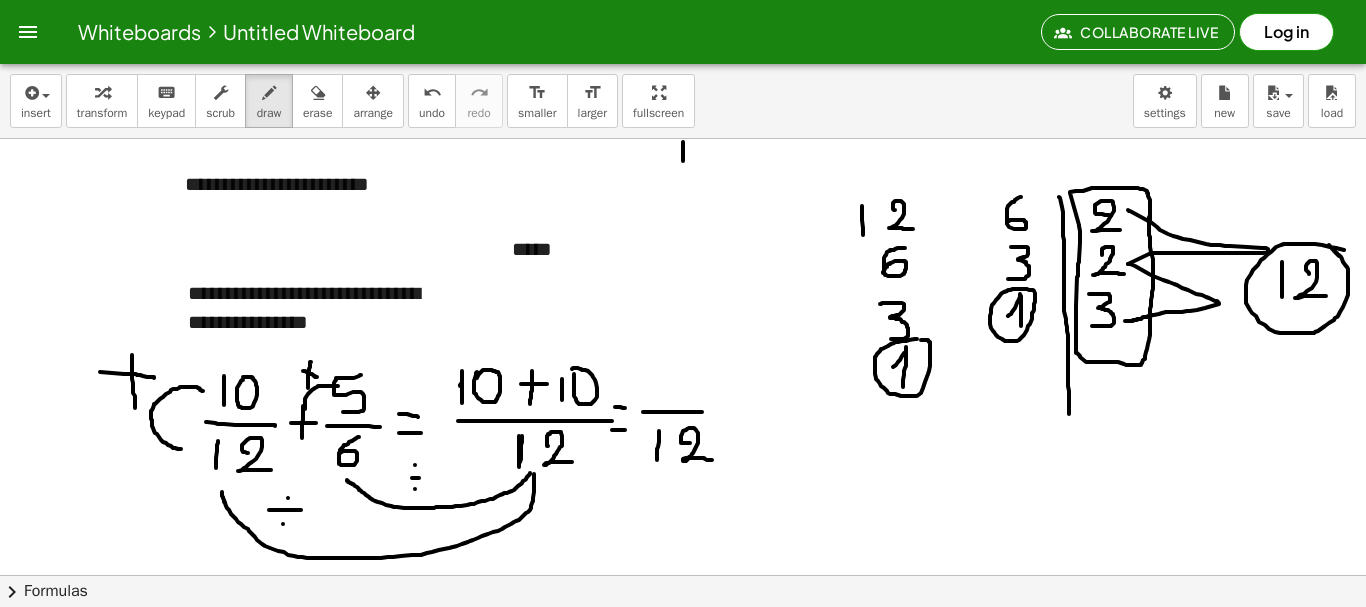 drag, startPoint x: 690, startPoint y: 443, endPoint x: 713, endPoint y: 460, distance: 28.600698 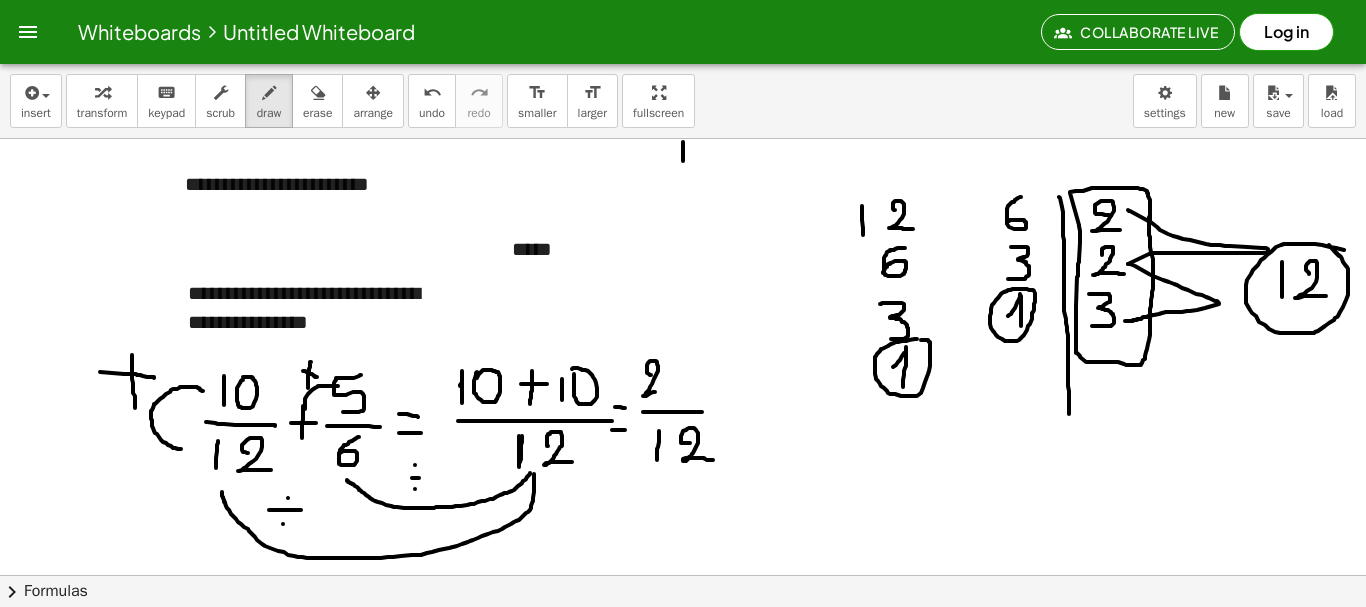 drag, startPoint x: 651, startPoint y: 375, endPoint x: 670, endPoint y: 395, distance: 27.58623 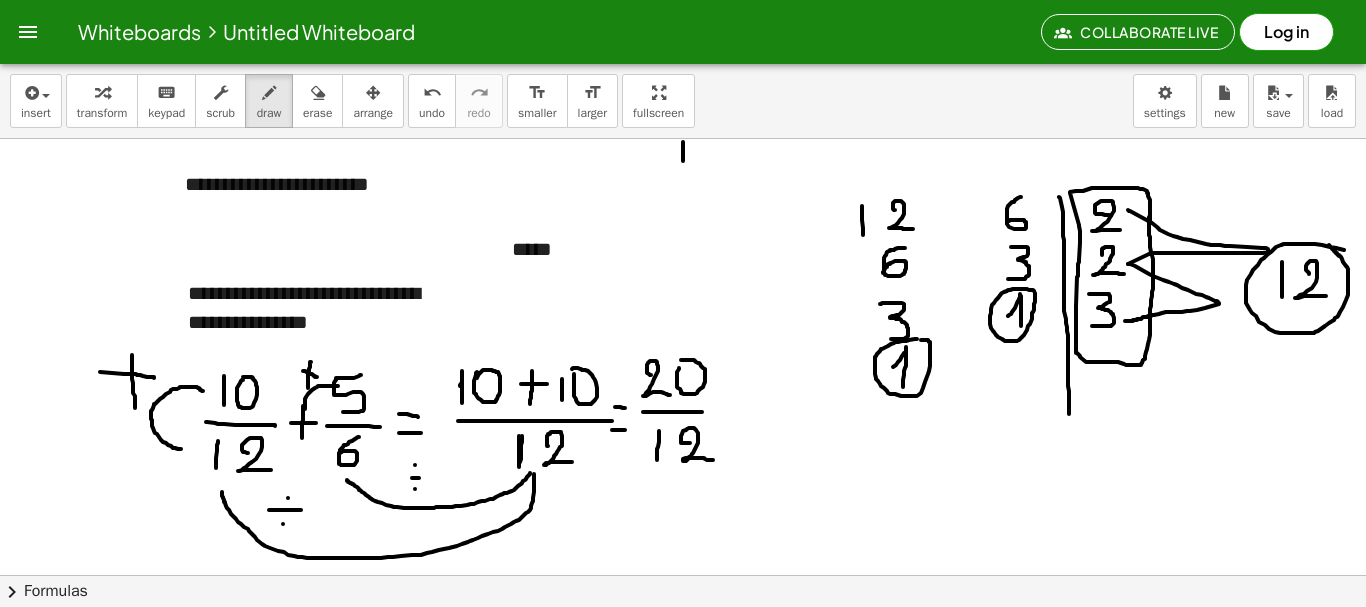 click at bounding box center (683, -227) 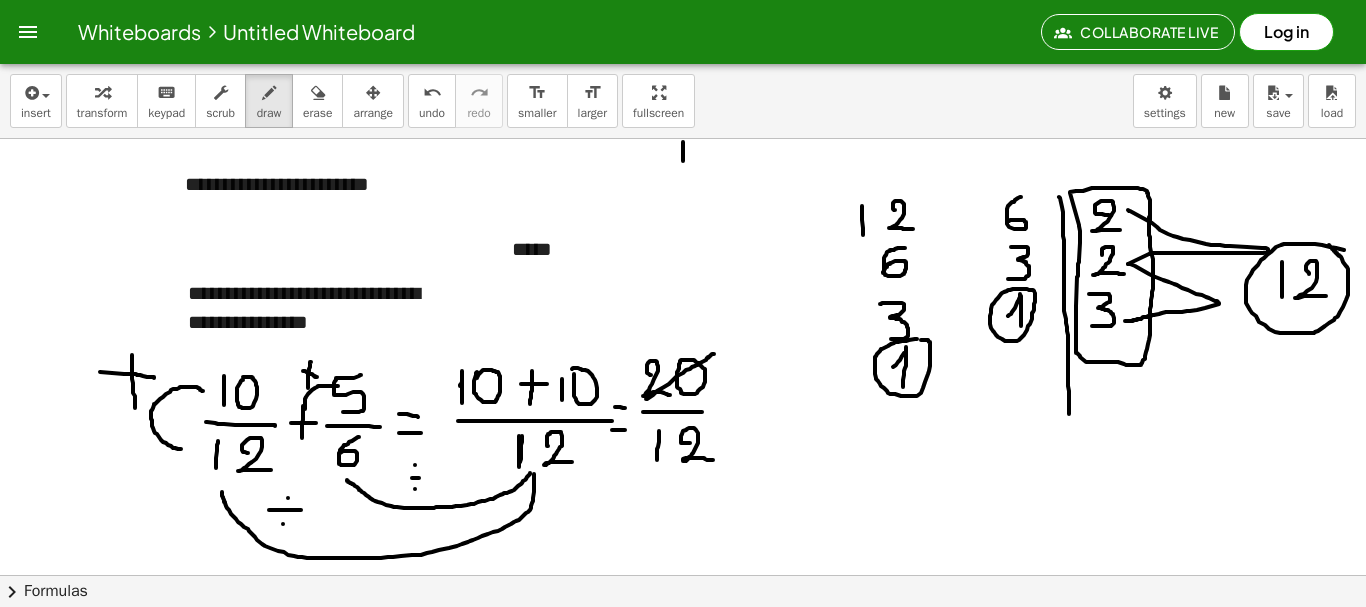drag, startPoint x: 646, startPoint y: 399, endPoint x: 715, endPoint y: 352, distance: 83.48653 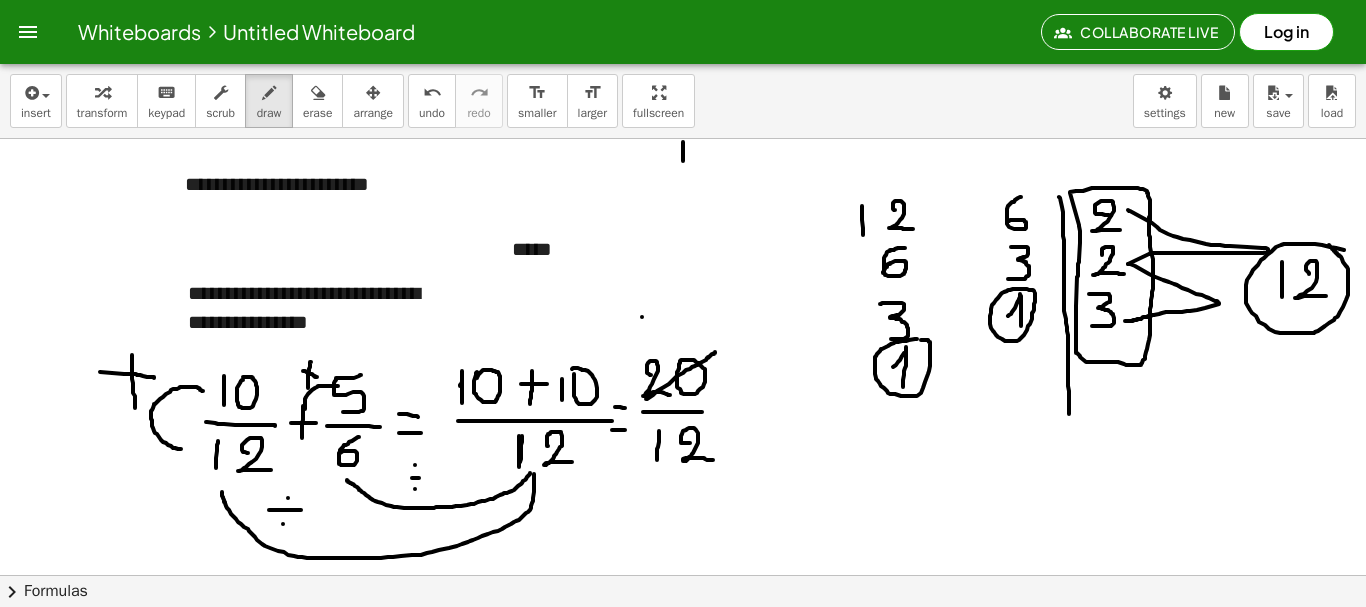 drag, startPoint x: 642, startPoint y: 317, endPoint x: 642, endPoint y: 332, distance: 15 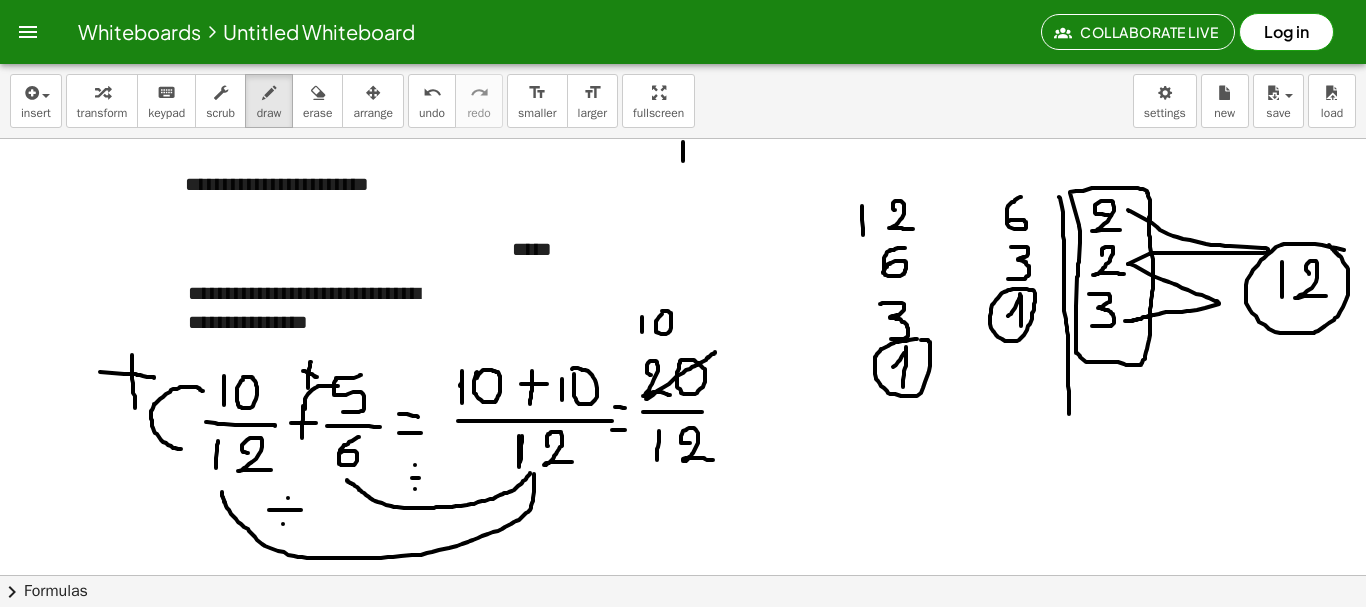 click at bounding box center [683, -227] 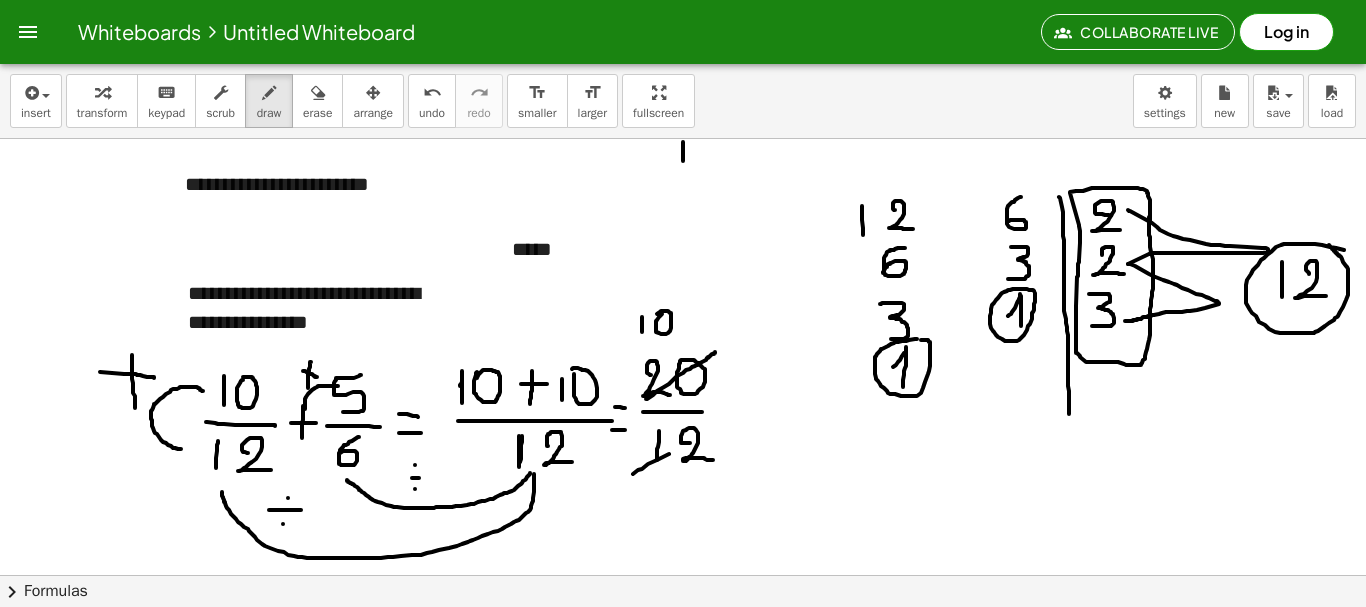 drag, startPoint x: 633, startPoint y: 474, endPoint x: 701, endPoint y: 437, distance: 77.41447 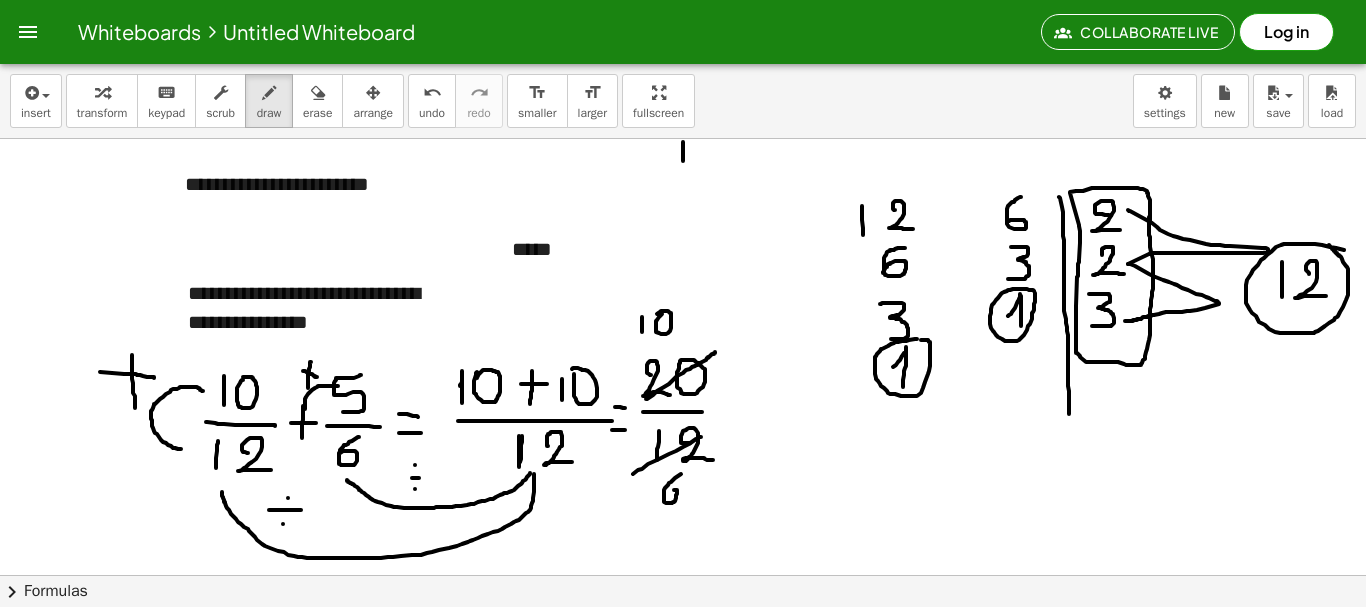 drag, startPoint x: 681, startPoint y: 474, endPoint x: 665, endPoint y: 493, distance: 24.839485 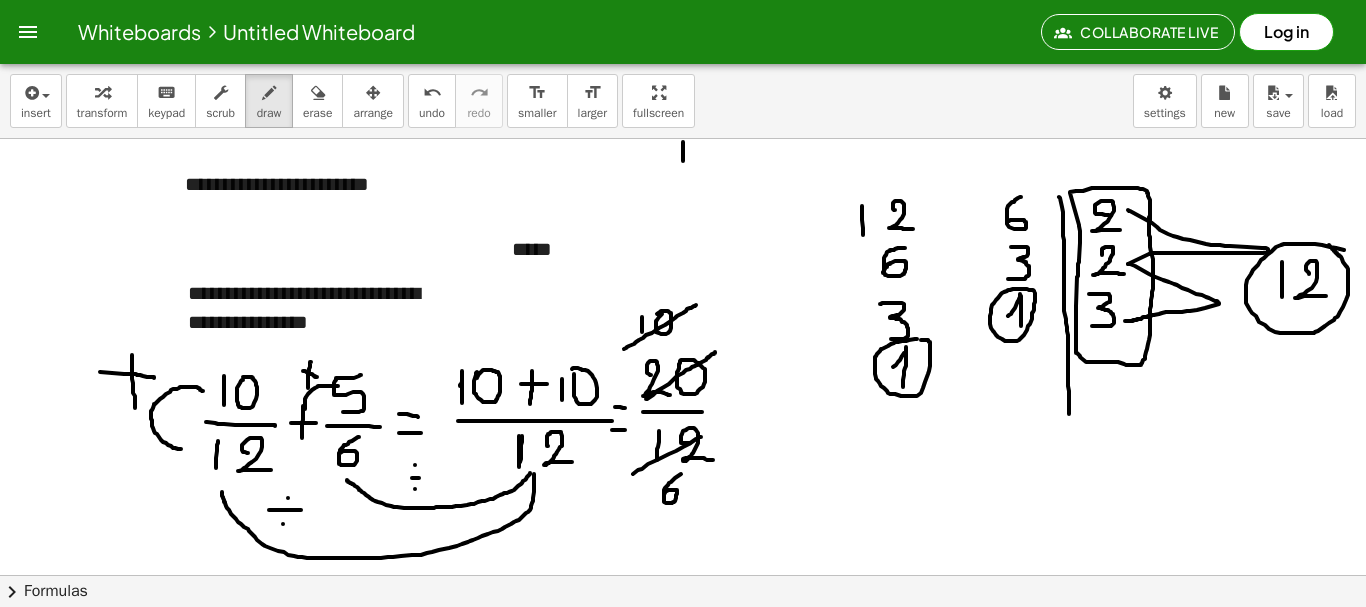 drag, startPoint x: 624, startPoint y: 349, endPoint x: 698, endPoint y: 304, distance: 86.608315 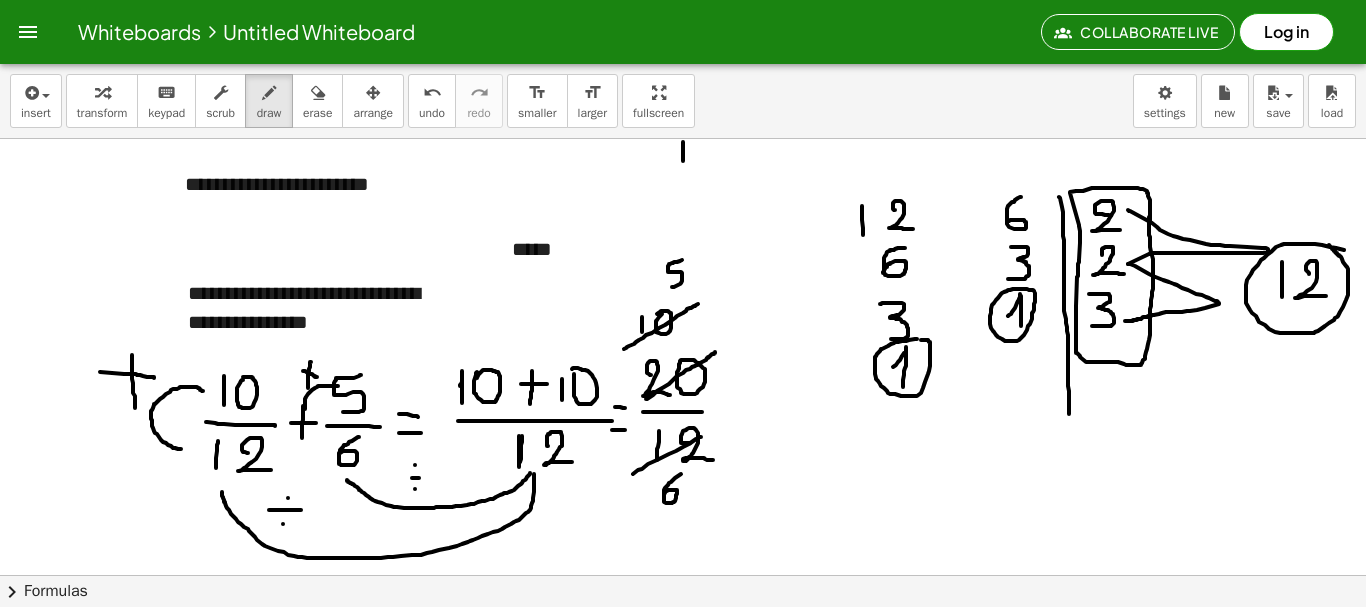 drag, startPoint x: 682, startPoint y: 260, endPoint x: 668, endPoint y: 289, distance: 32.202484 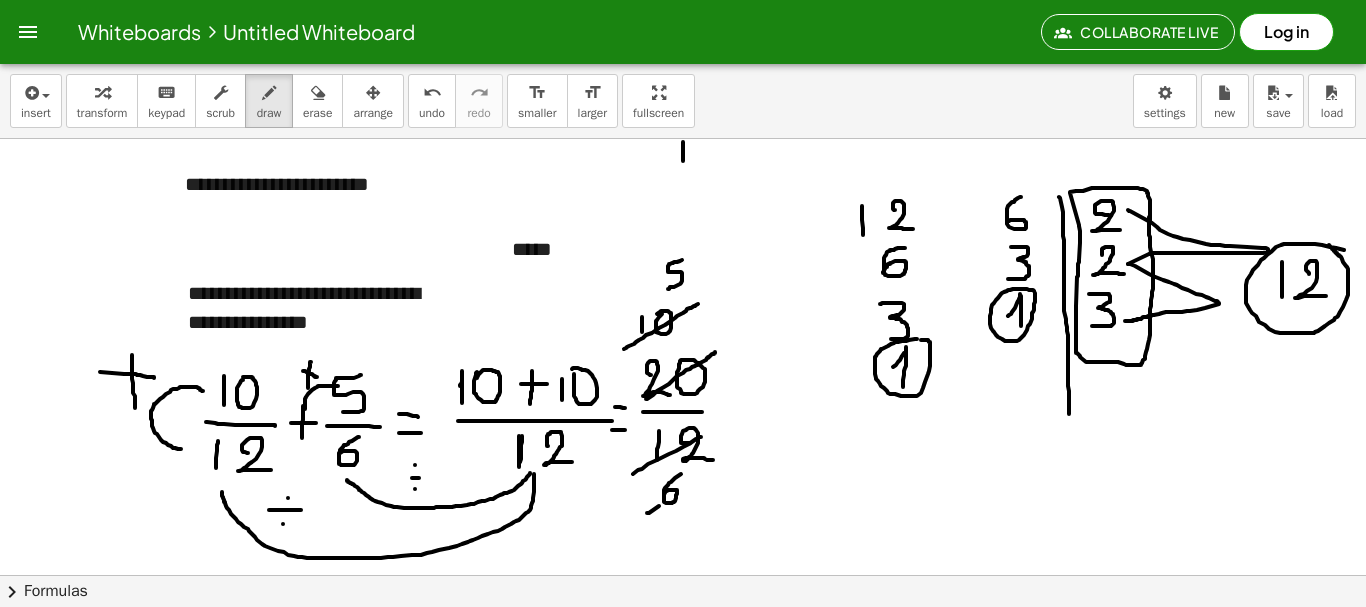 drag, startPoint x: 647, startPoint y: 513, endPoint x: 700, endPoint y: 477, distance: 64.070274 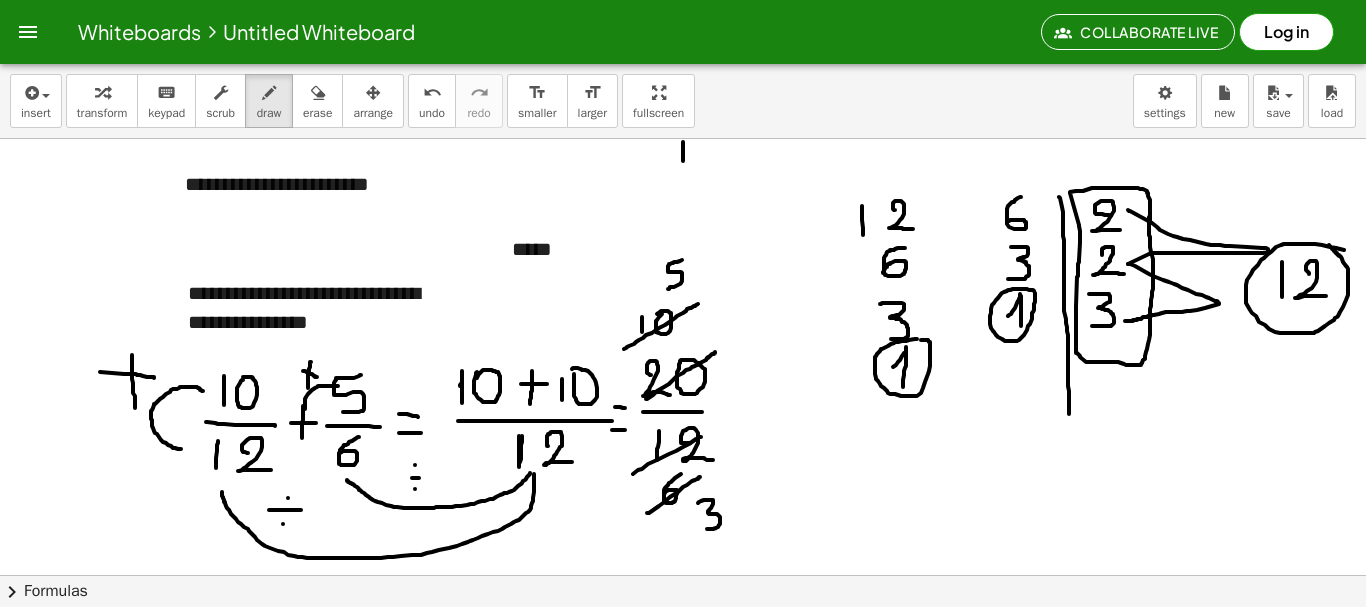 drag, startPoint x: 698, startPoint y: 503, endPoint x: 701, endPoint y: 529, distance: 26.172504 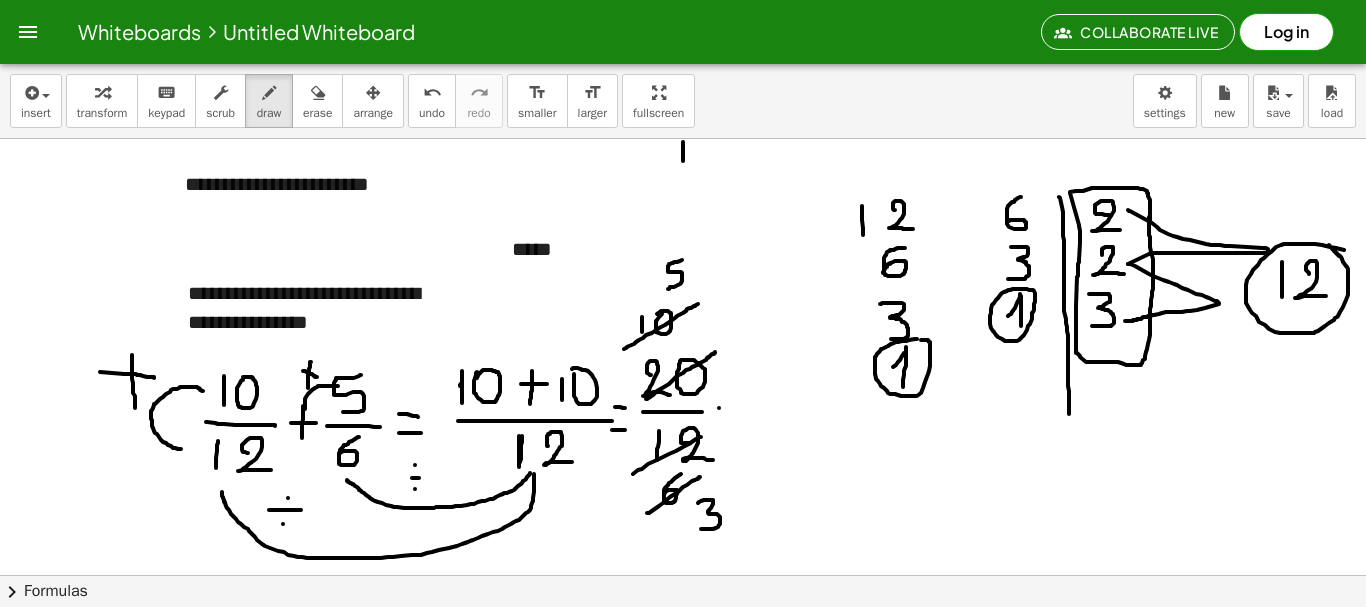 drag, startPoint x: 719, startPoint y: 408, endPoint x: 732, endPoint y: 408, distance: 13 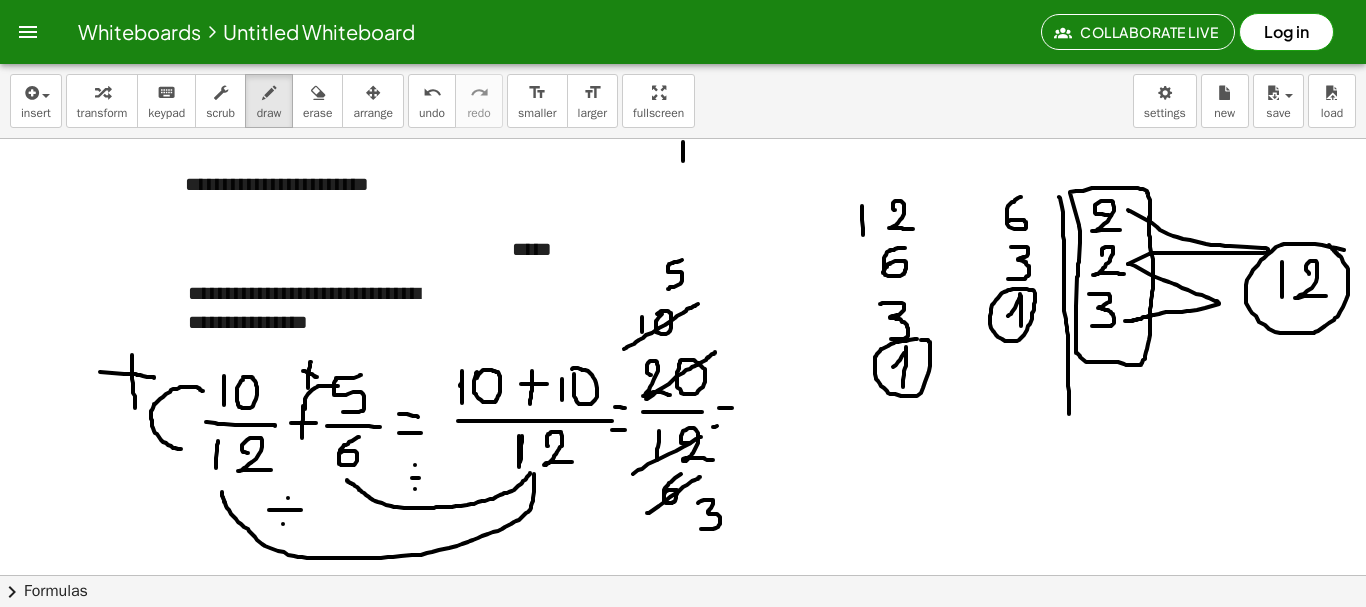drag, startPoint x: 713, startPoint y: 427, endPoint x: 723, endPoint y: 426, distance: 10.049875 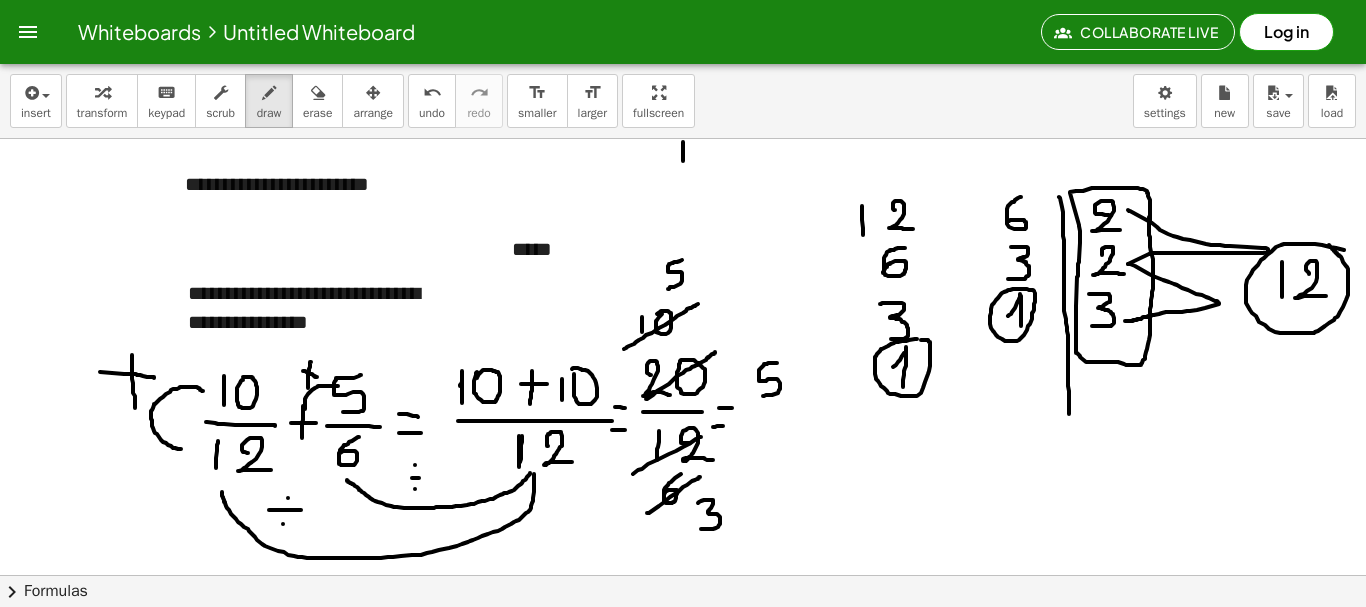 drag, startPoint x: 777, startPoint y: 363, endPoint x: 763, endPoint y: 396, distance: 35.846897 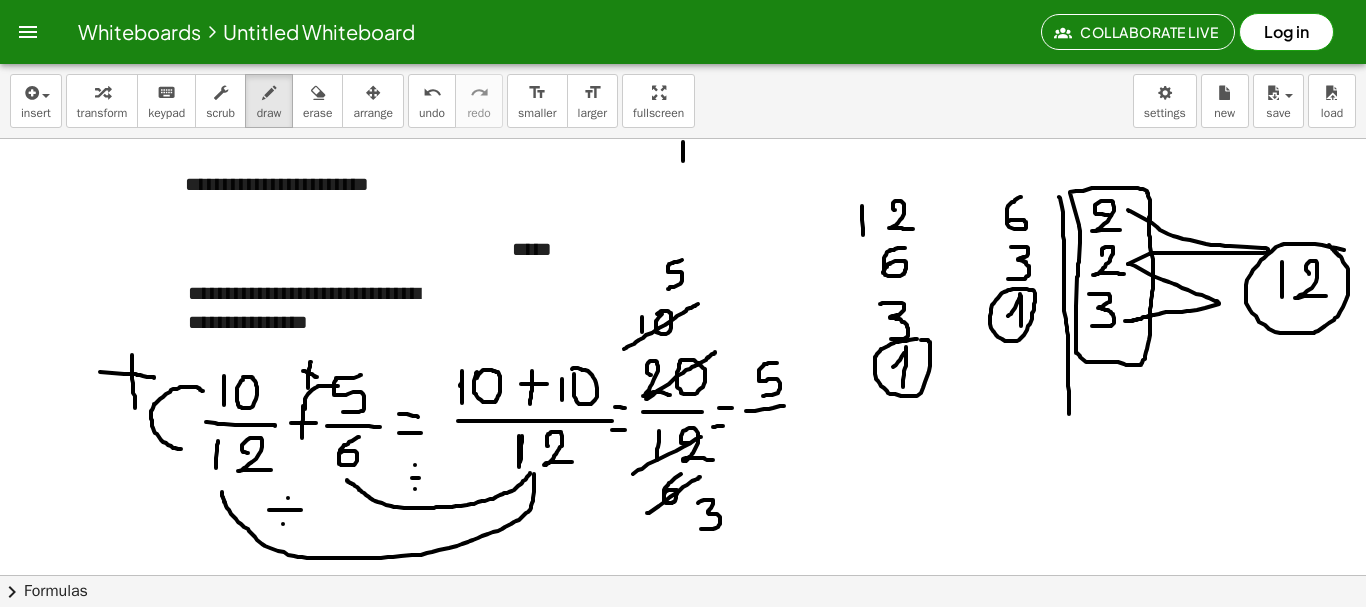 drag, startPoint x: 746, startPoint y: 411, endPoint x: 798, endPoint y: 404, distance: 52.46904 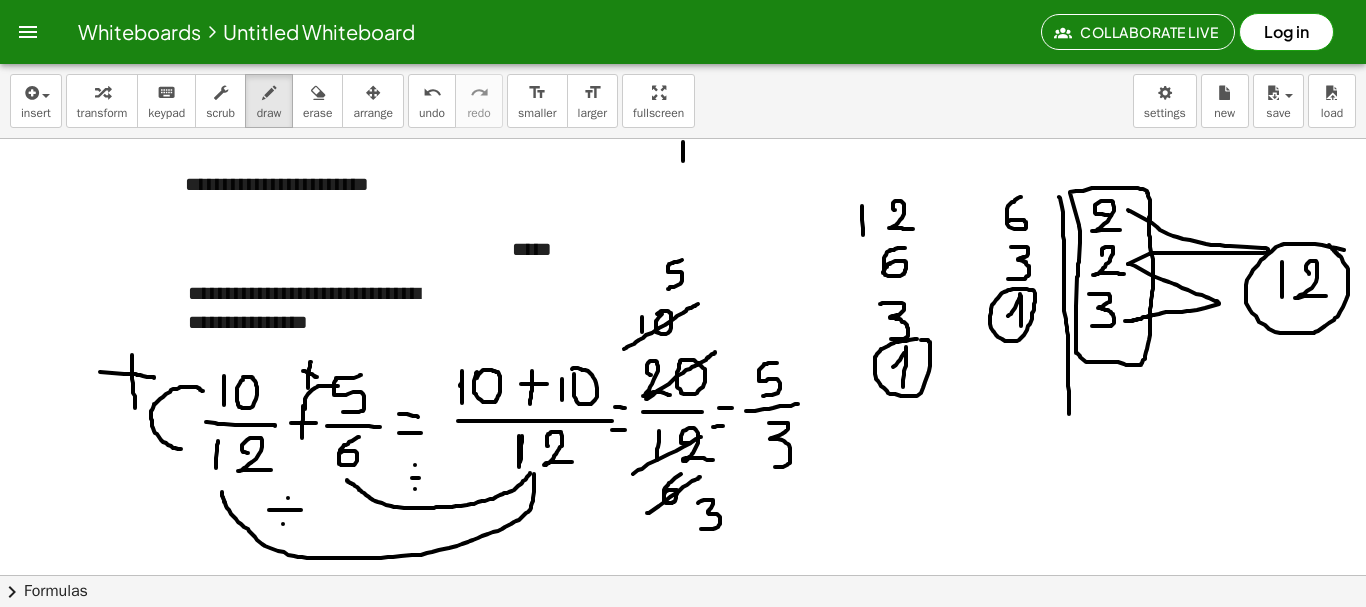 drag, startPoint x: 769, startPoint y: 423, endPoint x: 756, endPoint y: 465, distance: 43.965897 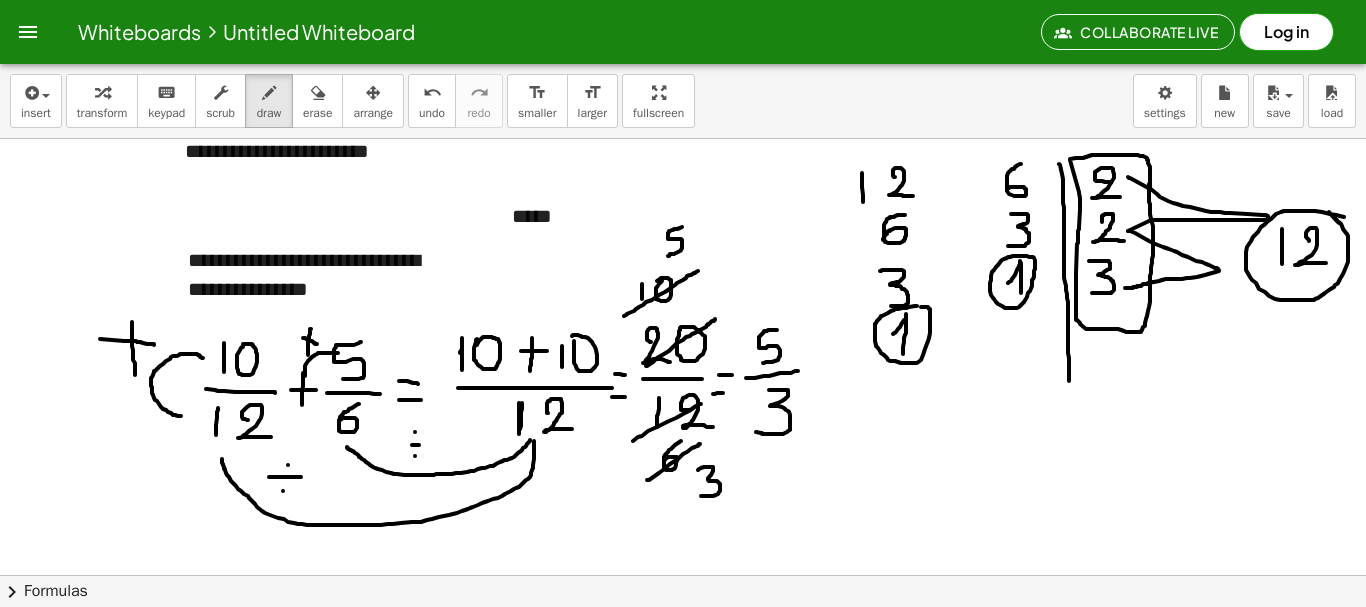 scroll, scrollTop: 1494, scrollLeft: 0, axis: vertical 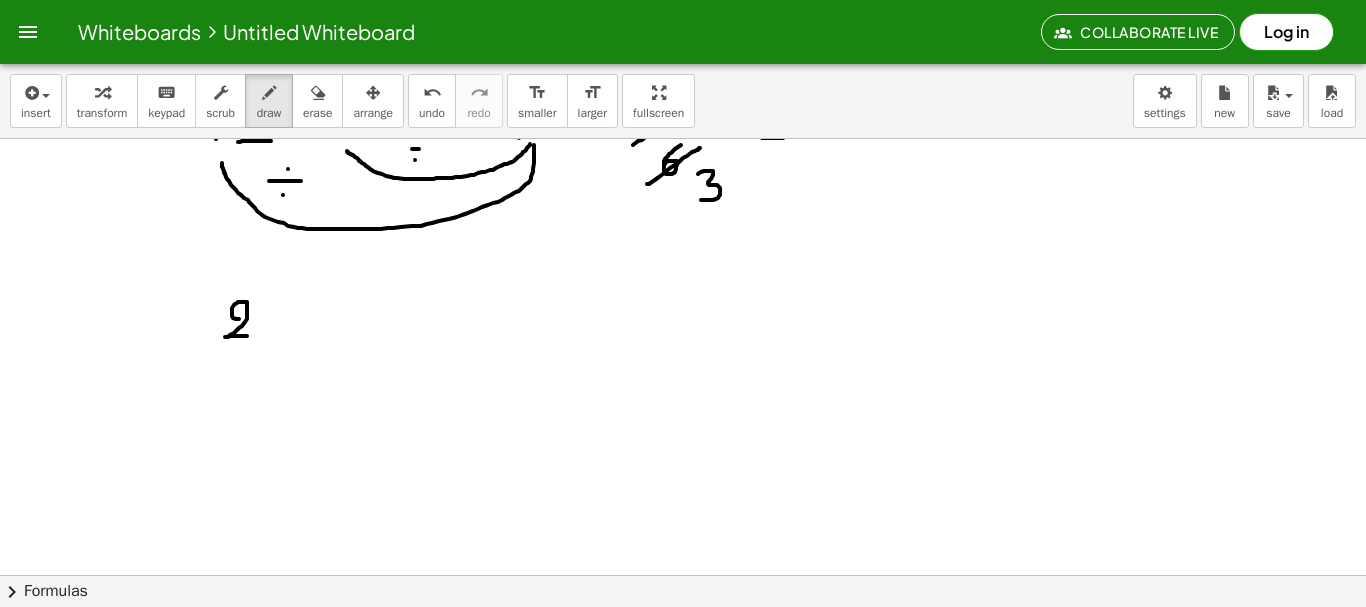 drag, startPoint x: 239, startPoint y: 319, endPoint x: 256, endPoint y: 336, distance: 24.04163 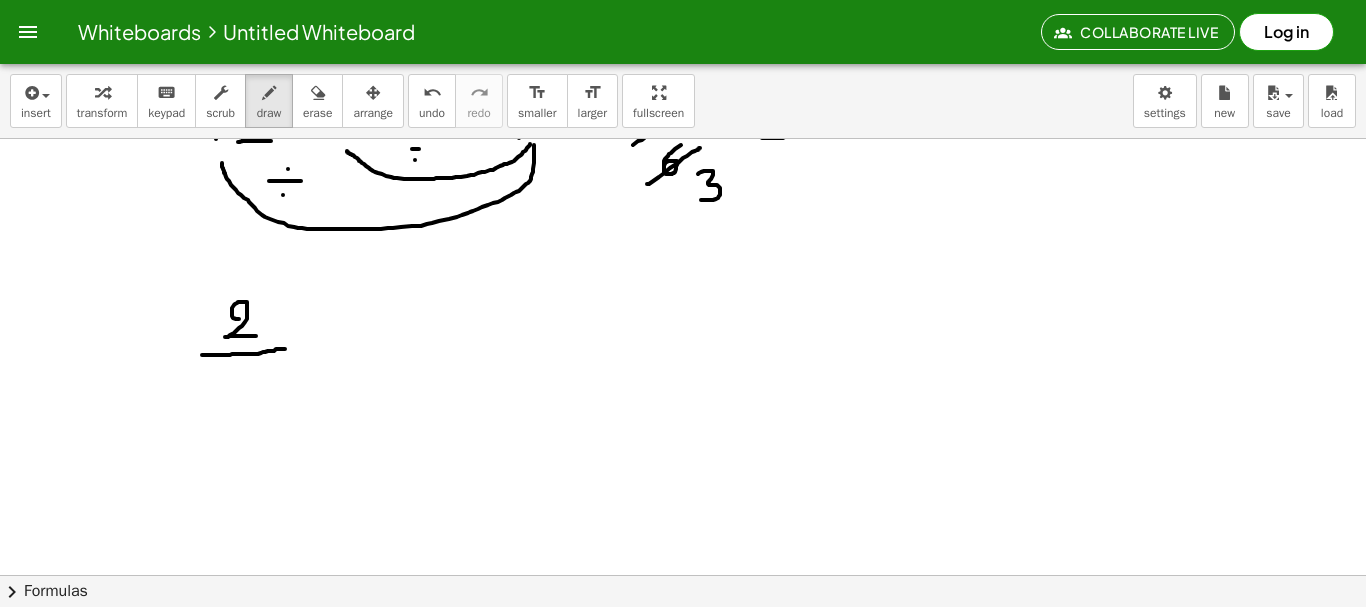 drag, startPoint x: 202, startPoint y: 355, endPoint x: 287, endPoint y: 349, distance: 85.2115 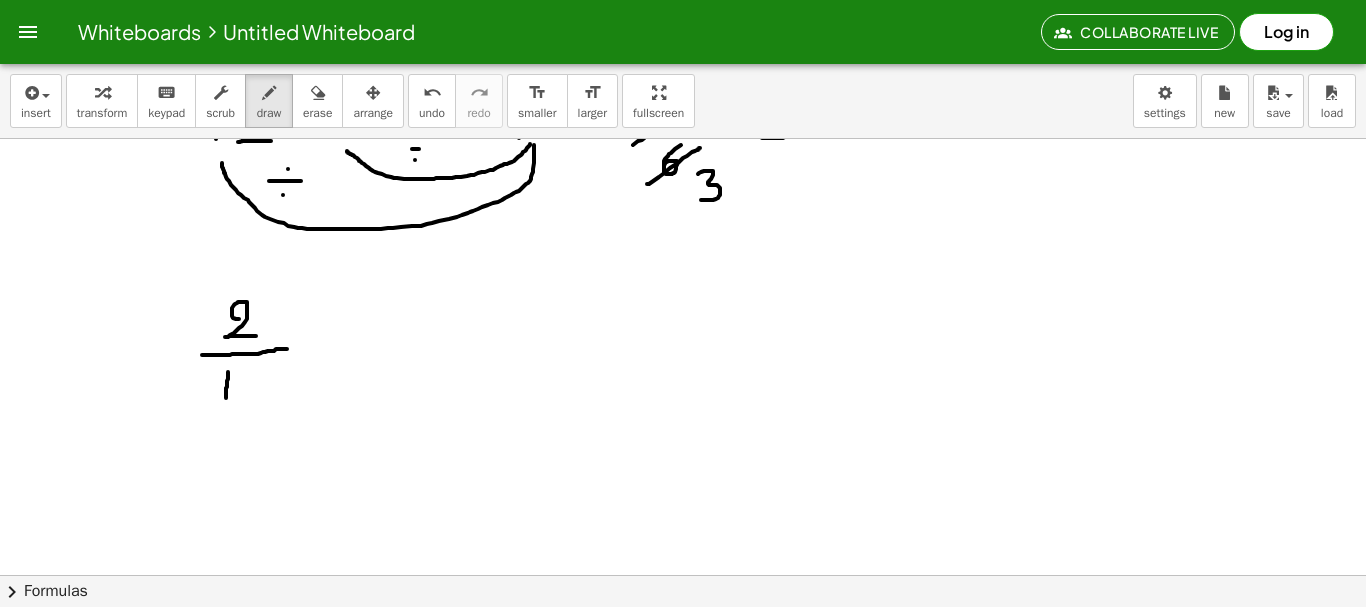 drag, startPoint x: 228, startPoint y: 372, endPoint x: 225, endPoint y: 402, distance: 30.149628 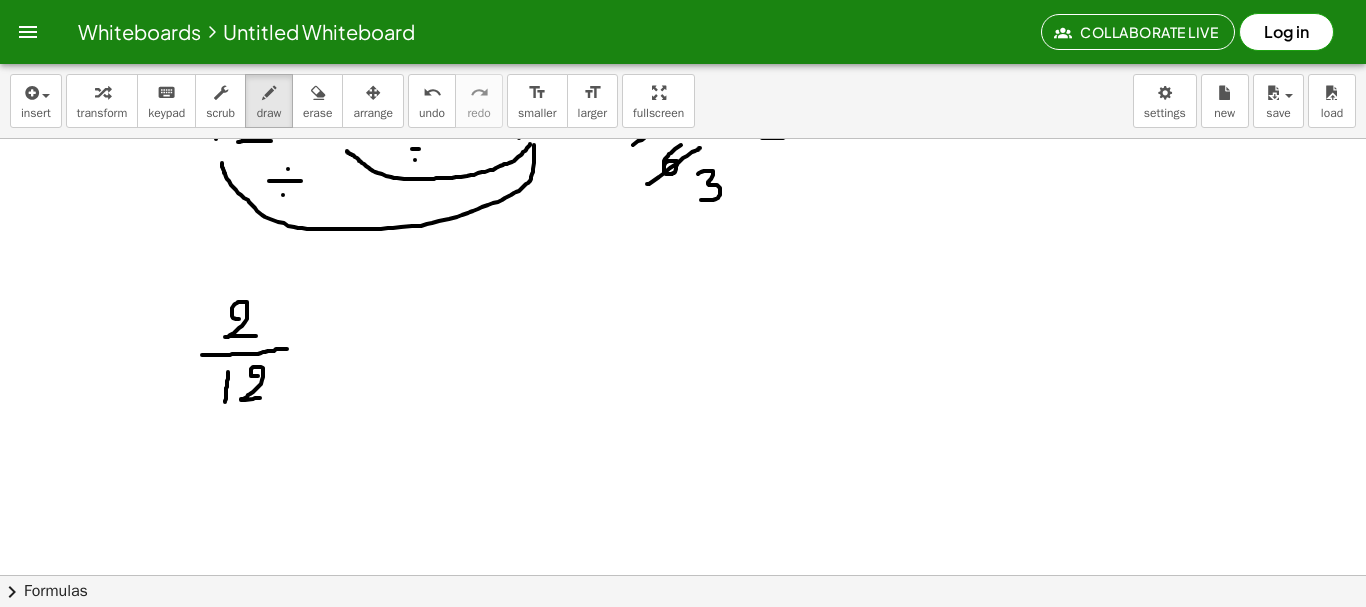 drag, startPoint x: 258, startPoint y: 376, endPoint x: 270, endPoint y: 396, distance: 23.323807 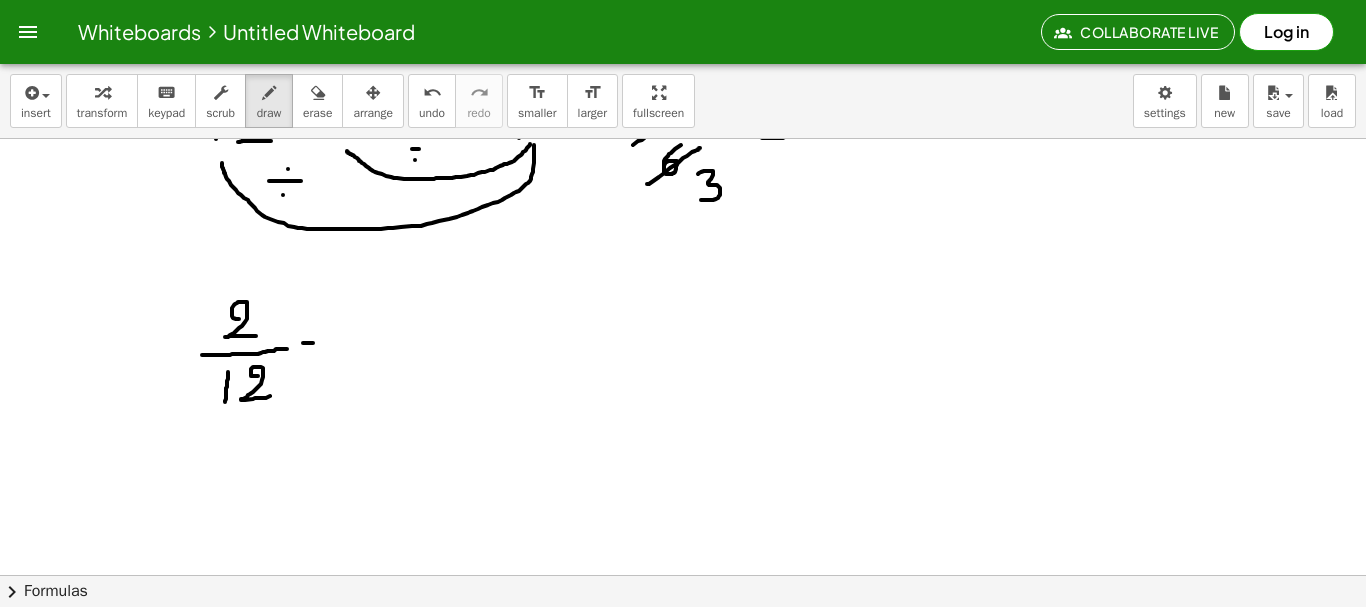 drag, startPoint x: 303, startPoint y: 343, endPoint x: 328, endPoint y: 343, distance: 25 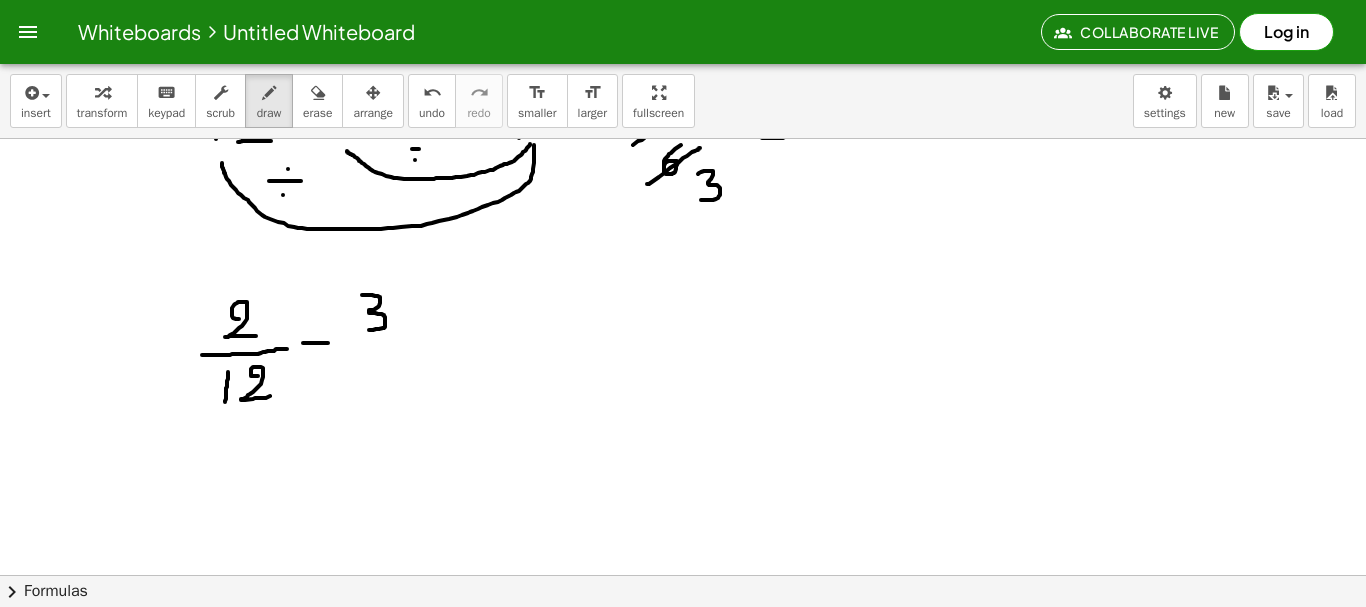 drag, startPoint x: 362, startPoint y: 295, endPoint x: 366, endPoint y: 330, distance: 35.22783 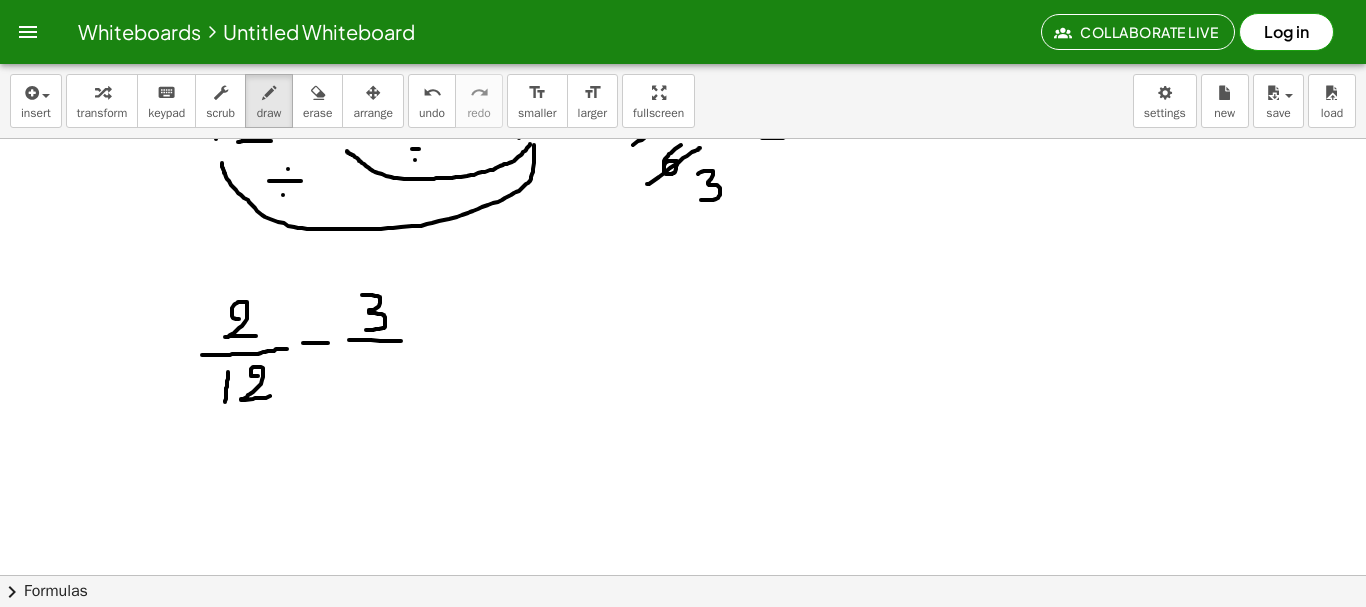 drag, startPoint x: 349, startPoint y: 340, endPoint x: 405, endPoint y: 342, distance: 56.0357 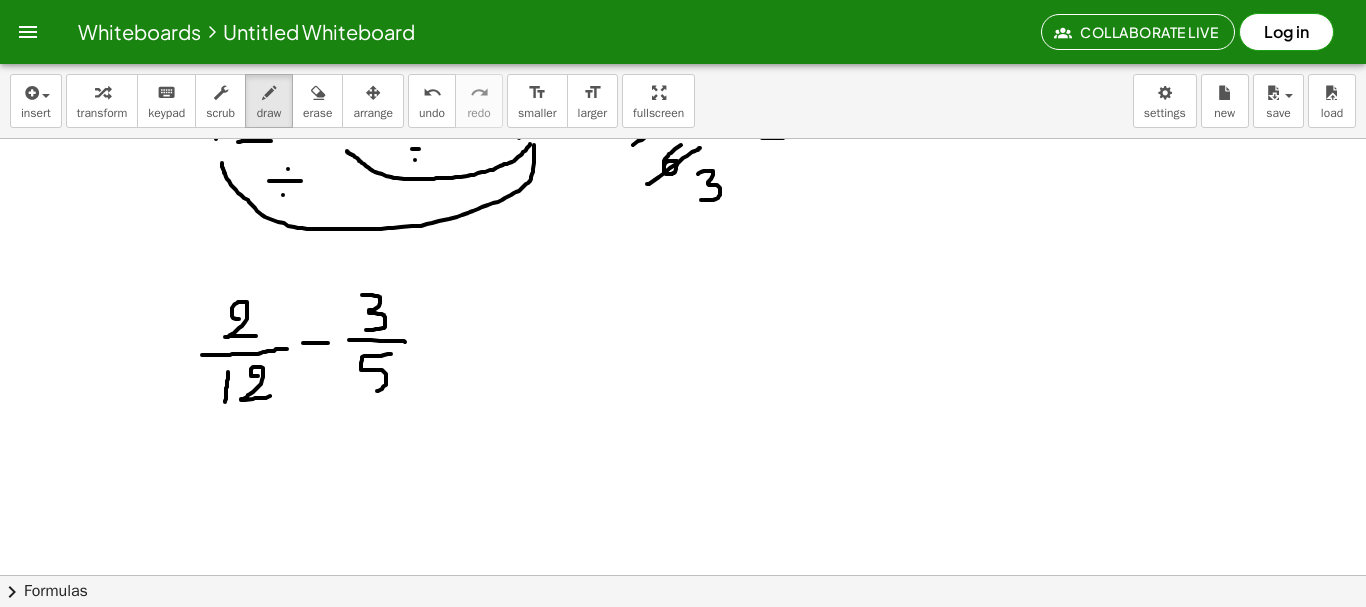 drag, startPoint x: 391, startPoint y: 354, endPoint x: 357, endPoint y: 387, distance: 47.38143 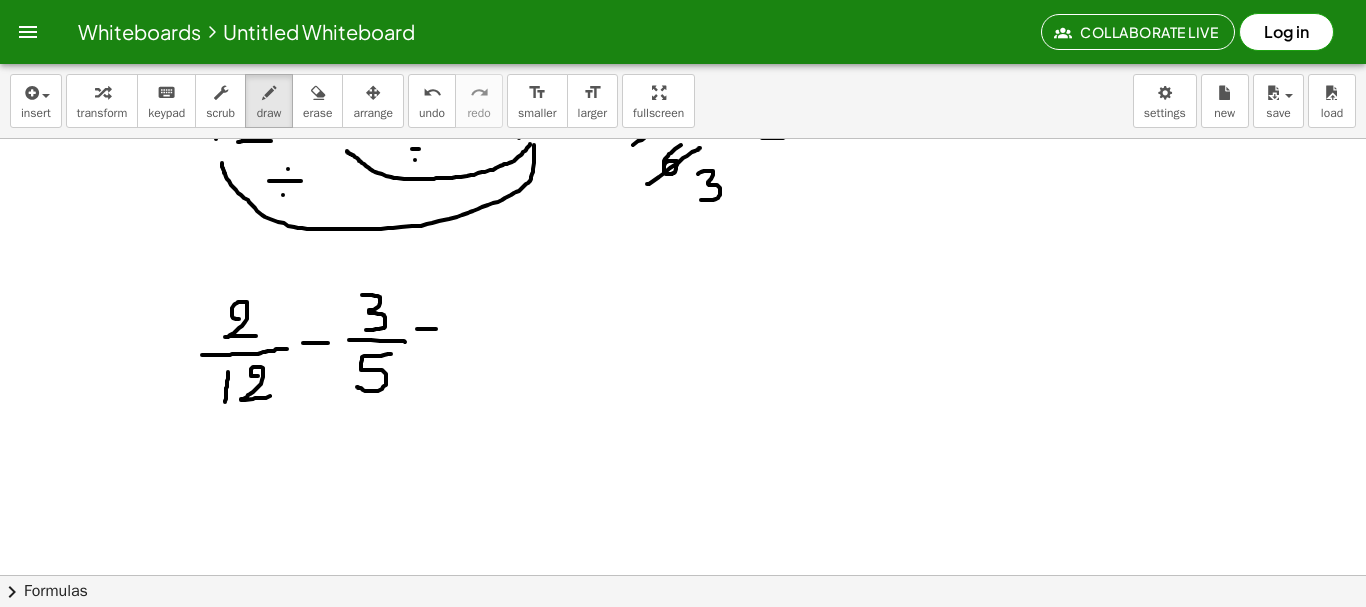 drag, startPoint x: 417, startPoint y: 329, endPoint x: 438, endPoint y: 329, distance: 21 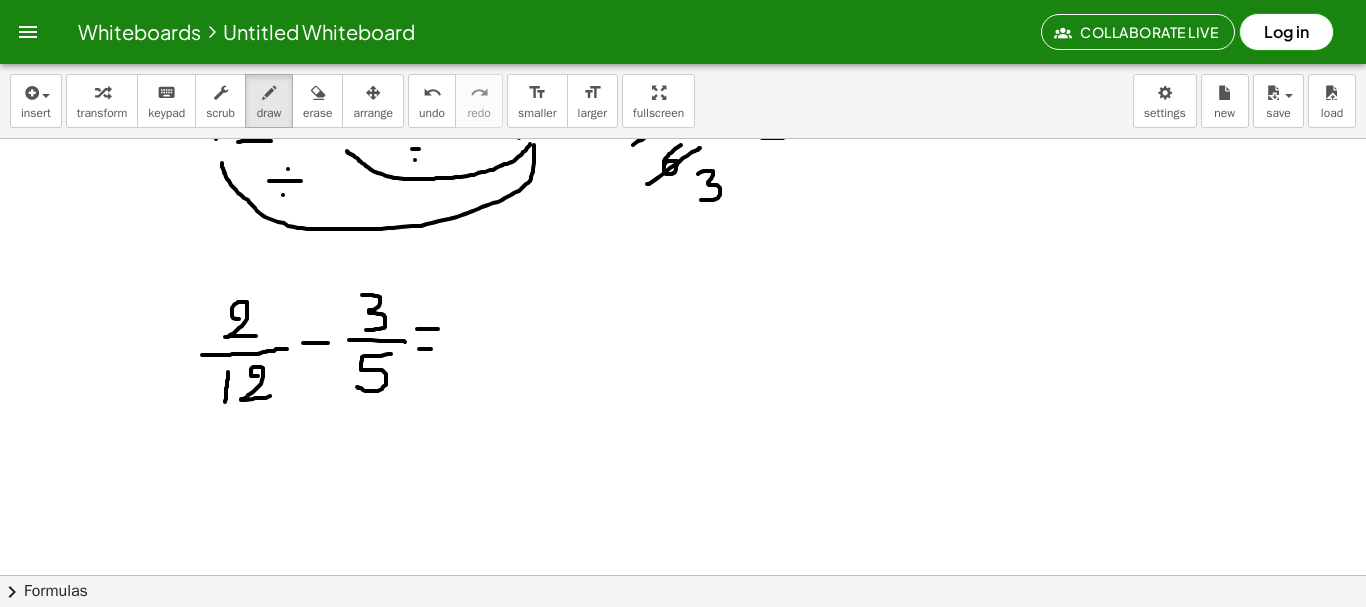 drag, startPoint x: 419, startPoint y: 349, endPoint x: 439, endPoint y: 349, distance: 20 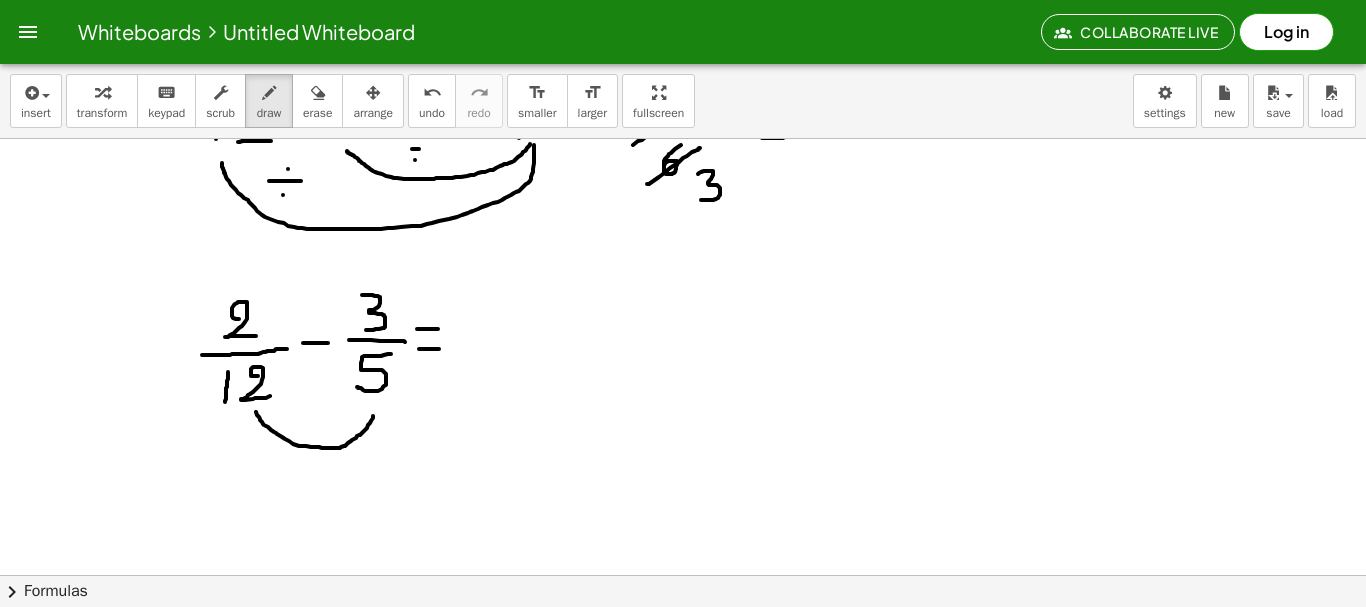 drag, startPoint x: 256, startPoint y: 412, endPoint x: 375, endPoint y: 406, distance: 119.15116 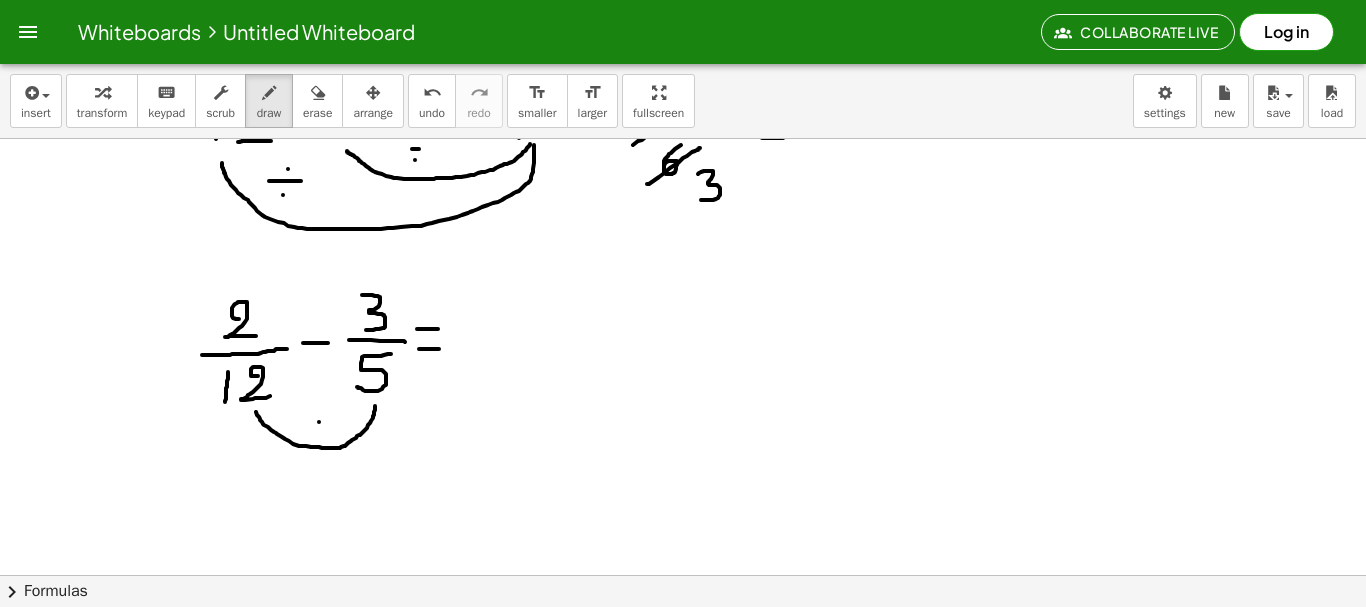 drag, startPoint x: 319, startPoint y: 422, endPoint x: 337, endPoint y: 433, distance: 21.095022 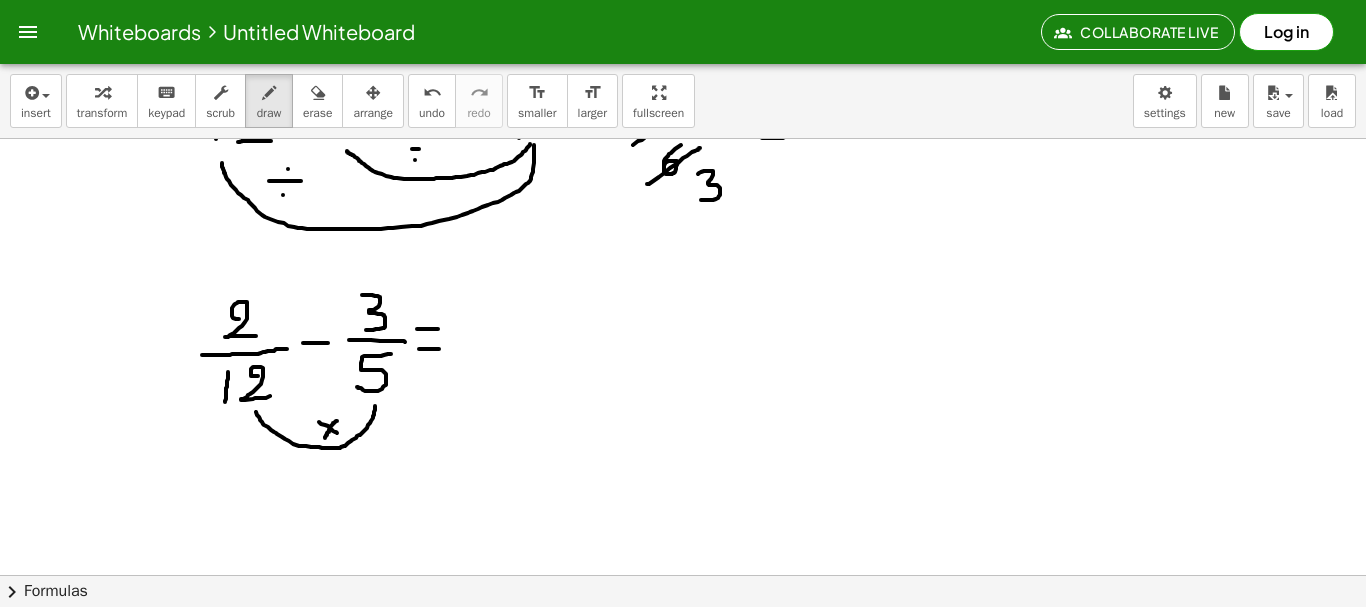 drag, startPoint x: 337, startPoint y: 421, endPoint x: 324, endPoint y: 439, distance: 22.203604 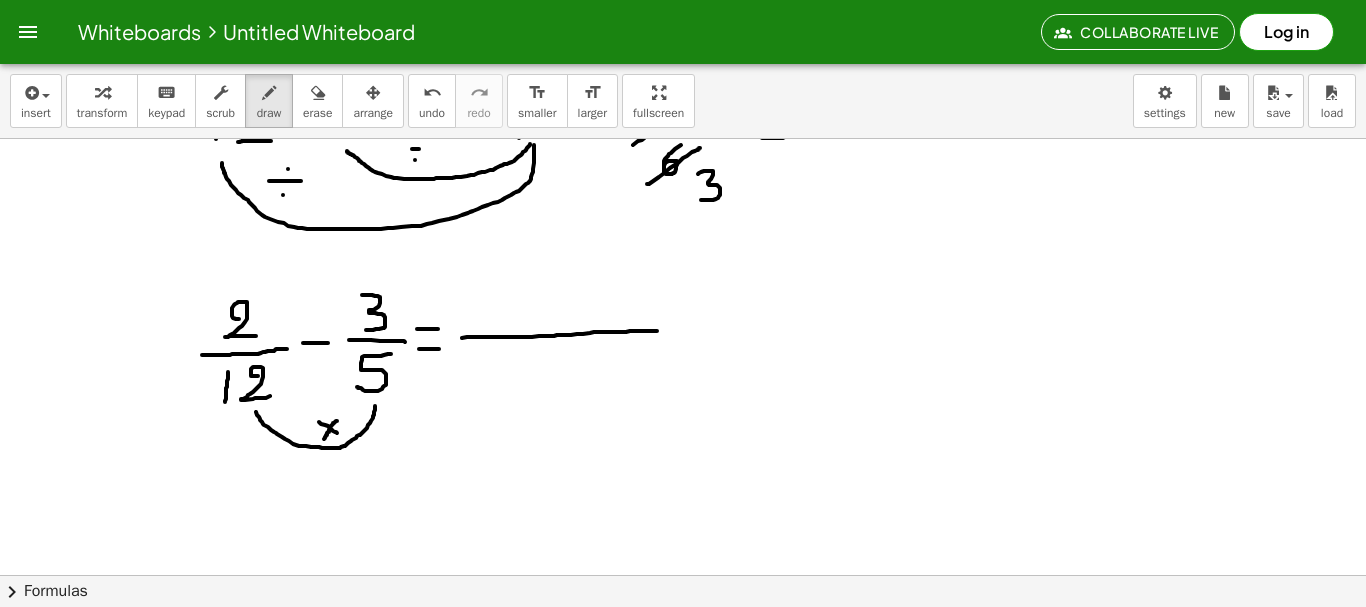 drag, startPoint x: 462, startPoint y: 338, endPoint x: 658, endPoint y: 331, distance: 196.12495 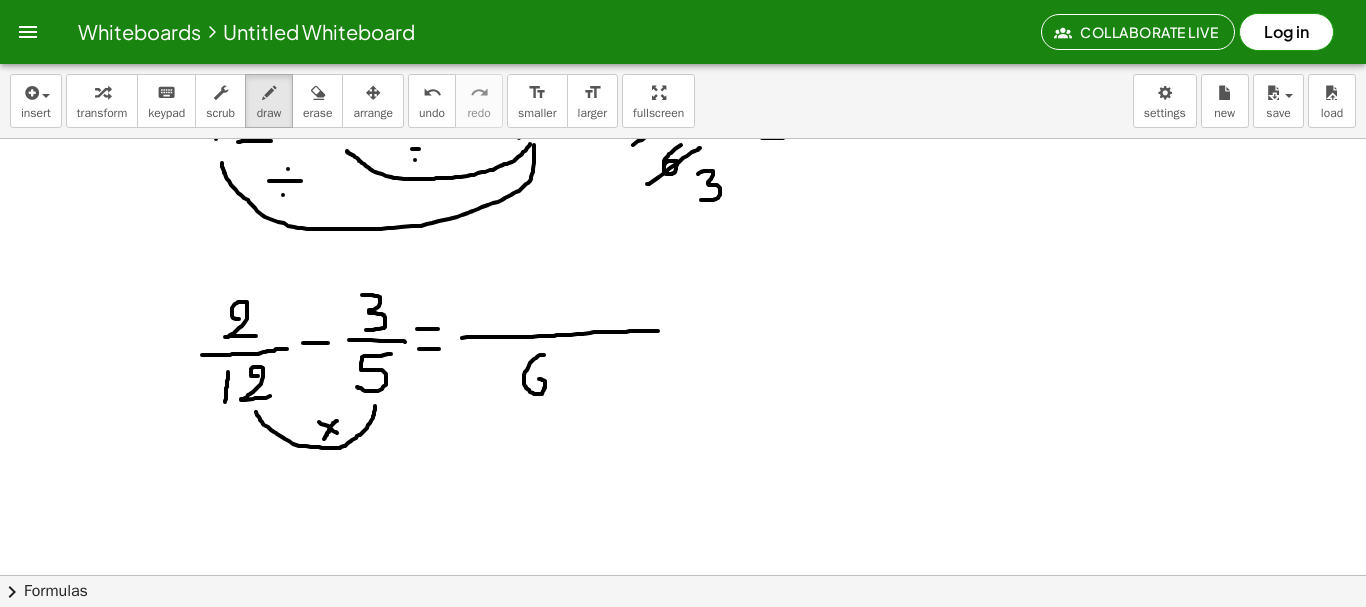 drag, startPoint x: 544, startPoint y: 355, endPoint x: 528, endPoint y: 381, distance: 30.528675 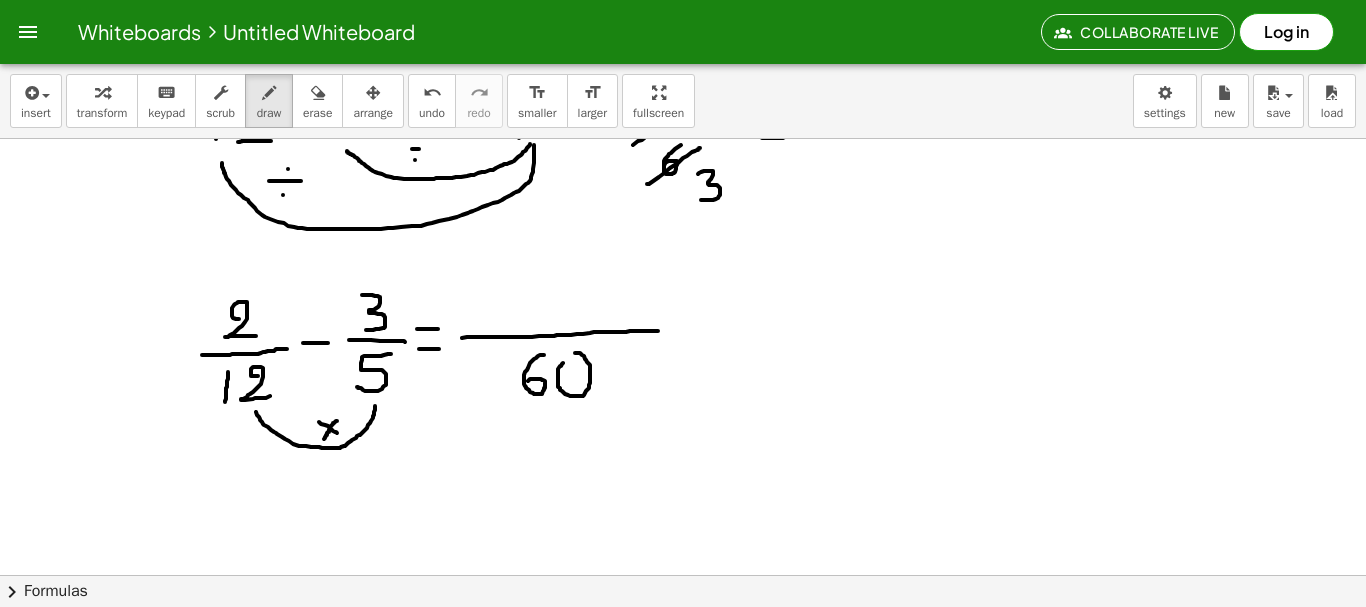 click at bounding box center (683, -338) 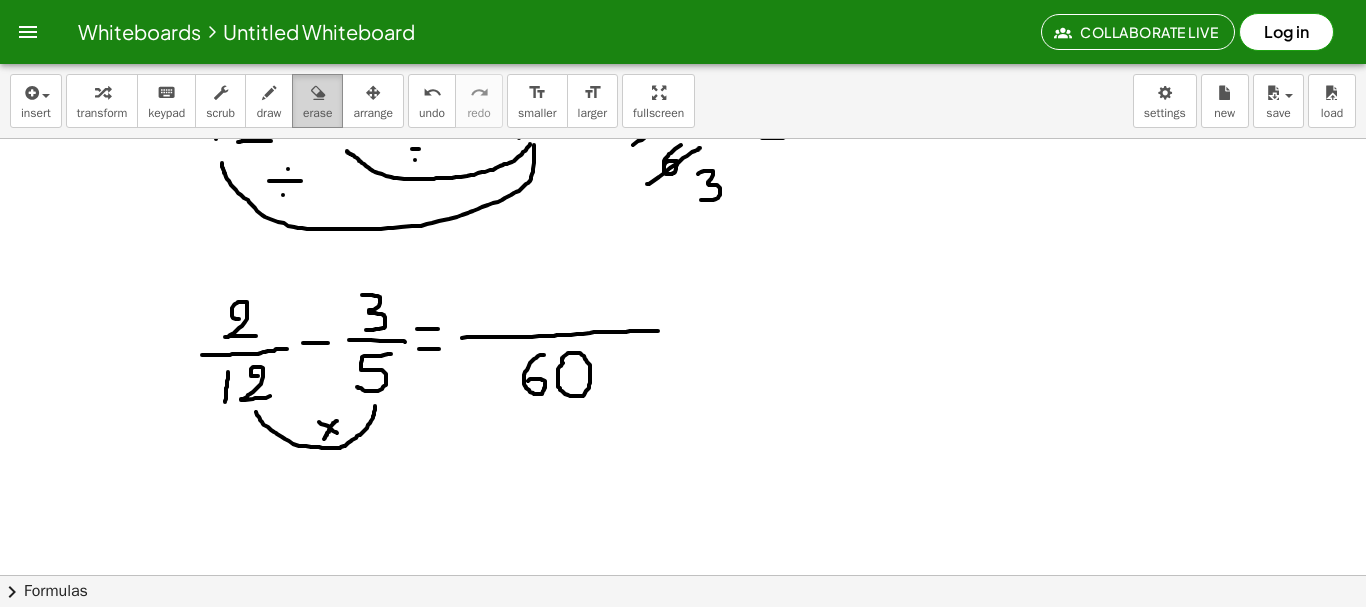 click on "erase" at bounding box center (317, 113) 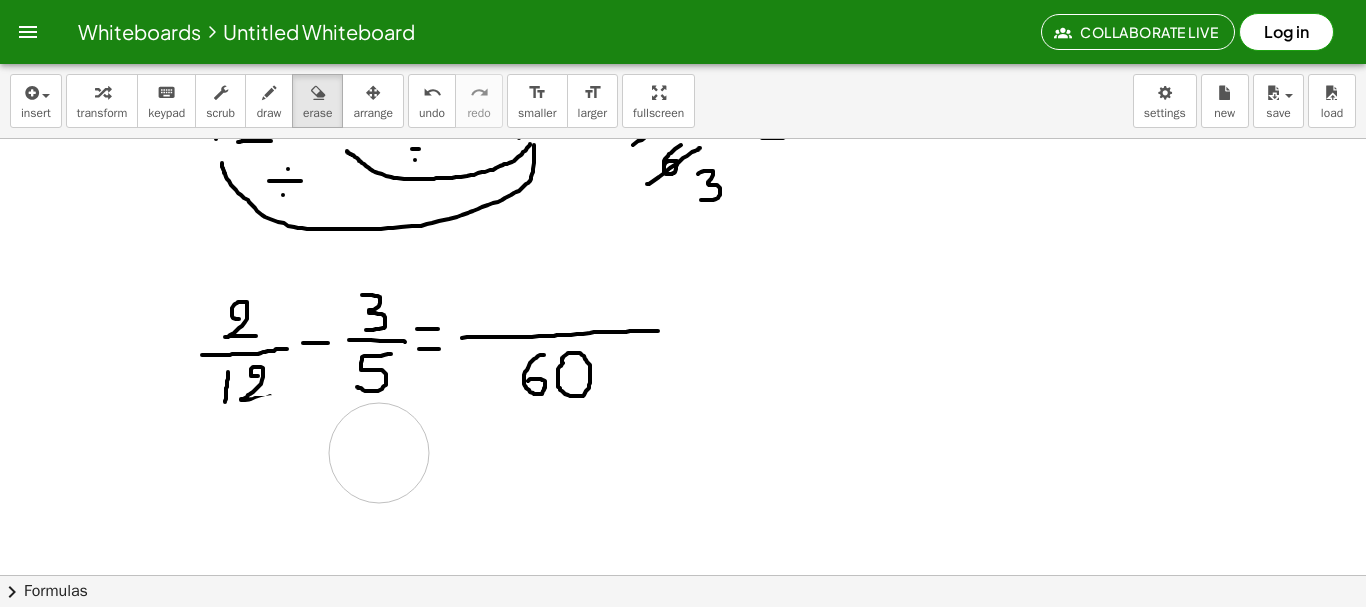 drag, startPoint x: 386, startPoint y: 485, endPoint x: 388, endPoint y: 456, distance: 29.068884 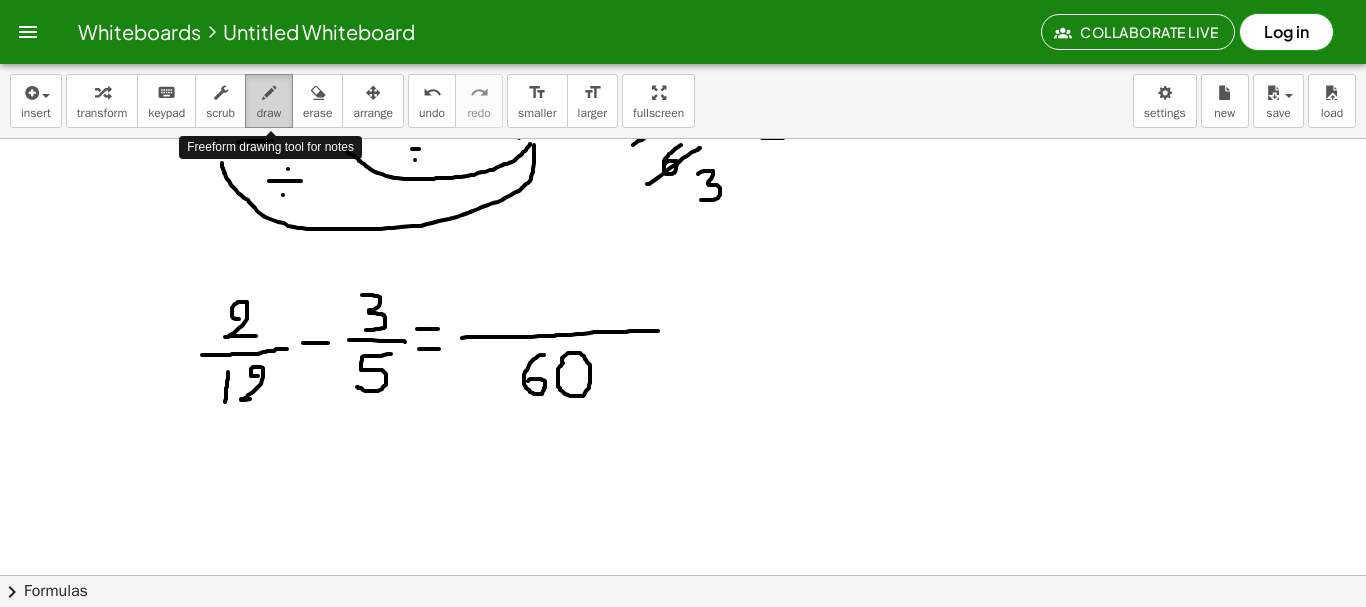 click on "draw" at bounding box center (269, 113) 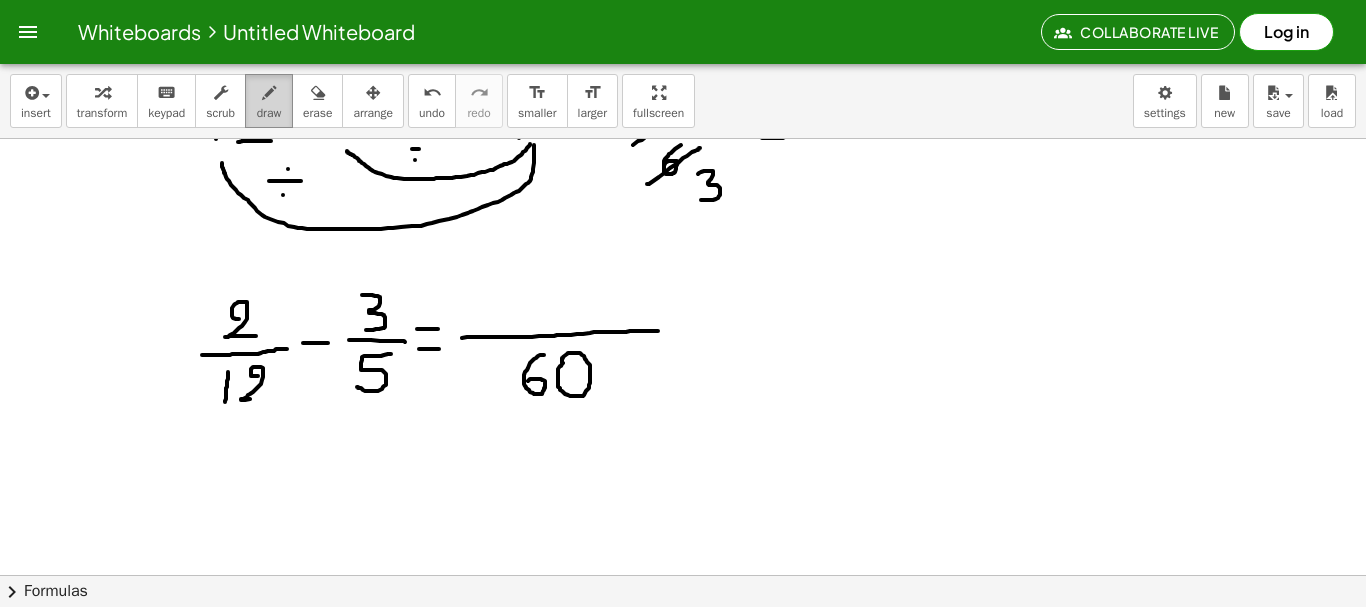click on "draw" at bounding box center [269, 113] 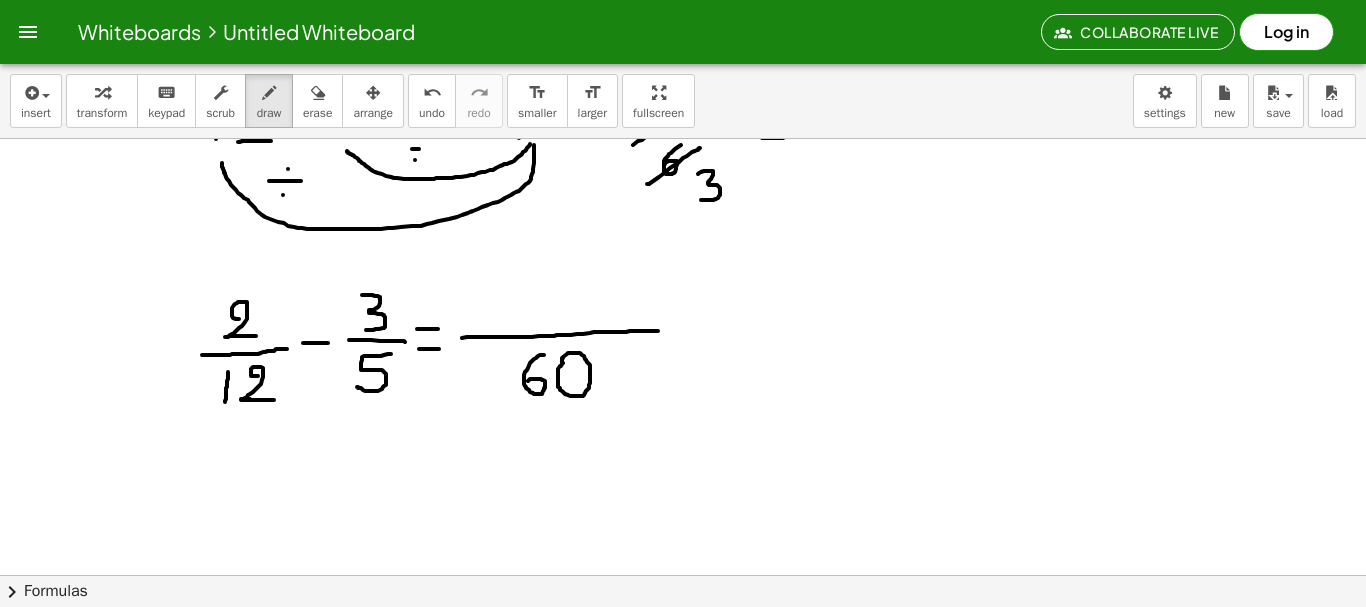 drag, startPoint x: 244, startPoint y: 399, endPoint x: 277, endPoint y: 400, distance: 33.01515 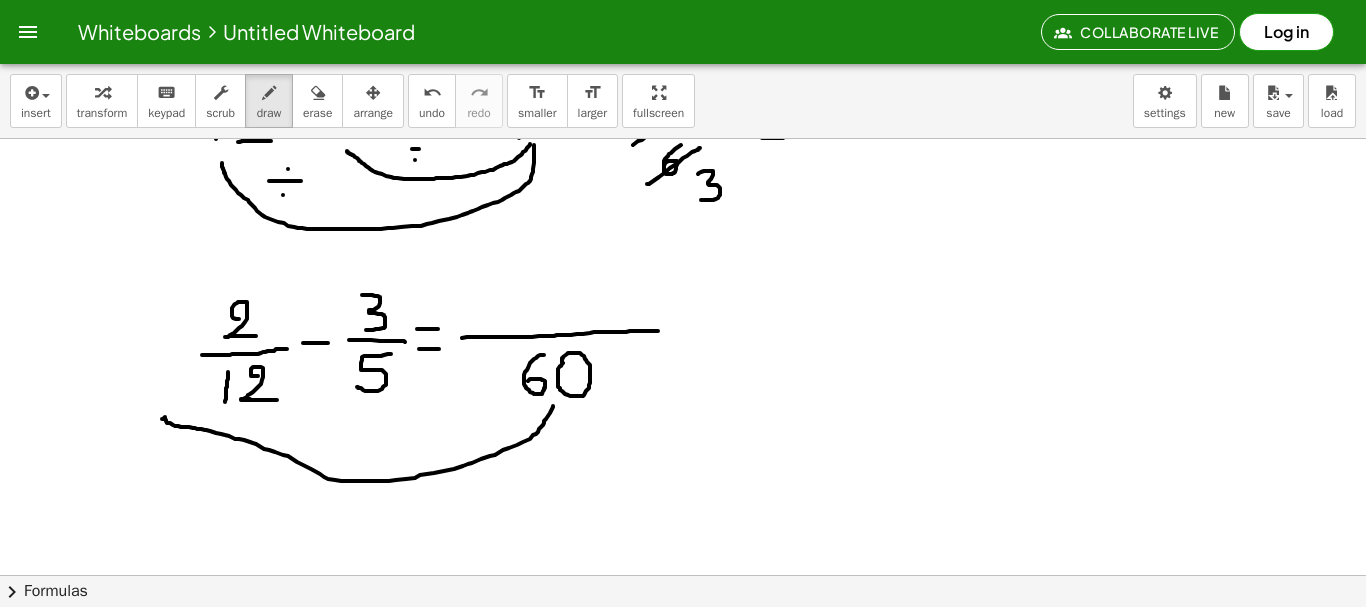 drag, startPoint x: 553, startPoint y: 406, endPoint x: 164, endPoint y: 425, distance: 389.46375 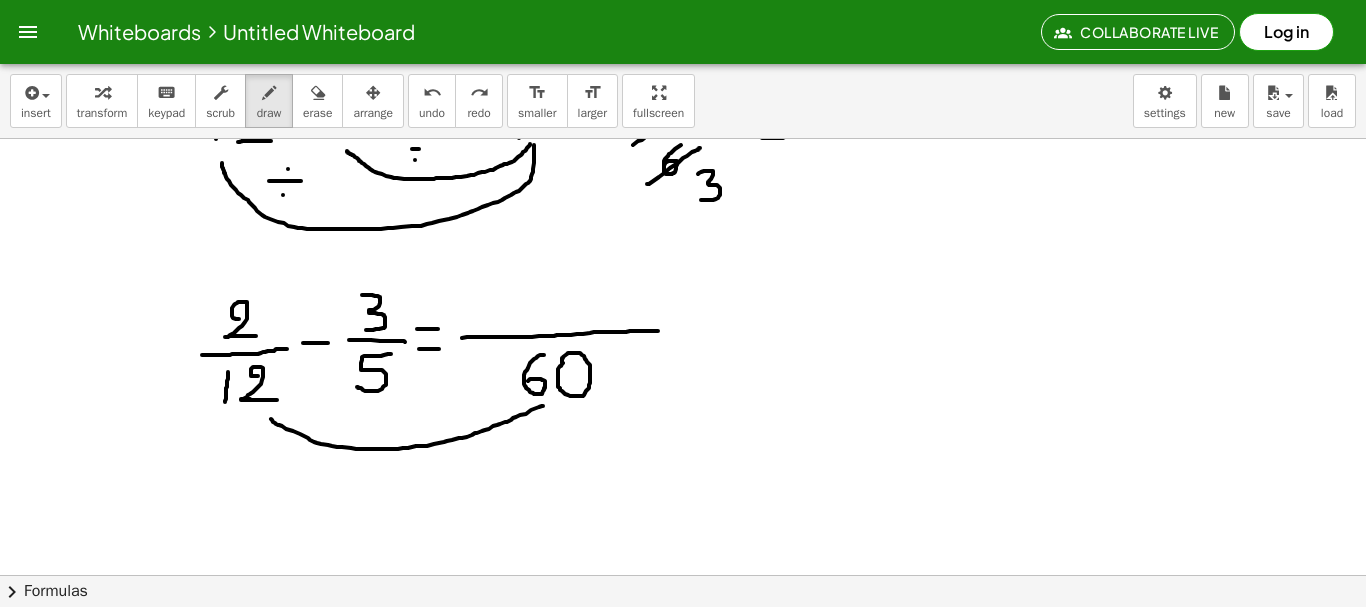 drag, startPoint x: 543, startPoint y: 406, endPoint x: 263, endPoint y: 416, distance: 280.17853 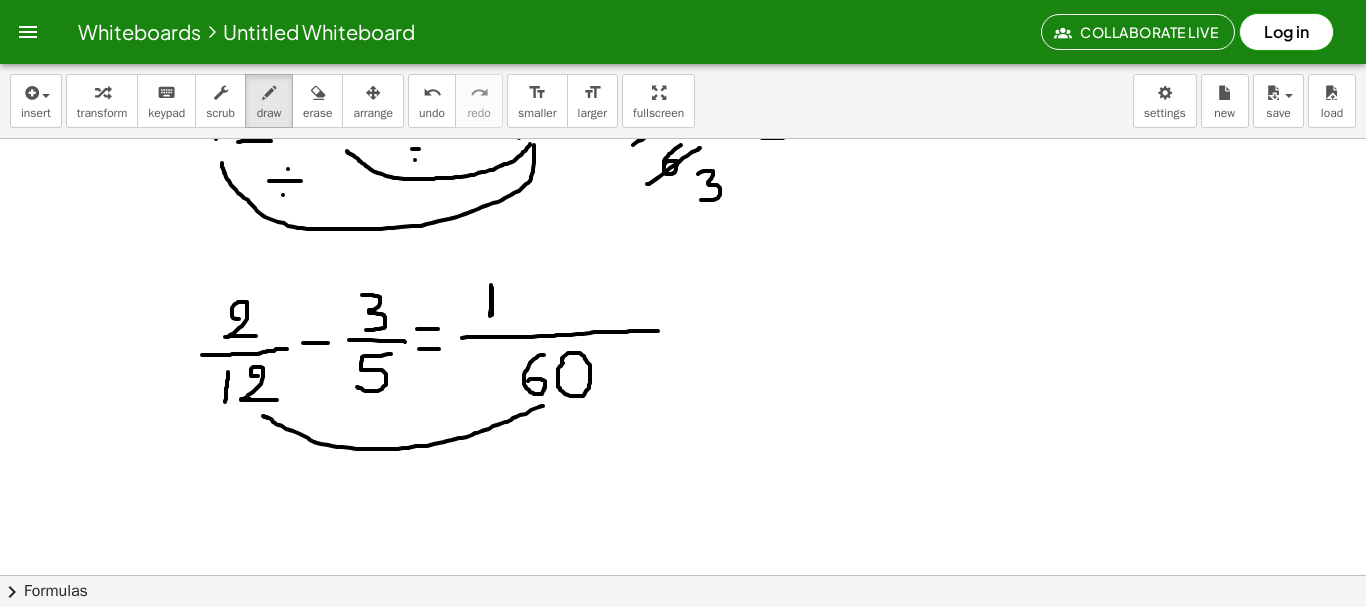 click at bounding box center (683, -338) 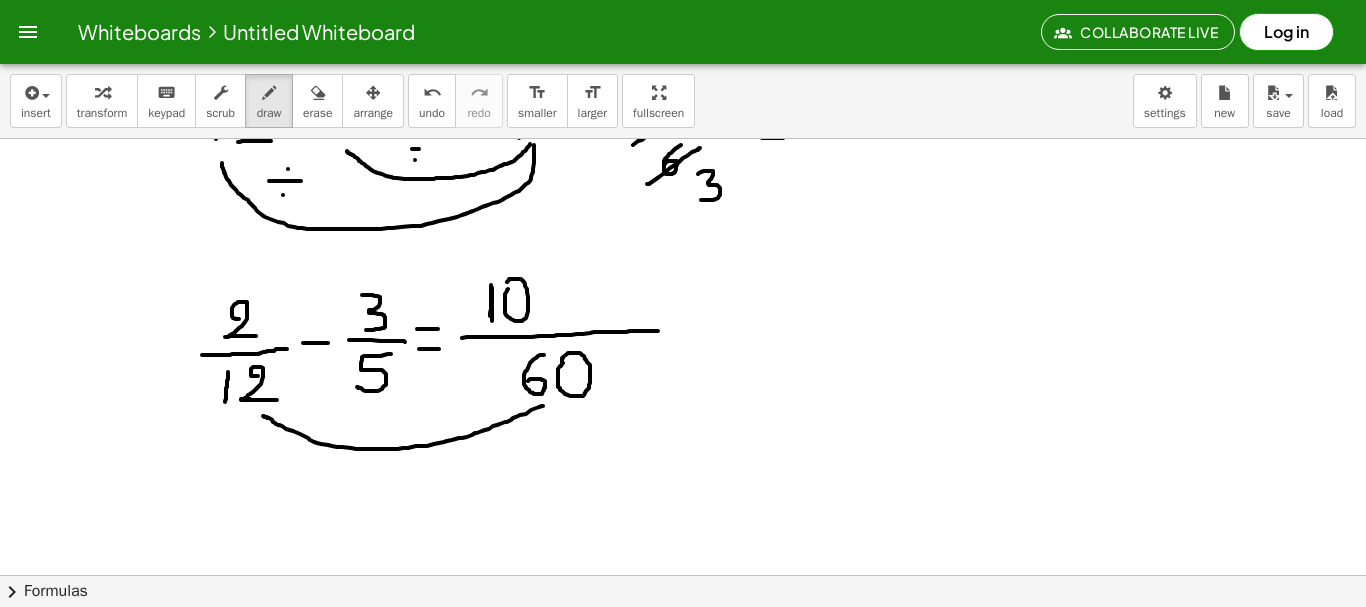 click at bounding box center (683, -338) 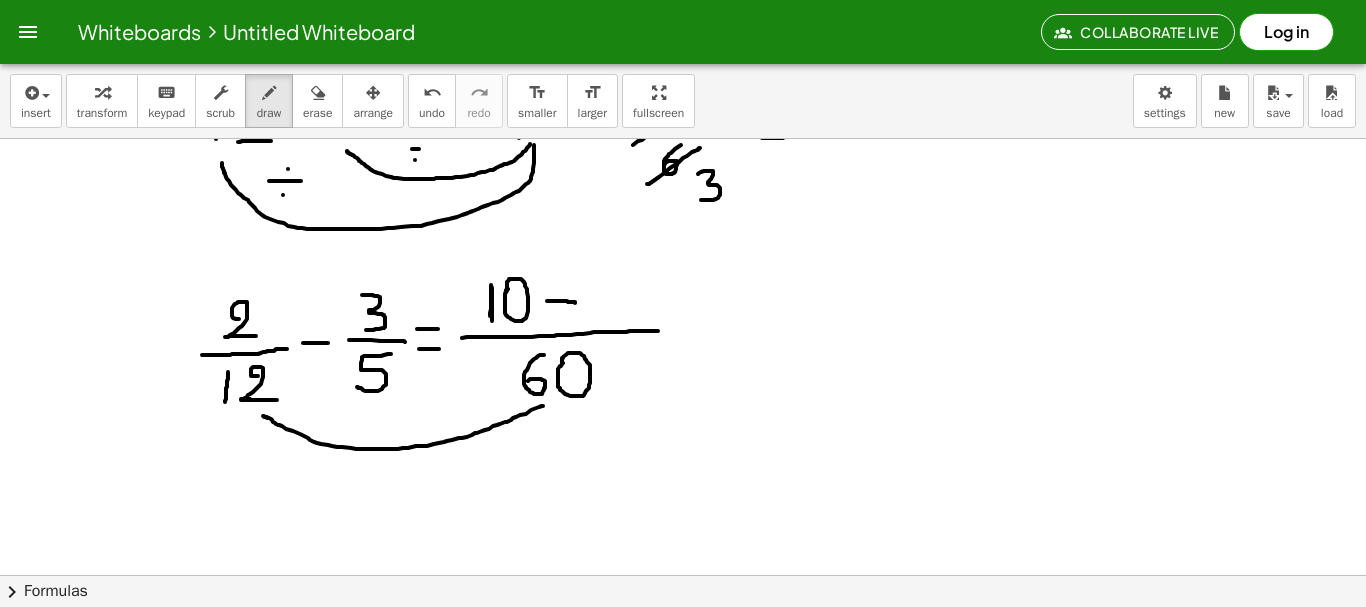 drag, startPoint x: 547, startPoint y: 301, endPoint x: 576, endPoint y: 303, distance: 29.068884 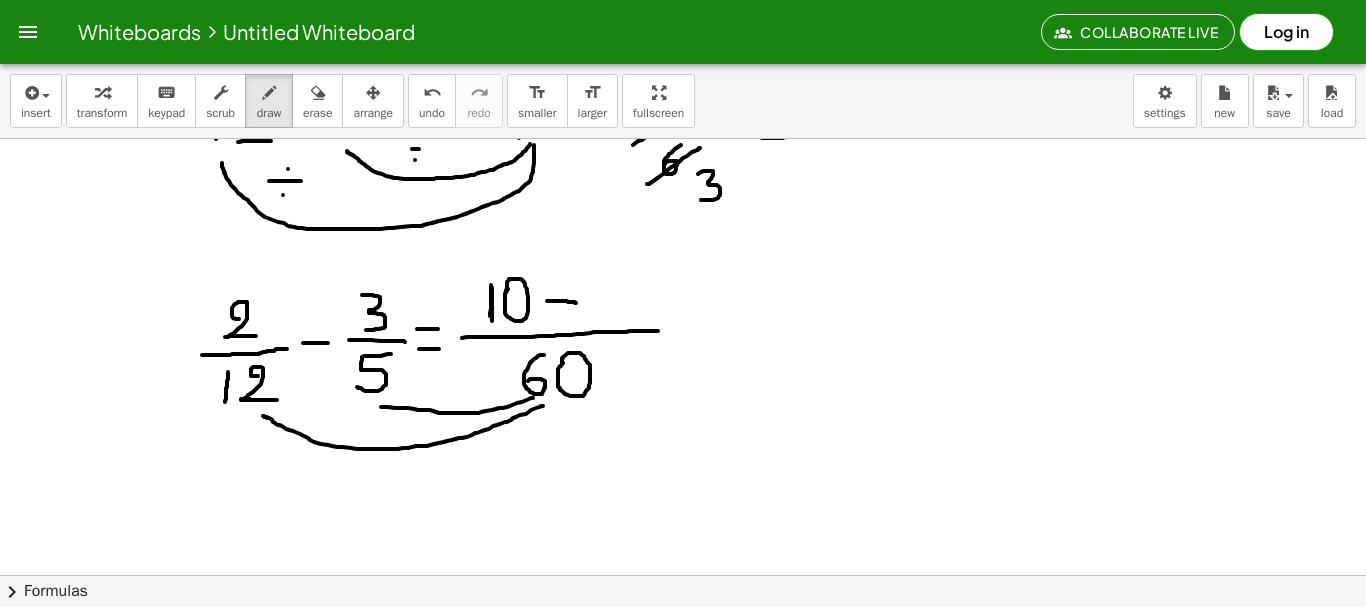 drag, startPoint x: 533, startPoint y: 398, endPoint x: 375, endPoint y: 407, distance: 158.25612 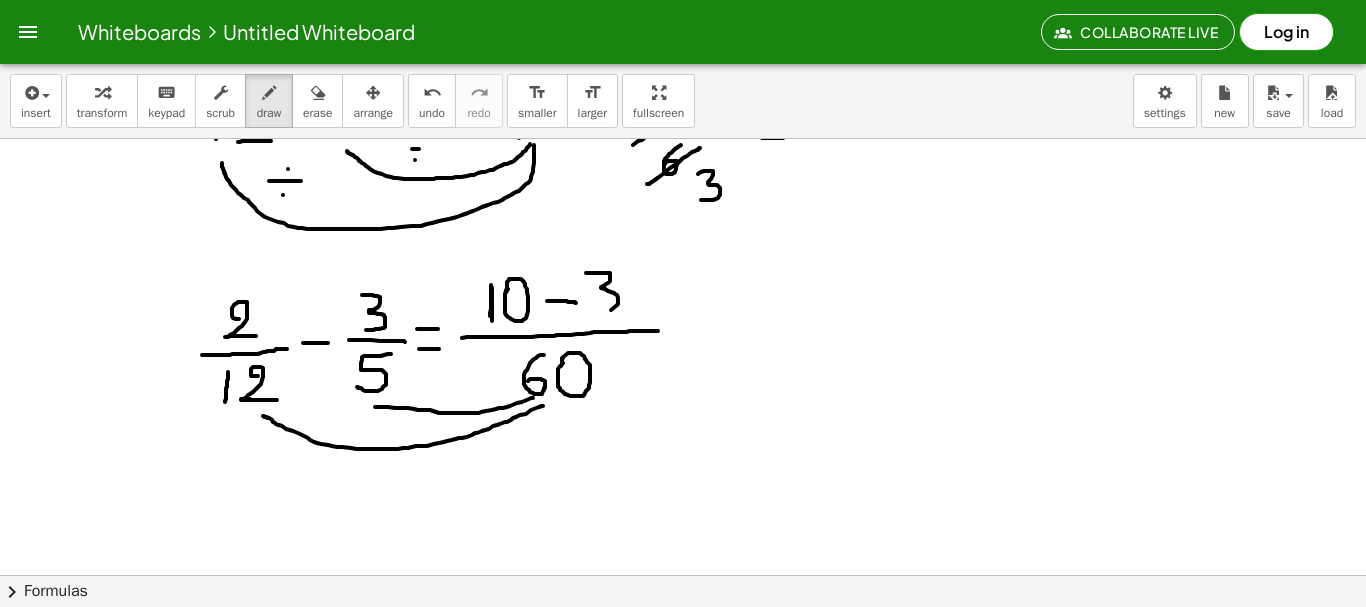 drag, startPoint x: 586, startPoint y: 273, endPoint x: 589, endPoint y: 313, distance: 40.112343 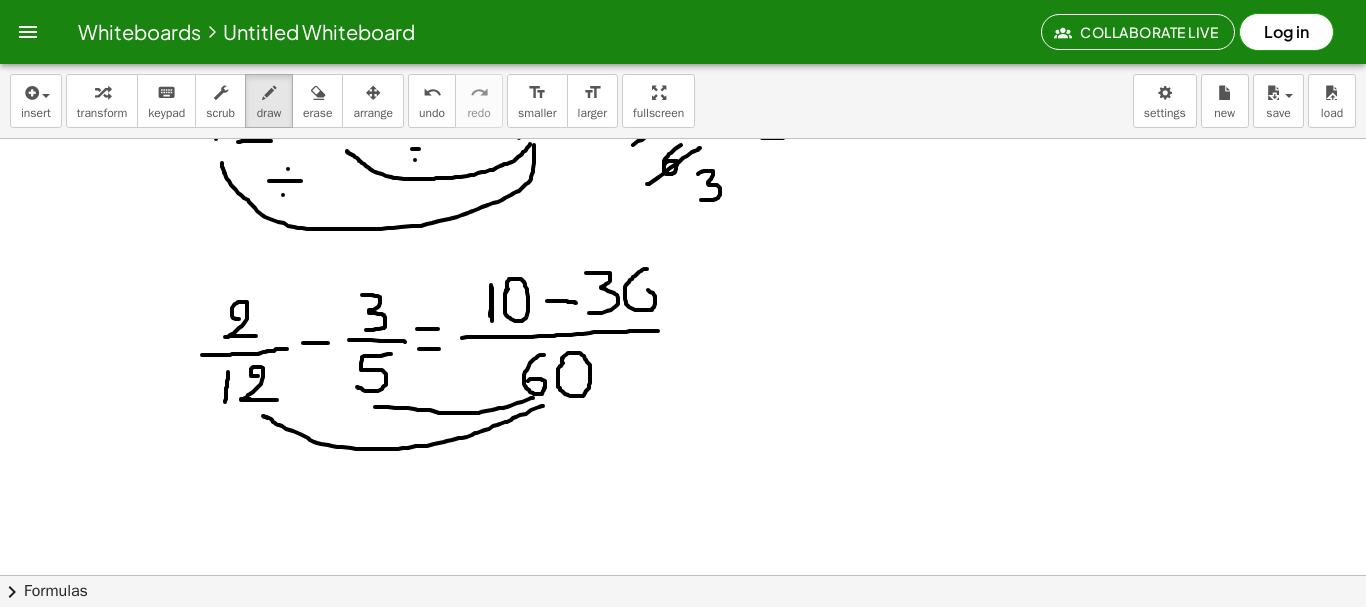 drag, startPoint x: 647, startPoint y: 269, endPoint x: 623, endPoint y: 297, distance: 36.878178 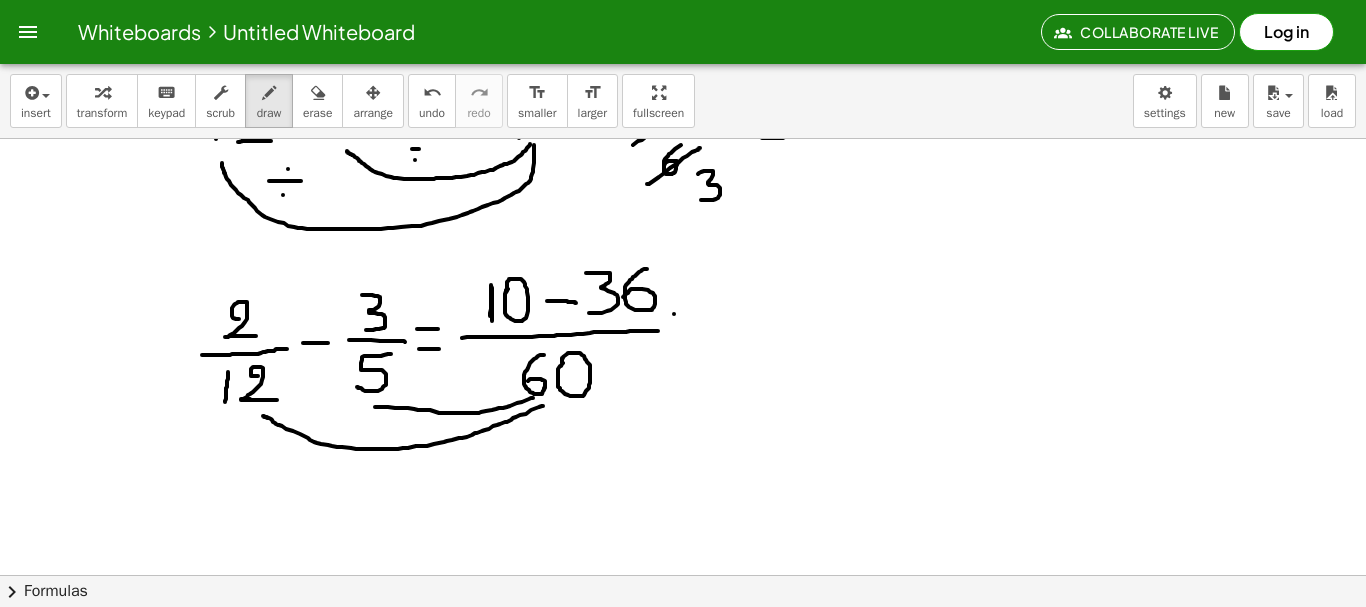 drag, startPoint x: 674, startPoint y: 314, endPoint x: 698, endPoint y: 314, distance: 24 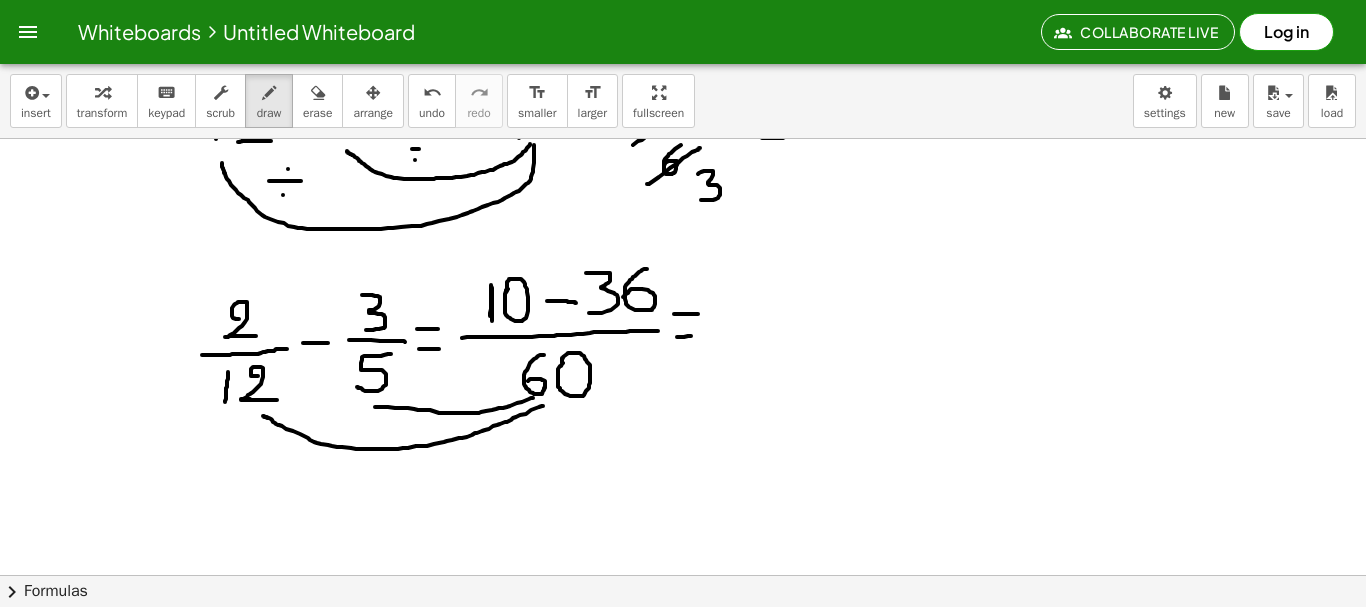 drag, startPoint x: 677, startPoint y: 337, endPoint x: 707, endPoint y: 334, distance: 30.149628 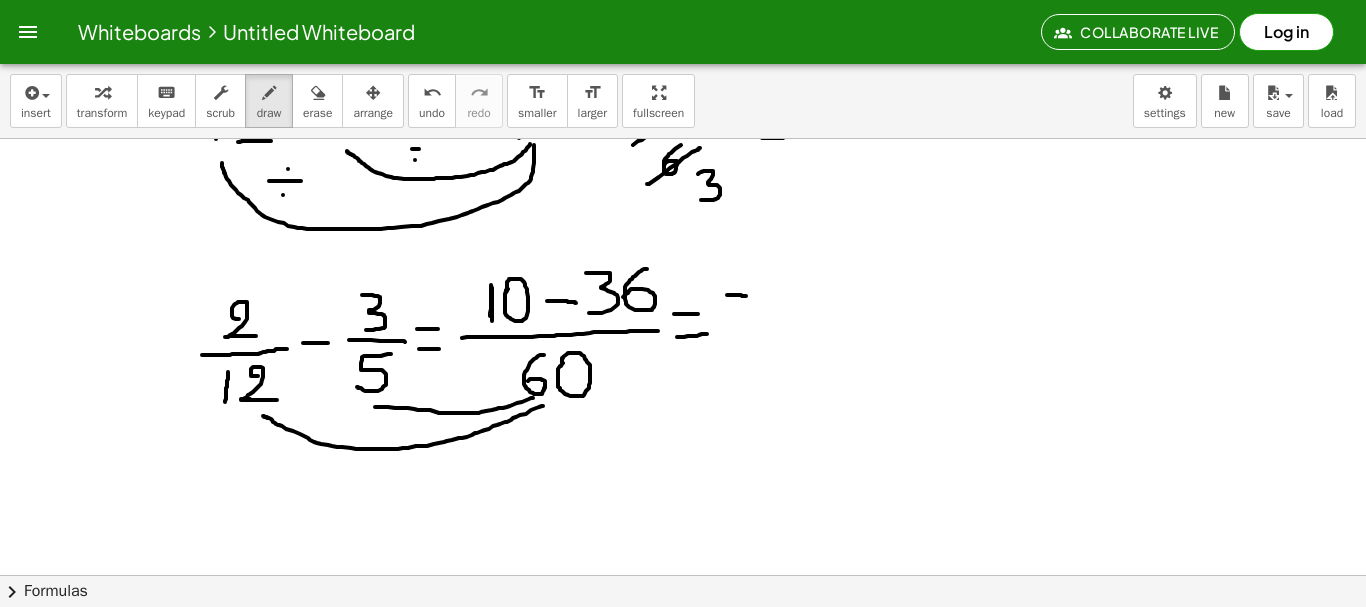 drag, startPoint x: 727, startPoint y: 295, endPoint x: 748, endPoint y: 297, distance: 21.095022 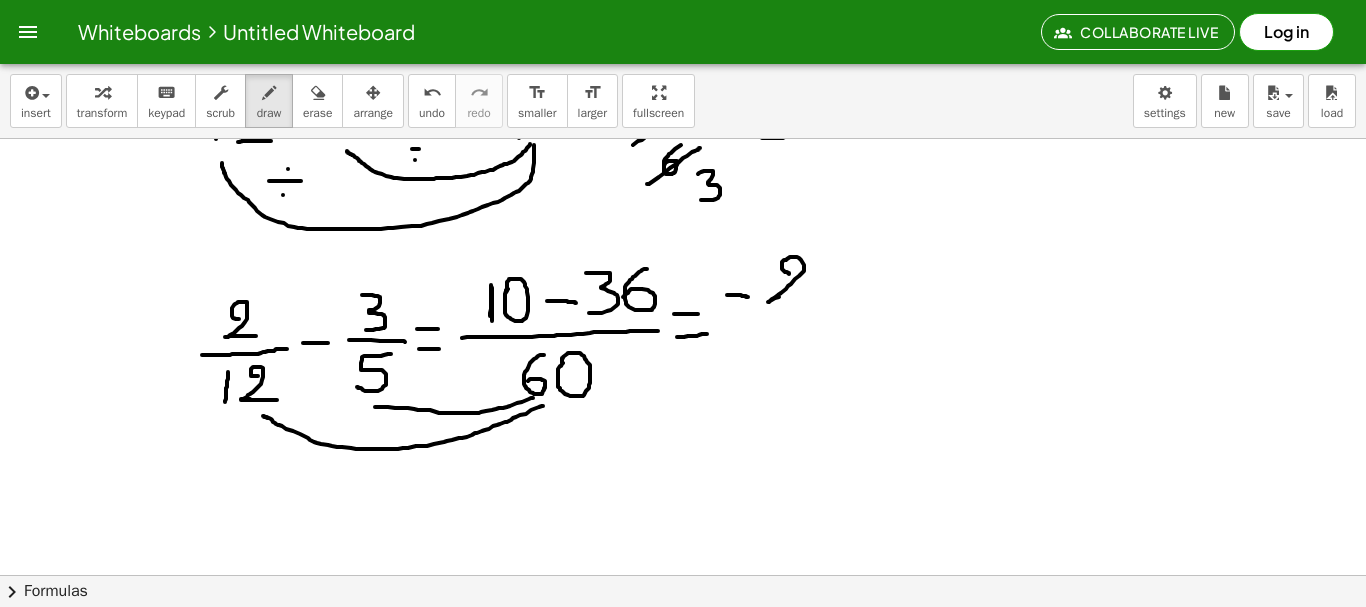 drag, startPoint x: 789, startPoint y: 274, endPoint x: 801, endPoint y: 297, distance: 25.942244 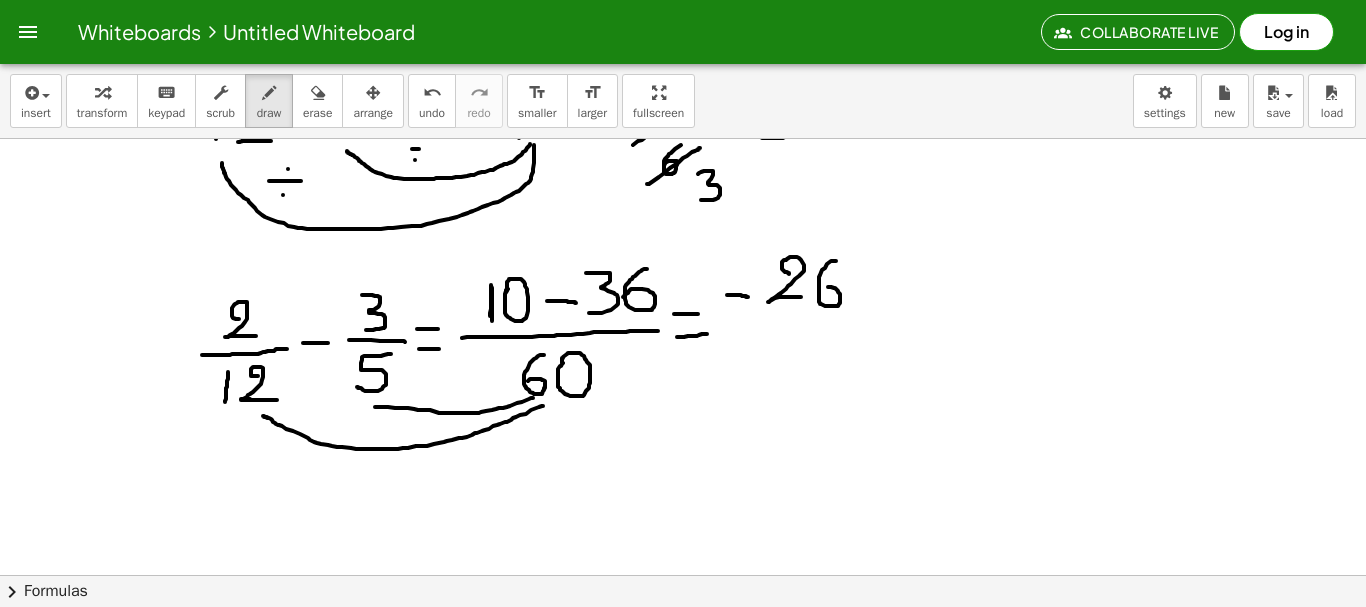 drag, startPoint x: 836, startPoint y: 261, endPoint x: 818, endPoint y: 294, distance: 37.589893 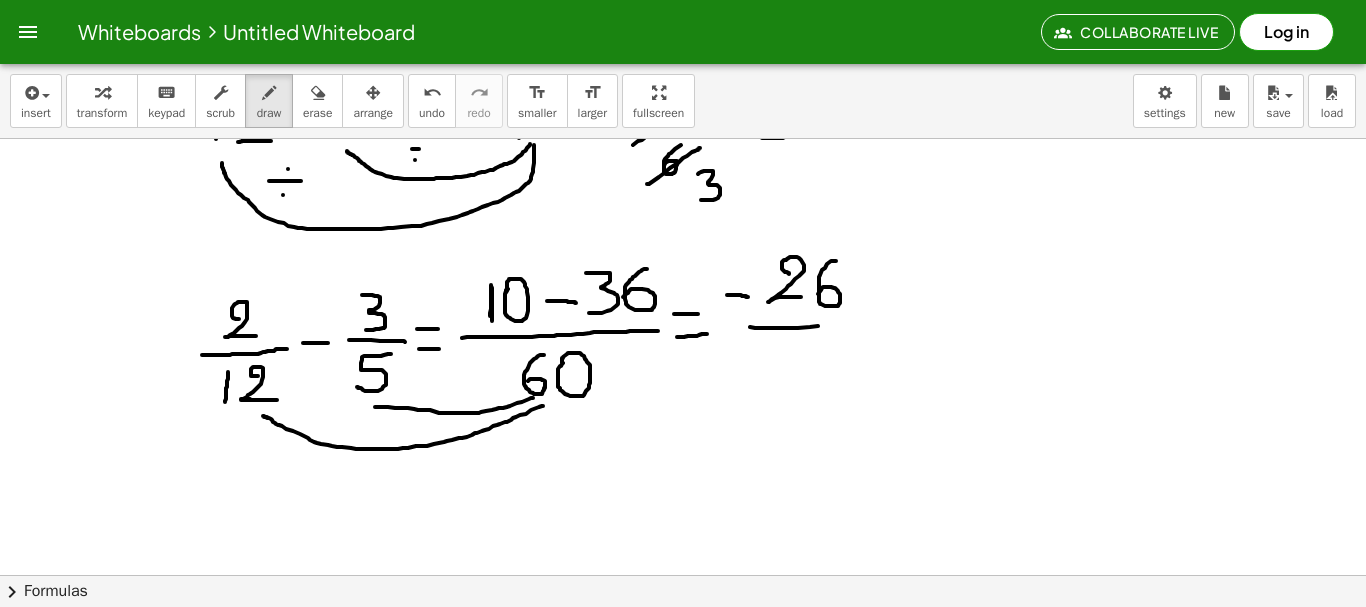 drag, startPoint x: 750, startPoint y: 327, endPoint x: 856, endPoint y: 319, distance: 106.30146 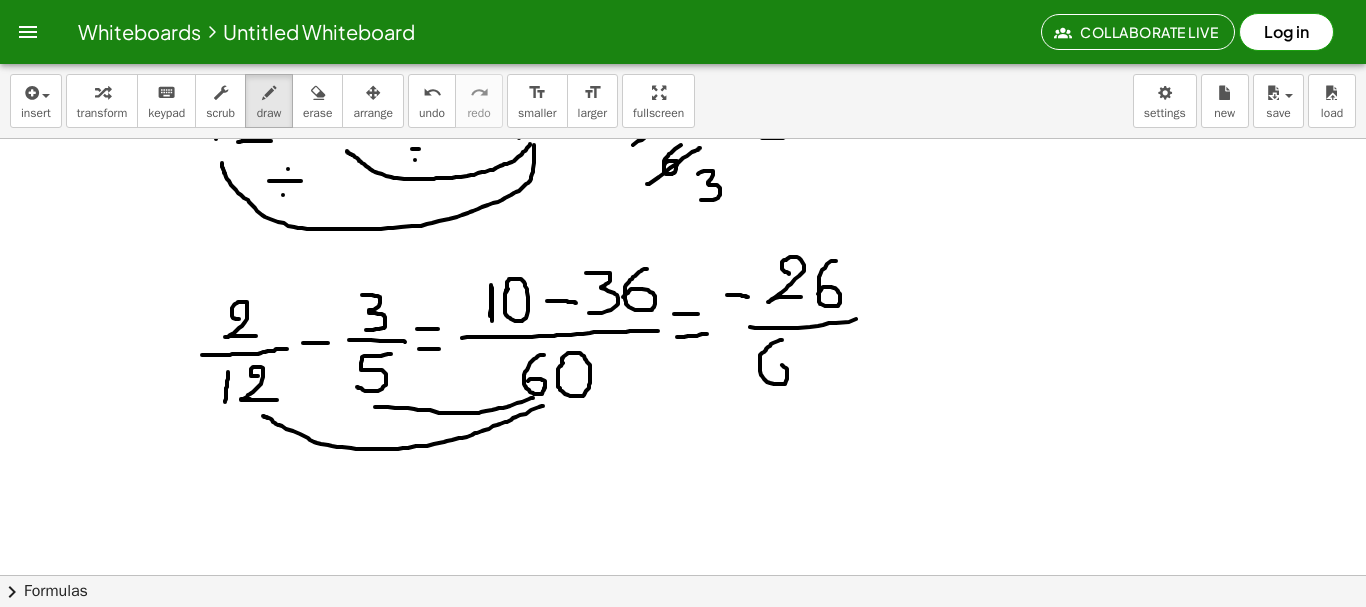 drag, startPoint x: 782, startPoint y: 340, endPoint x: 765, endPoint y: 378, distance: 41.62932 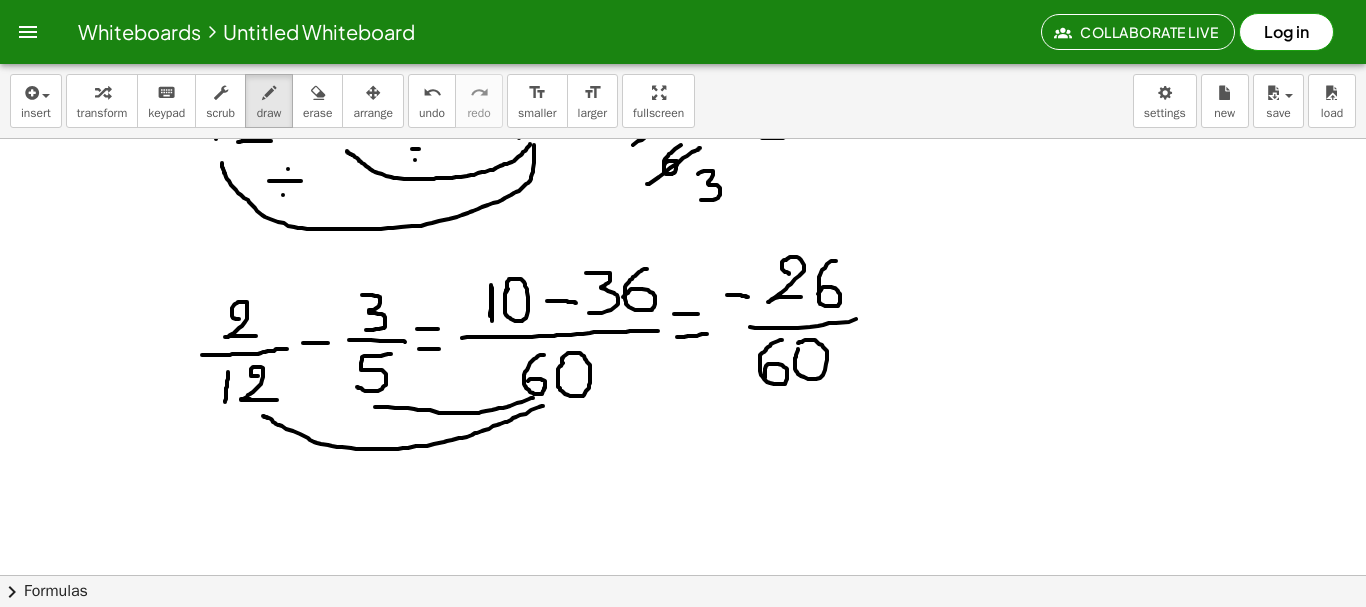 click at bounding box center (683, -338) 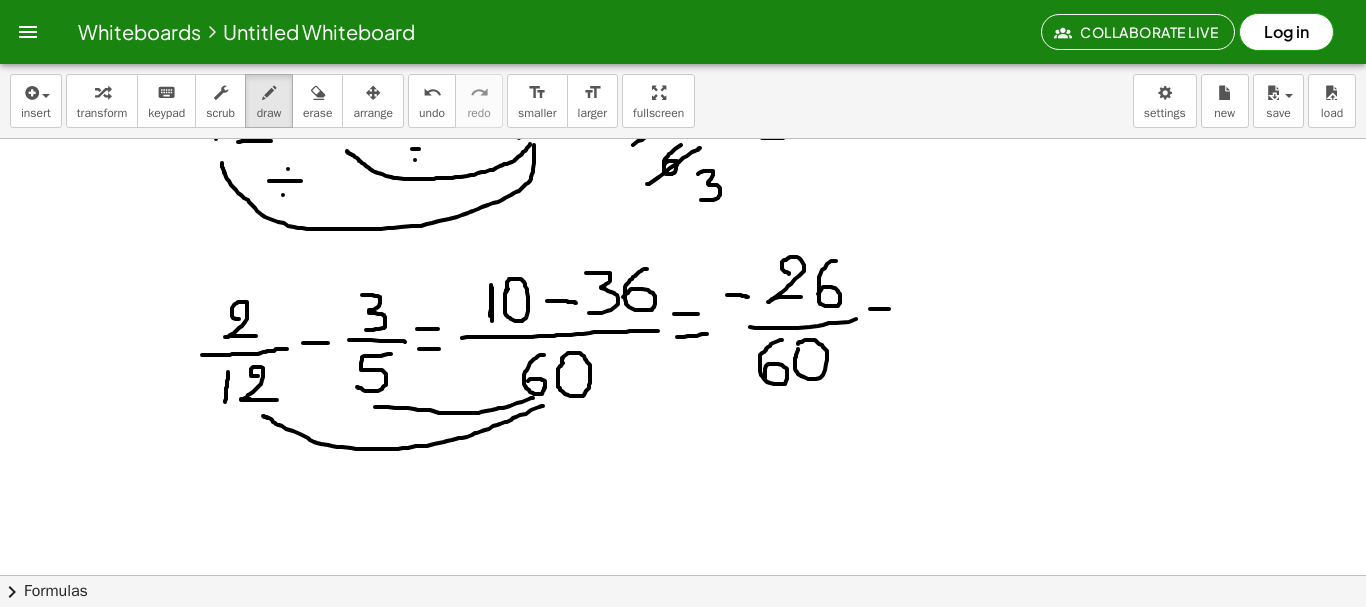 drag, startPoint x: 870, startPoint y: 309, endPoint x: 890, endPoint y: 309, distance: 20 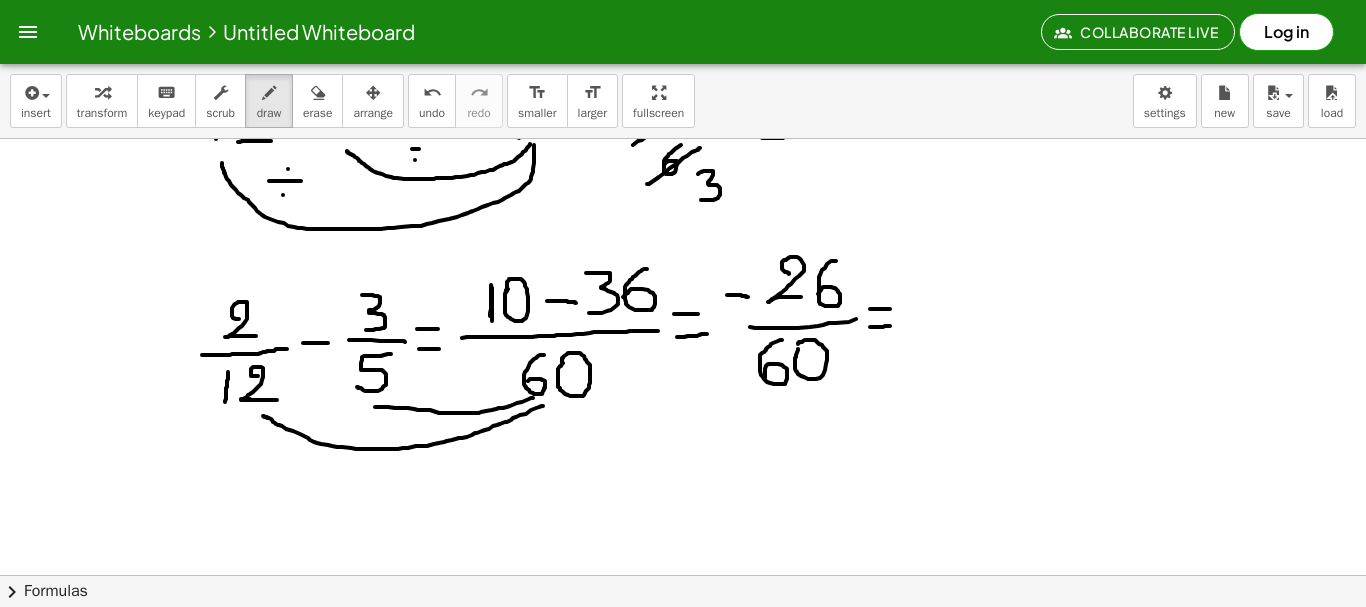 drag, startPoint x: 870, startPoint y: 327, endPoint x: 898, endPoint y: 325, distance: 28.071337 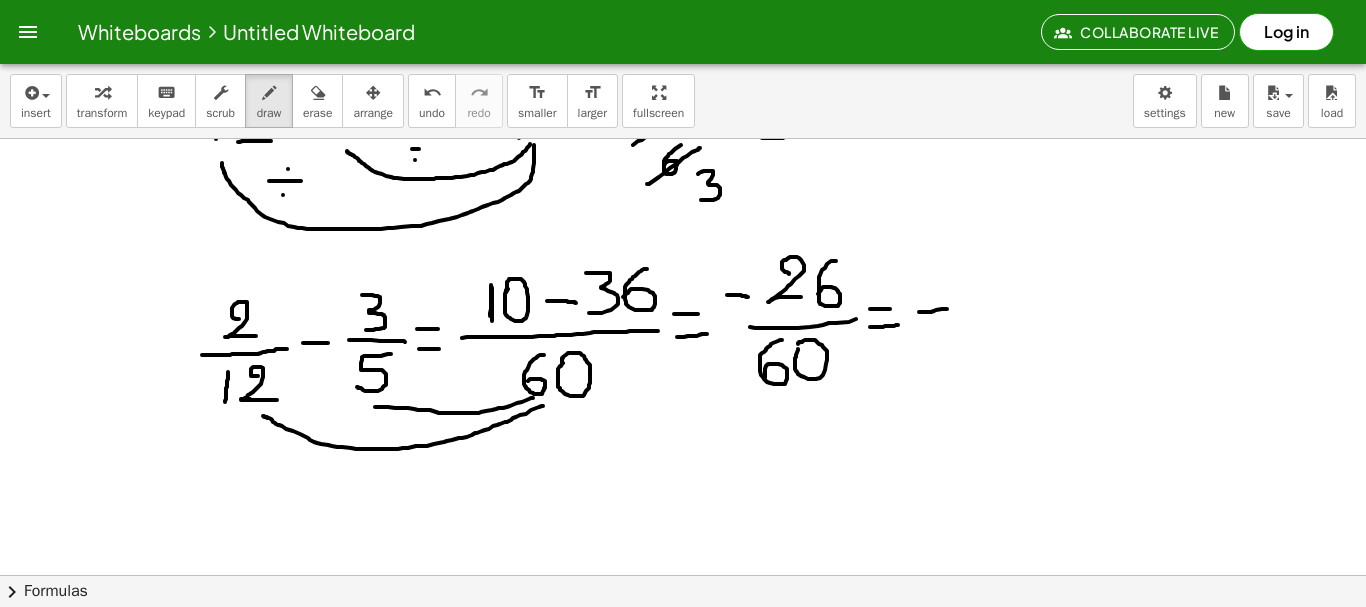 drag, startPoint x: 919, startPoint y: 312, endPoint x: 947, endPoint y: 309, distance: 28.160255 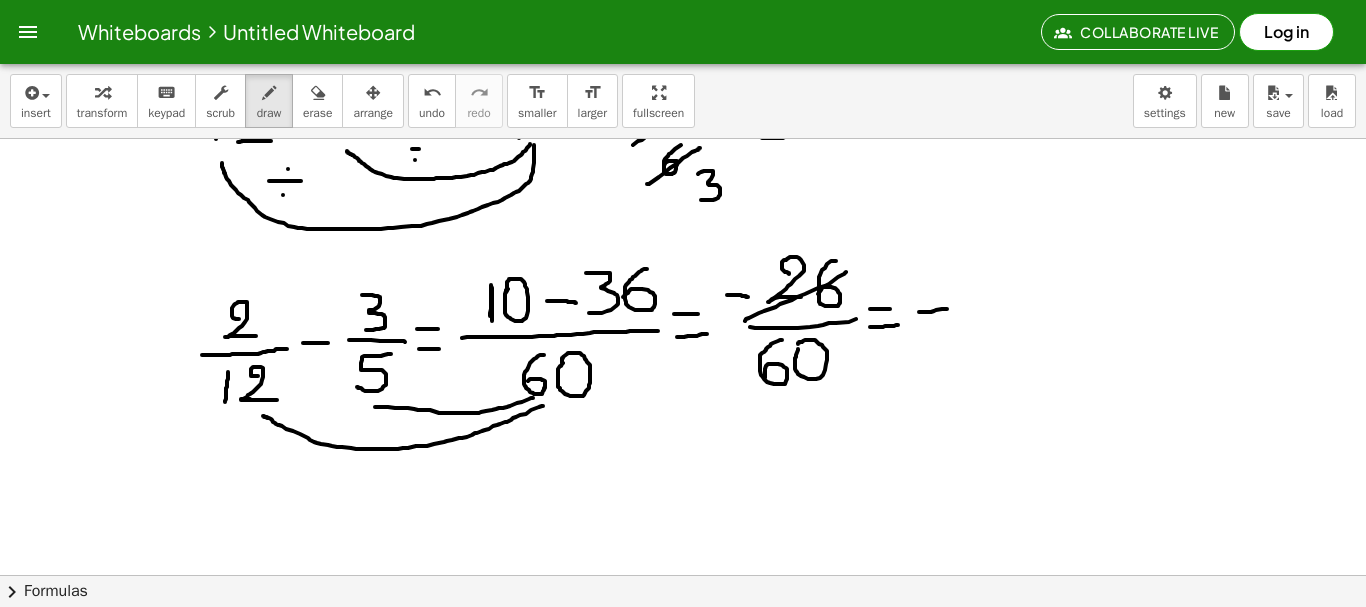 drag, startPoint x: 745, startPoint y: 321, endPoint x: 868, endPoint y: 262, distance: 136.41847 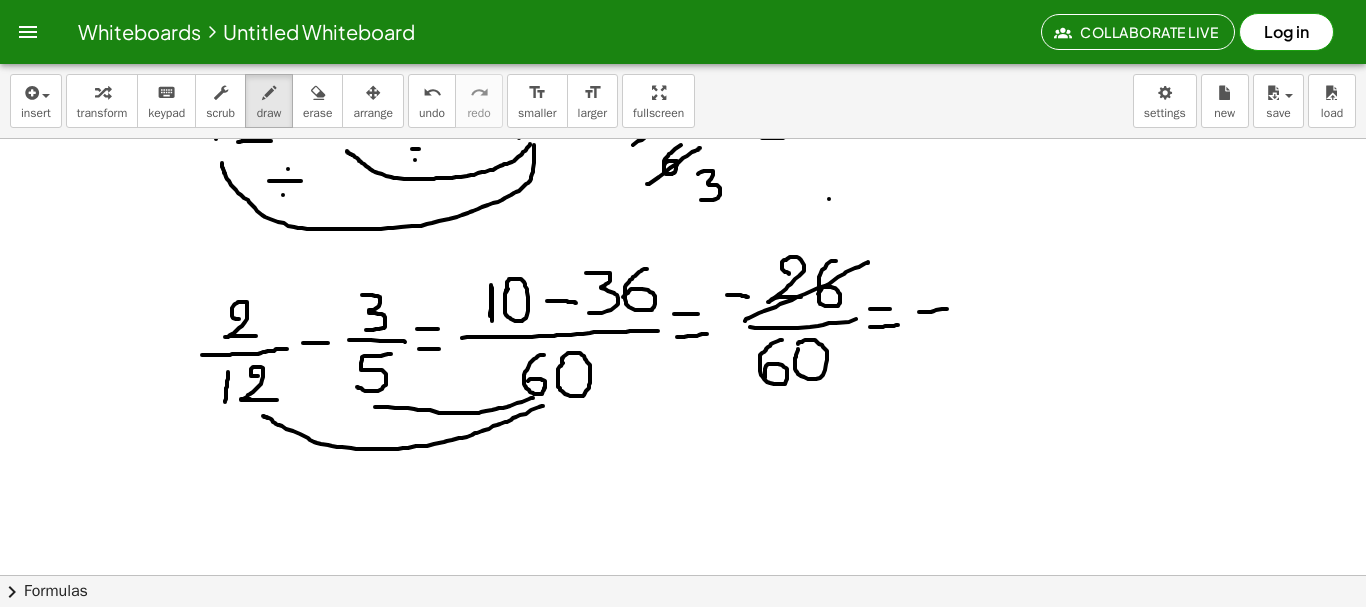 drag, startPoint x: 829, startPoint y: 199, endPoint x: 828, endPoint y: 223, distance: 24.020824 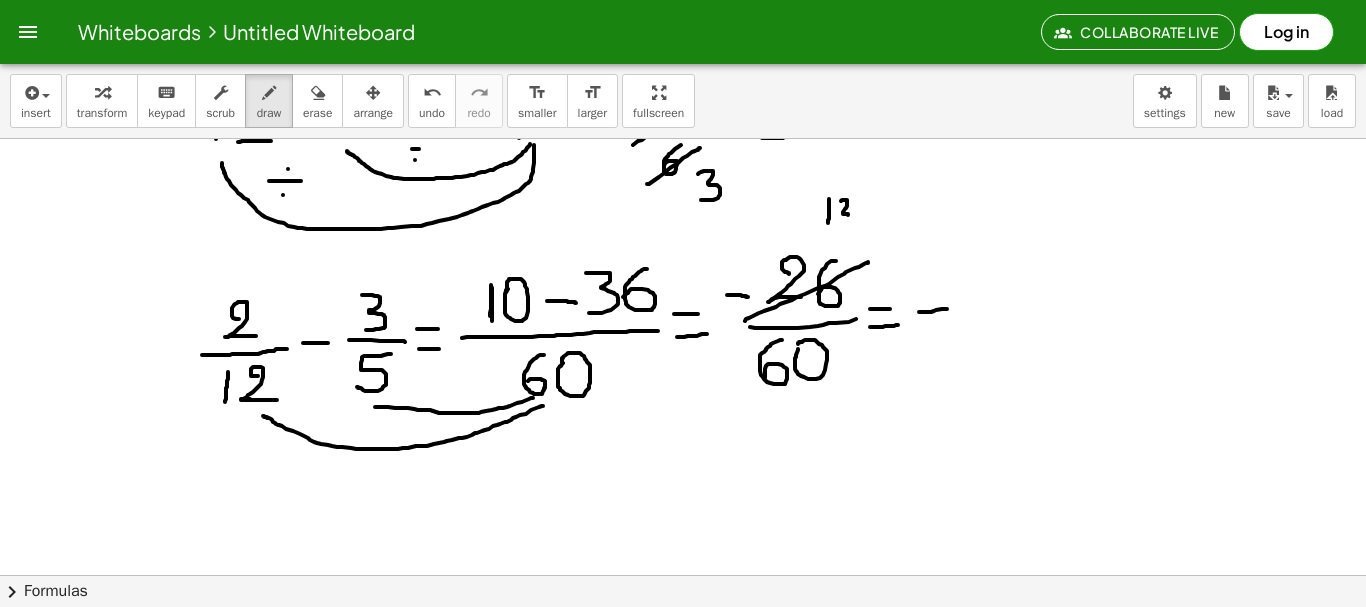 drag, startPoint x: 841, startPoint y: 201, endPoint x: 833, endPoint y: 225, distance: 25.298222 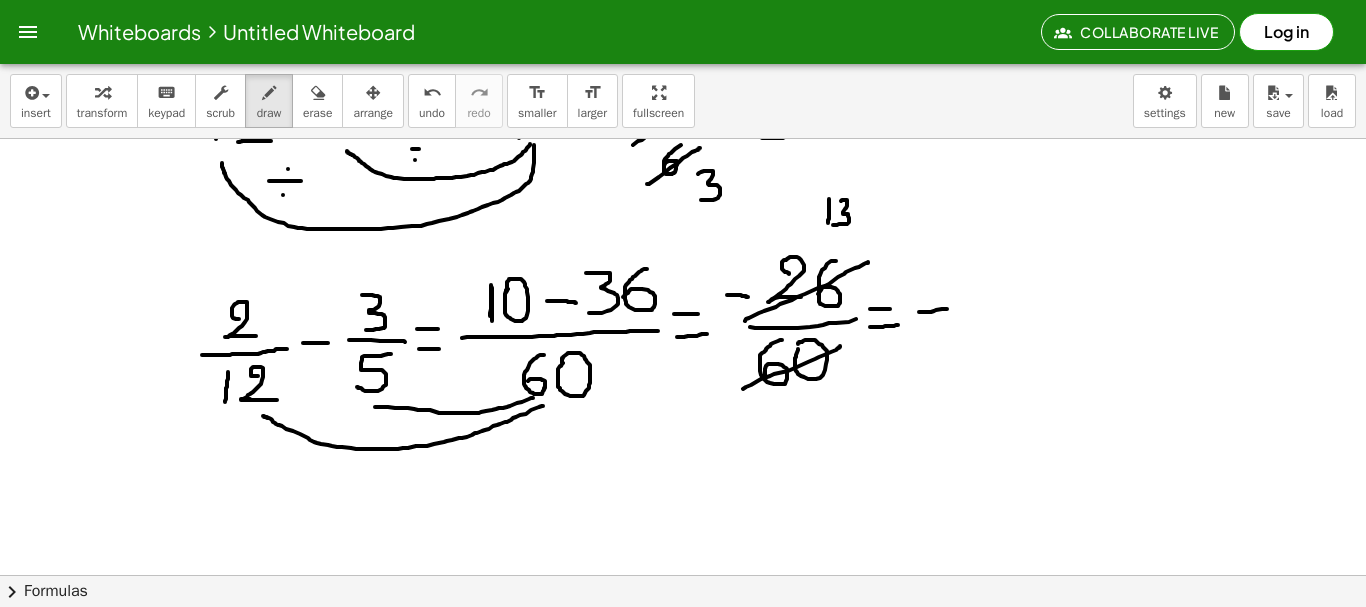 drag, startPoint x: 743, startPoint y: 389, endPoint x: 845, endPoint y: 344, distance: 111.48543 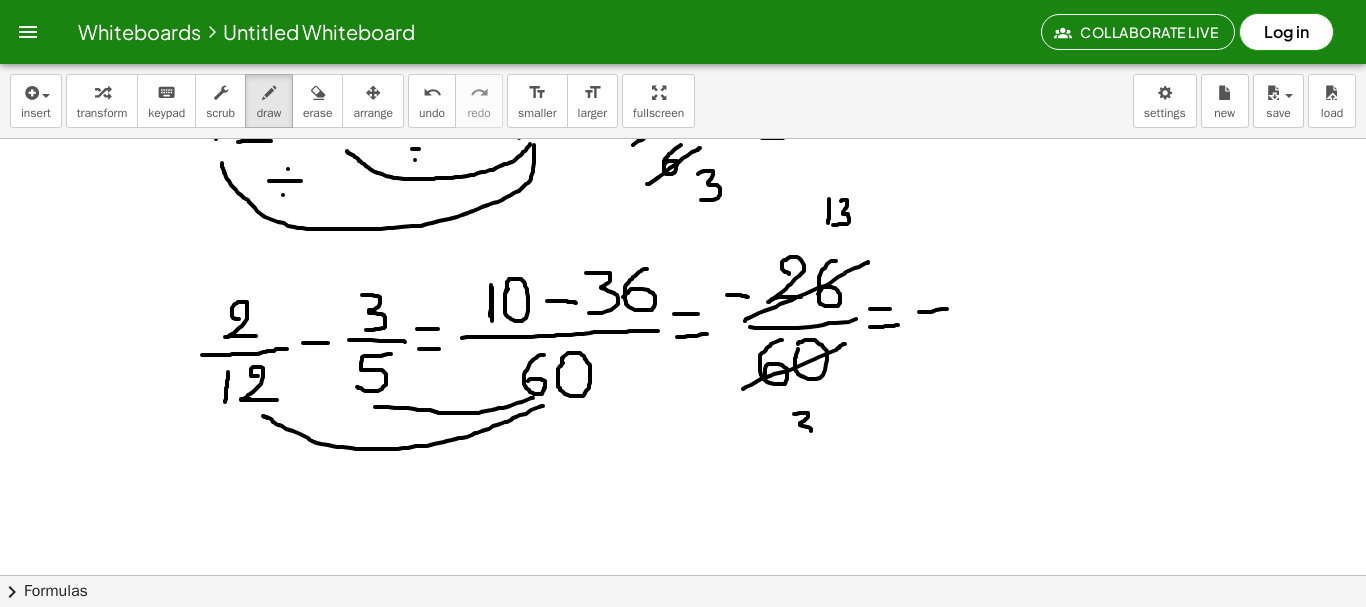 drag, startPoint x: 794, startPoint y: 414, endPoint x: 797, endPoint y: 438, distance: 24.186773 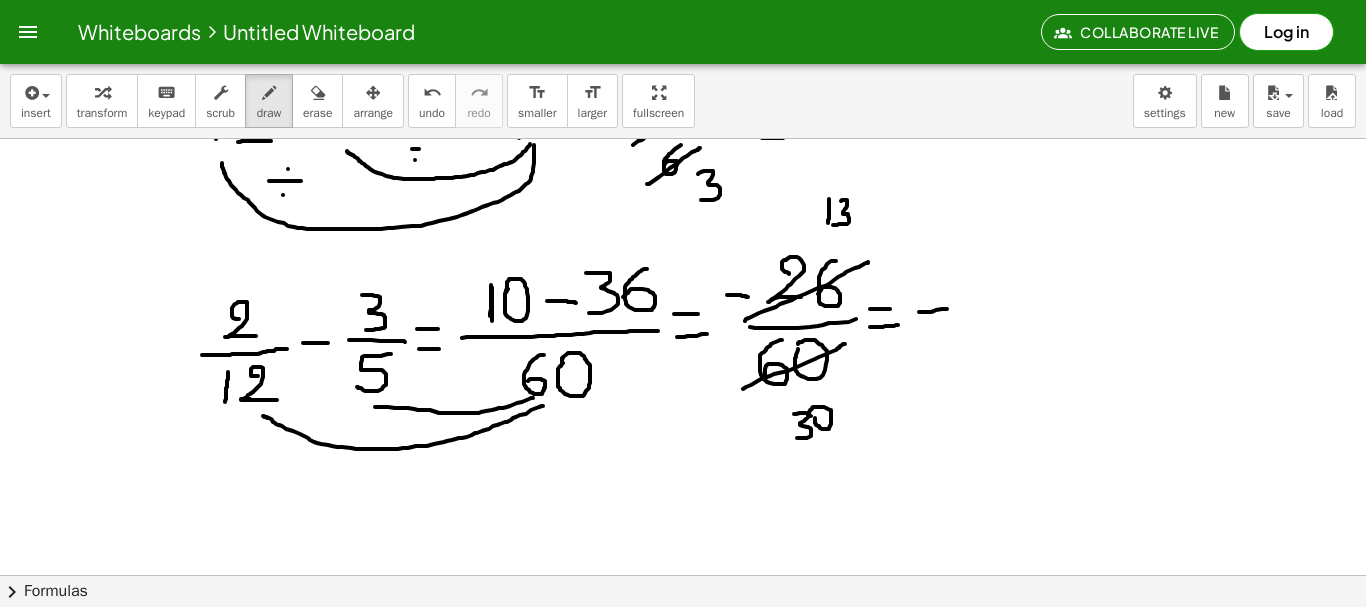 click at bounding box center [683, -338] 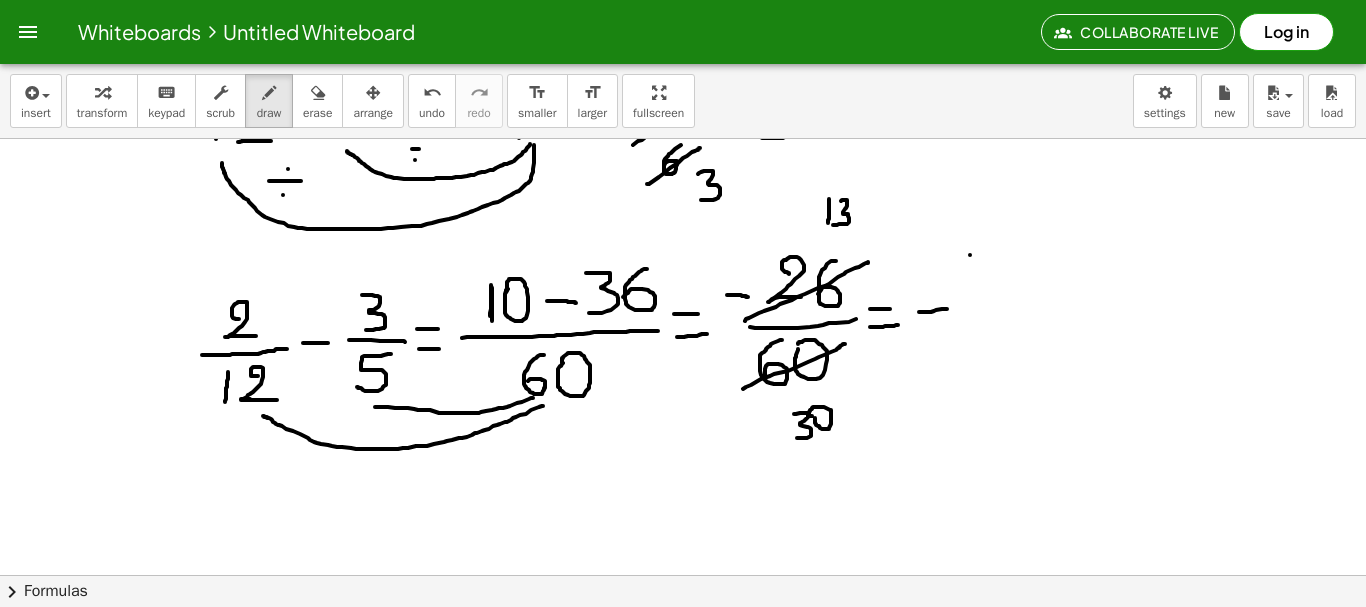 click at bounding box center (683, -338) 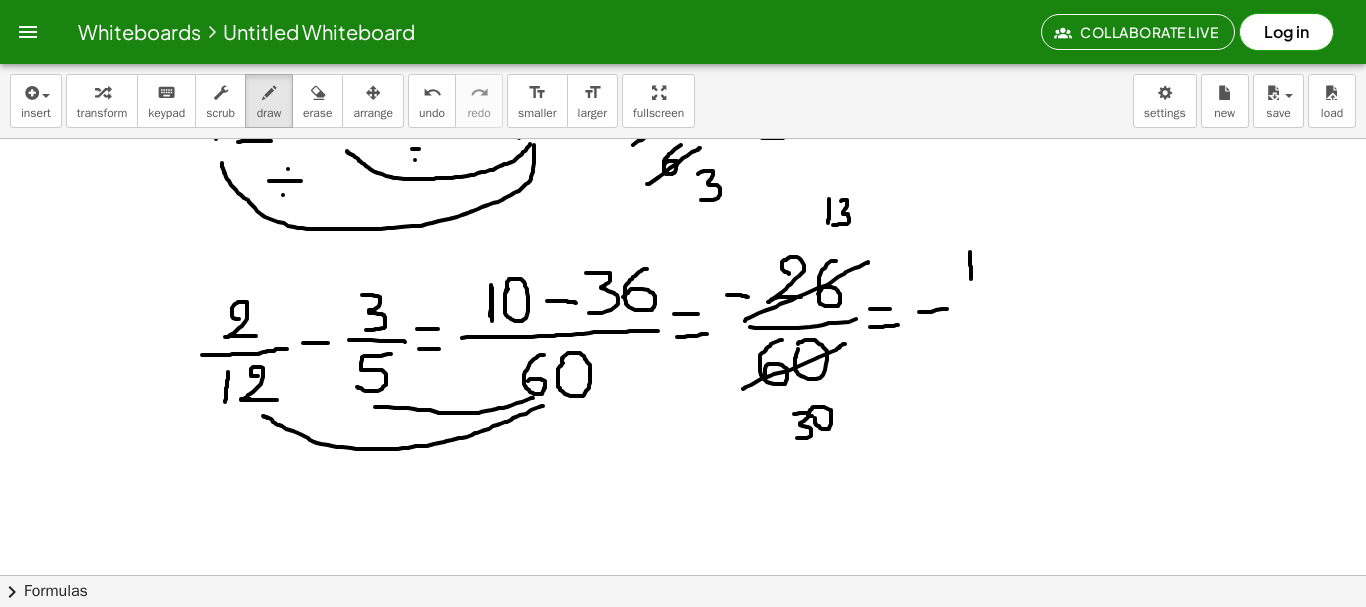 drag, startPoint x: 970, startPoint y: 252, endPoint x: 971, endPoint y: 279, distance: 27.018513 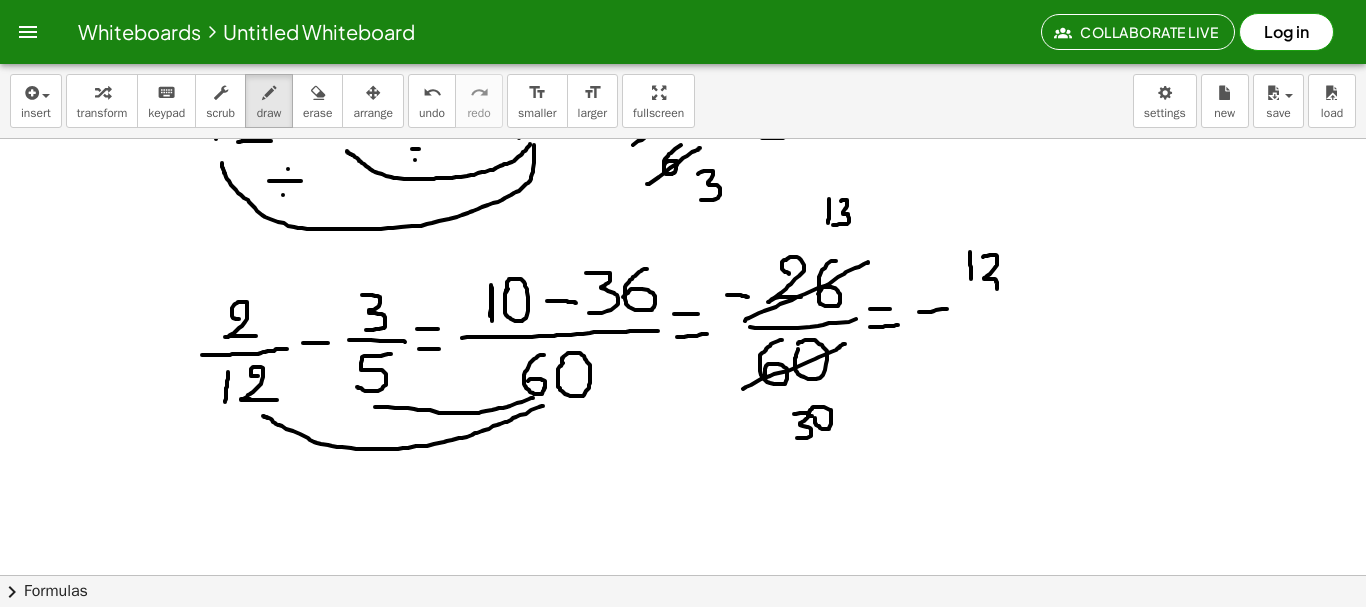 drag, startPoint x: 983, startPoint y: 257, endPoint x: 983, endPoint y: 290, distance: 33 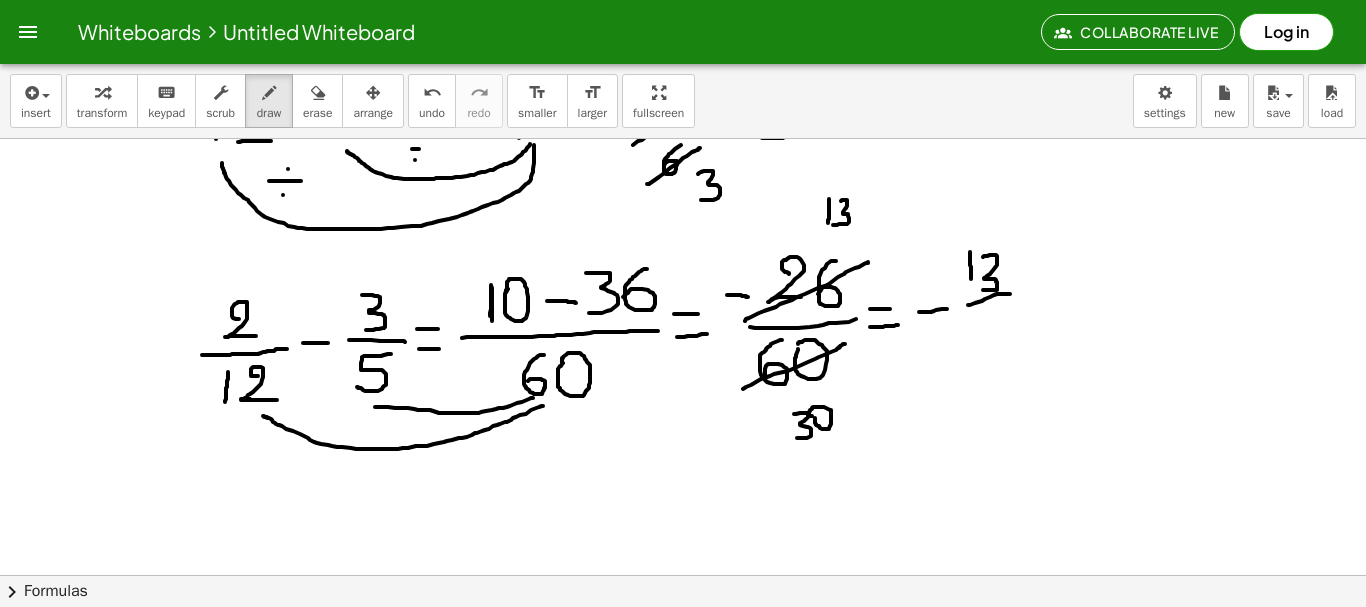 drag, startPoint x: 968, startPoint y: 305, endPoint x: 1011, endPoint y: 294, distance: 44.38468 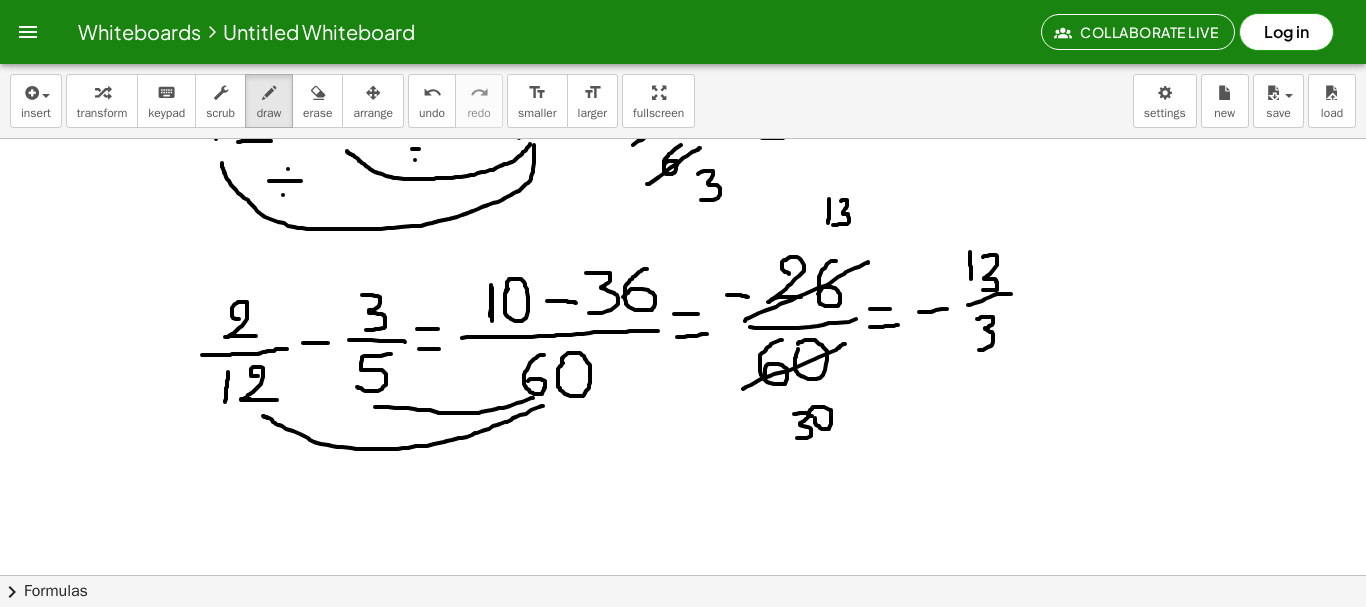 drag, startPoint x: 977, startPoint y: 319, endPoint x: 974, endPoint y: 350, distance: 31.144823 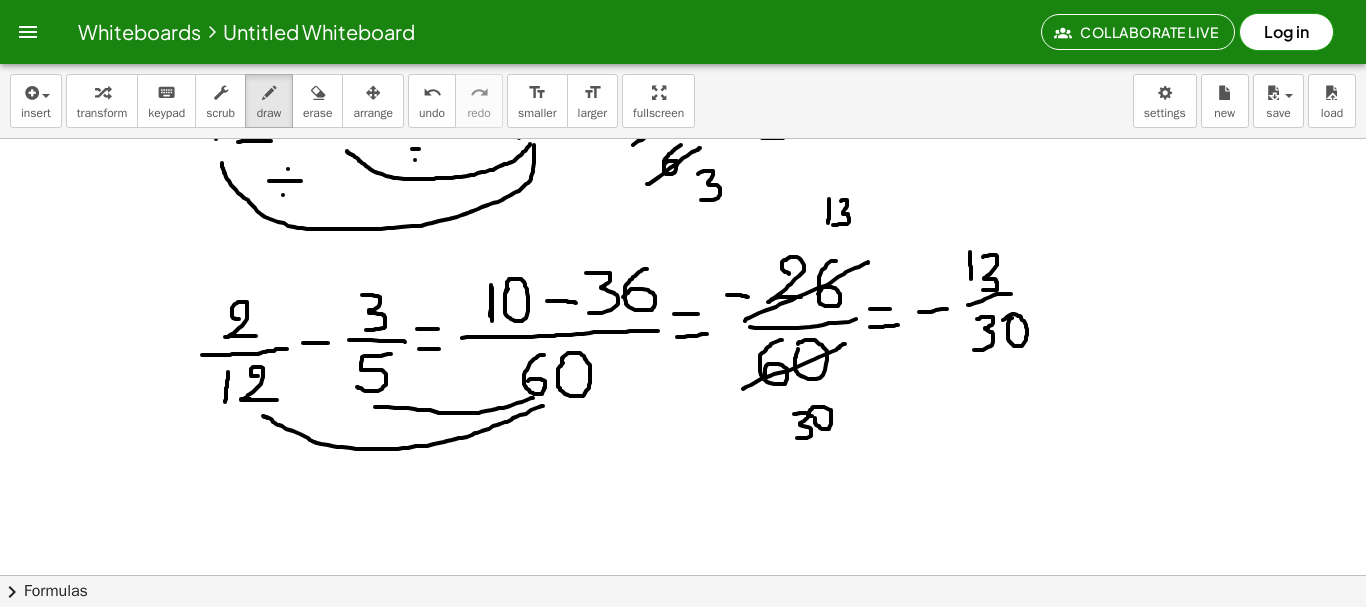 click at bounding box center (683, -338) 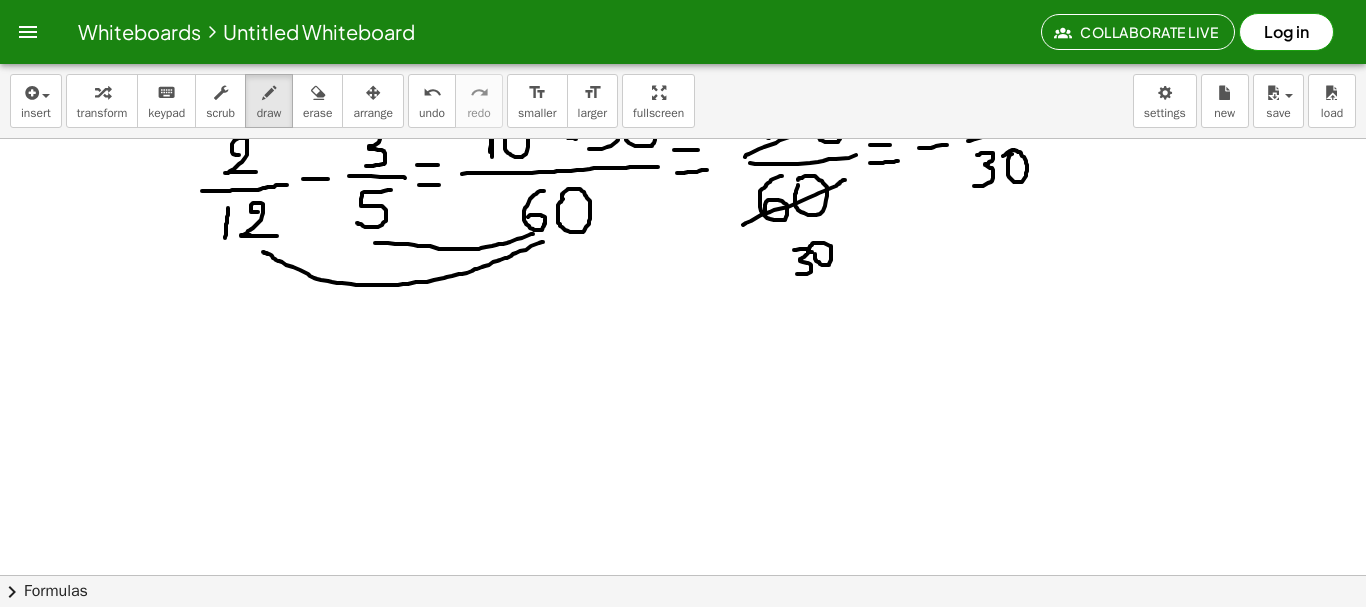 scroll, scrollTop: 1982, scrollLeft: 0, axis: vertical 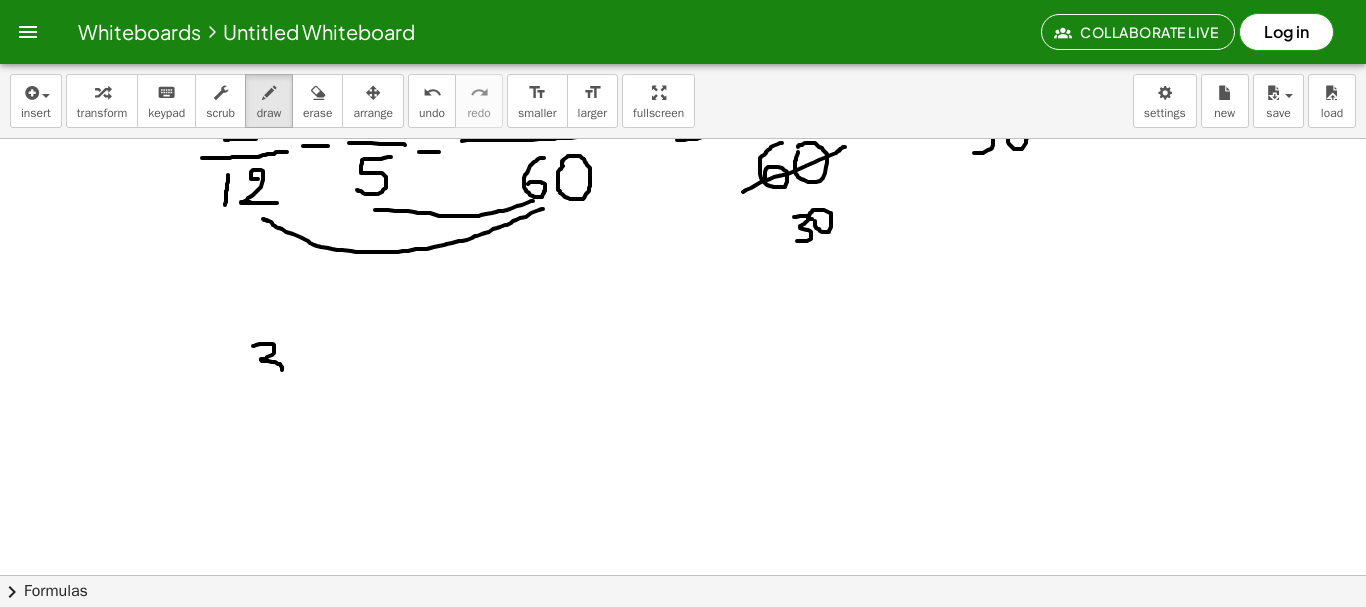 drag, startPoint x: 253, startPoint y: 346, endPoint x: 256, endPoint y: 380, distance: 34.132095 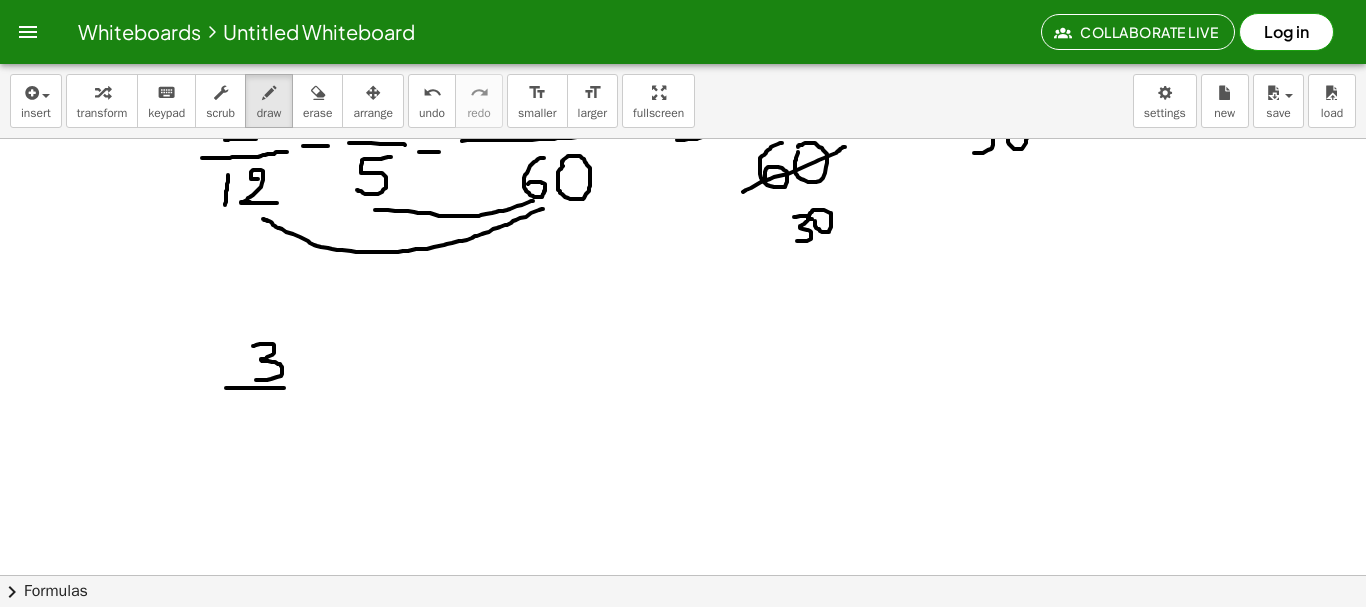 drag, startPoint x: 226, startPoint y: 388, endPoint x: 300, endPoint y: 387, distance: 74.00676 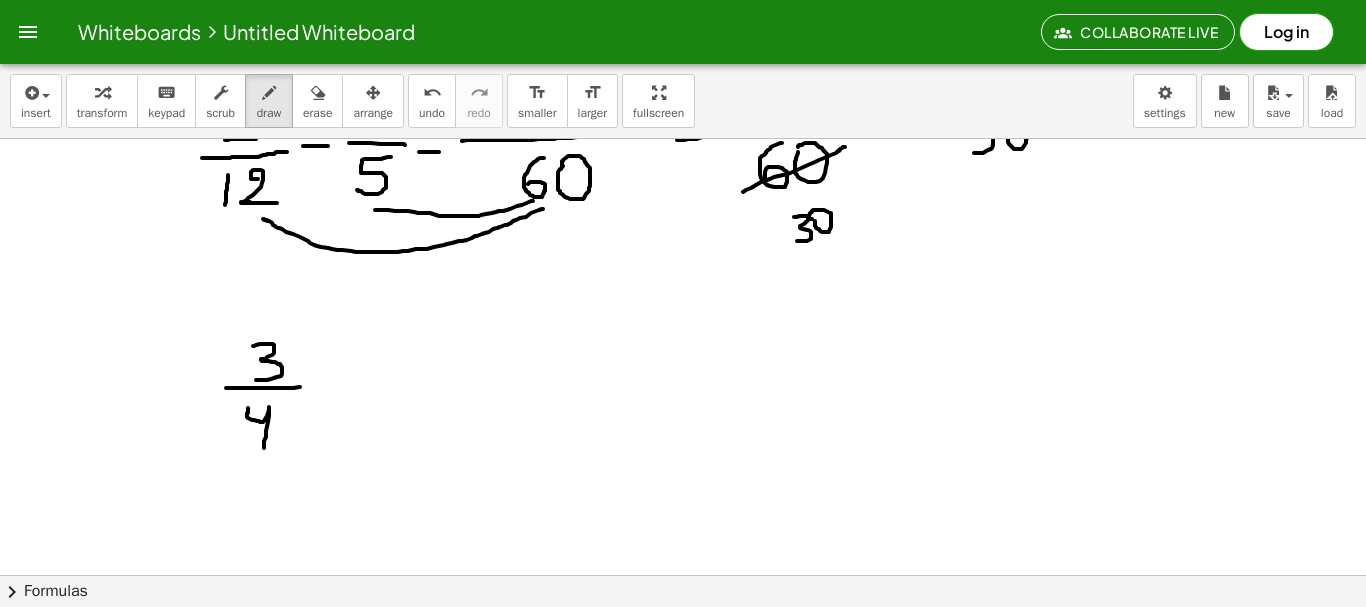 drag, startPoint x: 248, startPoint y: 408, endPoint x: 264, endPoint y: 452, distance: 46.818798 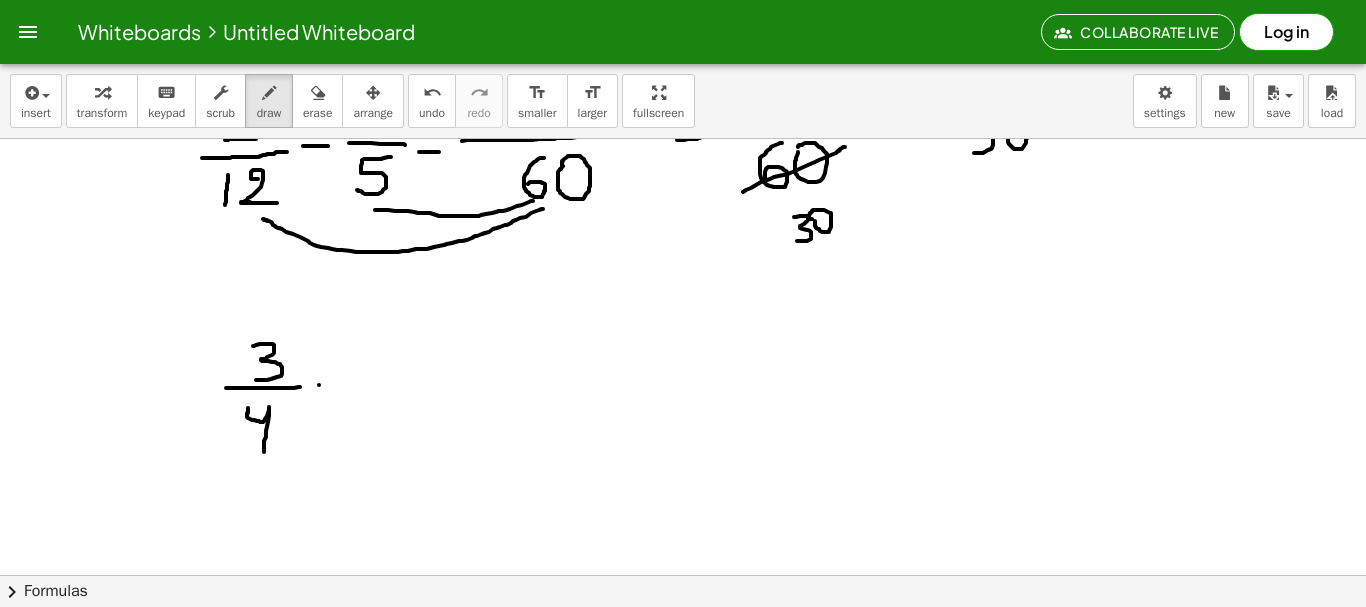 drag, startPoint x: 319, startPoint y: 385, endPoint x: 336, endPoint y: 384, distance: 17.029387 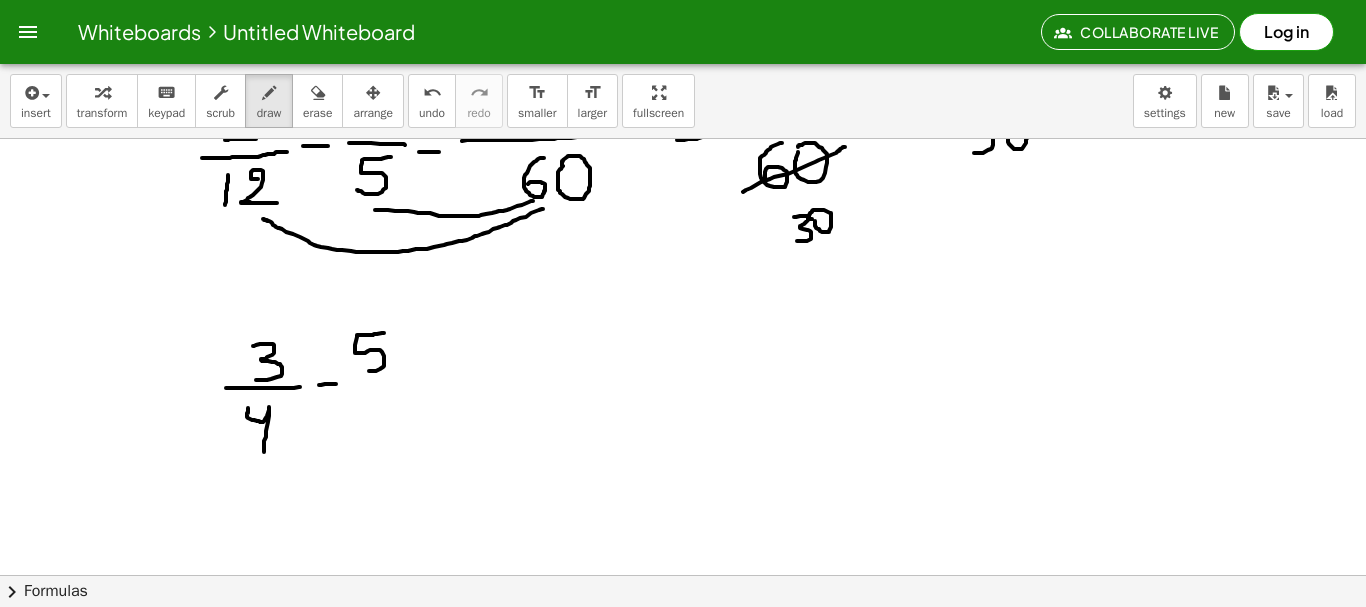 drag, startPoint x: 384, startPoint y: 333, endPoint x: 363, endPoint y: 371, distance: 43.416588 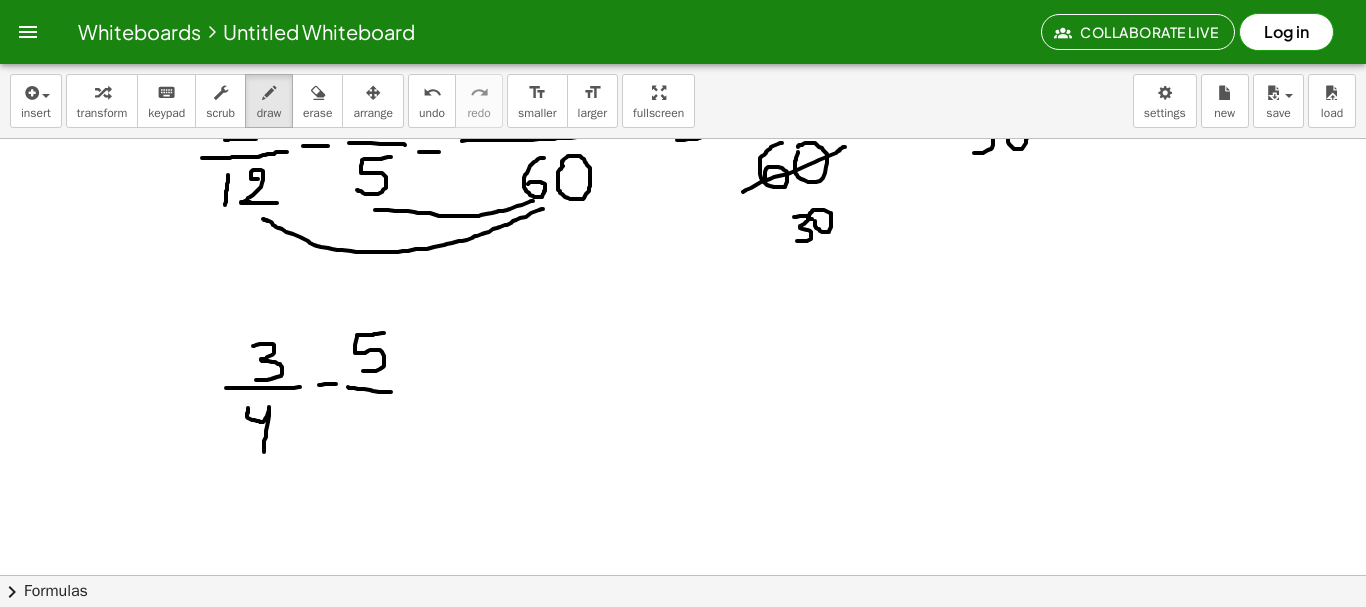 drag, startPoint x: 348, startPoint y: 387, endPoint x: 392, endPoint y: 392, distance: 44.28318 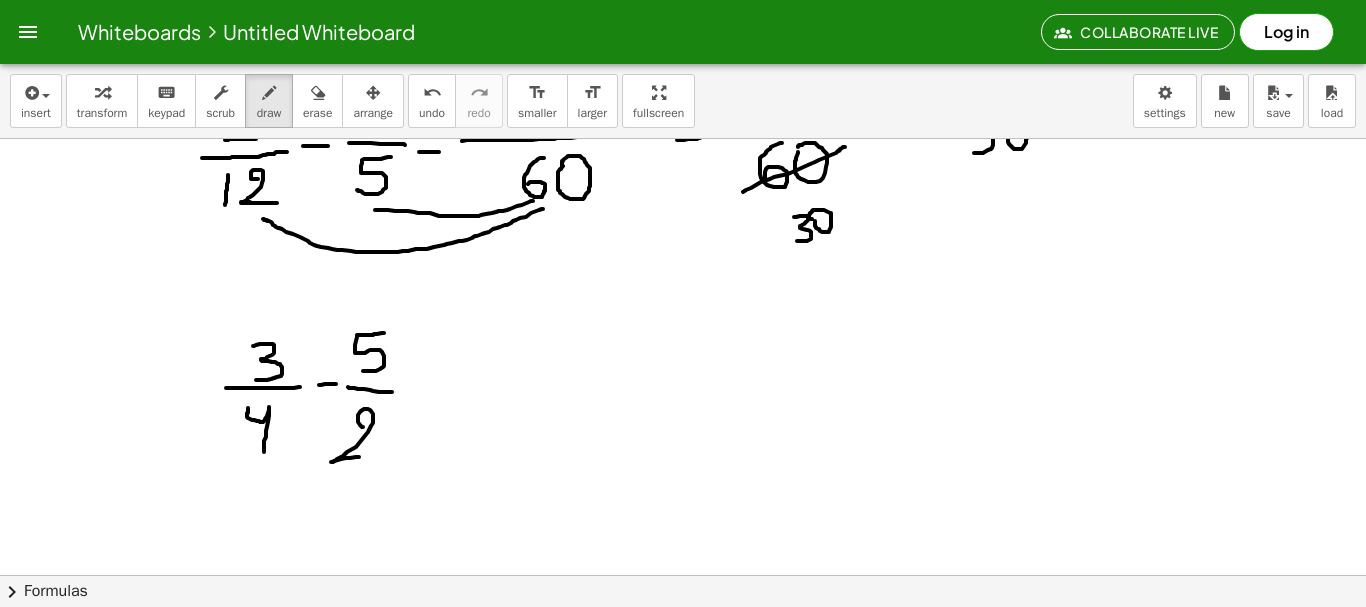 drag, startPoint x: 363, startPoint y: 427, endPoint x: 376, endPoint y: 457, distance: 32.695564 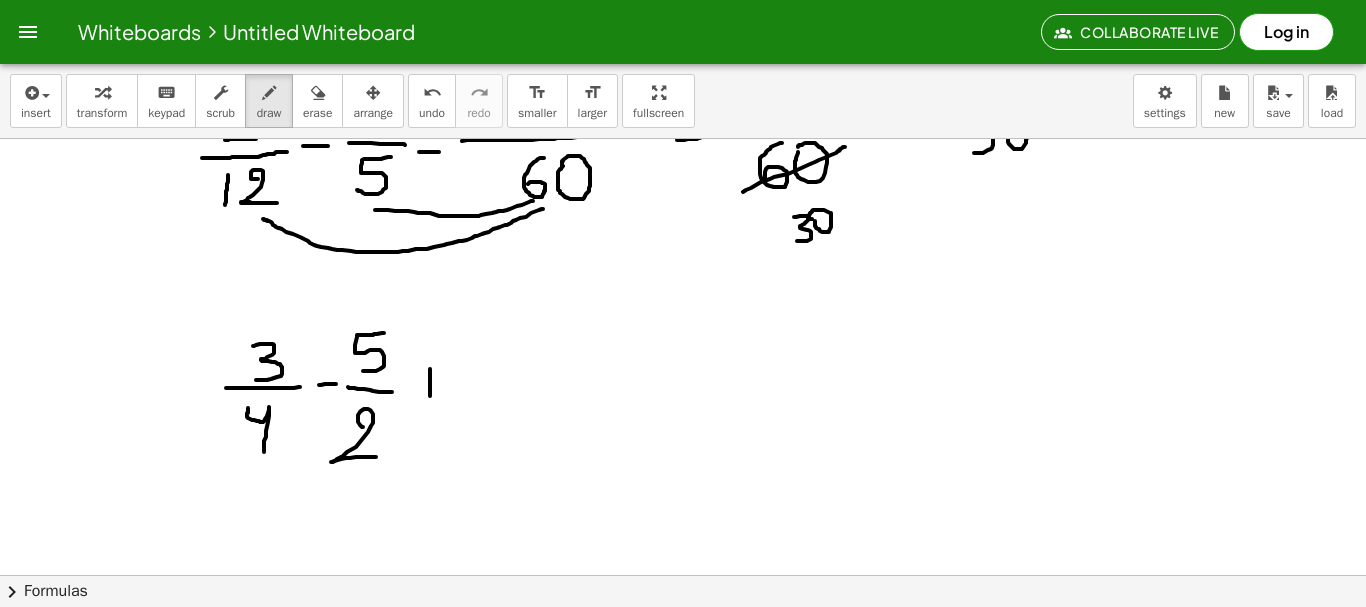 drag, startPoint x: 430, startPoint y: 369, endPoint x: 430, endPoint y: 403, distance: 34 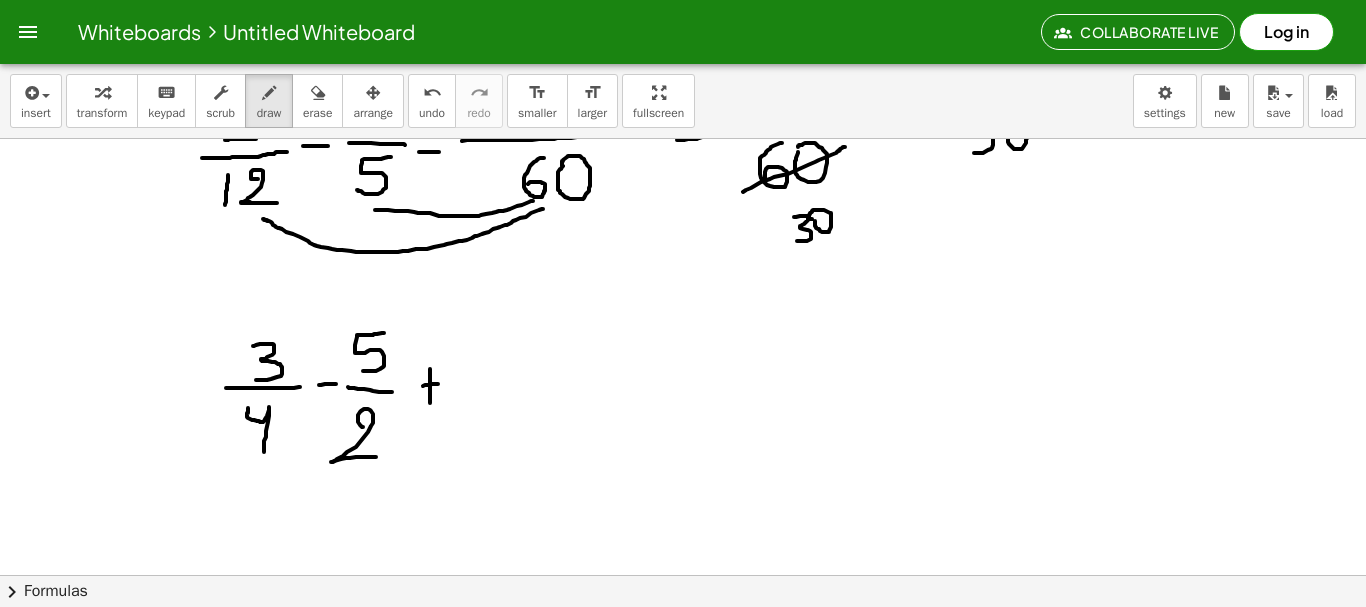 drag, startPoint x: 423, startPoint y: 386, endPoint x: 439, endPoint y: 384, distance: 16.124516 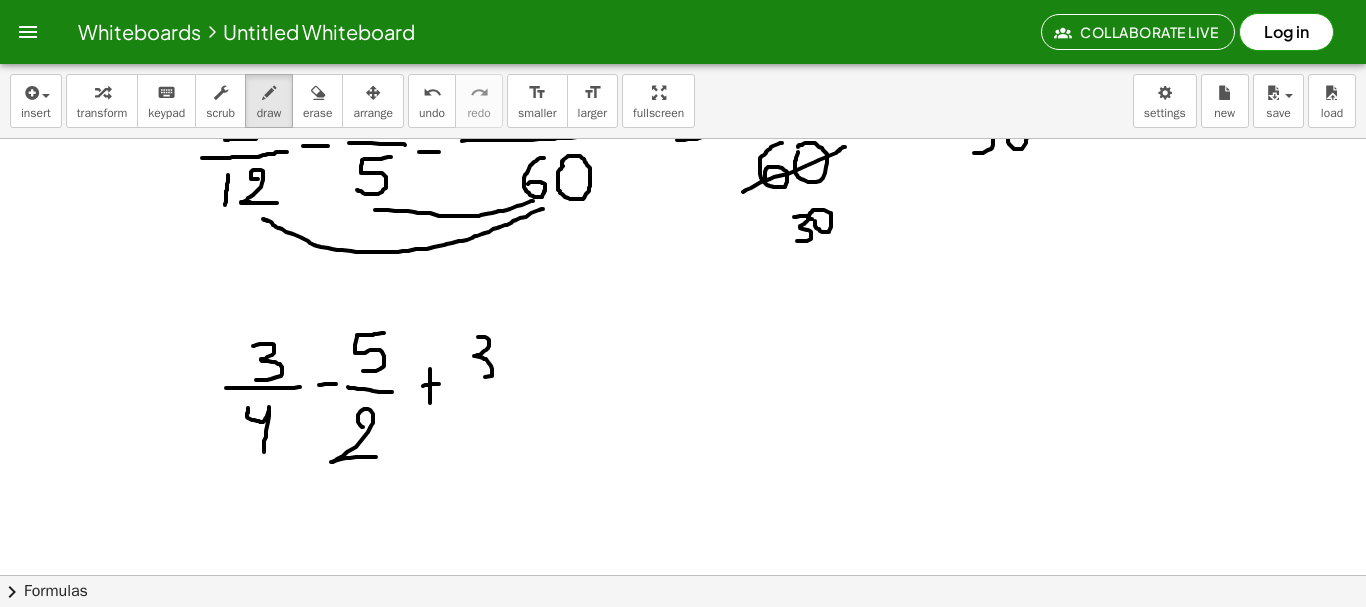 drag, startPoint x: 478, startPoint y: 337, endPoint x: 476, endPoint y: 377, distance: 40.04997 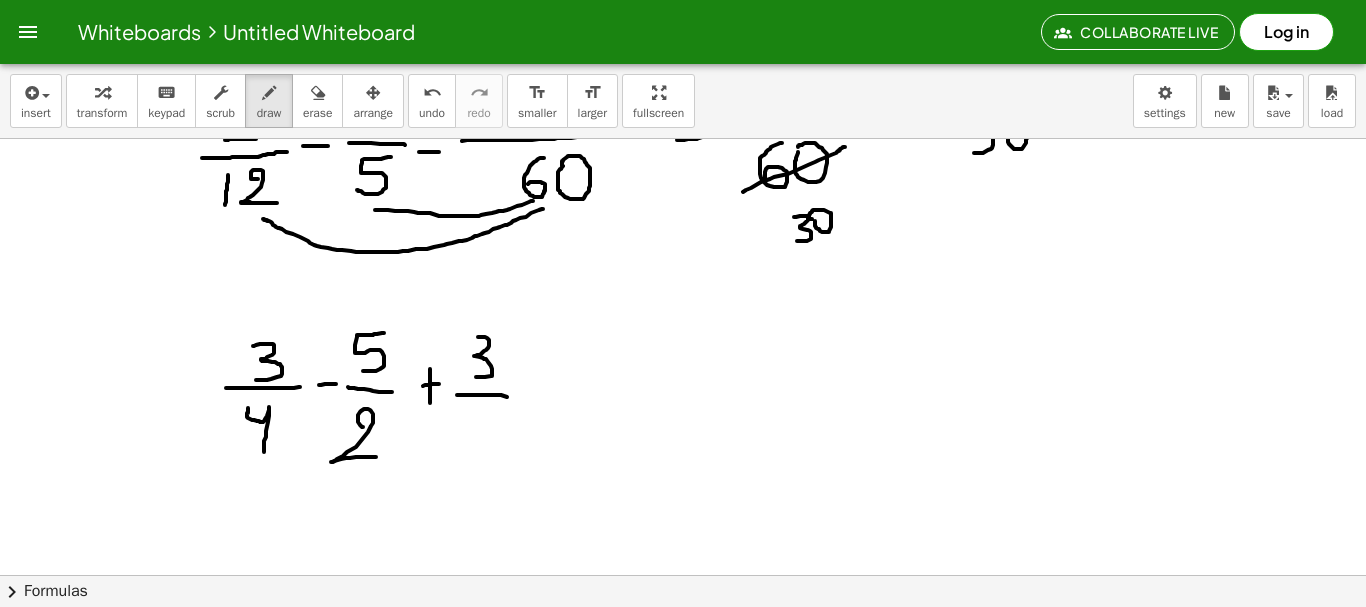 drag, startPoint x: 457, startPoint y: 395, endPoint x: 521, endPoint y: 397, distance: 64.03124 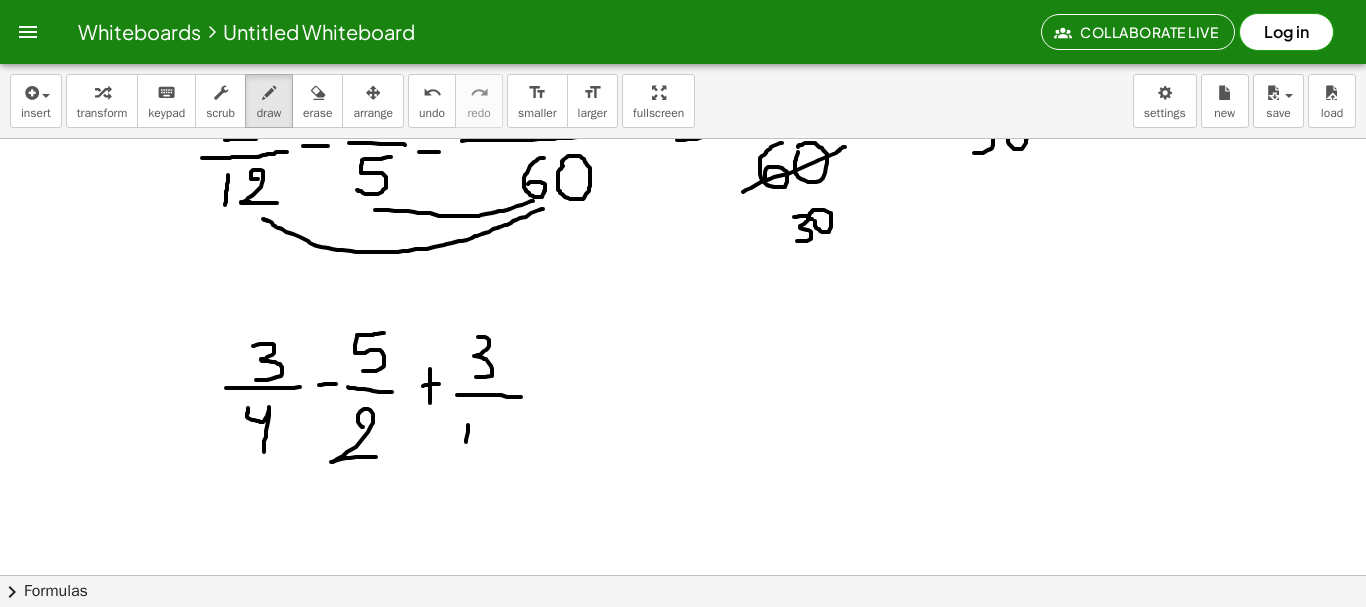 drag, startPoint x: 468, startPoint y: 425, endPoint x: 466, endPoint y: 449, distance: 24.083189 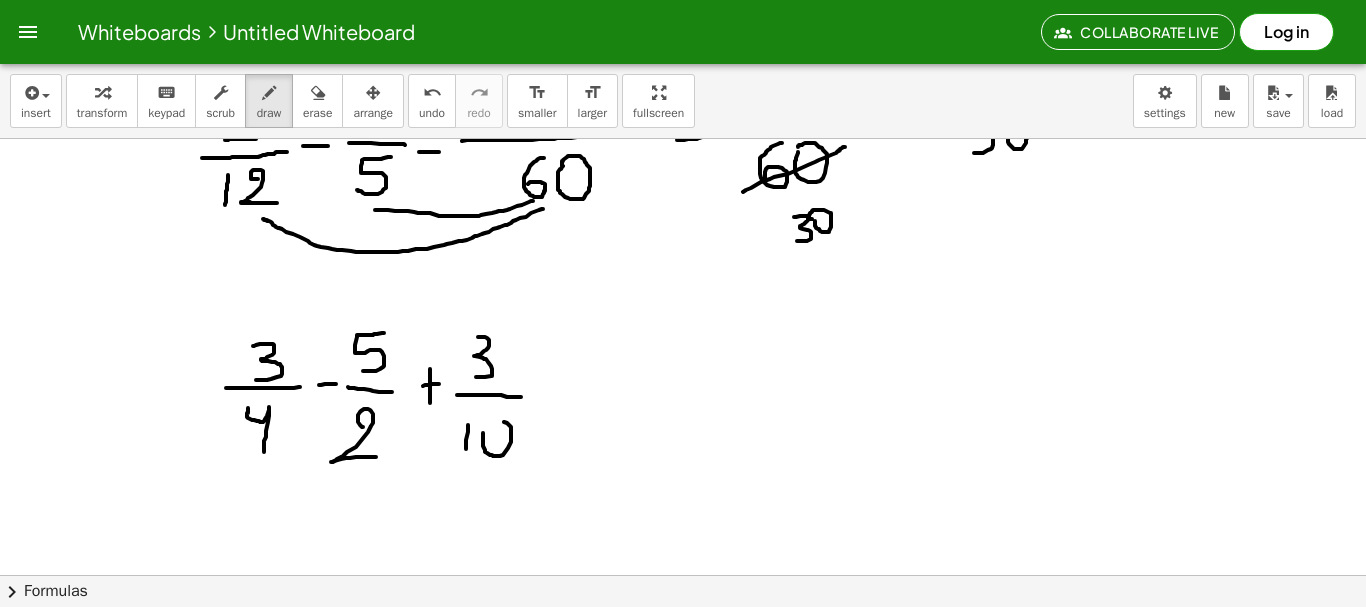 click at bounding box center [683, -535] 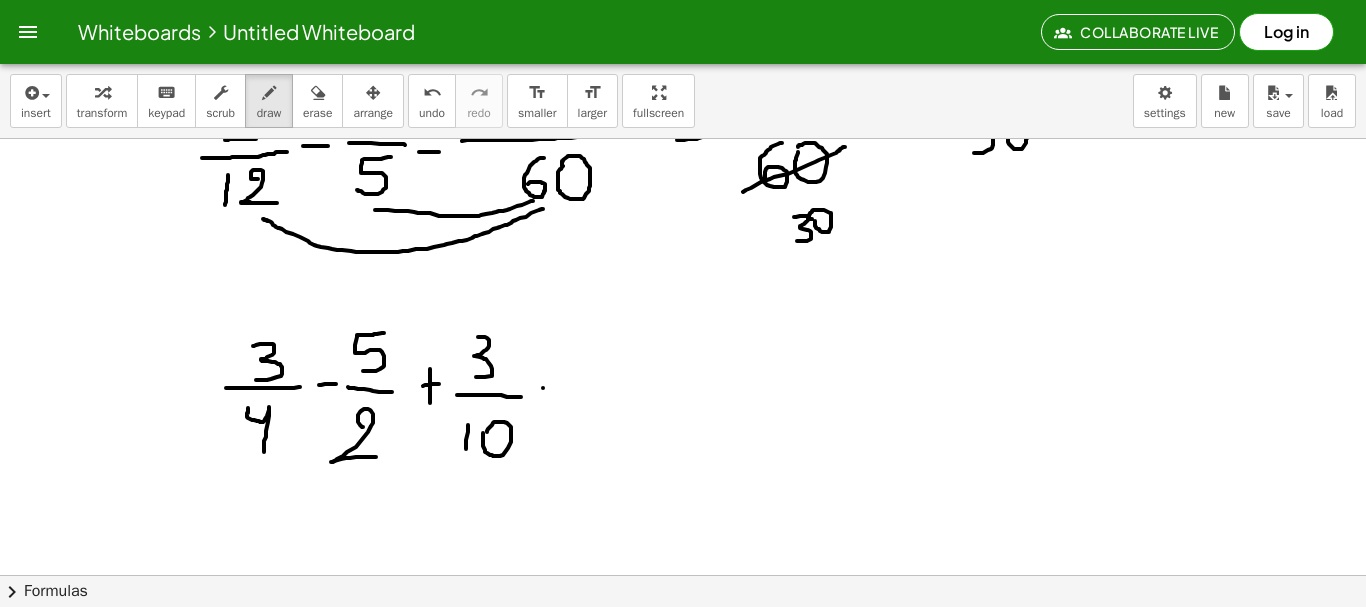 drag, startPoint x: 543, startPoint y: 388, endPoint x: 554, endPoint y: 388, distance: 11 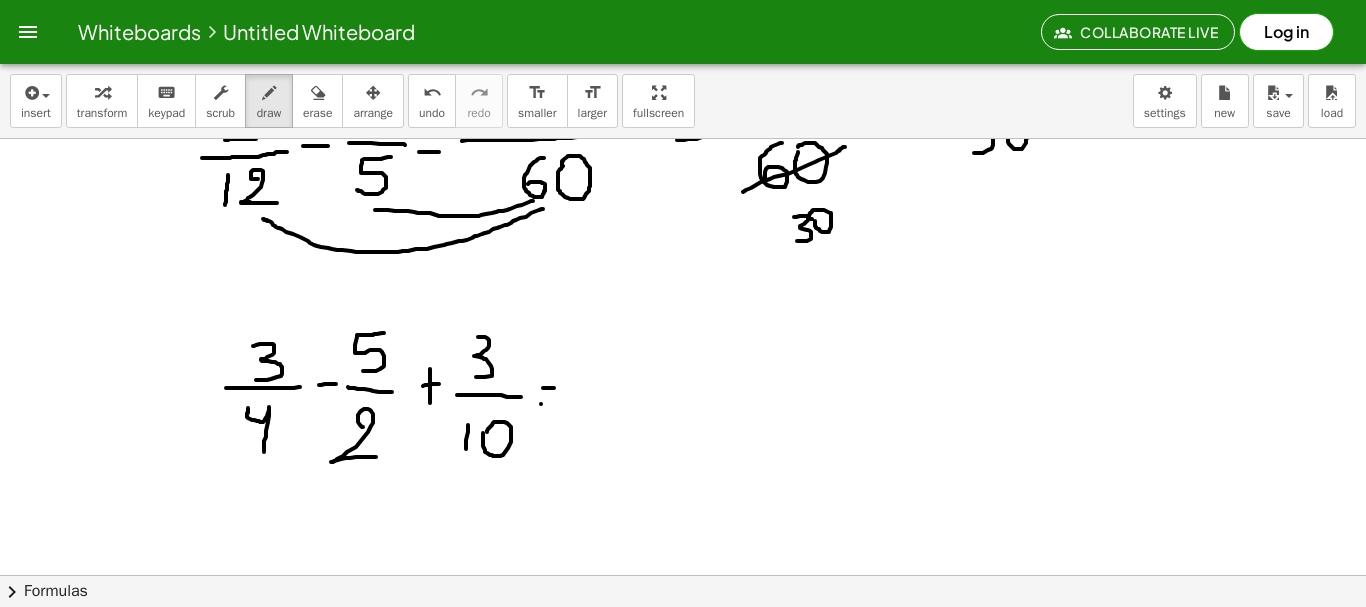 drag, startPoint x: 541, startPoint y: 404, endPoint x: 556, endPoint y: 404, distance: 15 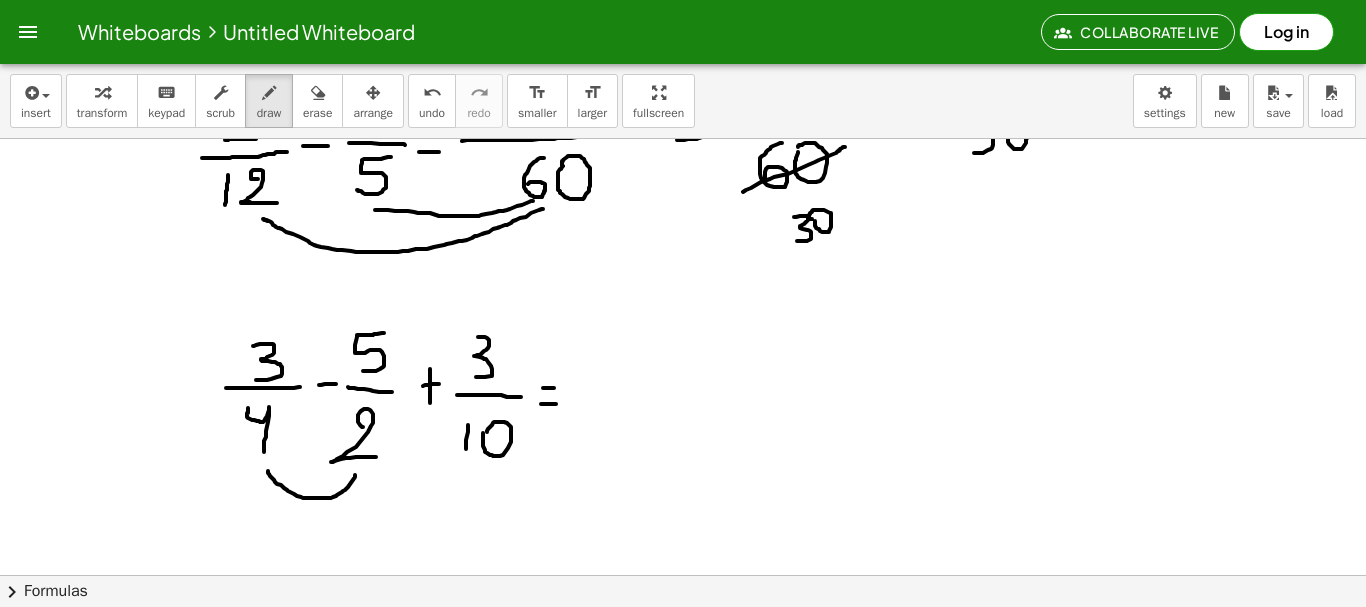drag, startPoint x: 268, startPoint y: 471, endPoint x: 355, endPoint y: 475, distance: 87.0919 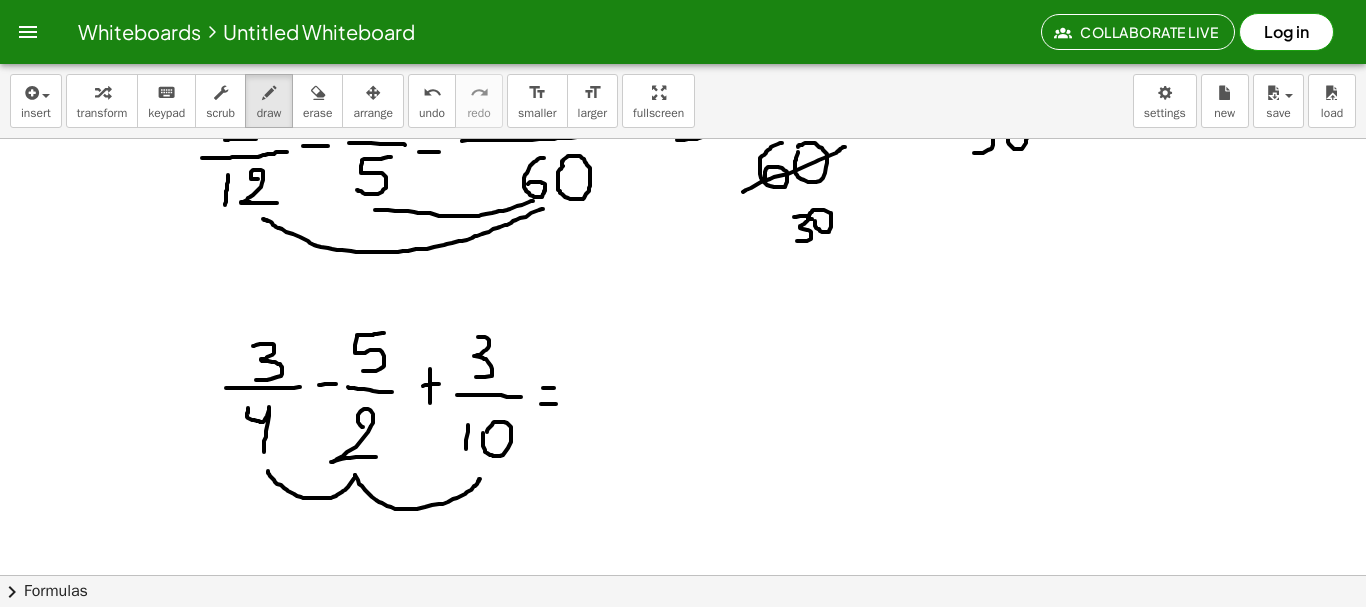 drag, startPoint x: 355, startPoint y: 475, endPoint x: 480, endPoint y: 477, distance: 125.016 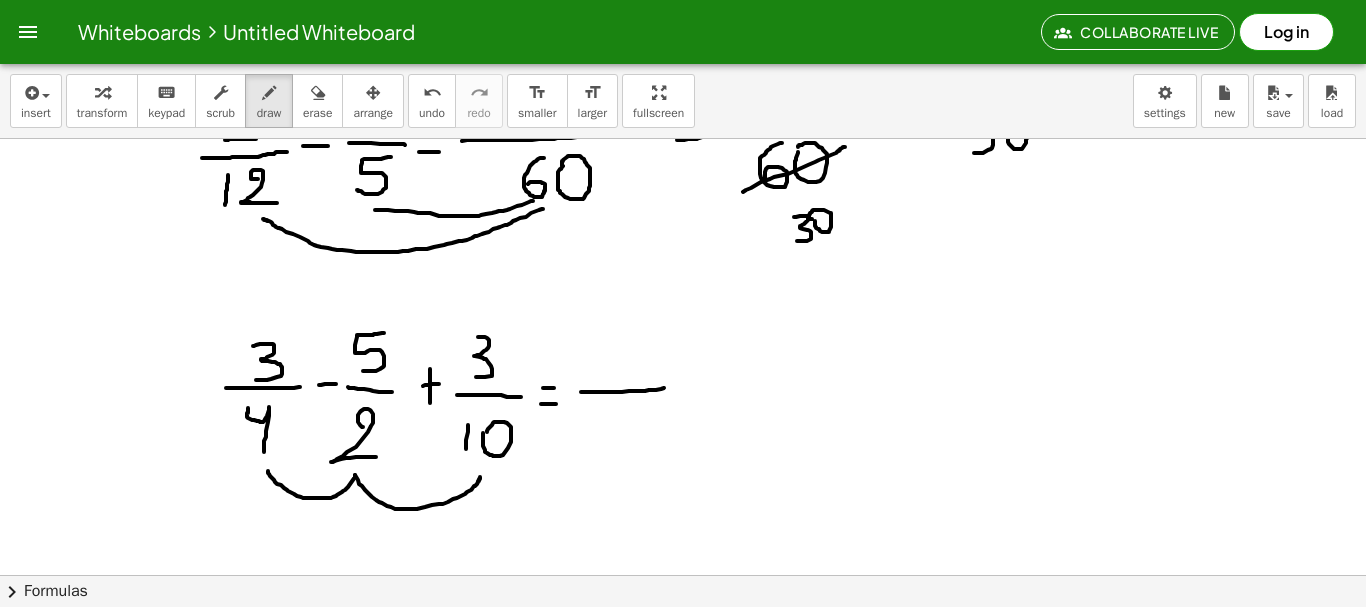 drag, startPoint x: 581, startPoint y: 392, endPoint x: 675, endPoint y: 388, distance: 94.08507 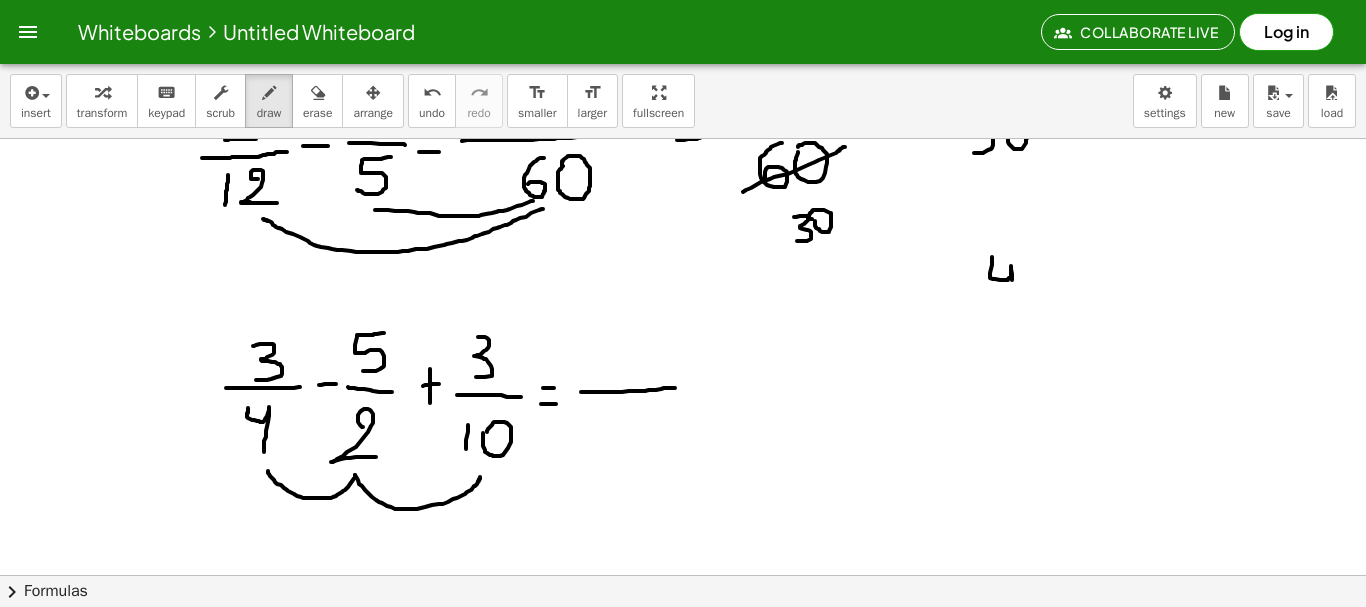 drag, startPoint x: 992, startPoint y: 257, endPoint x: 1012, endPoint y: 311, distance: 57.58472 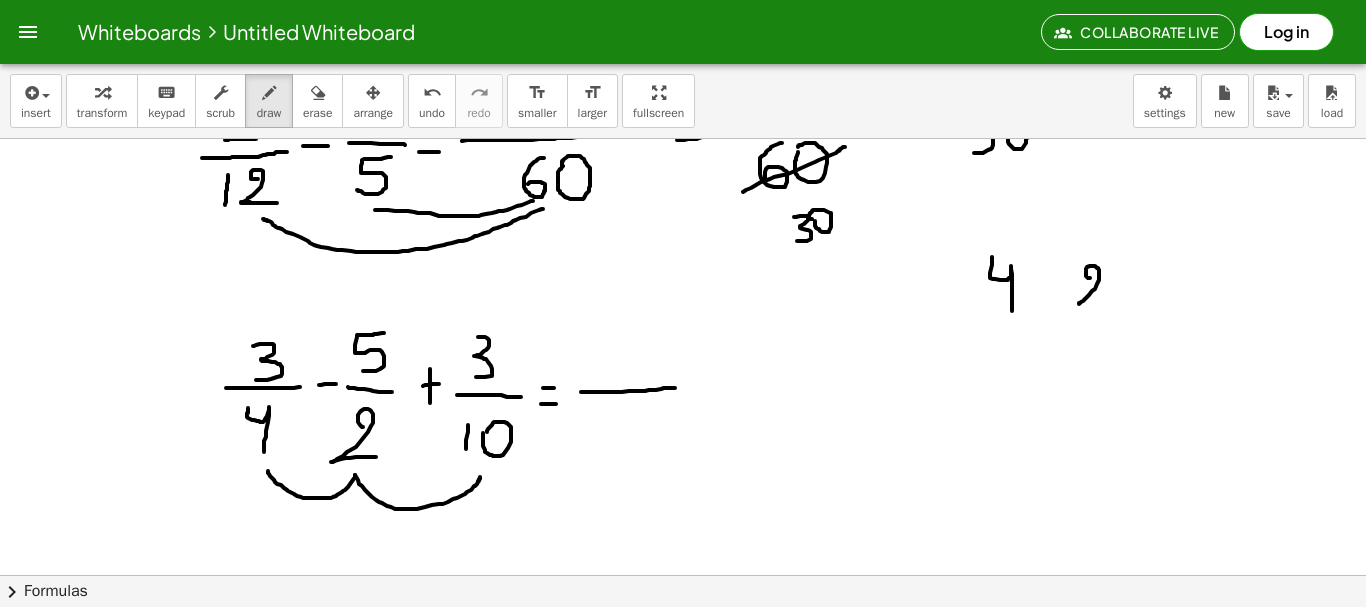 drag, startPoint x: 1090, startPoint y: 278, endPoint x: 1118, endPoint y: 299, distance: 35 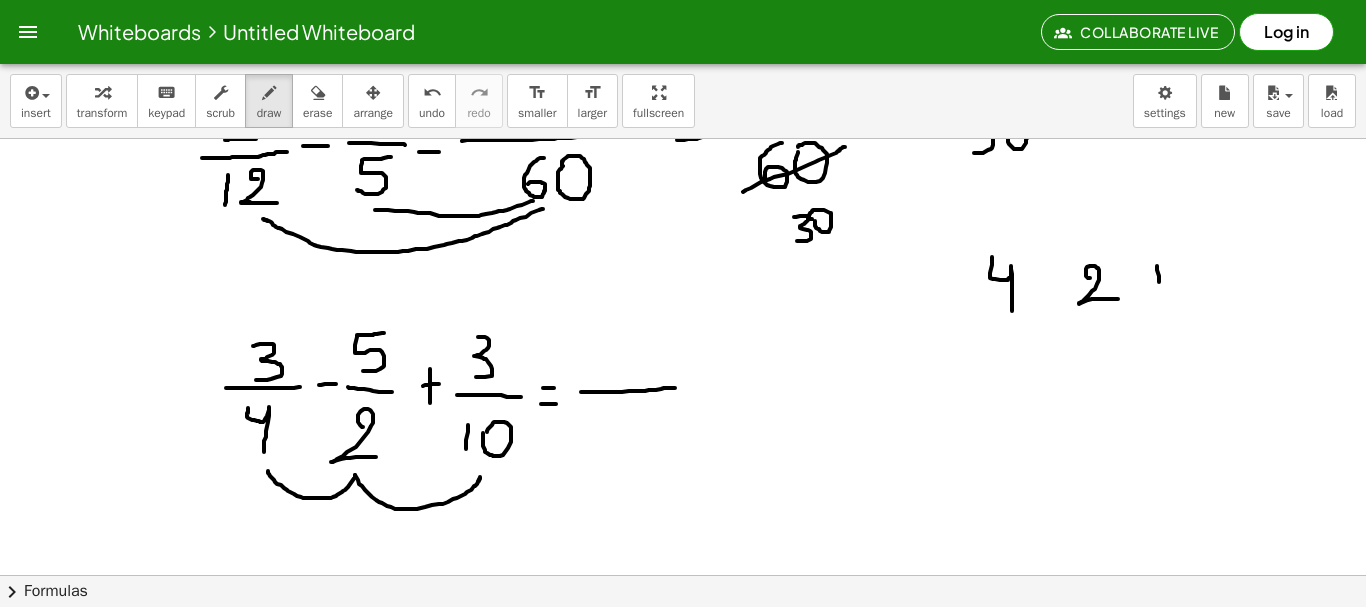 drag, startPoint x: 1157, startPoint y: 266, endPoint x: 1160, endPoint y: 294, distance: 28.160255 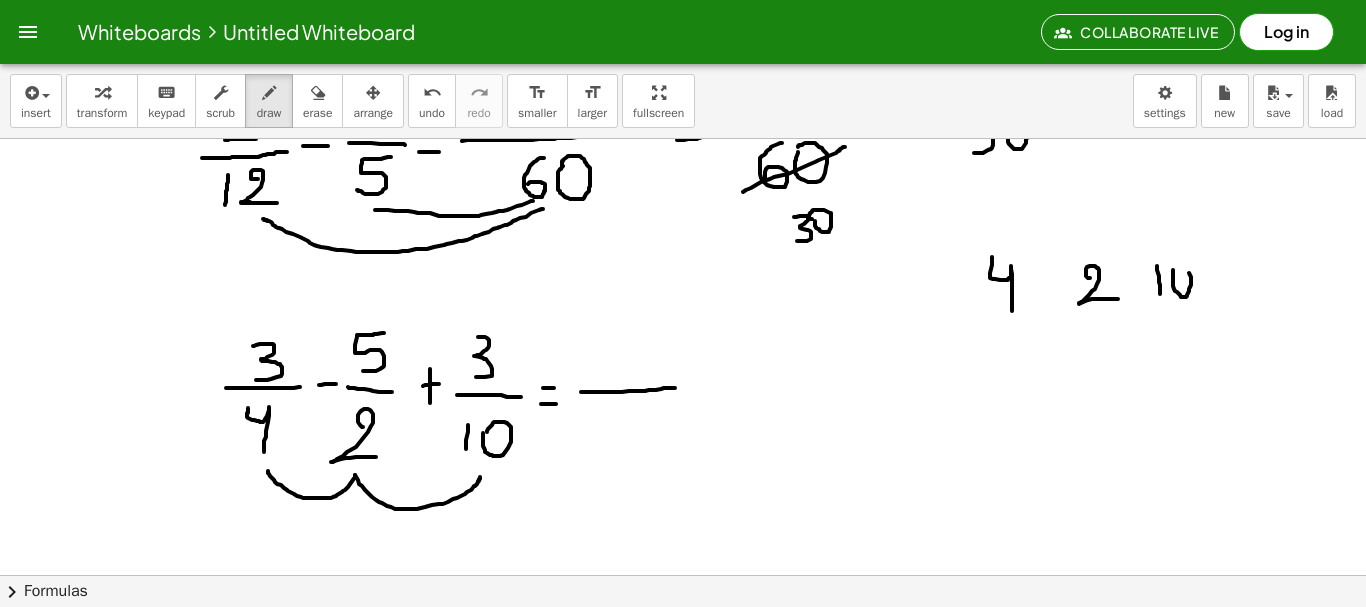 click at bounding box center (683, -535) 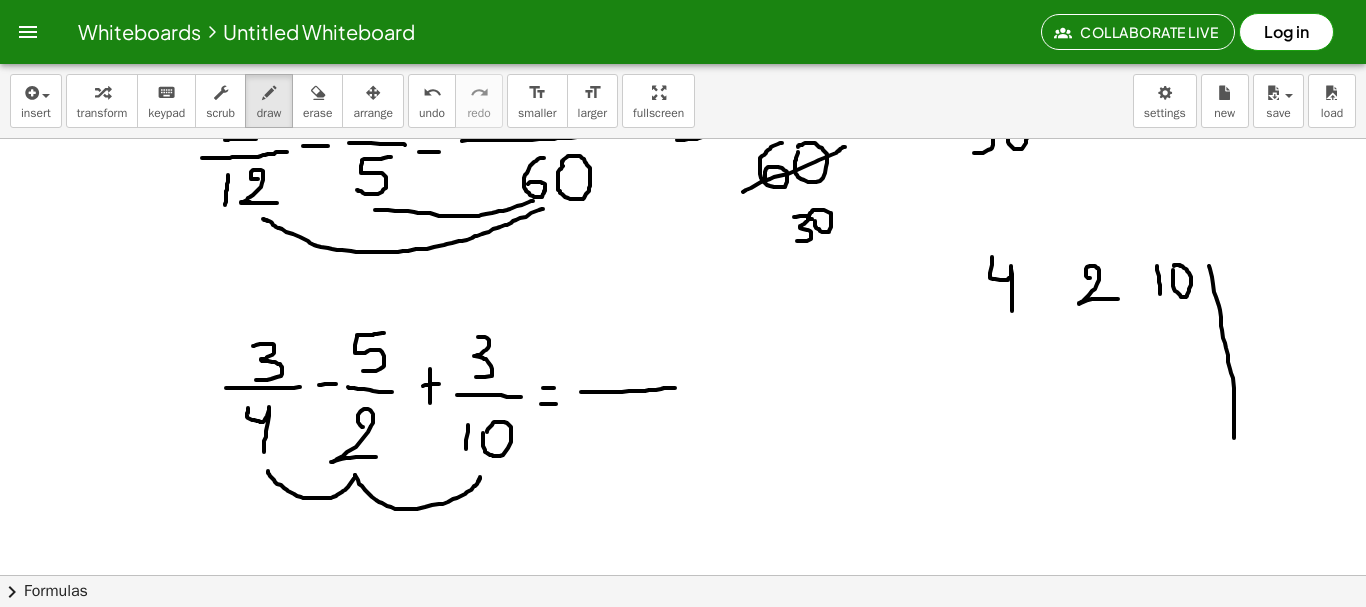 drag, startPoint x: 1209, startPoint y: 266, endPoint x: 1234, endPoint y: 443, distance: 178.75682 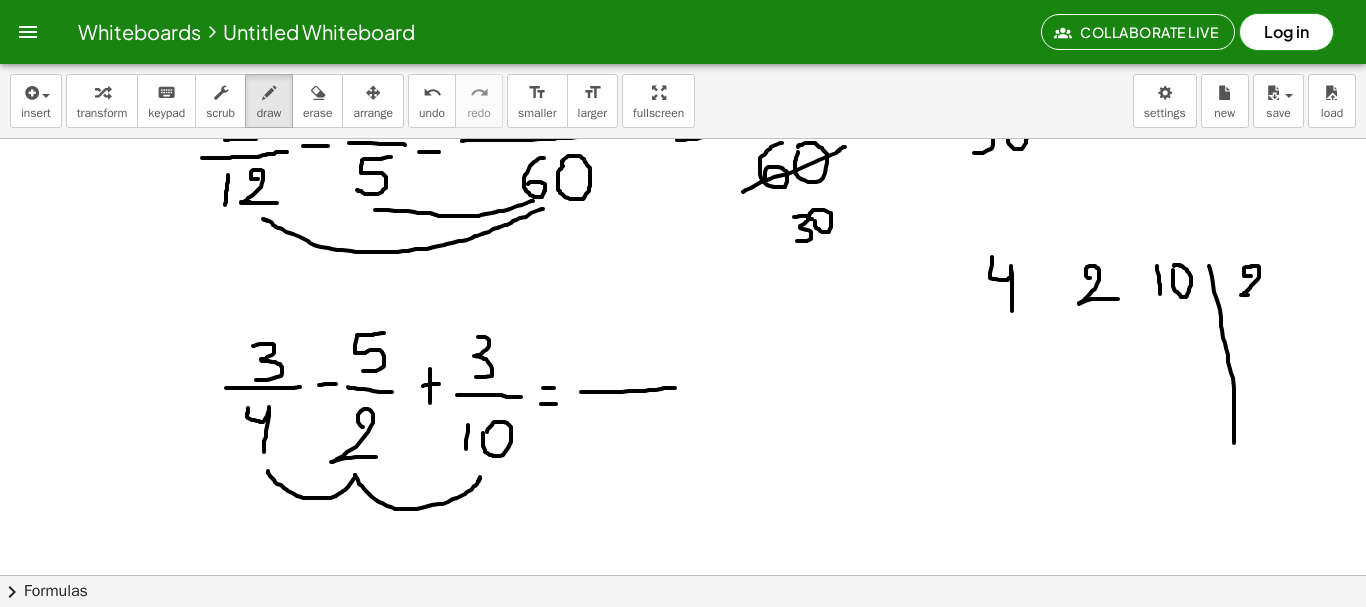 drag, startPoint x: 1251, startPoint y: 276, endPoint x: 1270, endPoint y: 297, distance: 28.319605 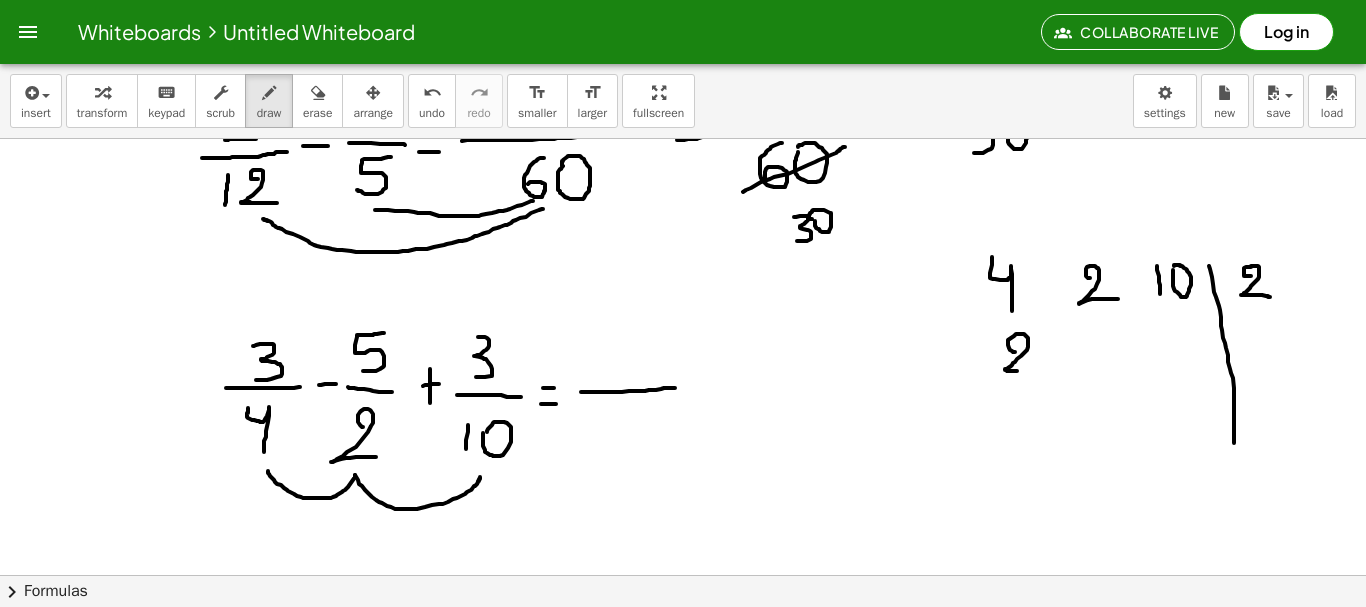 drag, startPoint x: 1015, startPoint y: 352, endPoint x: 1038, endPoint y: 372, distance: 30.479502 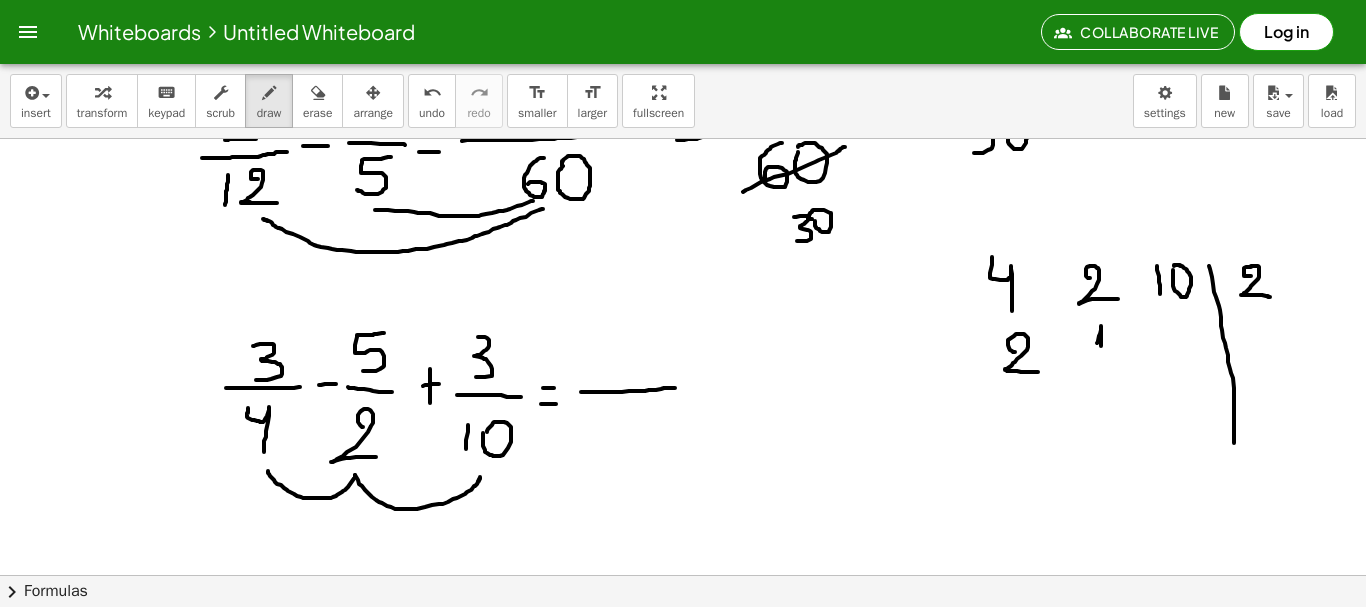 click at bounding box center (683, -535) 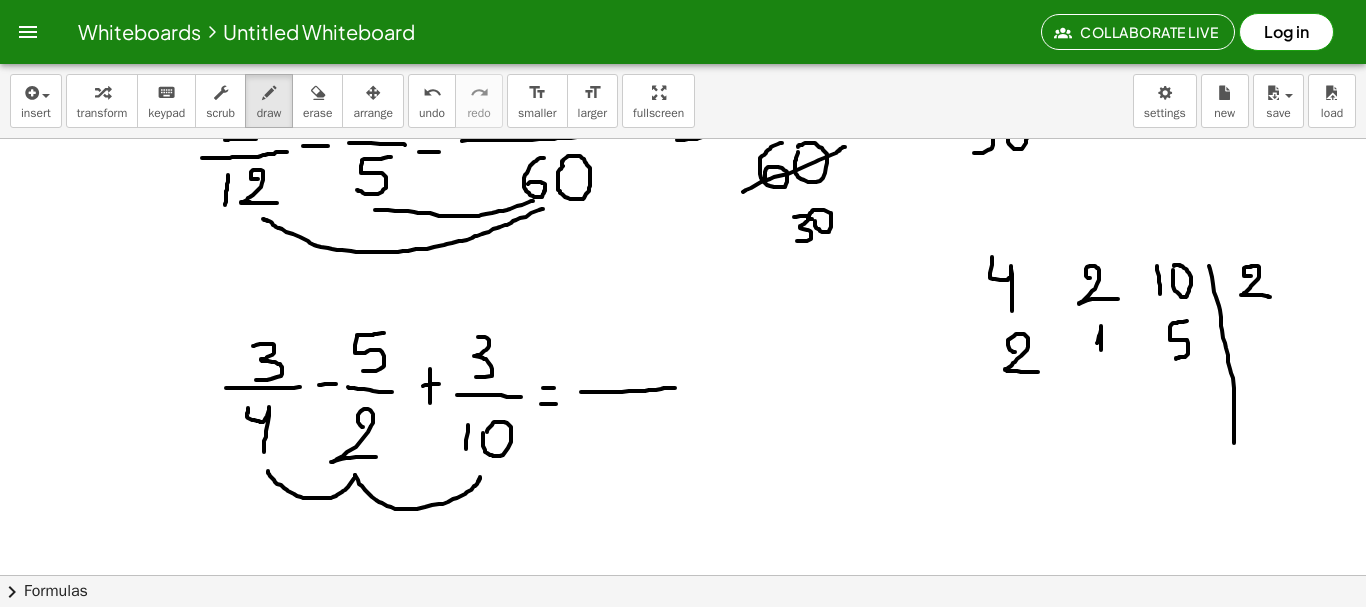 drag, startPoint x: 1187, startPoint y: 321, endPoint x: 1176, endPoint y: 359, distance: 39.56008 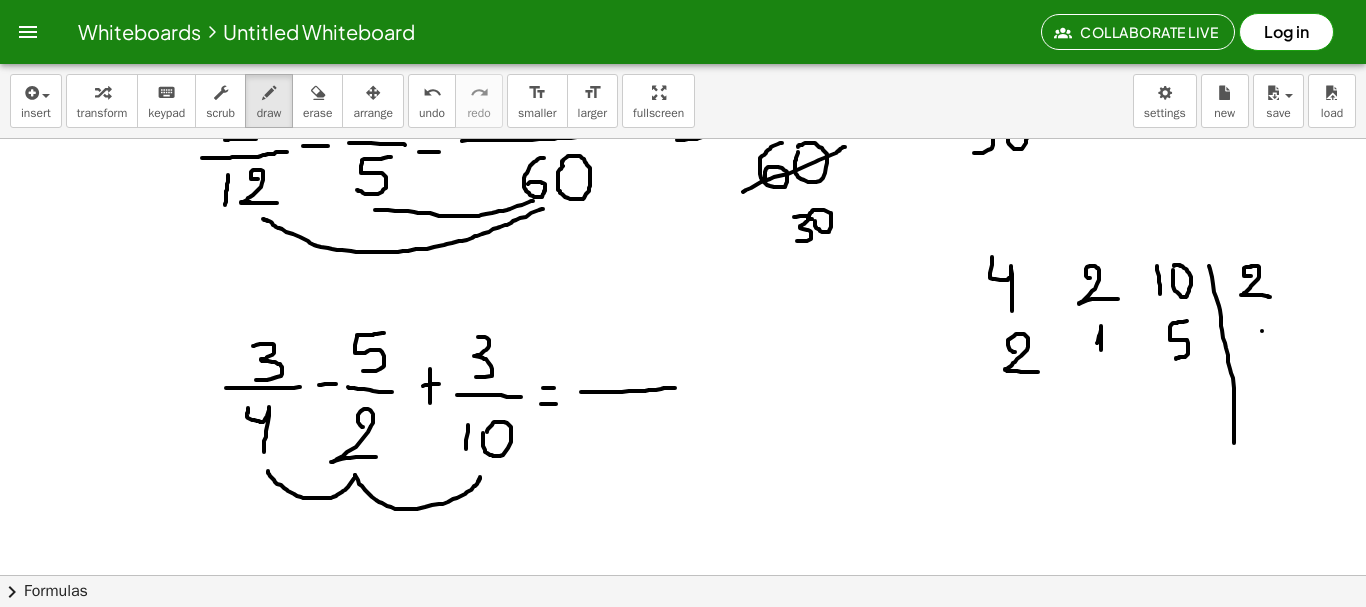 drag, startPoint x: 1262, startPoint y: 331, endPoint x: 1249, endPoint y: 351, distance: 23.853722 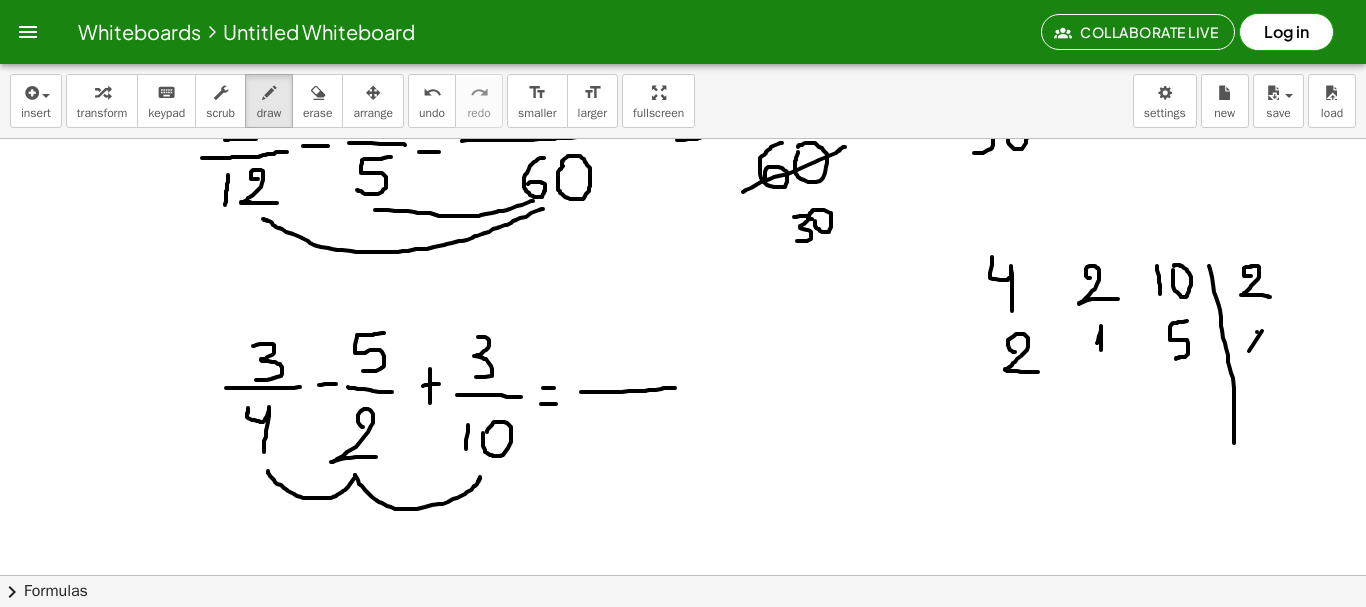 drag, startPoint x: 1257, startPoint y: 332, endPoint x: 1281, endPoint y: 340, distance: 25.298222 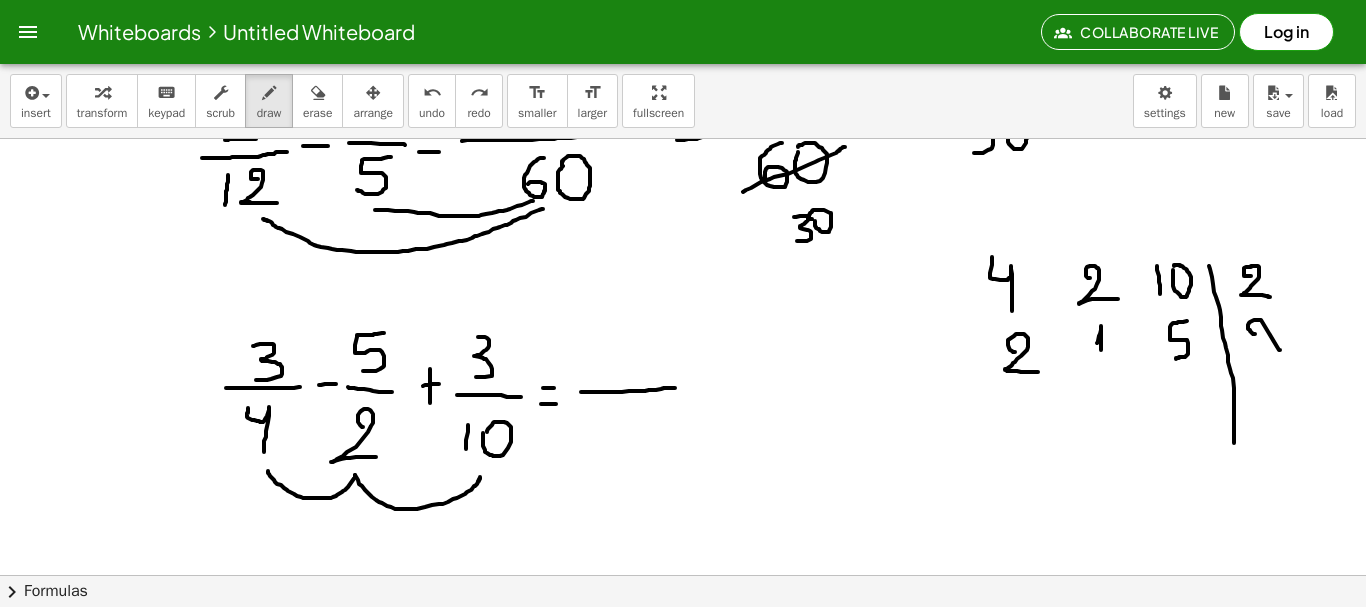 drag, startPoint x: 1255, startPoint y: 334, endPoint x: 1280, endPoint y: 350, distance: 29.681644 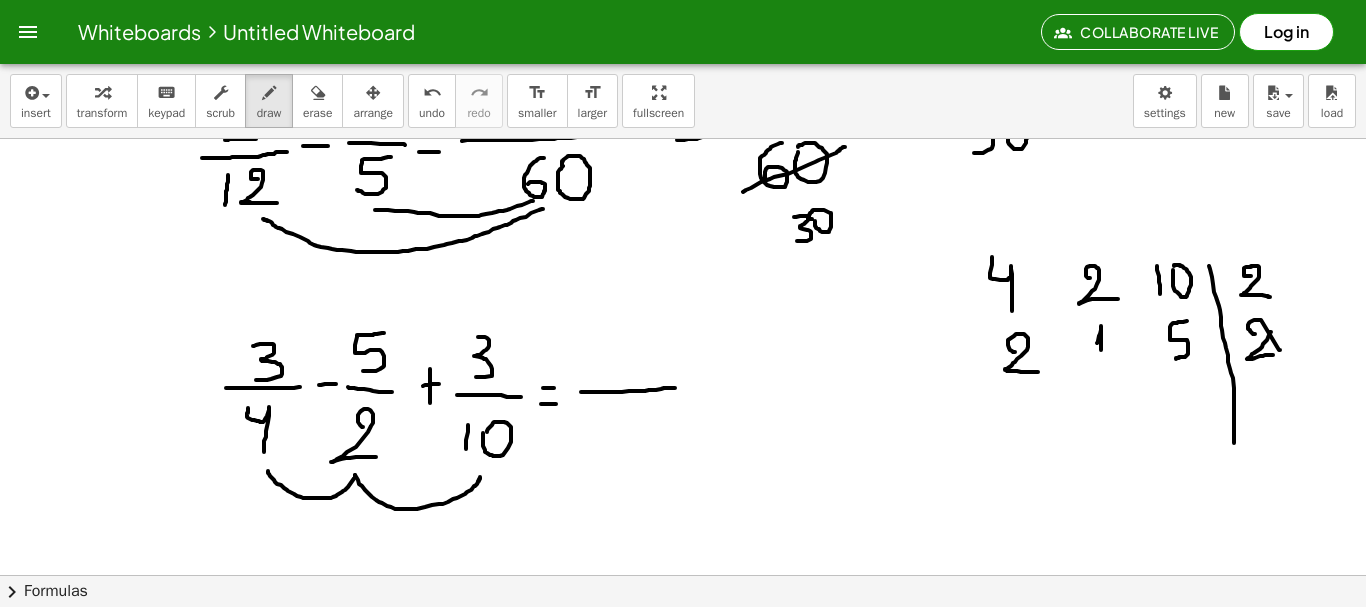 drag, startPoint x: 1271, startPoint y: 332, endPoint x: 1285, endPoint y: 355, distance: 26.925823 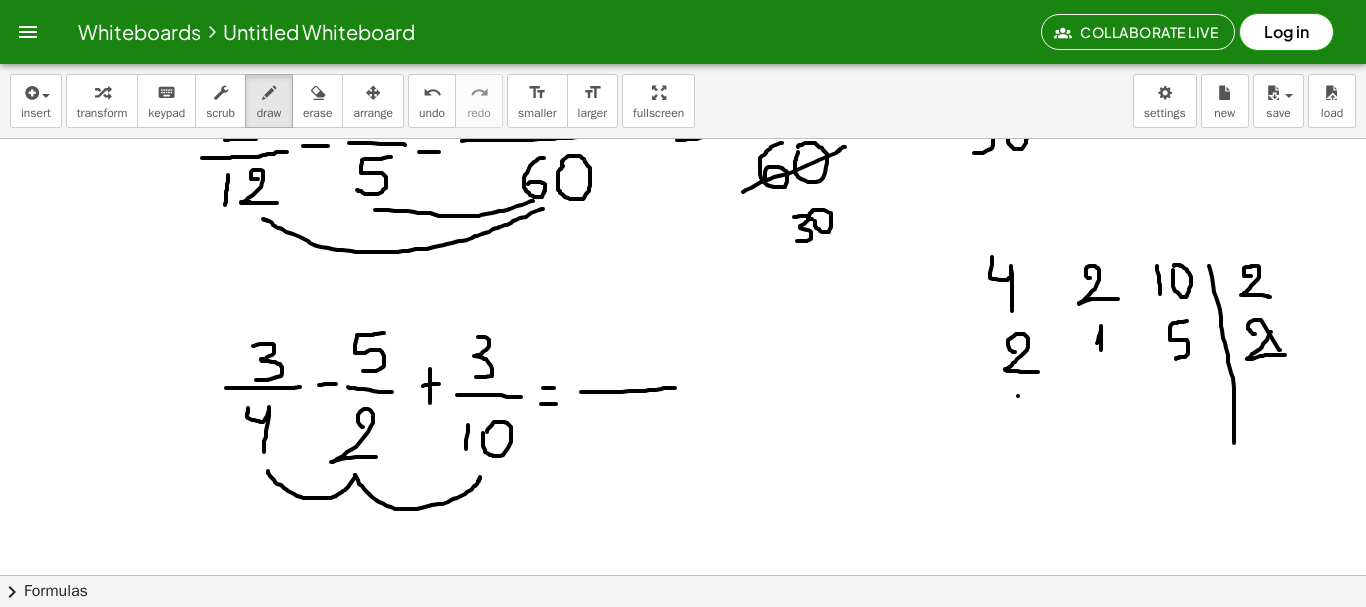 drag, startPoint x: 1018, startPoint y: 396, endPoint x: 1020, endPoint y: 422, distance: 26.076809 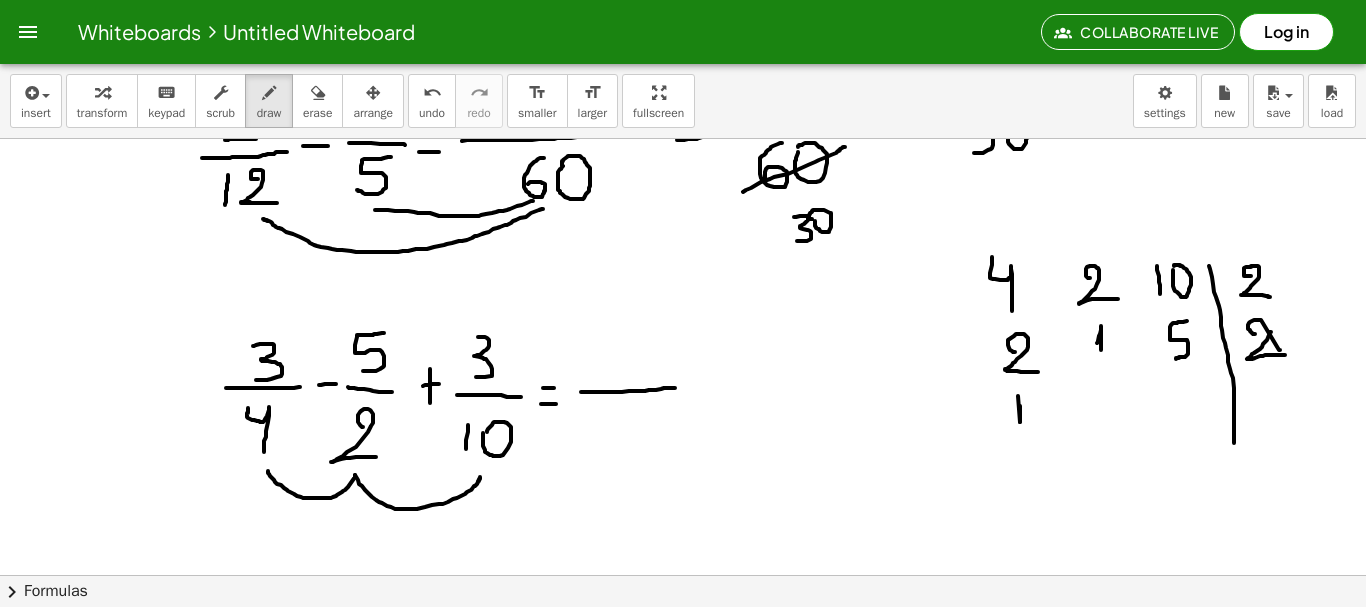 drag, startPoint x: 1020, startPoint y: 422, endPoint x: 1020, endPoint y: 404, distance: 18 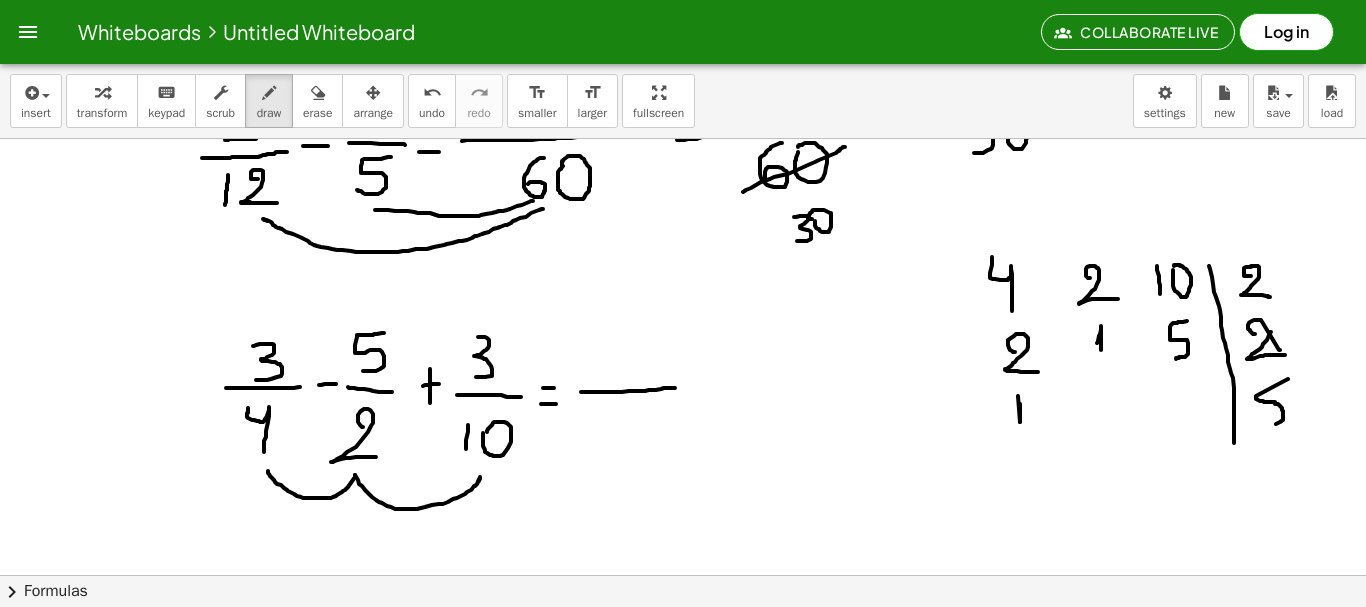 drag, startPoint x: 1288, startPoint y: 379, endPoint x: 1258, endPoint y: 424, distance: 54.08327 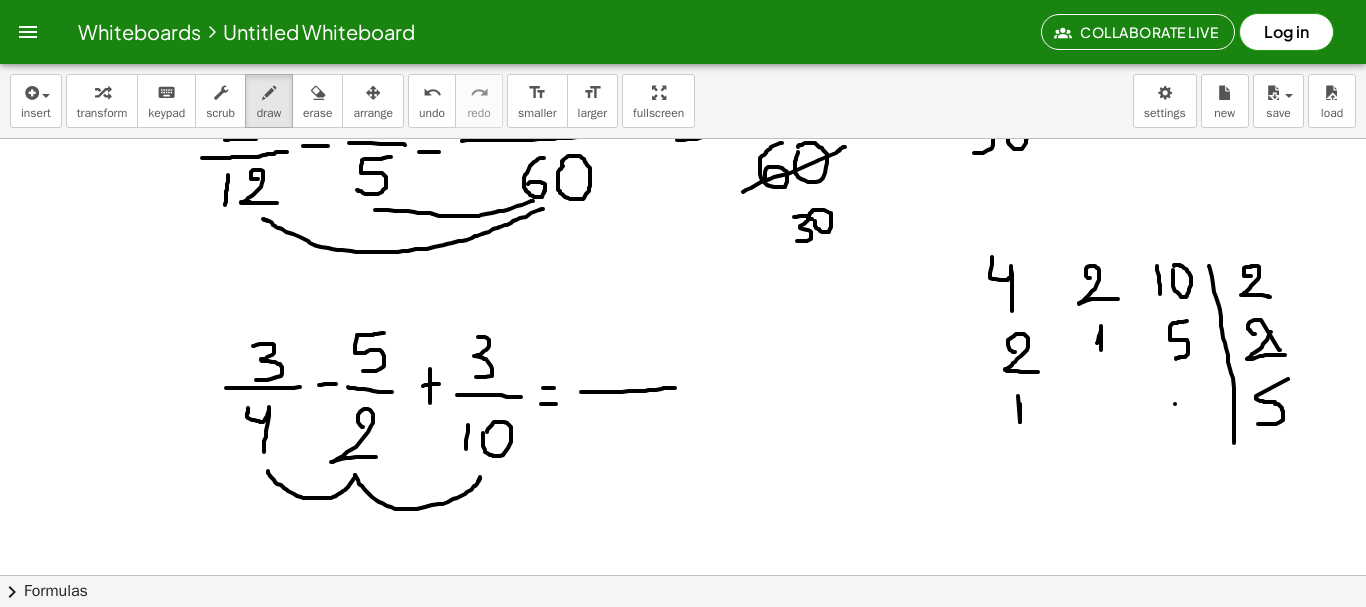 drag, startPoint x: 1175, startPoint y: 404, endPoint x: 1187, endPoint y: 422, distance: 21.633308 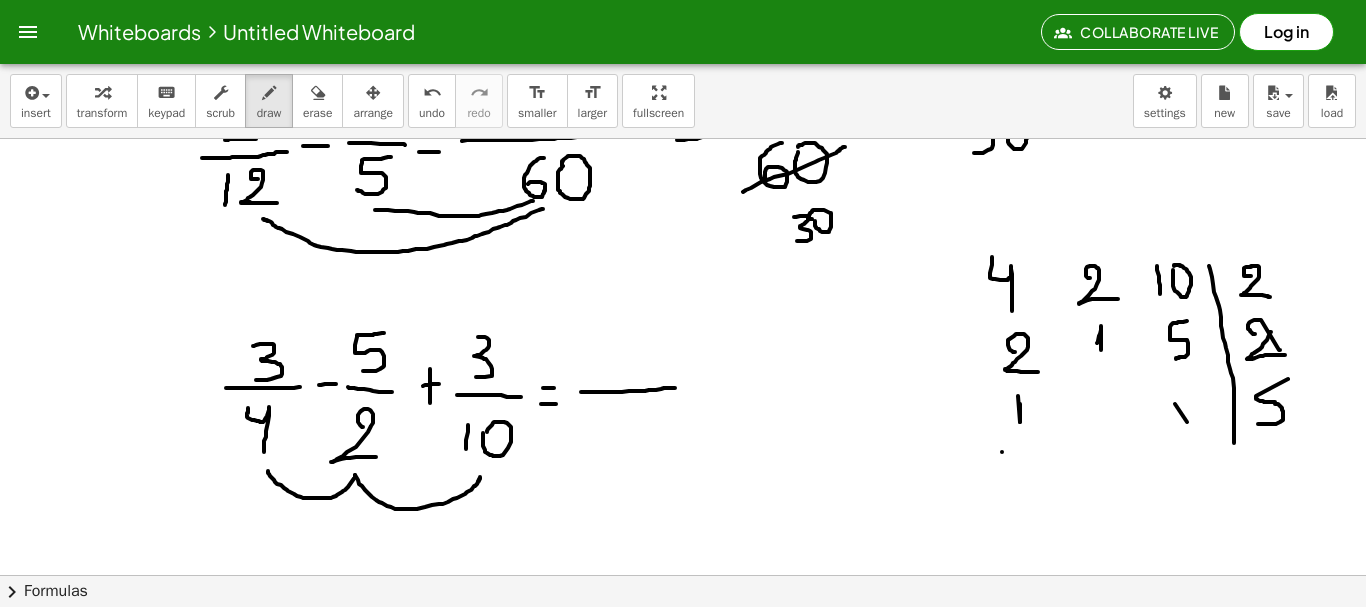 drag, startPoint x: 1002, startPoint y: 452, endPoint x: 1042, endPoint y: 447, distance: 40.311287 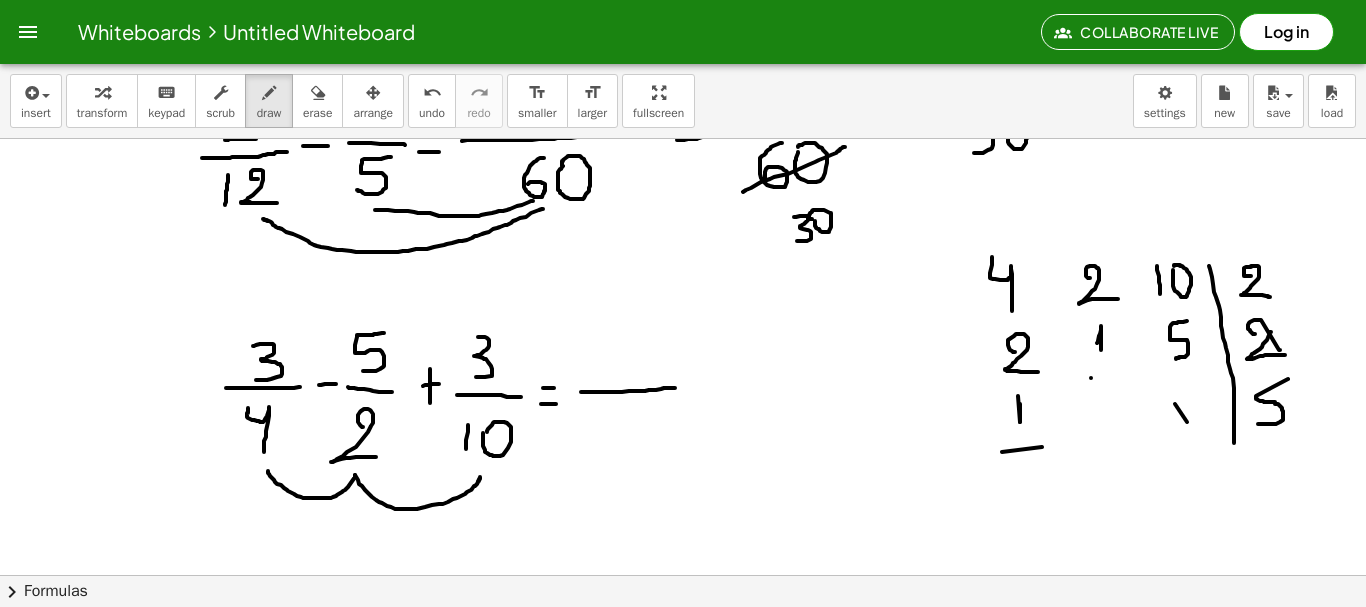 drag, startPoint x: 1091, startPoint y: 378, endPoint x: 1109, endPoint y: 375, distance: 18.248287 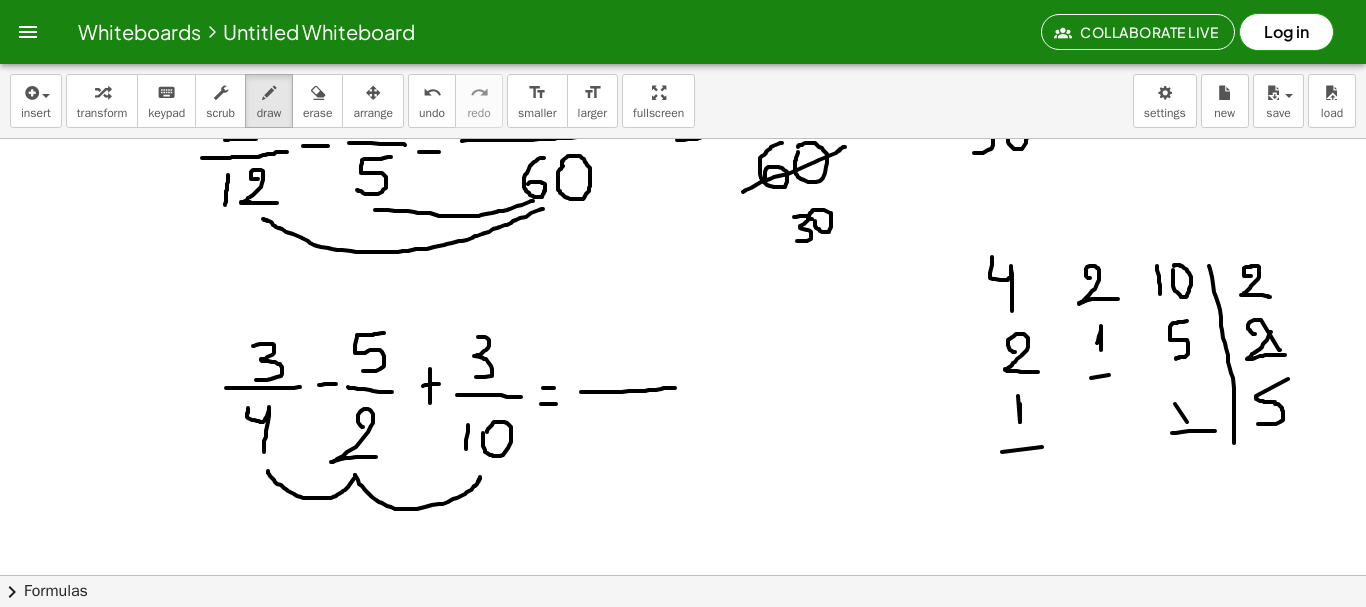 drag, startPoint x: 1172, startPoint y: 433, endPoint x: 1215, endPoint y: 431, distance: 43.046486 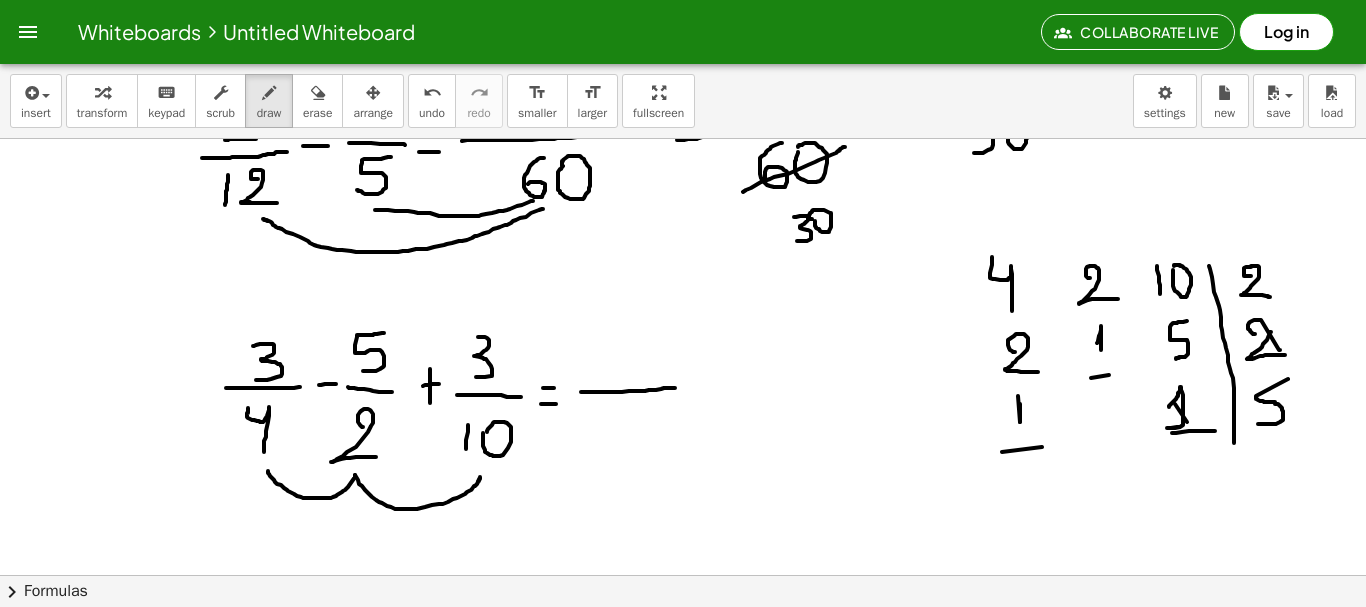drag, startPoint x: 1169, startPoint y: 407, endPoint x: 1193, endPoint y: 426, distance: 30.610456 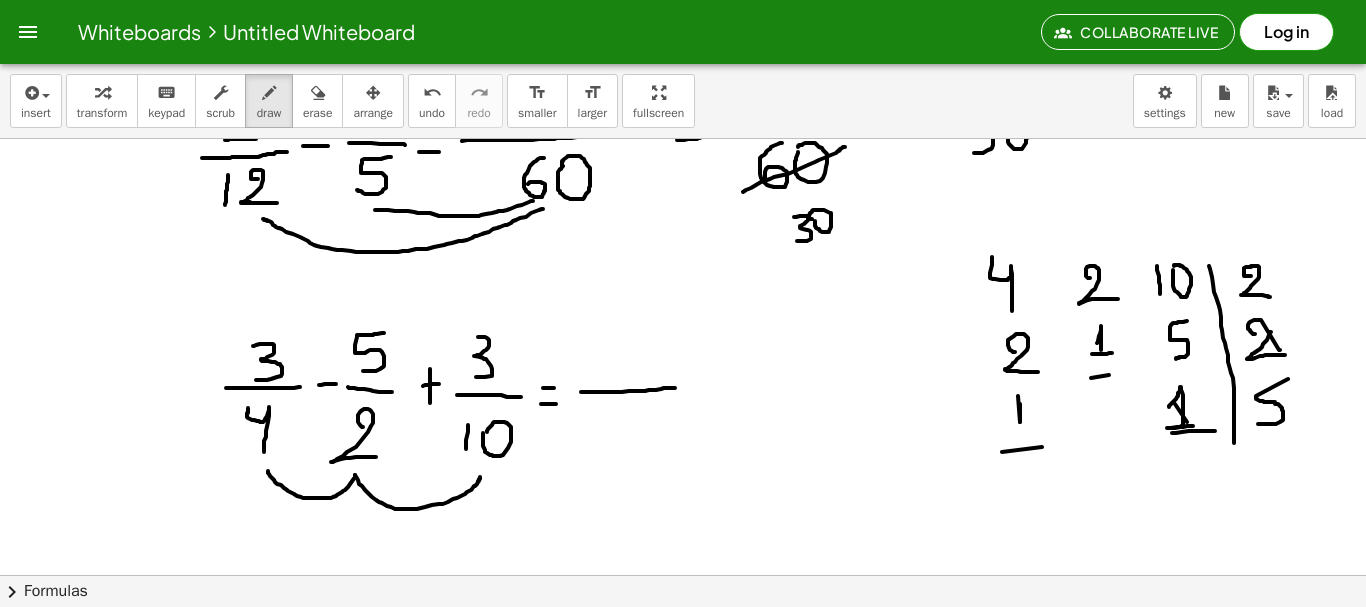 drag, startPoint x: 1092, startPoint y: 354, endPoint x: 1114, endPoint y: 353, distance: 22.022715 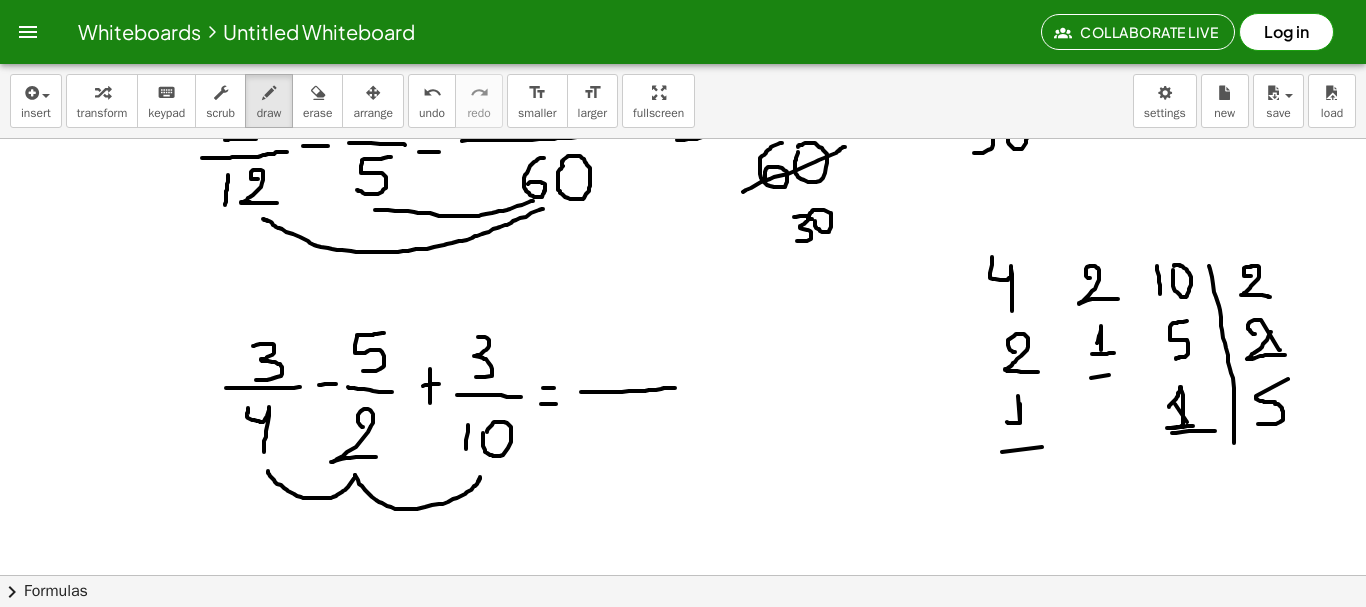 drag, startPoint x: 1007, startPoint y: 422, endPoint x: 1041, endPoint y: 423, distance: 34.0147 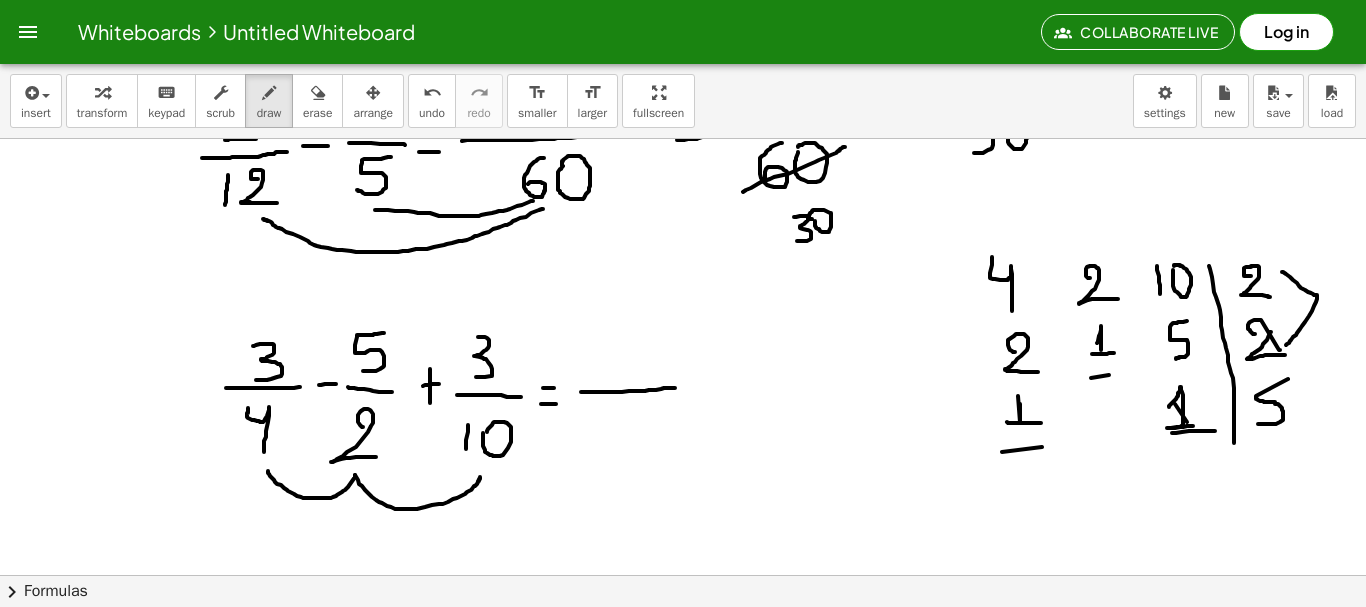 drag, startPoint x: 1282, startPoint y: 272, endPoint x: 1286, endPoint y: 345, distance: 73.109505 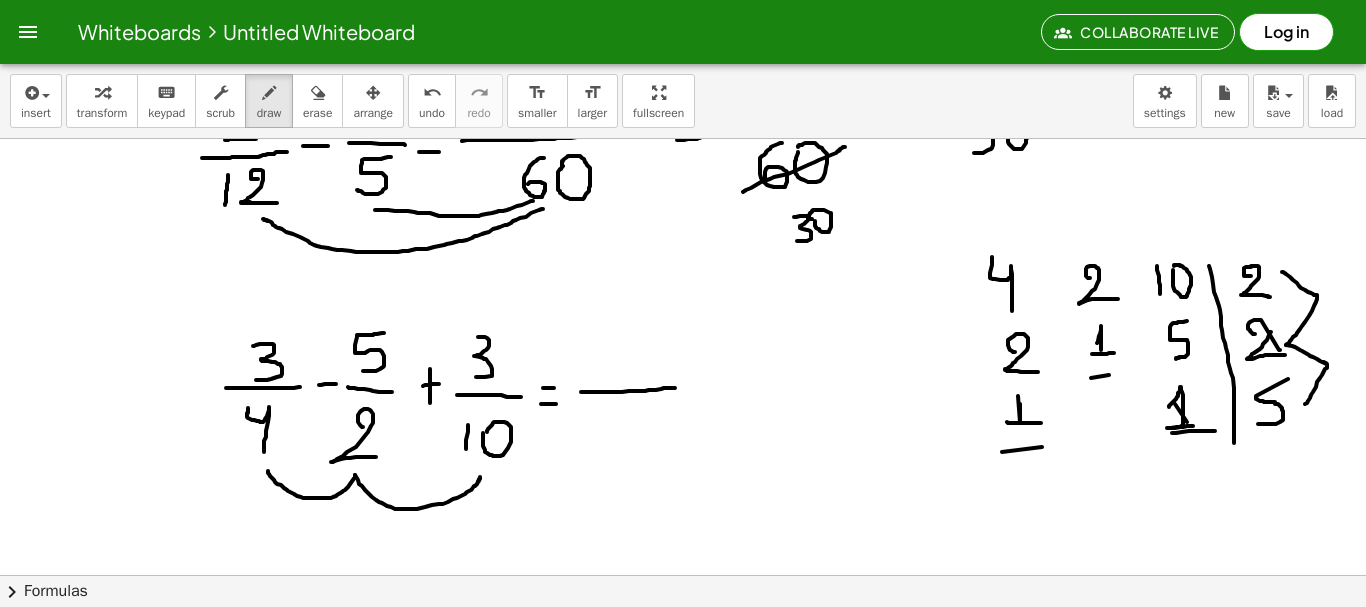 drag, startPoint x: 1286, startPoint y: 345, endPoint x: 1302, endPoint y: 408, distance: 65 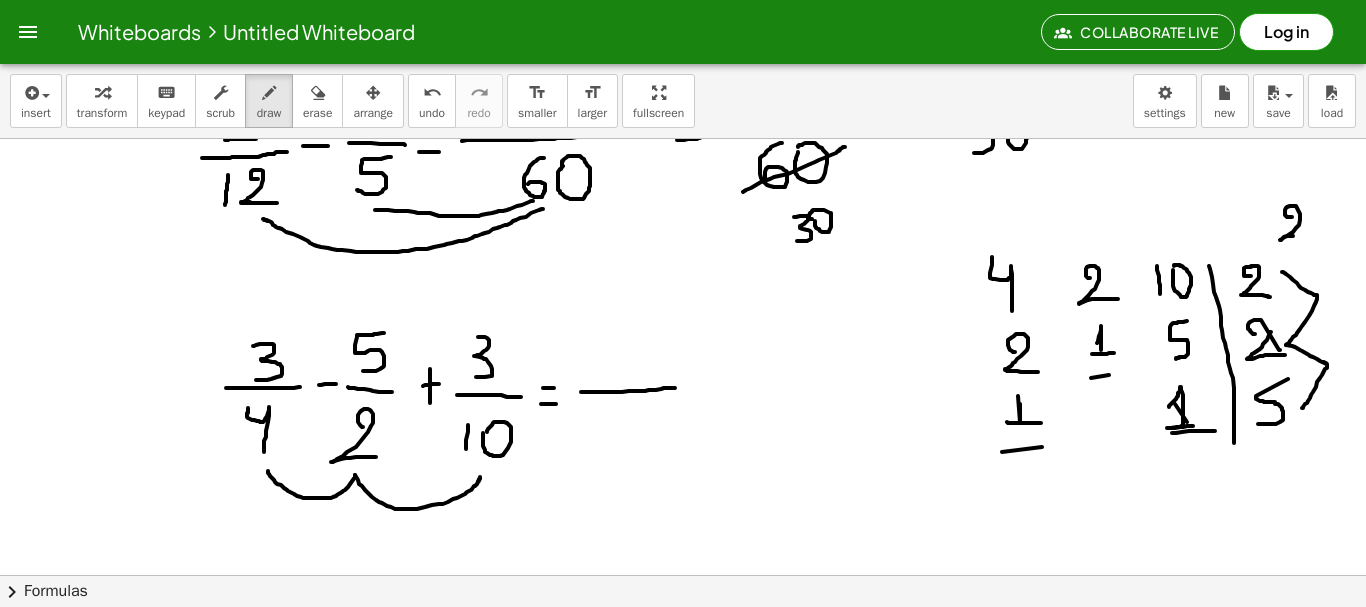 drag, startPoint x: 1292, startPoint y: 217, endPoint x: 1305, endPoint y: 236, distance: 23.021729 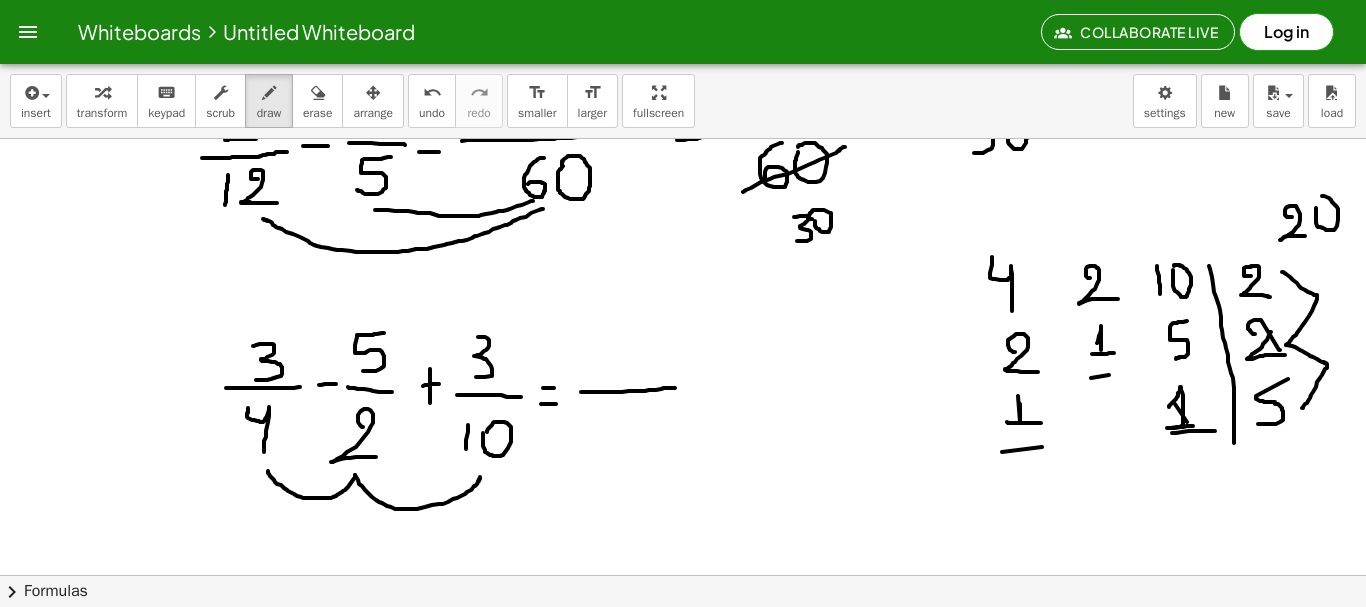drag, startPoint x: 1316, startPoint y: 208, endPoint x: 1304, endPoint y: 208, distance: 12 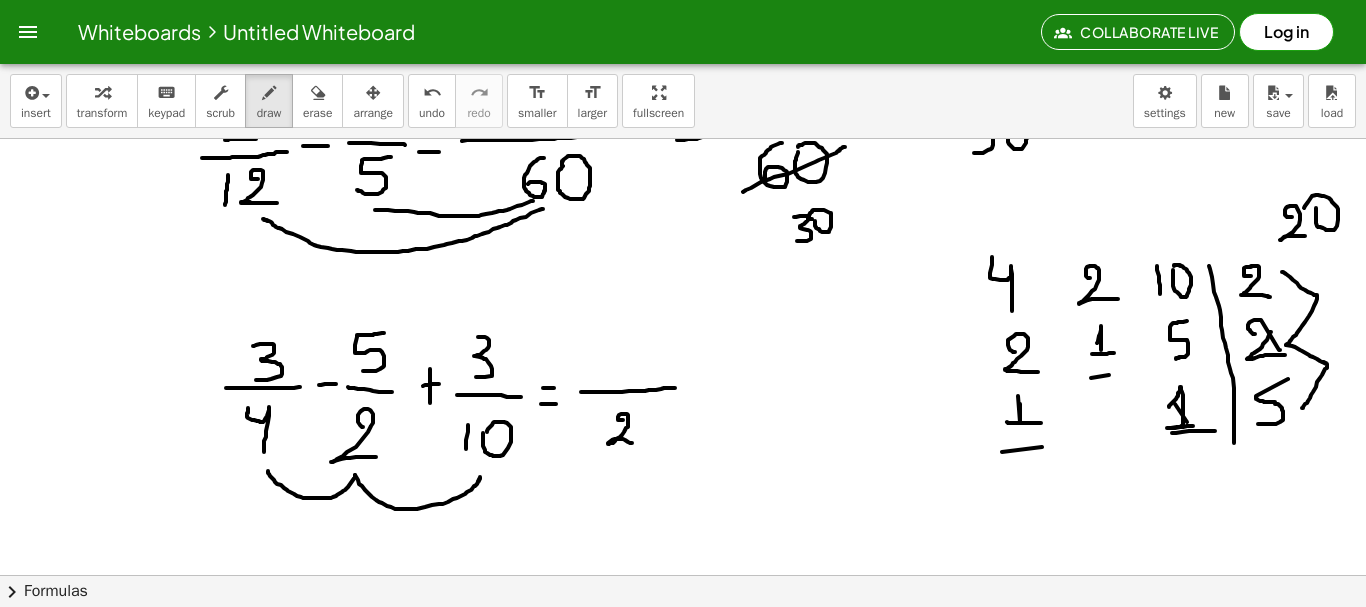 drag, startPoint x: 623, startPoint y: 420, endPoint x: 633, endPoint y: 443, distance: 25.079872 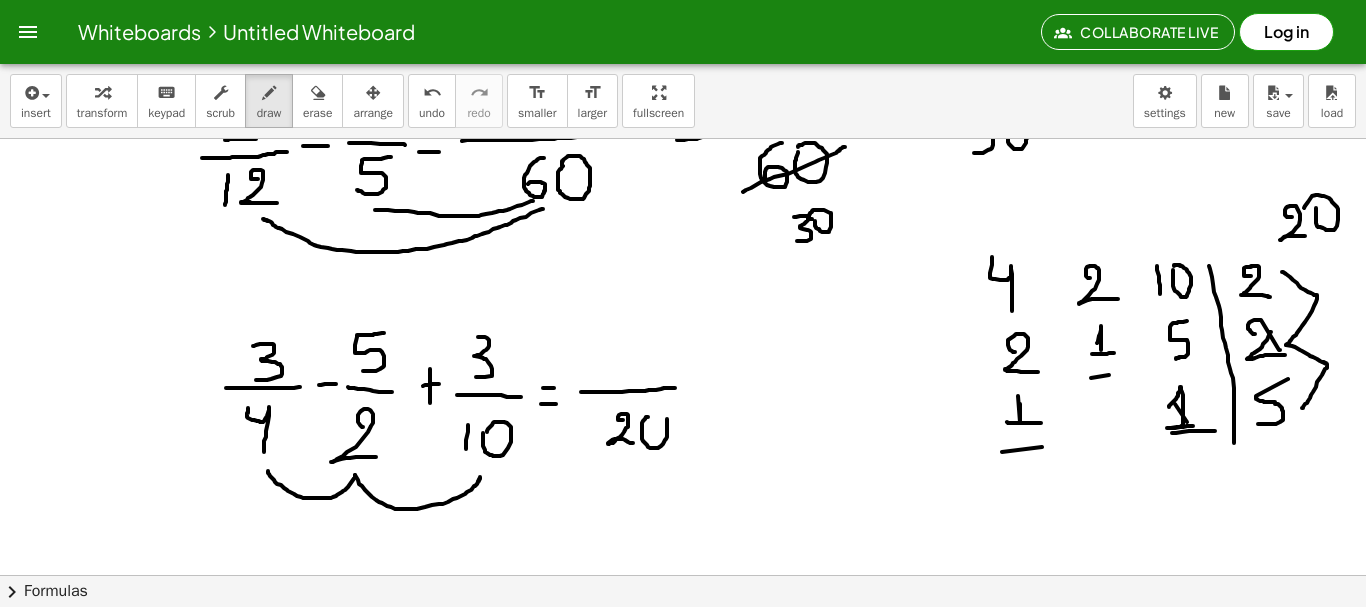 click at bounding box center (683, -535) 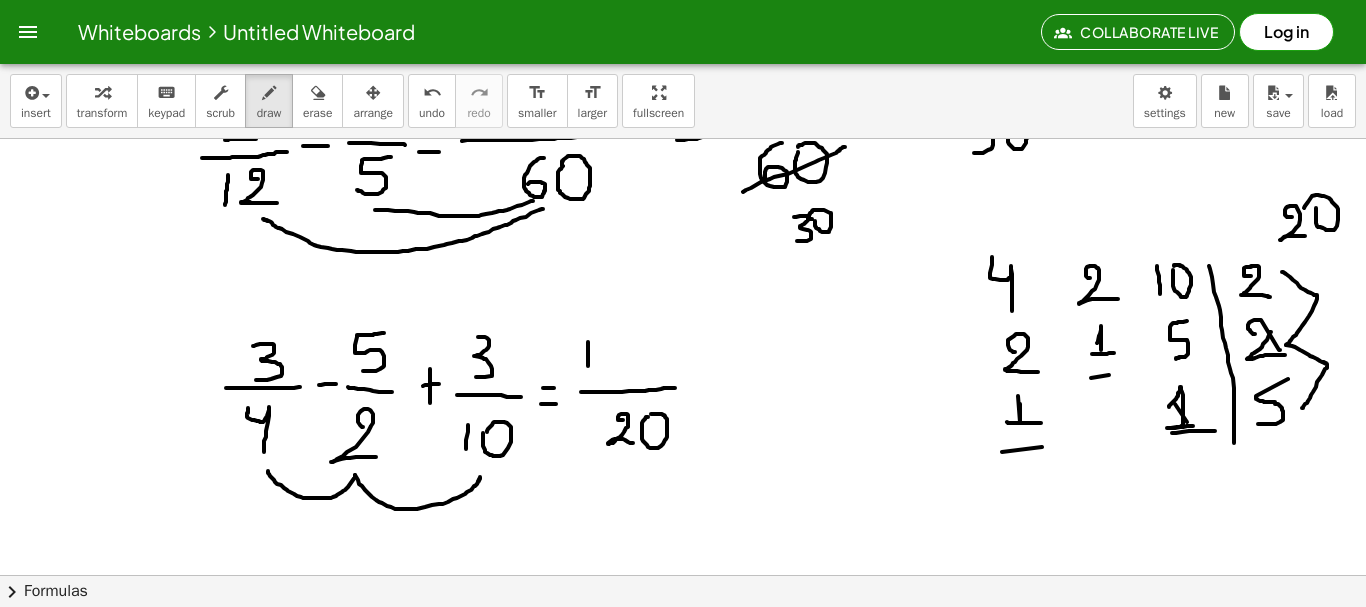 drag, startPoint x: 588, startPoint y: 342, endPoint x: 588, endPoint y: 377, distance: 35 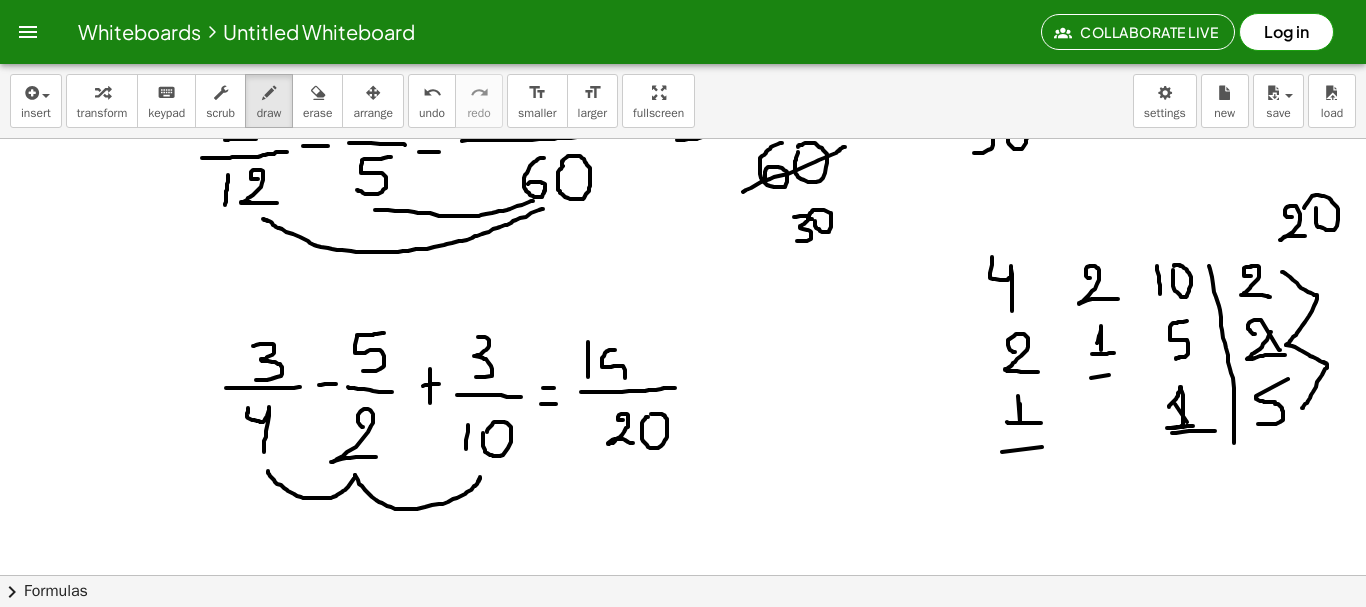 drag, startPoint x: 615, startPoint y: 350, endPoint x: 607, endPoint y: 389, distance: 39.812057 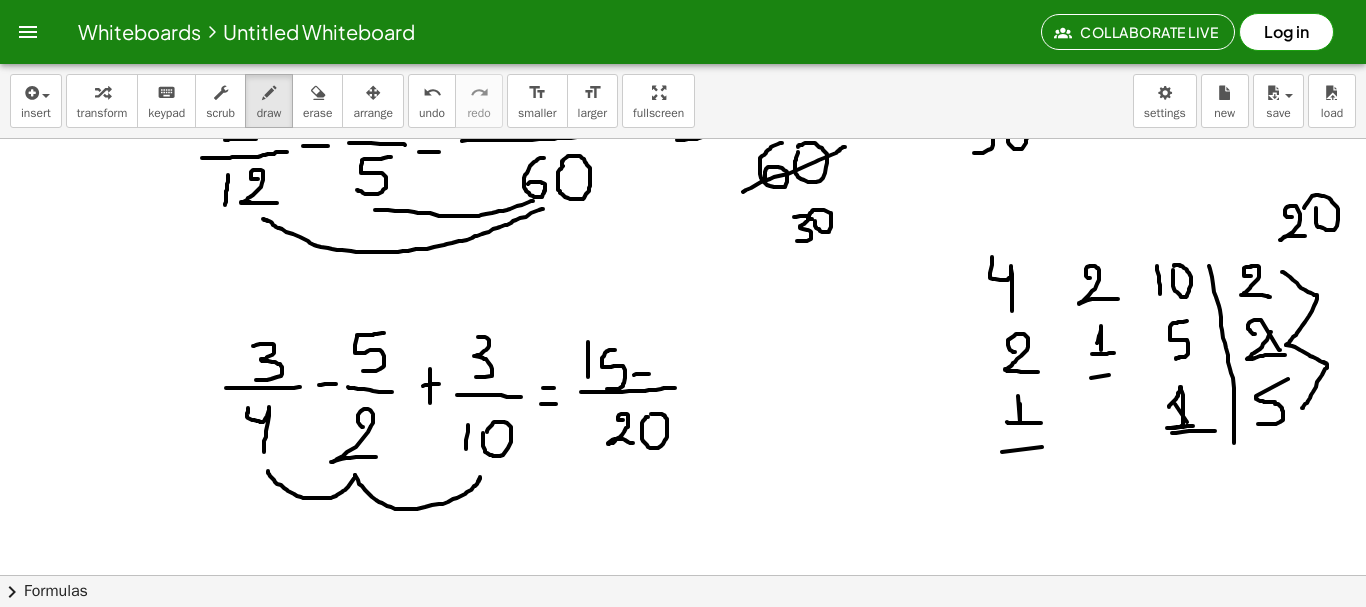 drag, startPoint x: 634, startPoint y: 375, endPoint x: 650, endPoint y: 374, distance: 16.03122 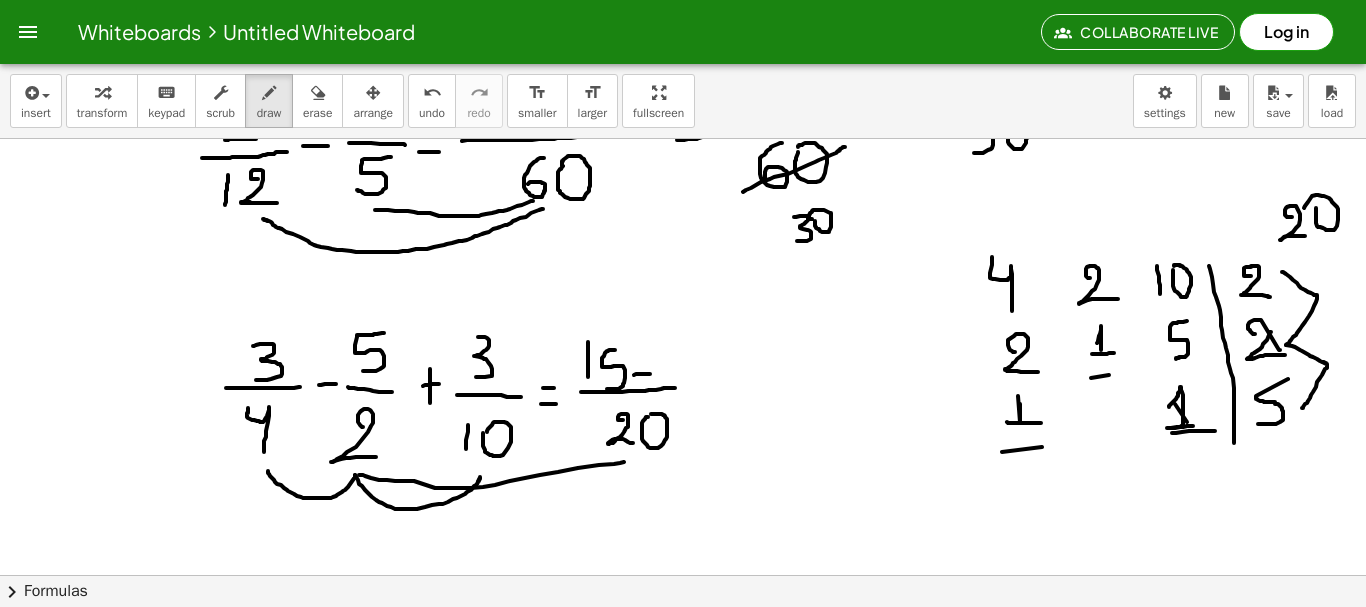 drag, startPoint x: 624, startPoint y: 462, endPoint x: 359, endPoint y: 475, distance: 265.31866 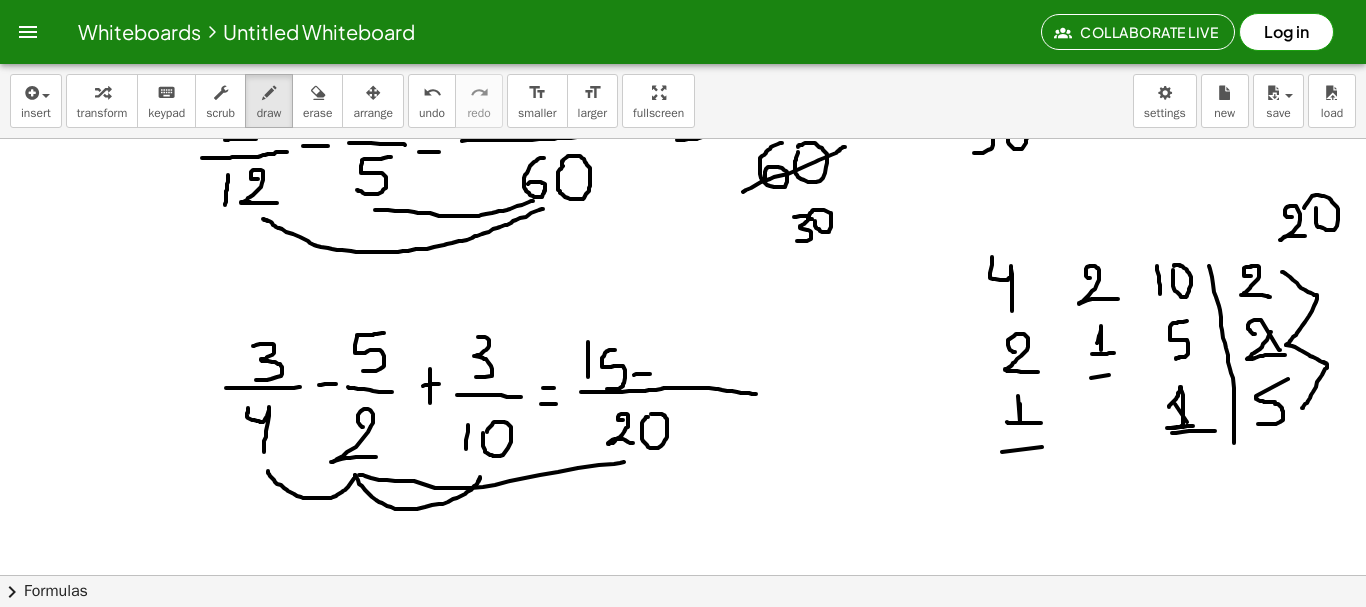 drag, startPoint x: 665, startPoint y: 388, endPoint x: 773, endPoint y: 396, distance: 108.29589 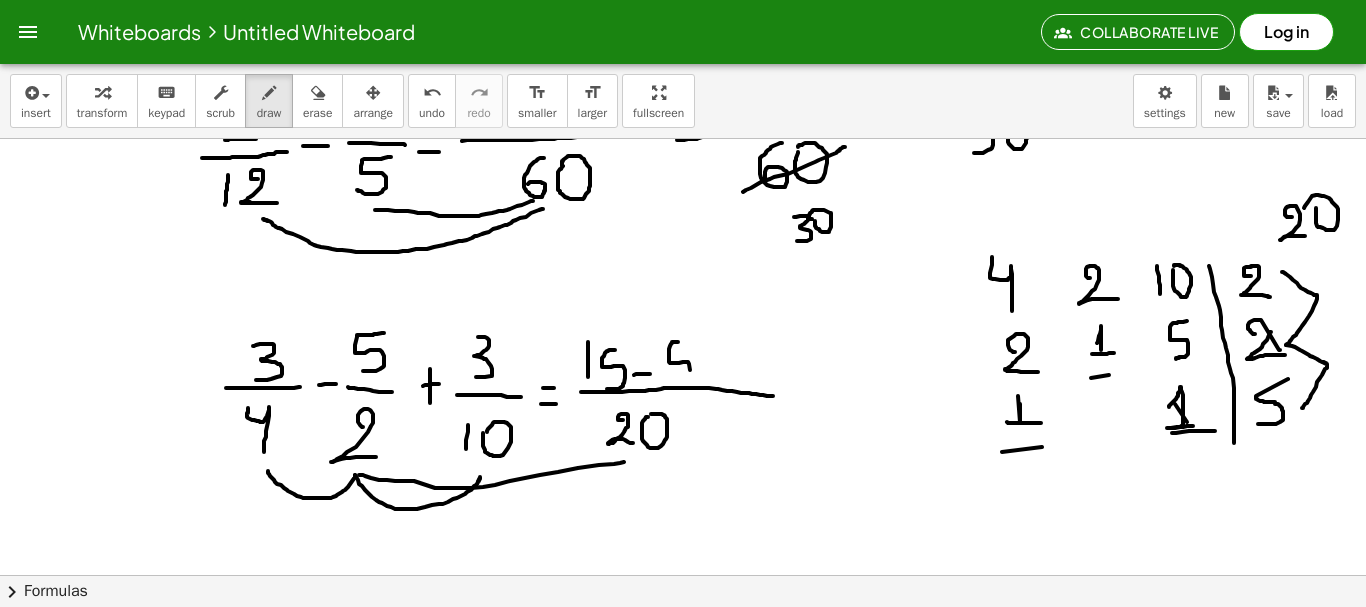 drag, startPoint x: 678, startPoint y: 342, endPoint x: 673, endPoint y: 381, distance: 39.319206 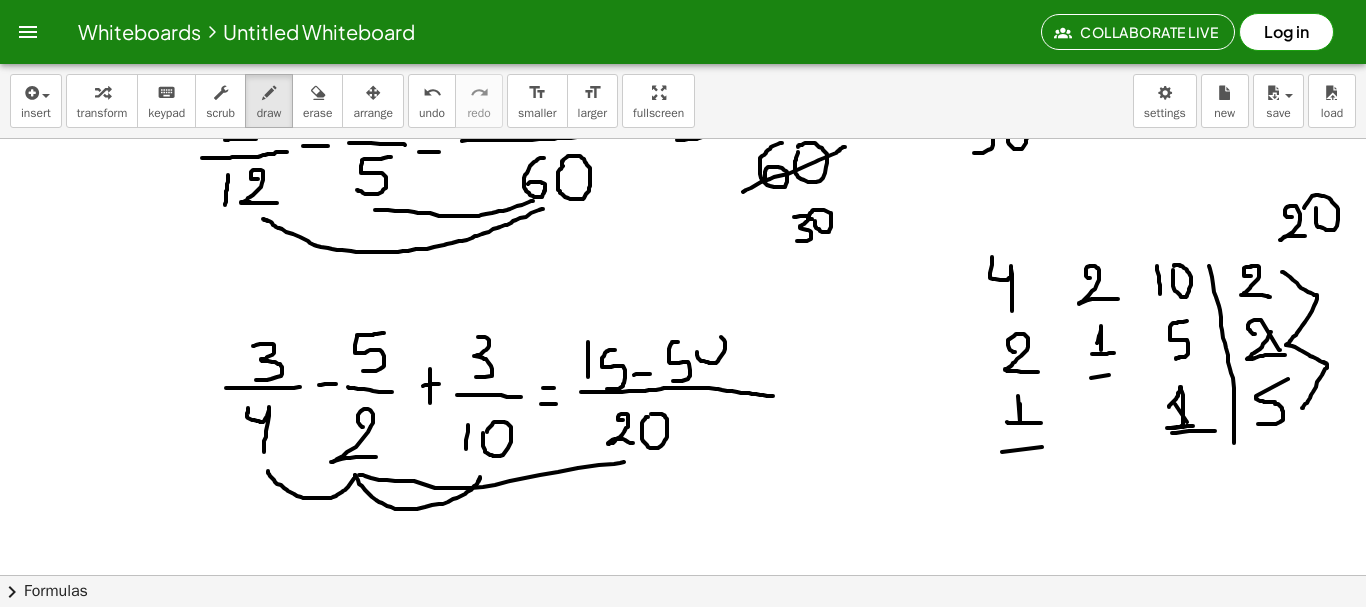 click at bounding box center [683, -535] 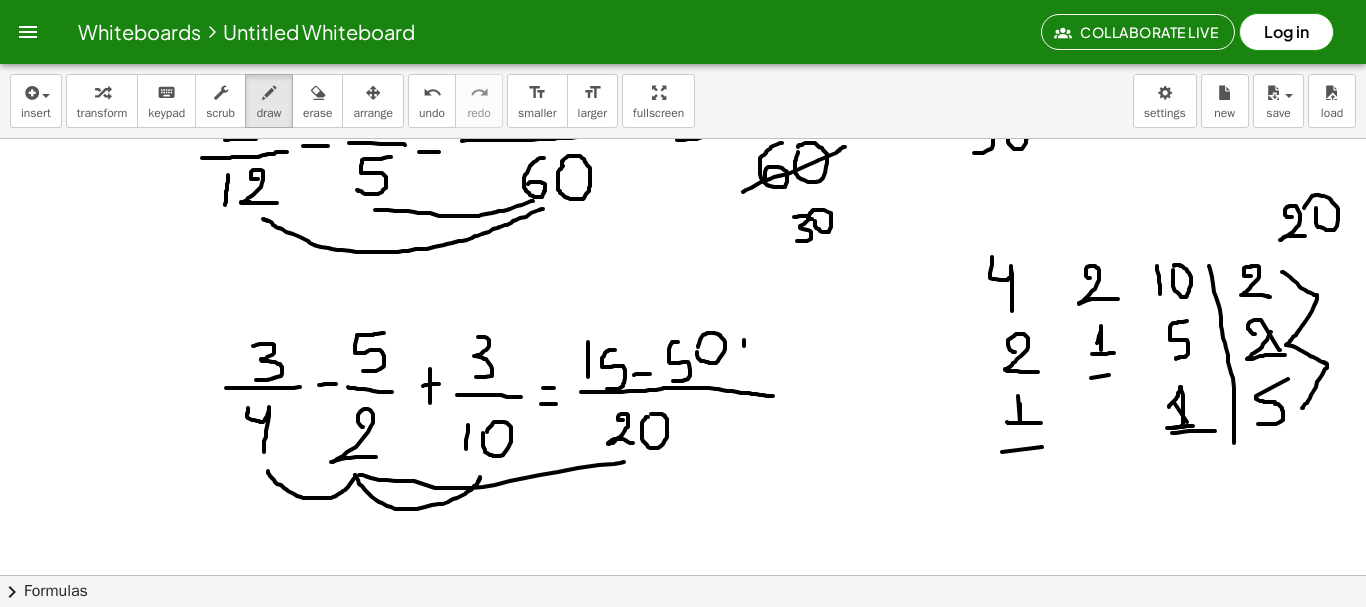 drag, startPoint x: 744, startPoint y: 340, endPoint x: 745, endPoint y: 369, distance: 29.017237 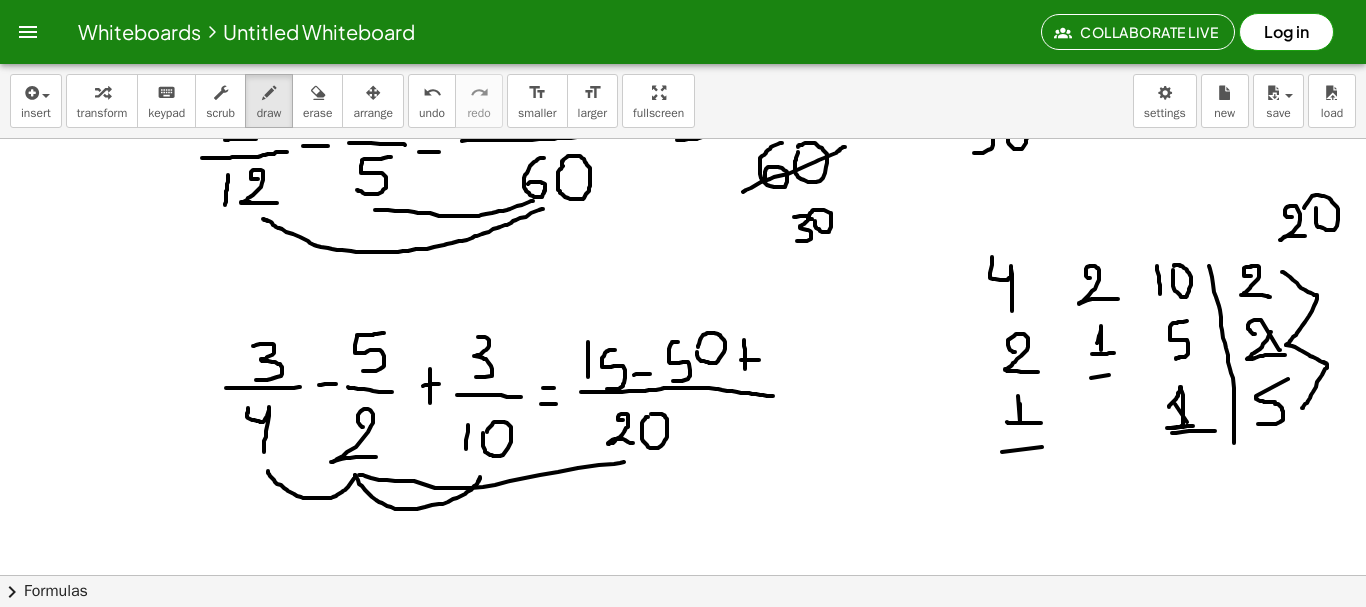 drag, startPoint x: 741, startPoint y: 360, endPoint x: 760, endPoint y: 360, distance: 19 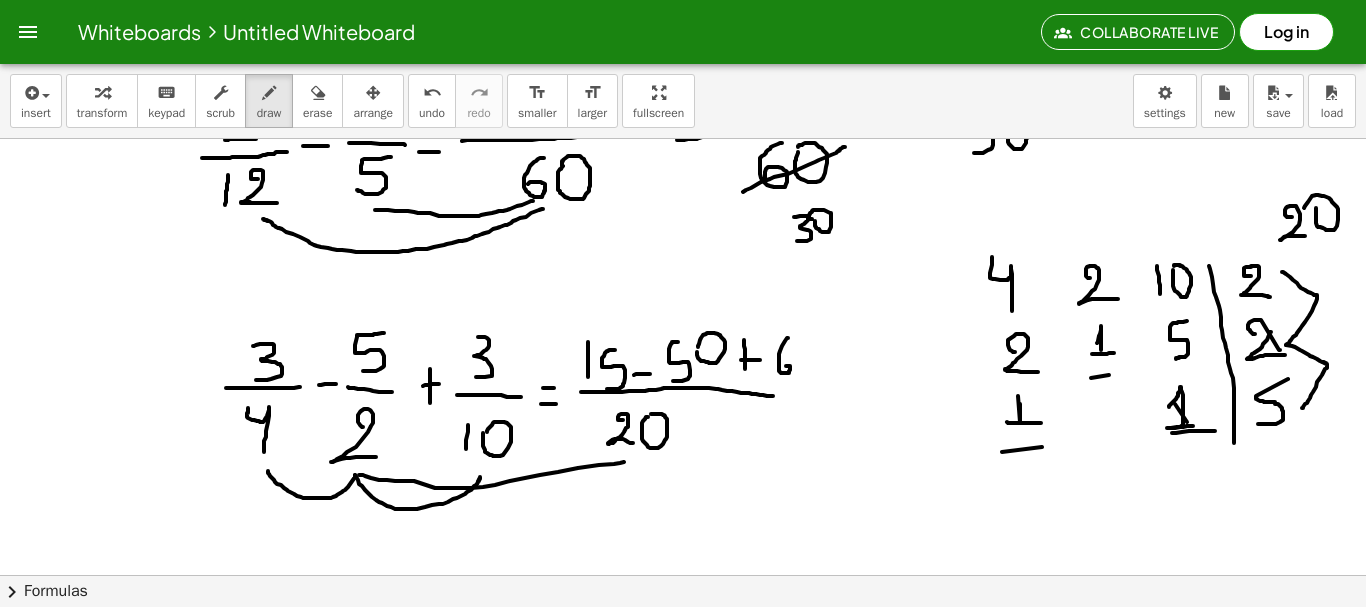drag, startPoint x: 788, startPoint y: 338, endPoint x: 783, endPoint y: 366, distance: 28.442924 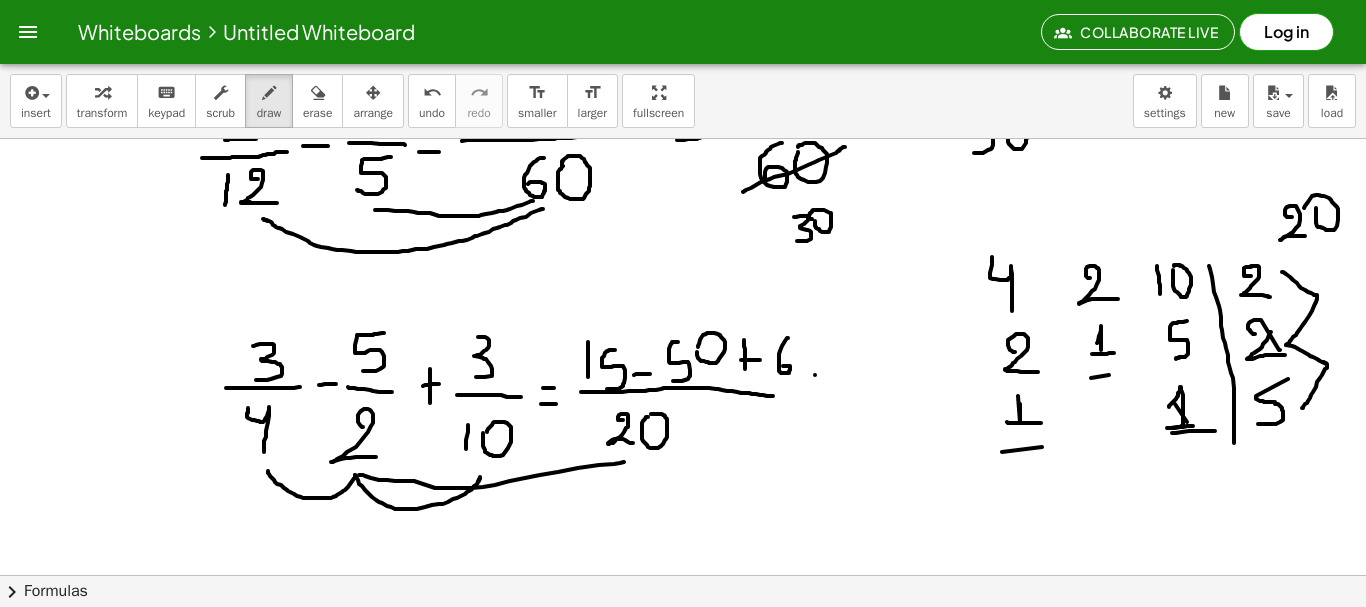 drag, startPoint x: 815, startPoint y: 375, endPoint x: 831, endPoint y: 376, distance: 16.03122 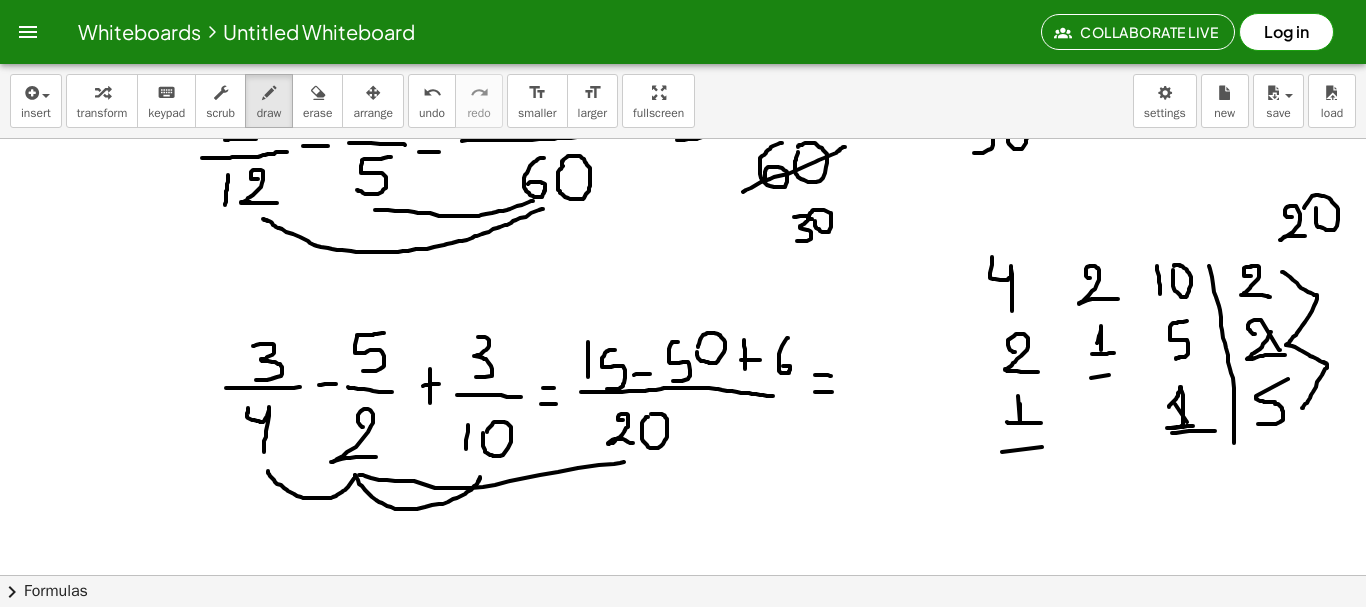 drag, startPoint x: 815, startPoint y: 392, endPoint x: 842, endPoint y: 392, distance: 27 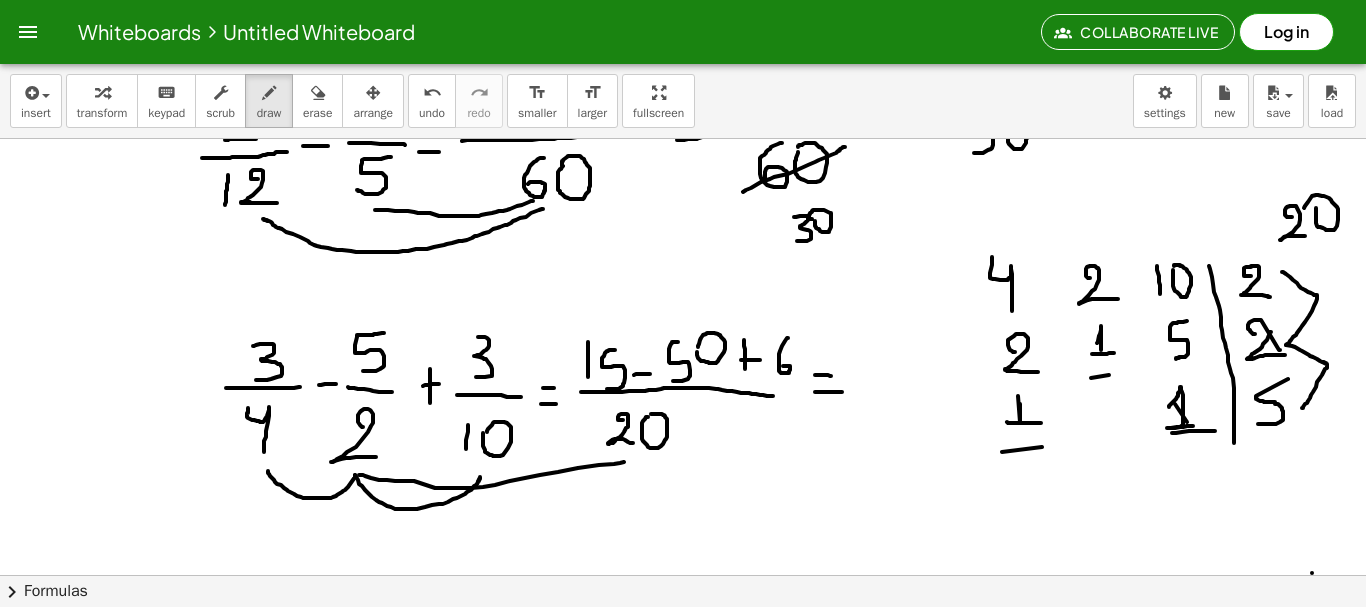 drag, startPoint x: 712, startPoint y: 34, endPoint x: 1312, endPoint y: 573, distance: 806.5488 